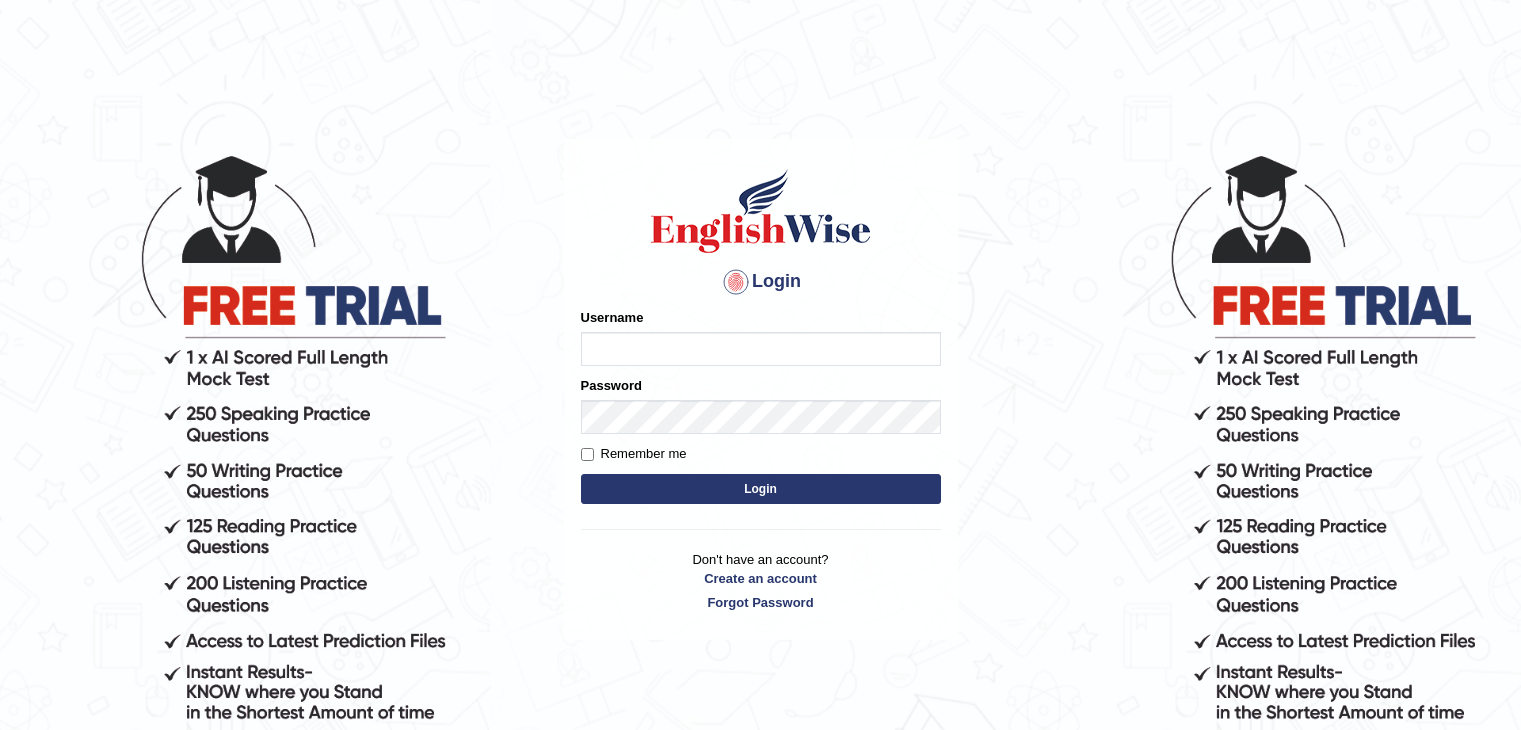 scroll, scrollTop: 0, scrollLeft: 0, axis: both 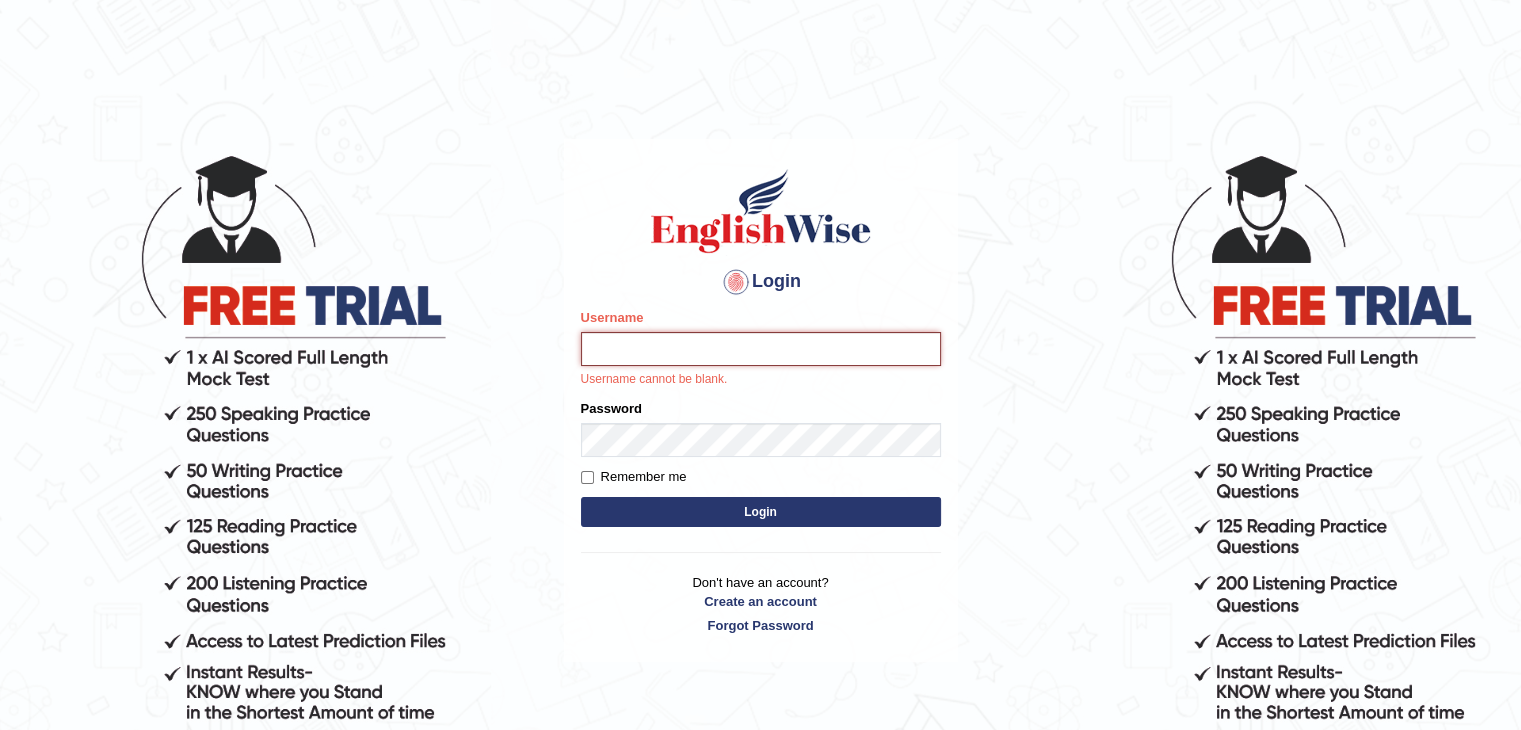 drag, startPoint x: 0, startPoint y: 0, endPoint x: 716, endPoint y: 357, distance: 800.0656 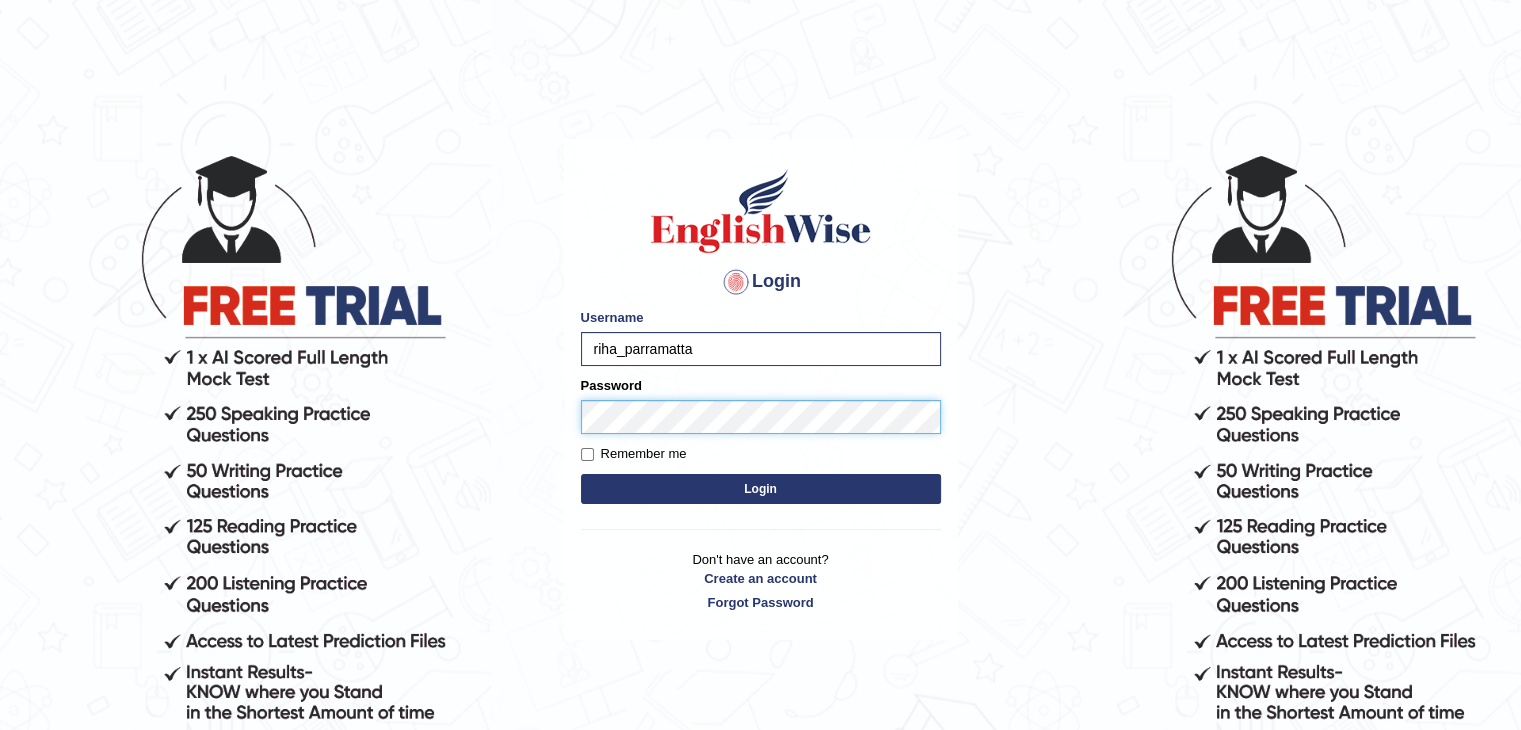 click on "Login" at bounding box center (761, 489) 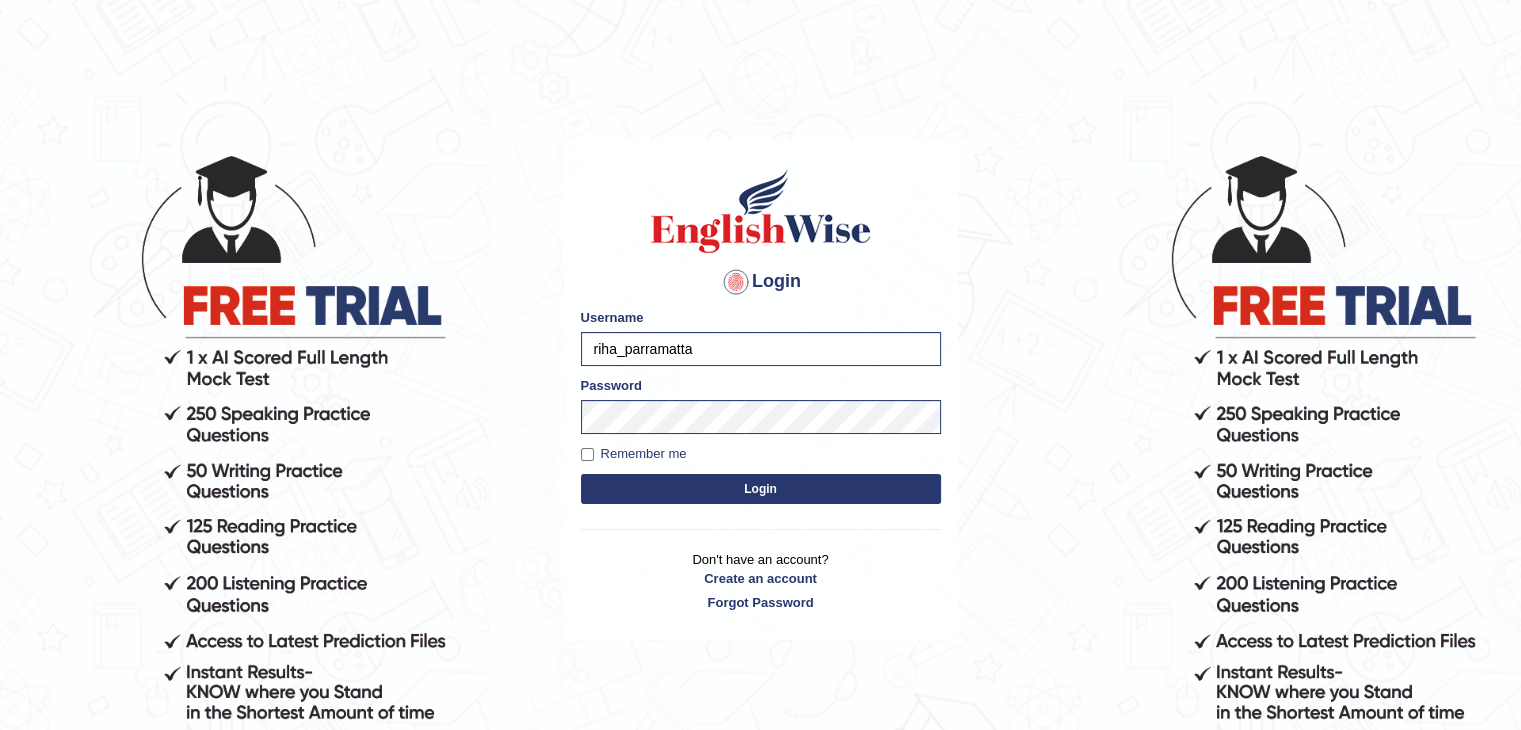 click on "Login" at bounding box center [761, 489] 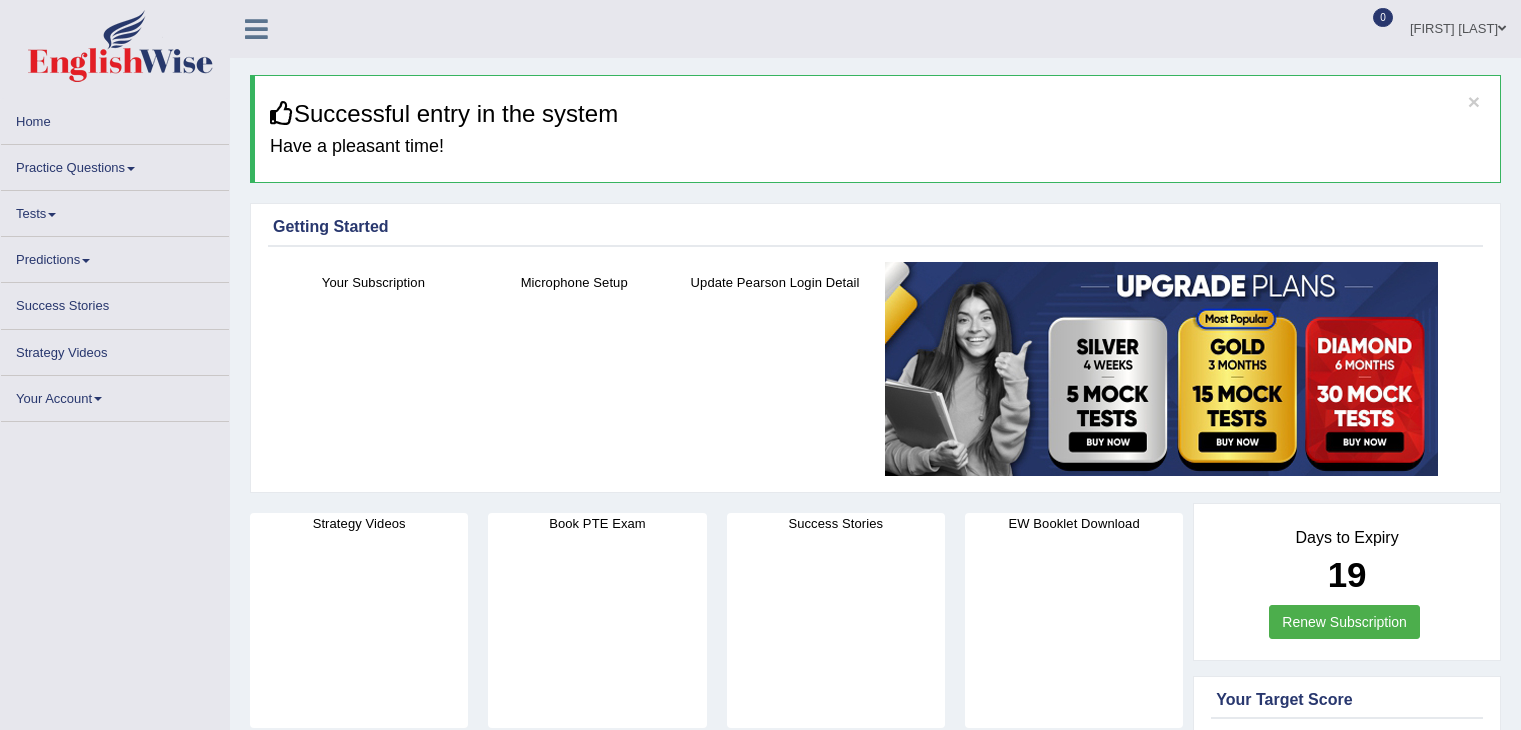 scroll, scrollTop: 0, scrollLeft: 0, axis: both 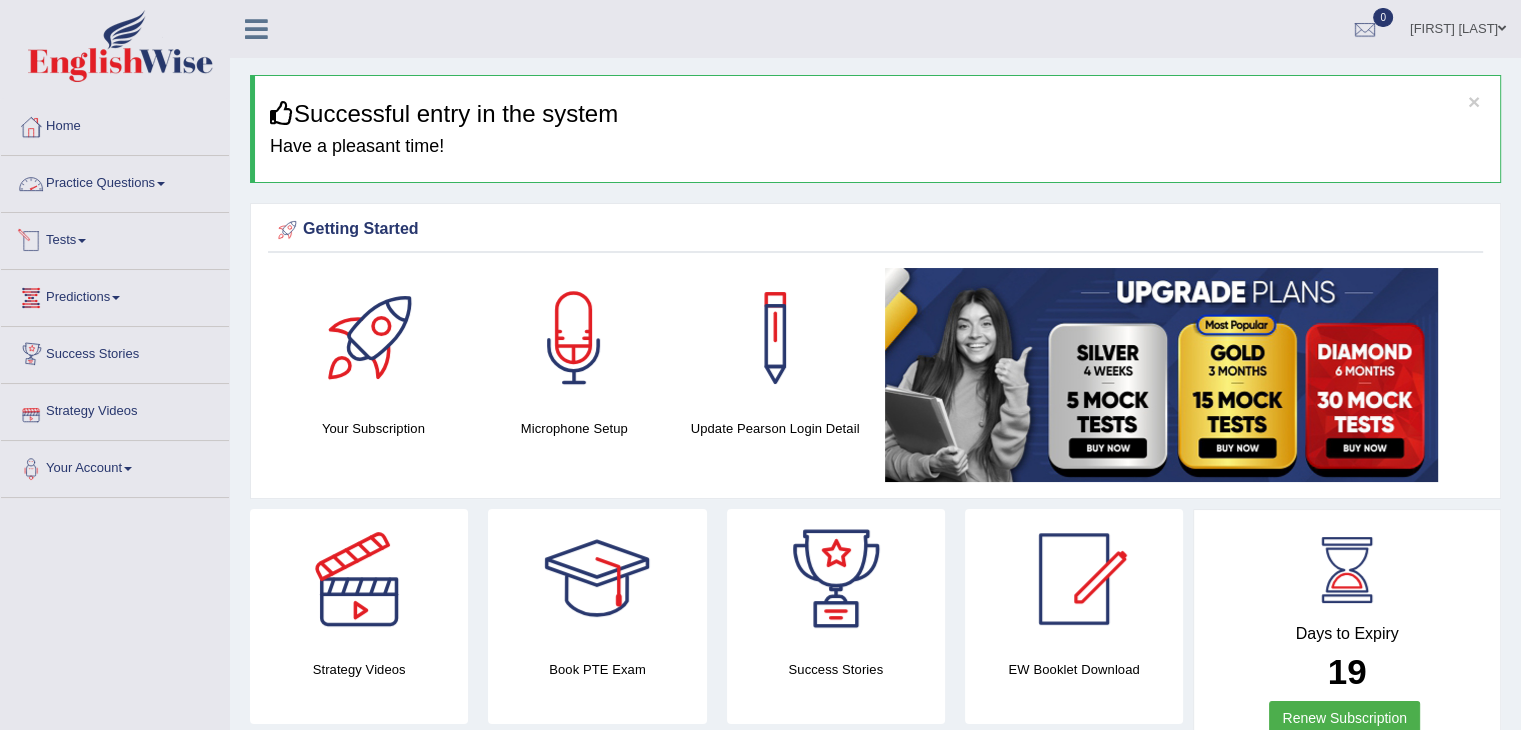 click on "Practice Questions" at bounding box center [115, 181] 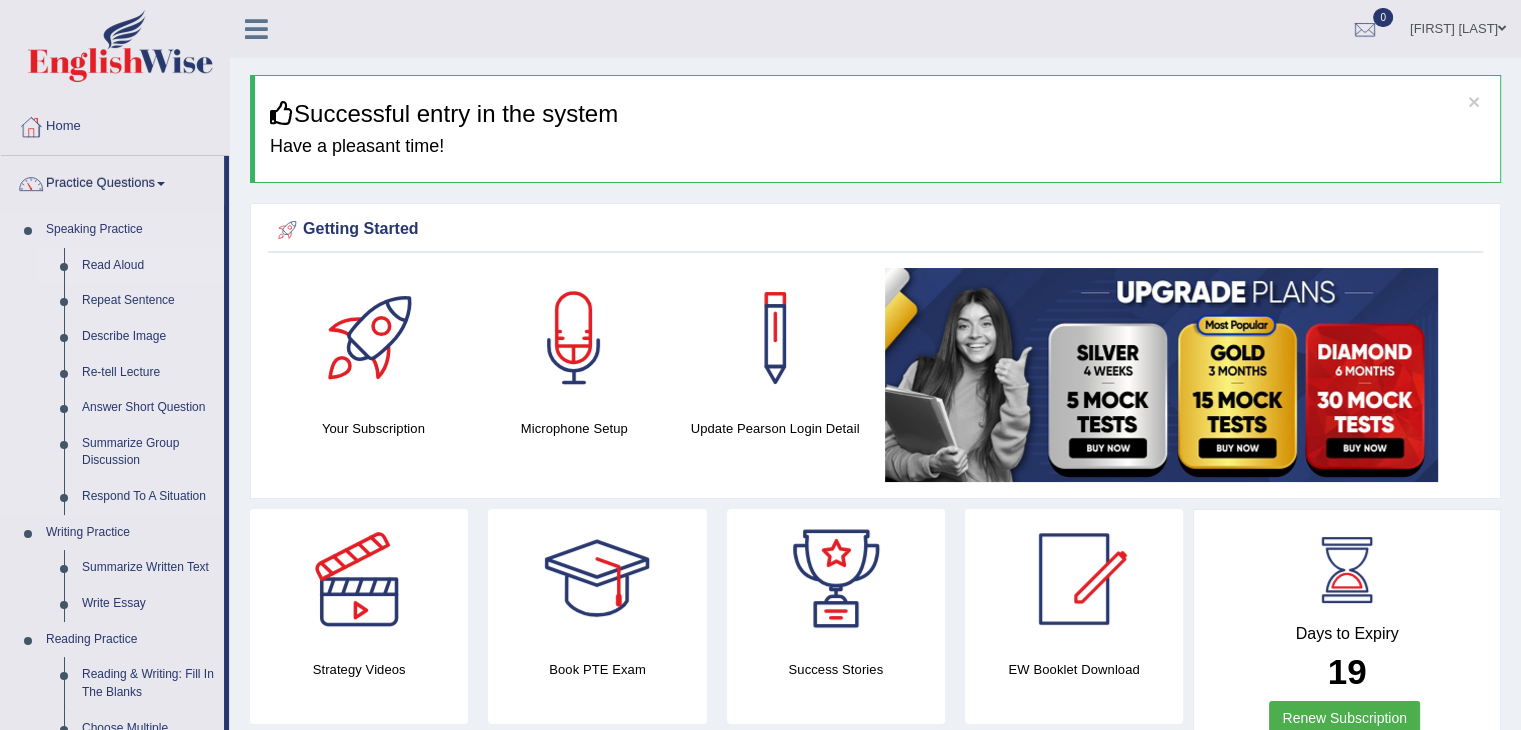 click on "Read Aloud" at bounding box center (148, 266) 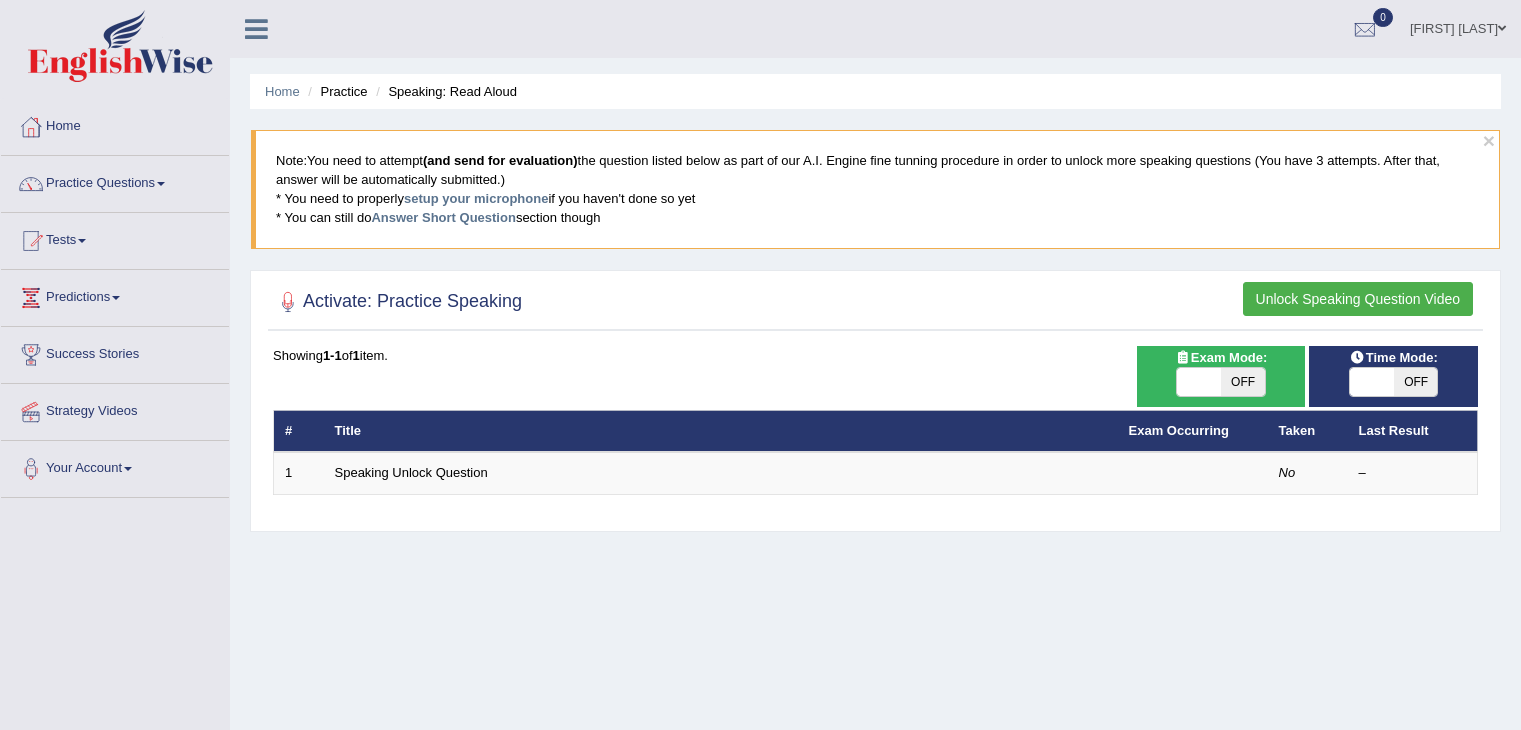 scroll, scrollTop: 0, scrollLeft: 0, axis: both 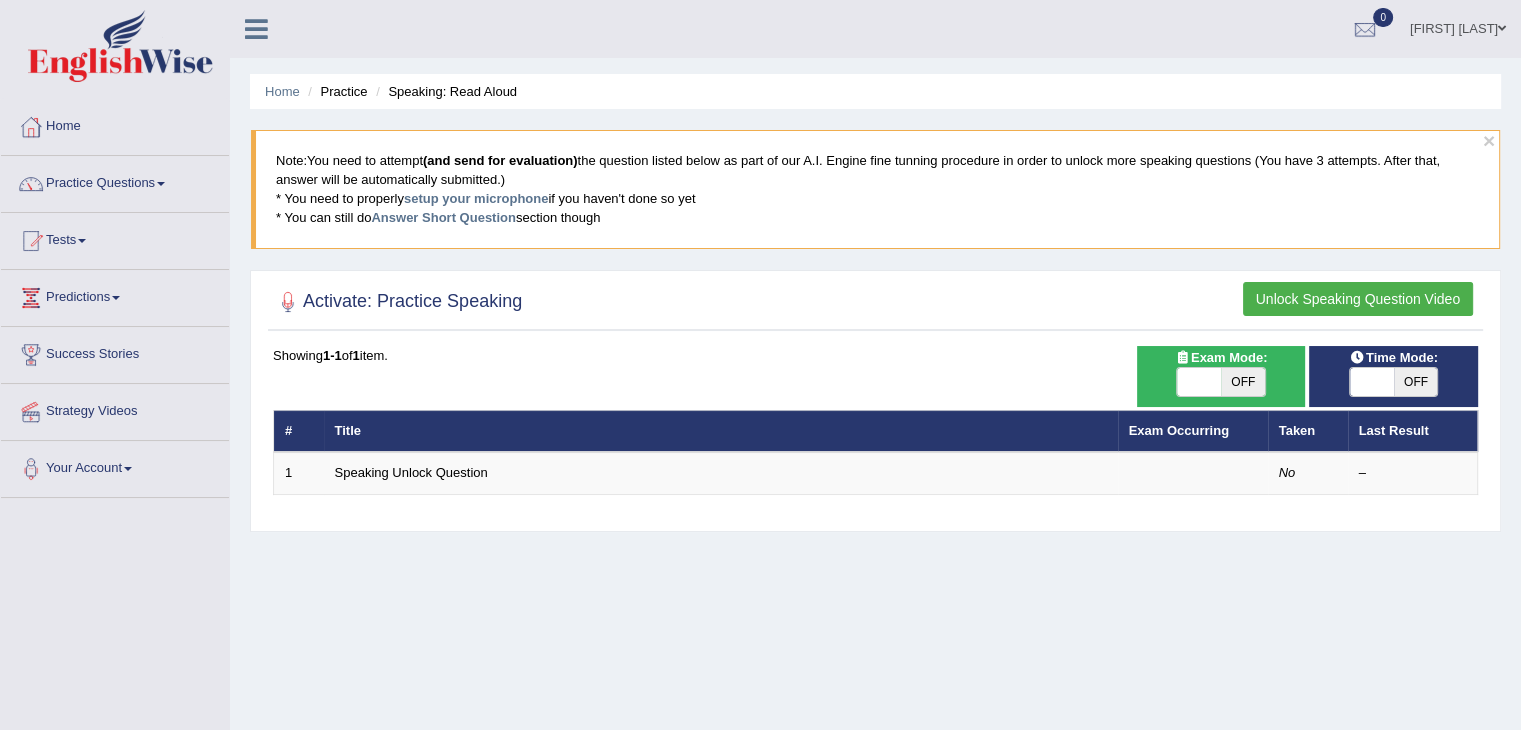 click on "Unlock Speaking Question Video" at bounding box center [1358, 299] 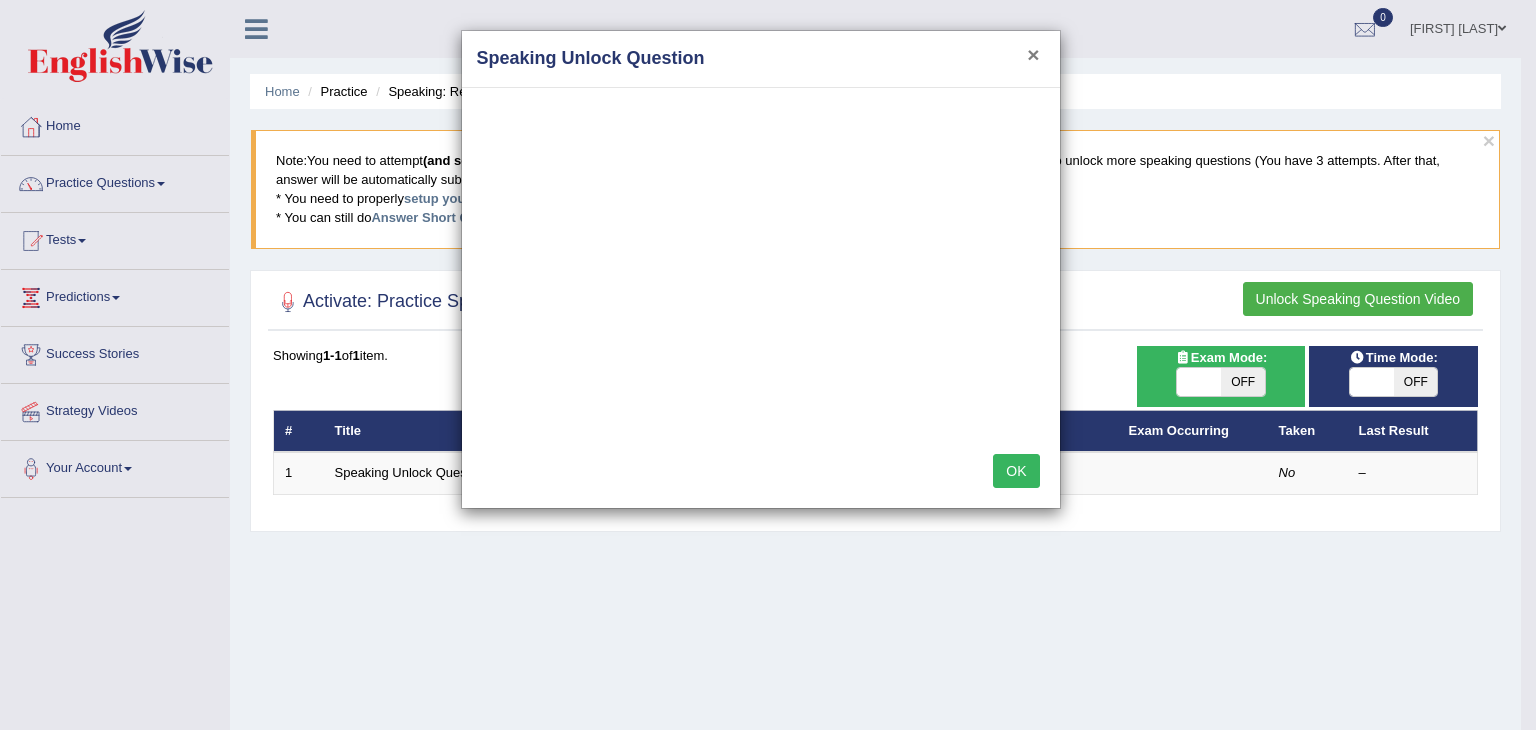 click on "×" at bounding box center (1033, 54) 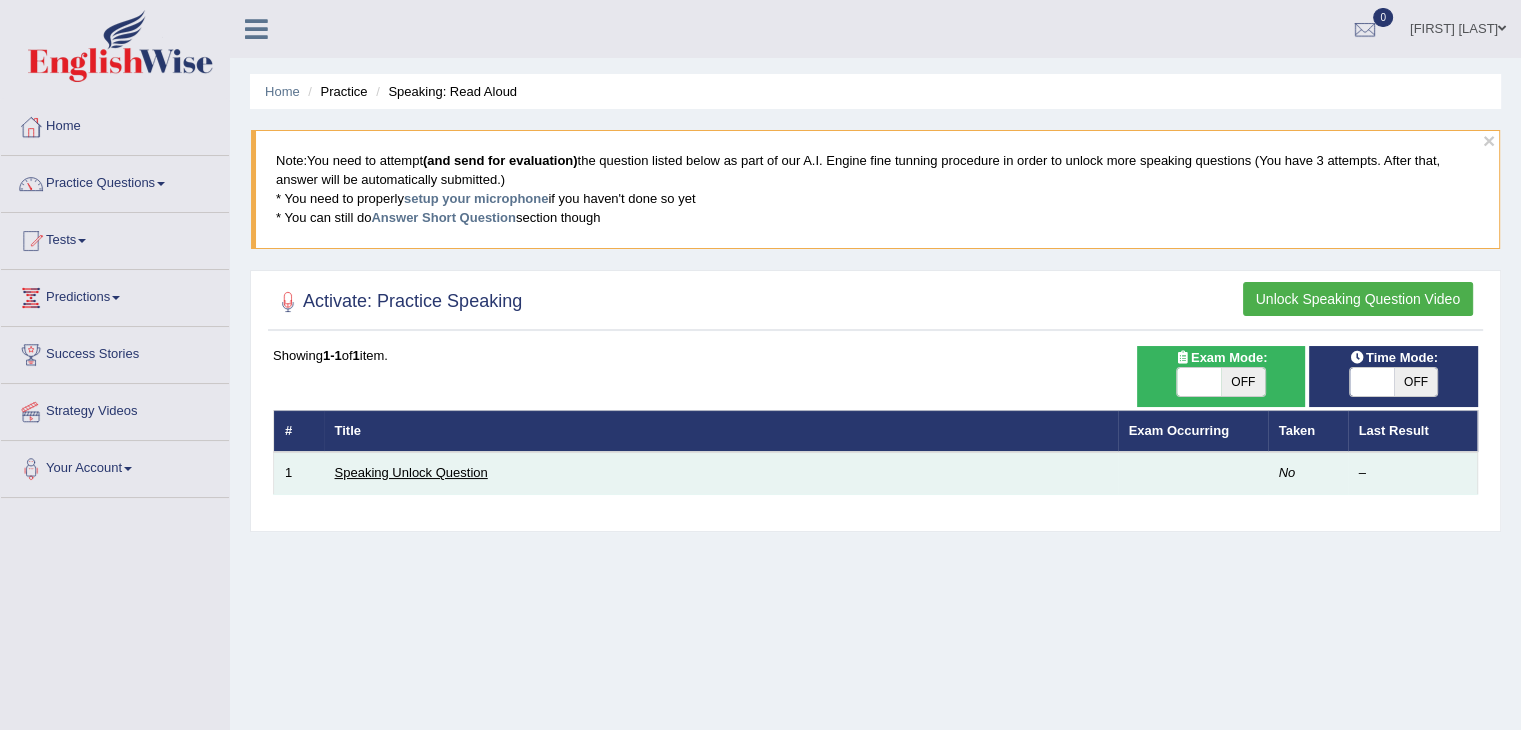 click on "Speaking Unlock Question" at bounding box center (411, 472) 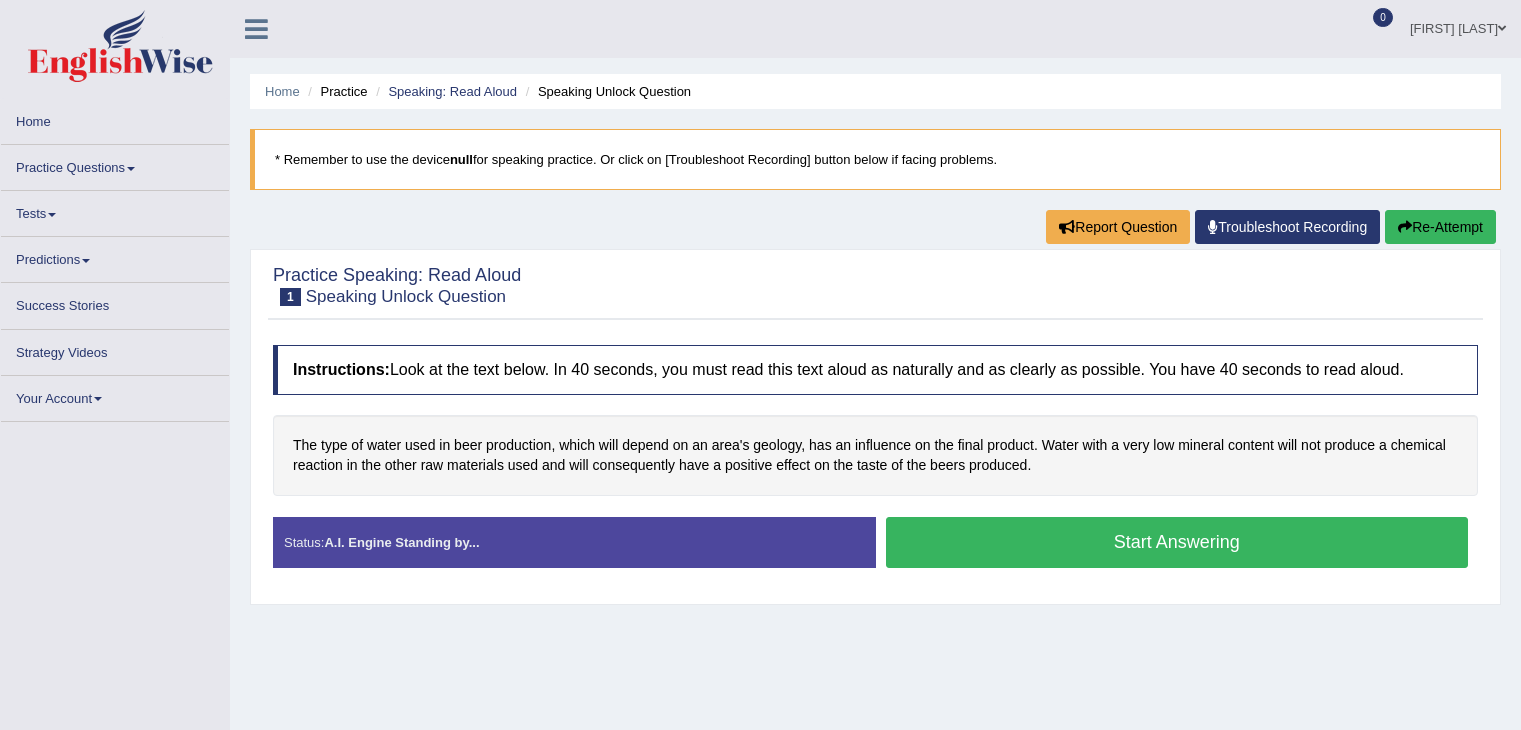 scroll, scrollTop: 0, scrollLeft: 0, axis: both 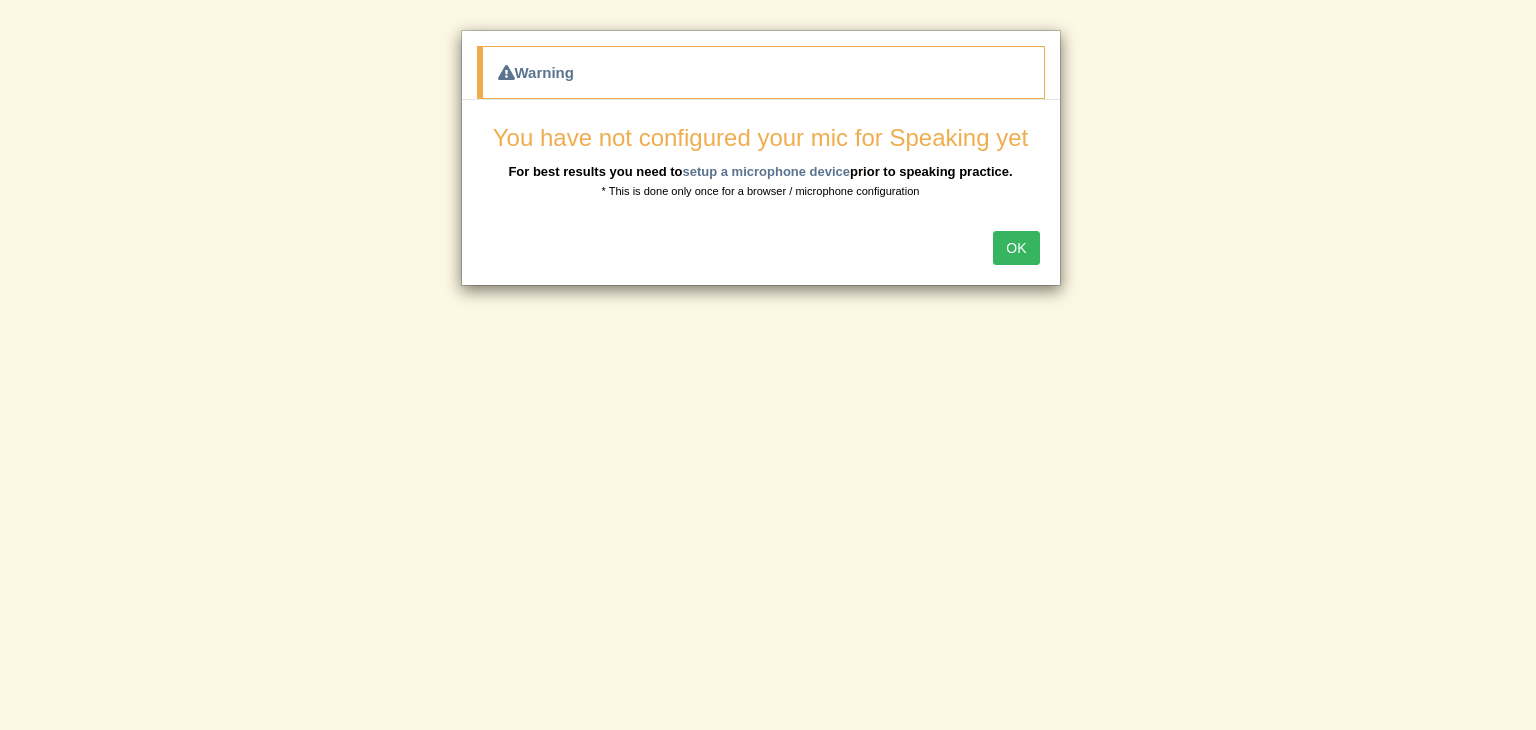 click on "OK" at bounding box center [1016, 248] 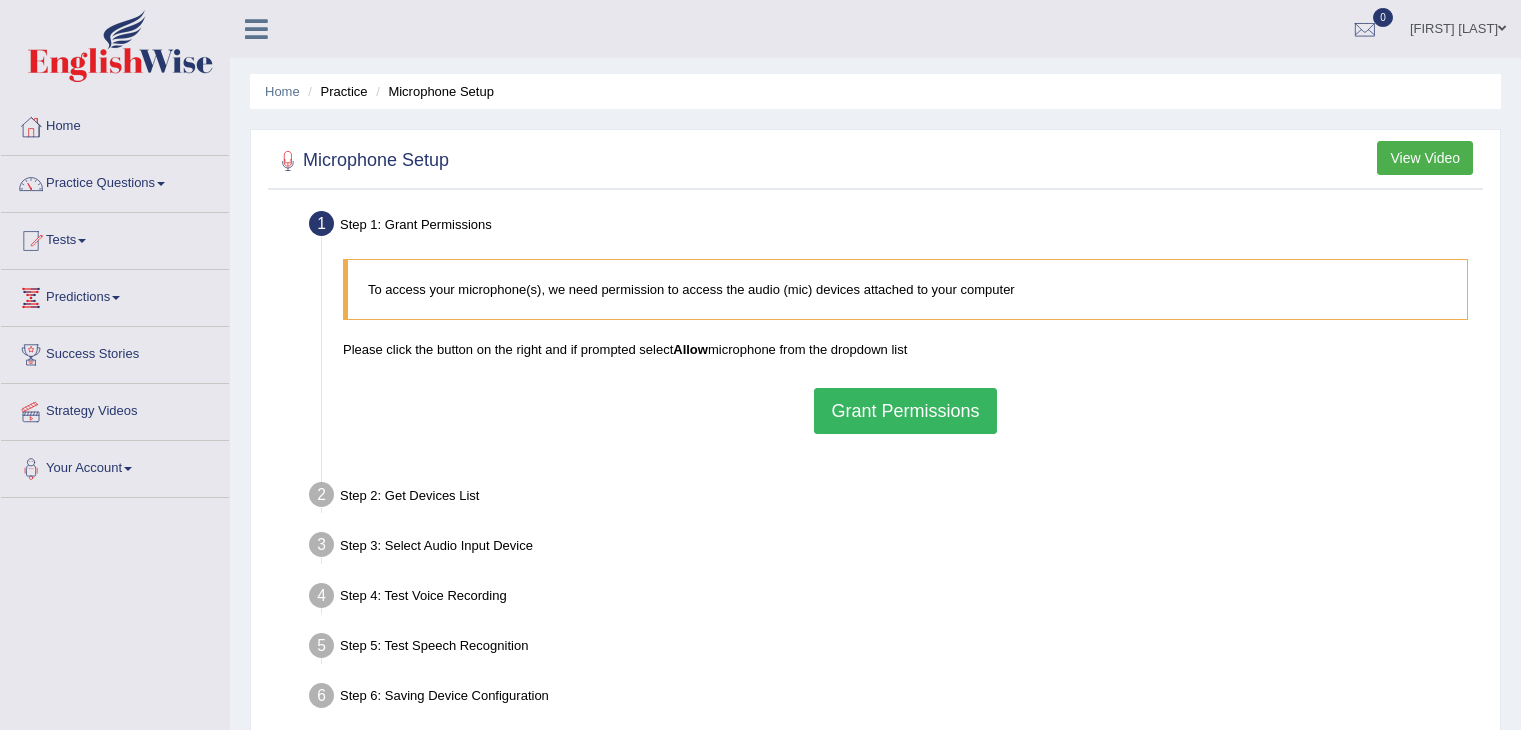 scroll, scrollTop: 0, scrollLeft: 0, axis: both 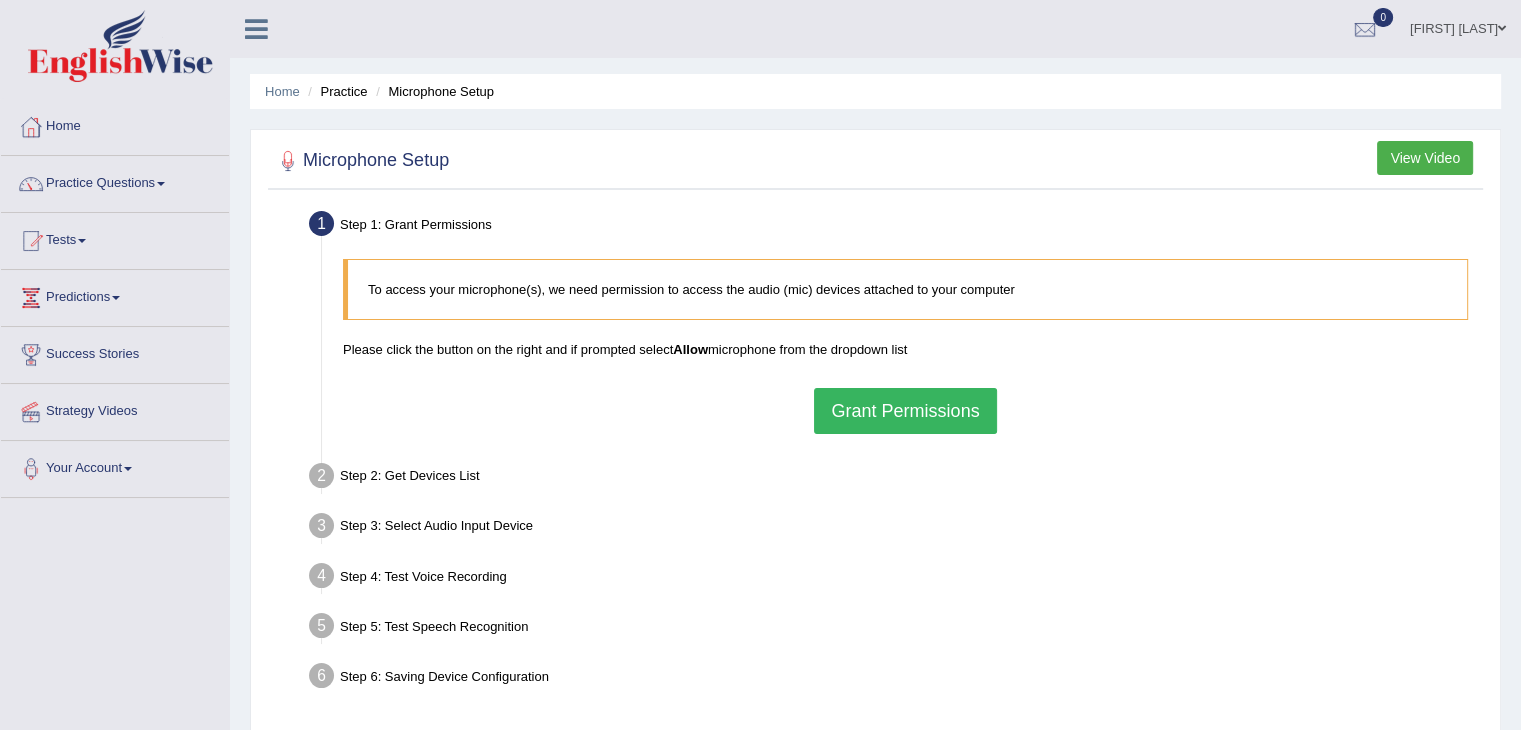 click on "Grant Permissions" at bounding box center [905, 411] 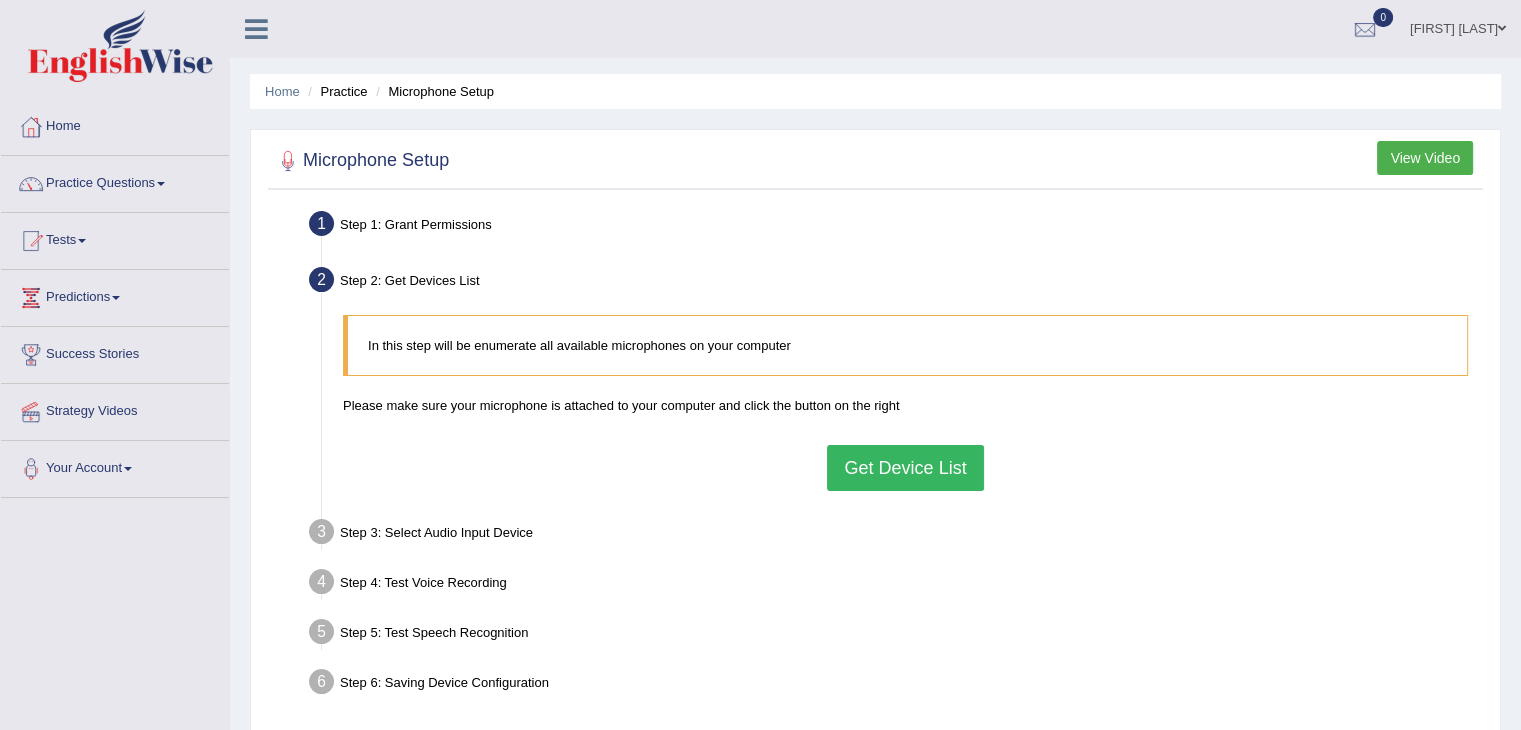 click on "Get Device List" at bounding box center [905, 468] 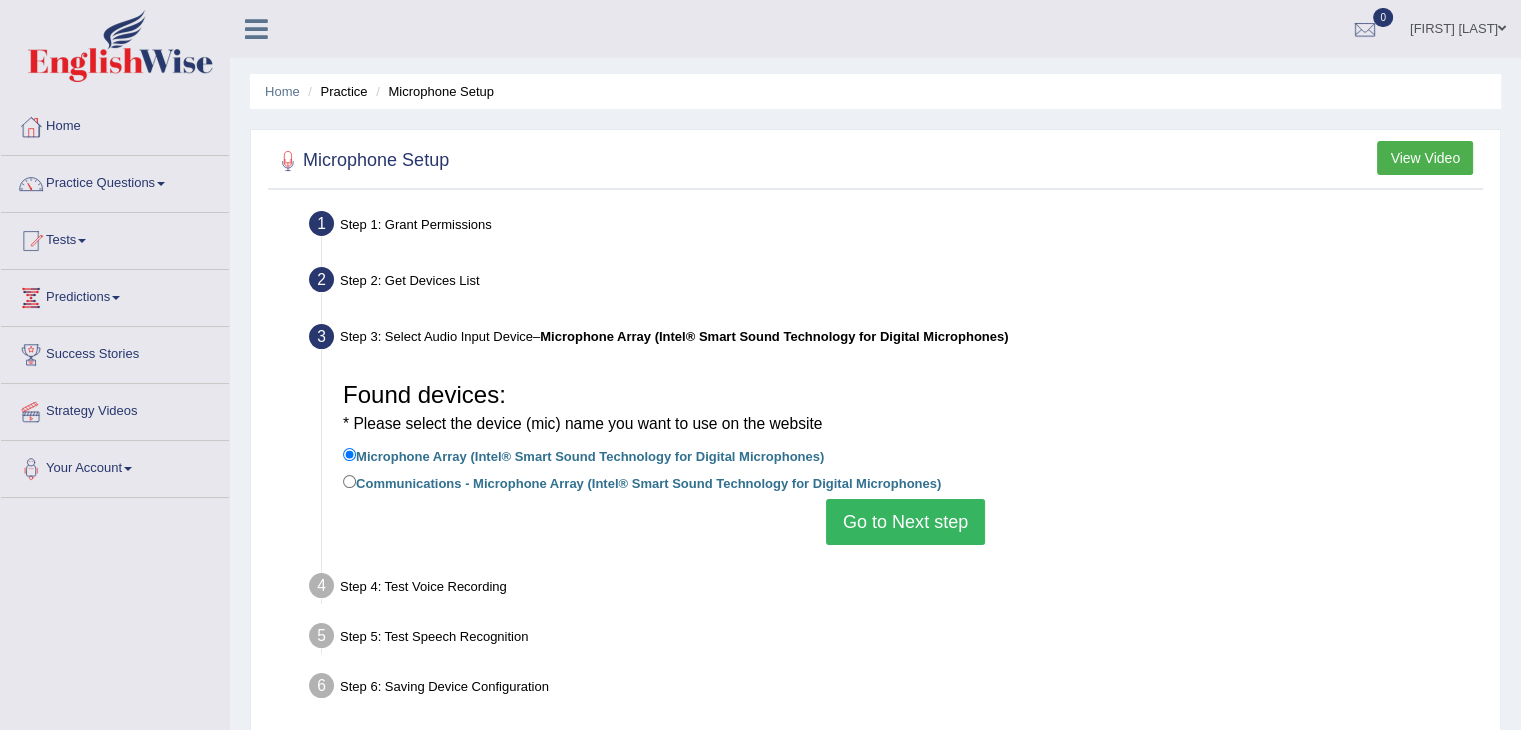 click on "Go to Next step" at bounding box center [905, 522] 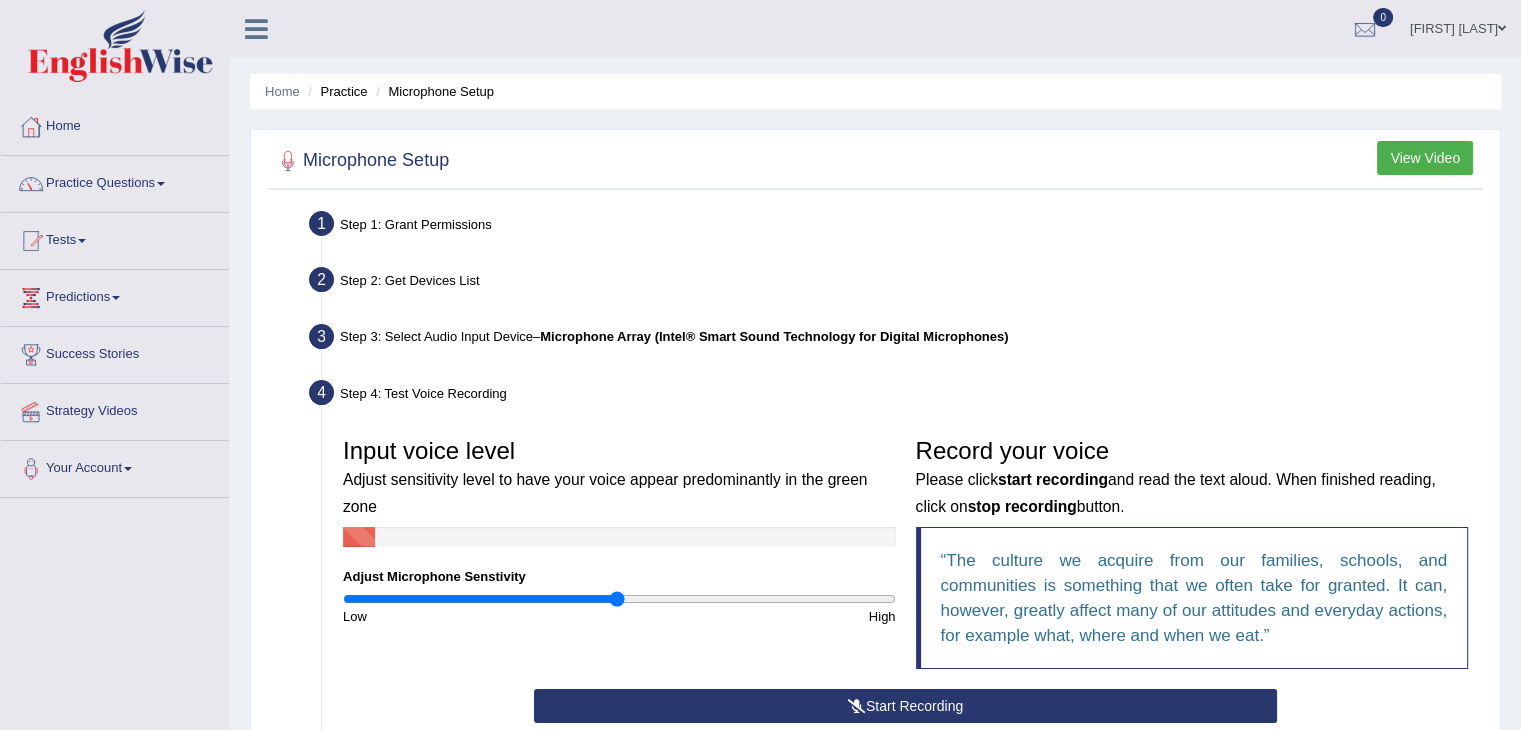 click on "Start Recording" at bounding box center [905, 706] 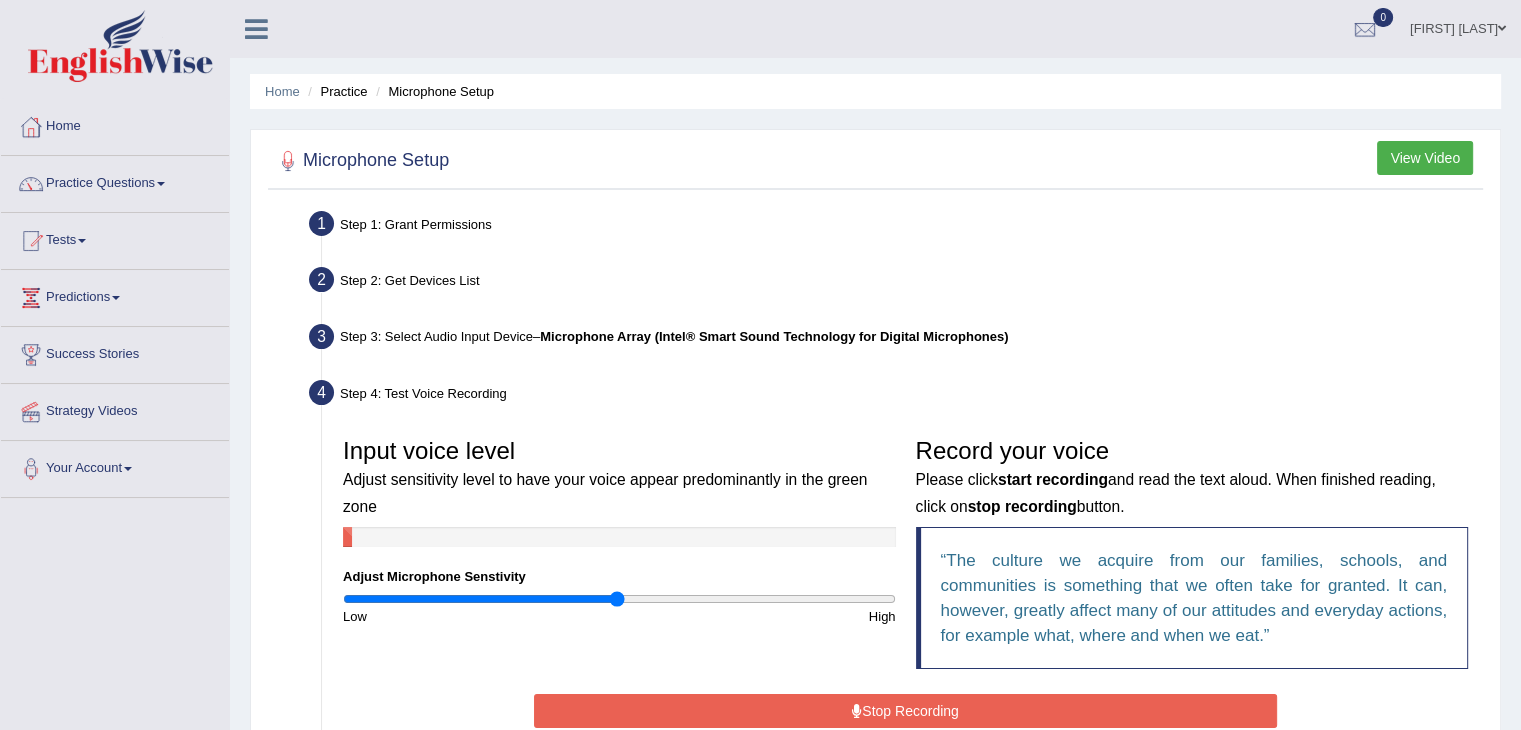 click on "Stop Recording" at bounding box center [905, 711] 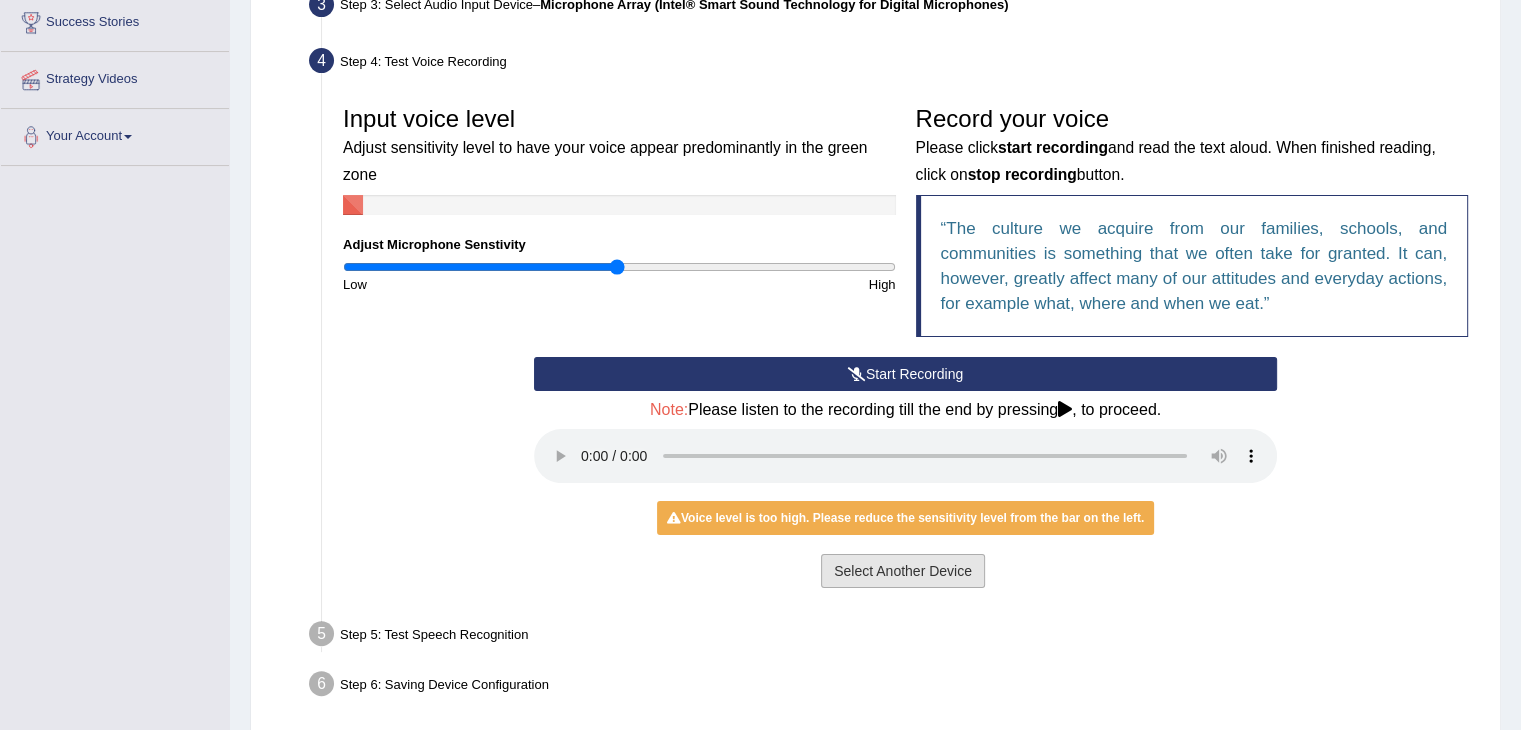 scroll, scrollTop: 334, scrollLeft: 0, axis: vertical 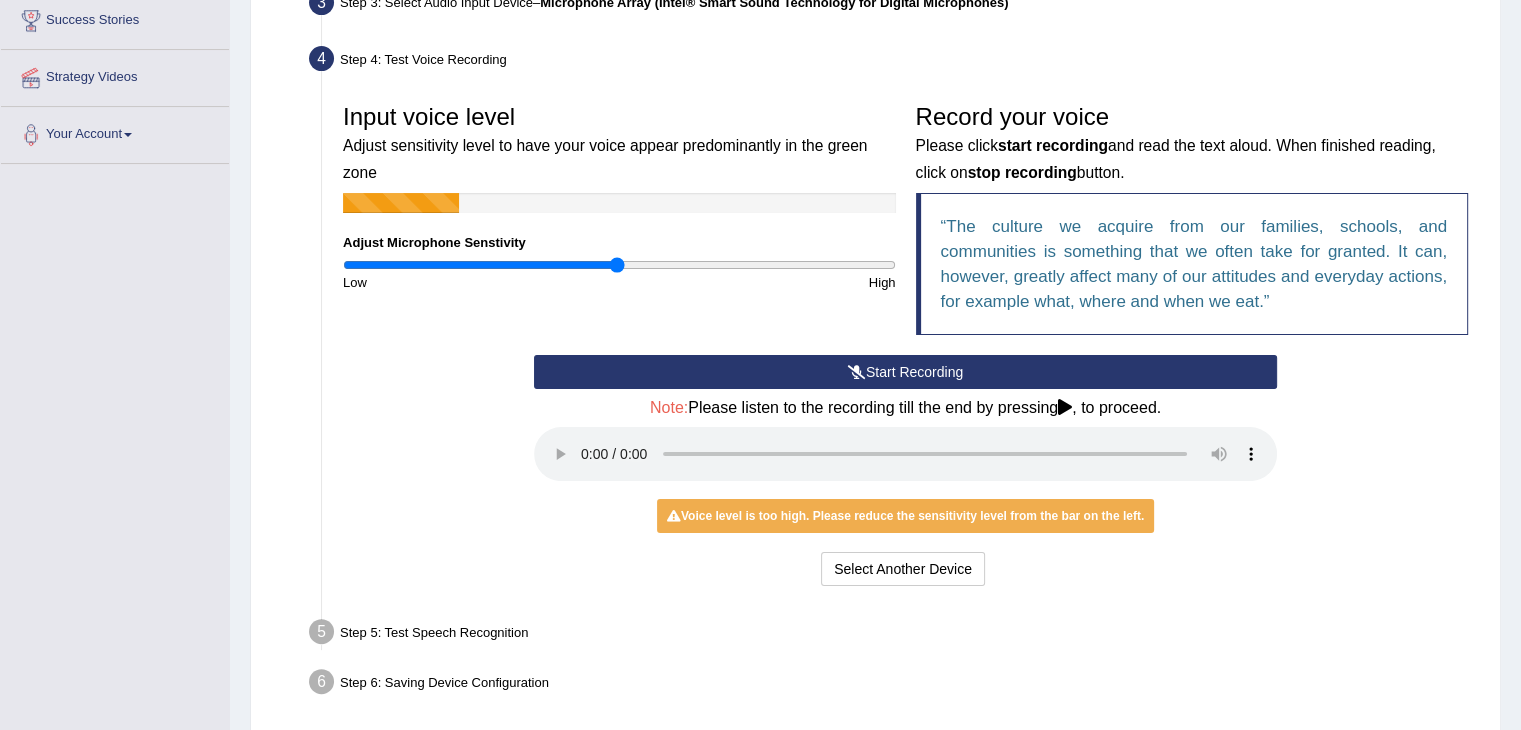 click on "Step 5: Test Speech Recognition" at bounding box center [895, 635] 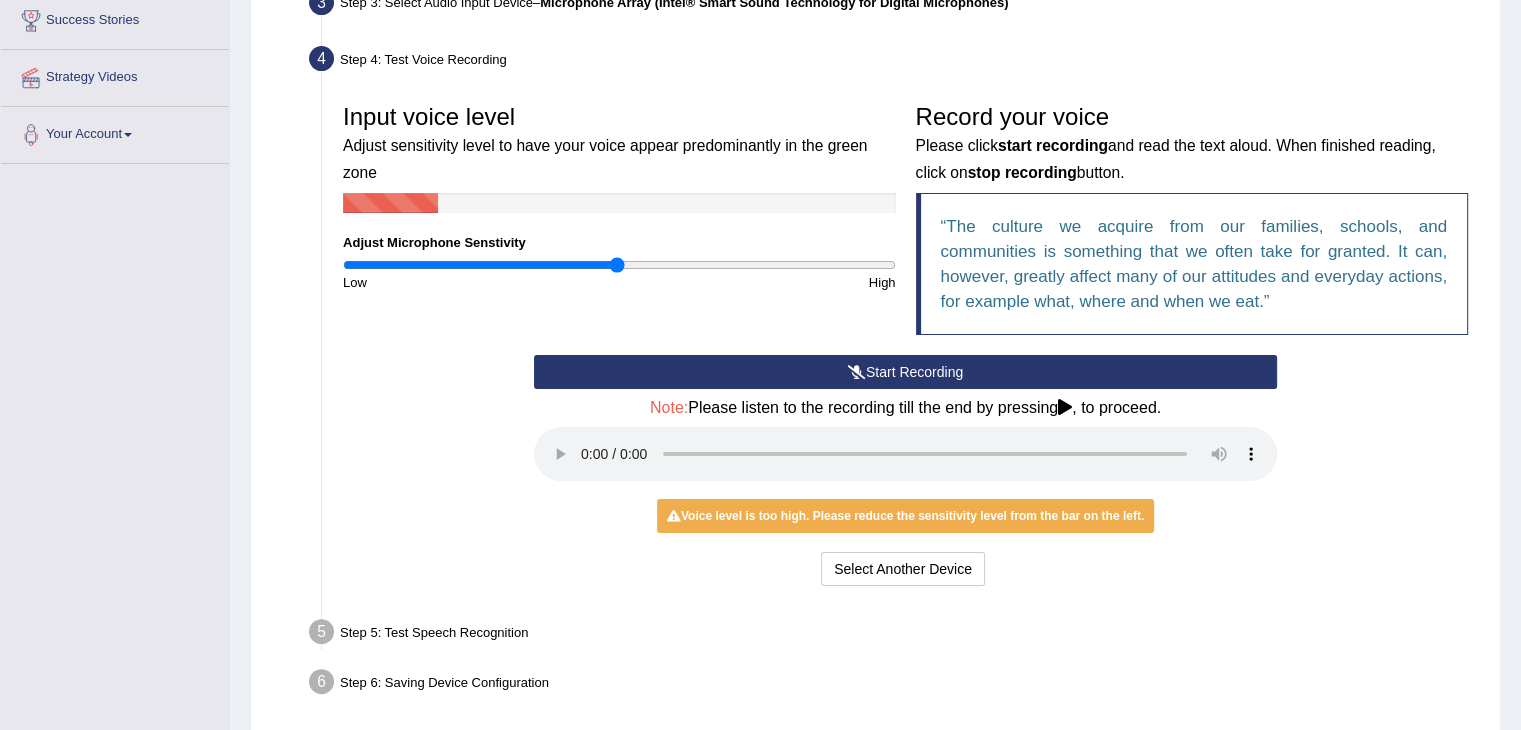 click on "Start Recording" at bounding box center (905, 372) 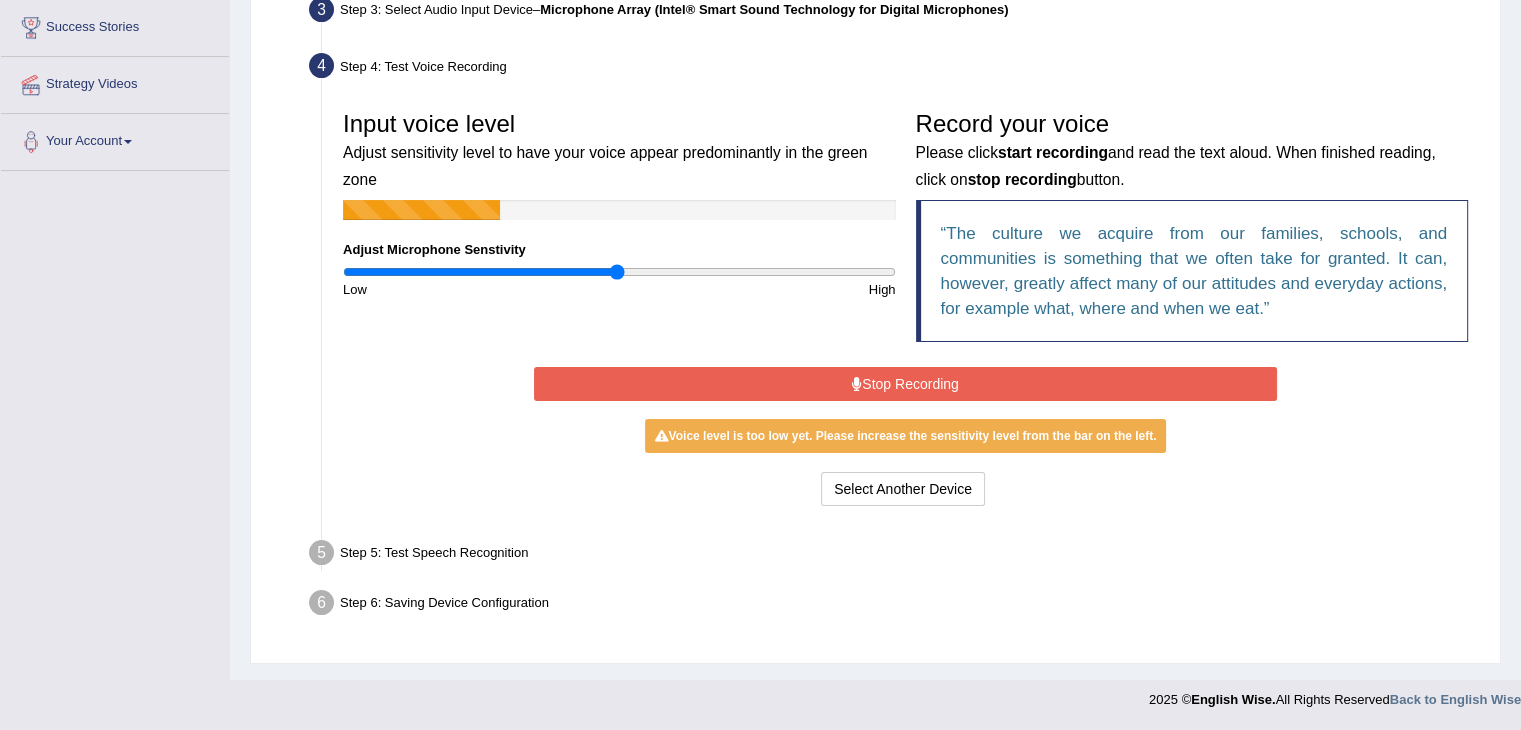 scroll, scrollTop: 320, scrollLeft: 0, axis: vertical 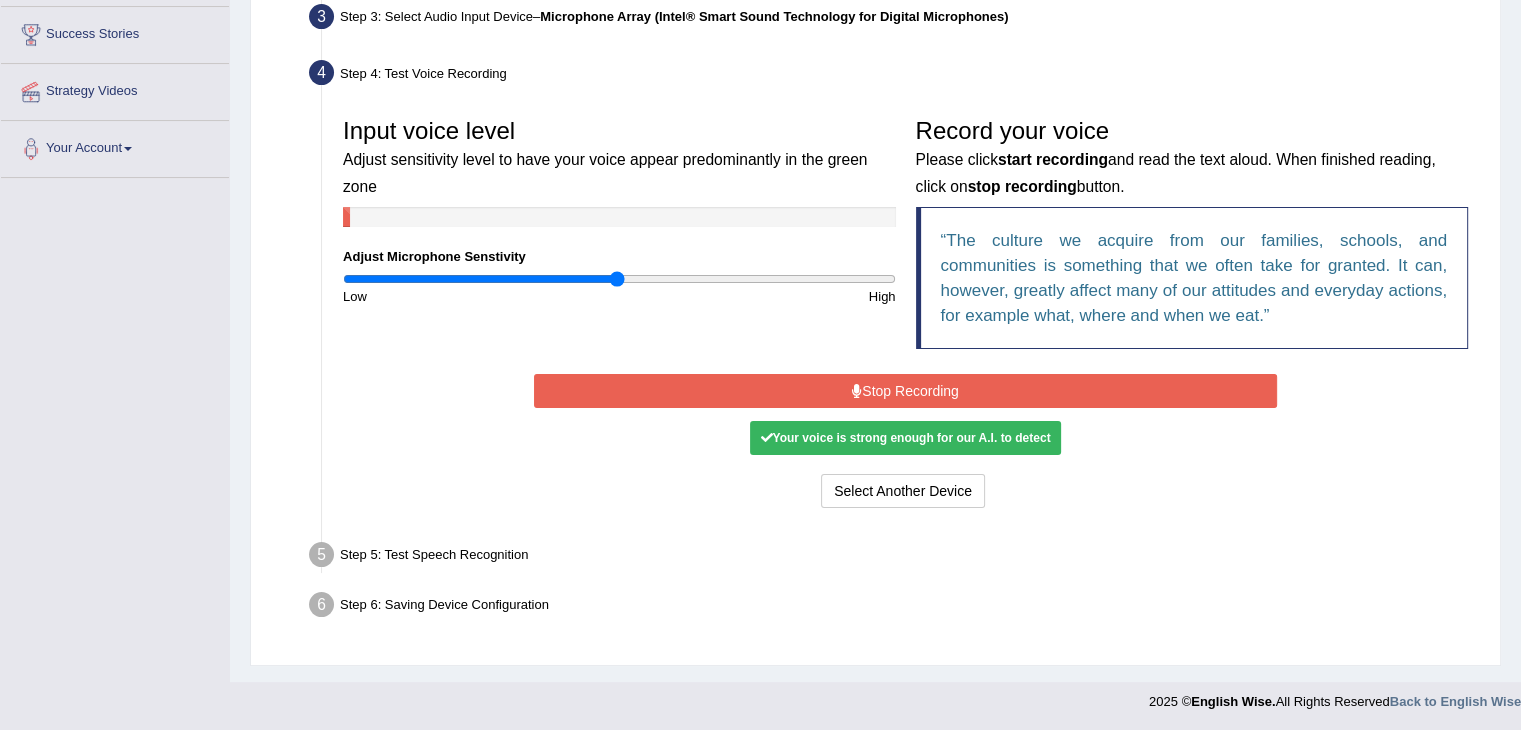 click on "Stop Recording" at bounding box center (905, 391) 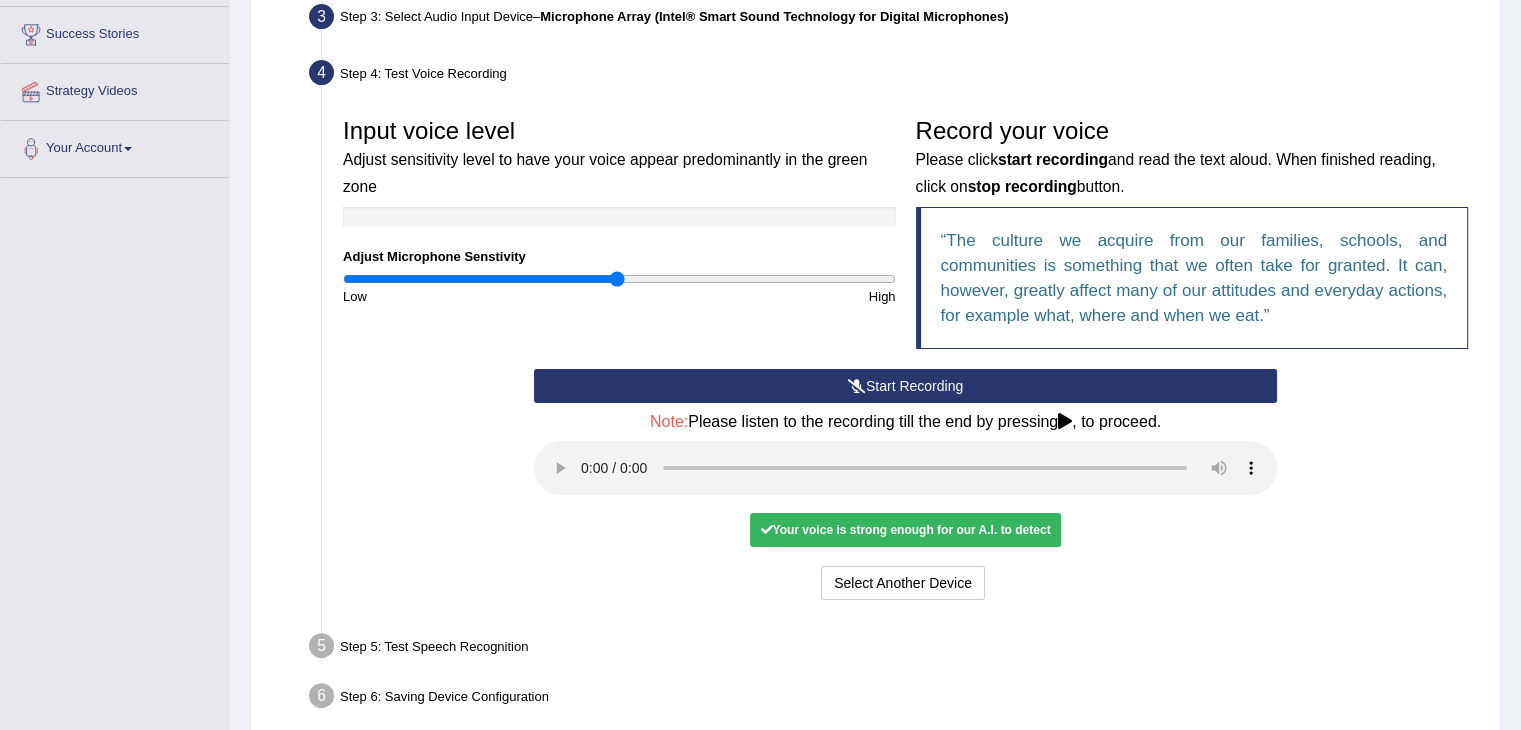 scroll, scrollTop: 412, scrollLeft: 0, axis: vertical 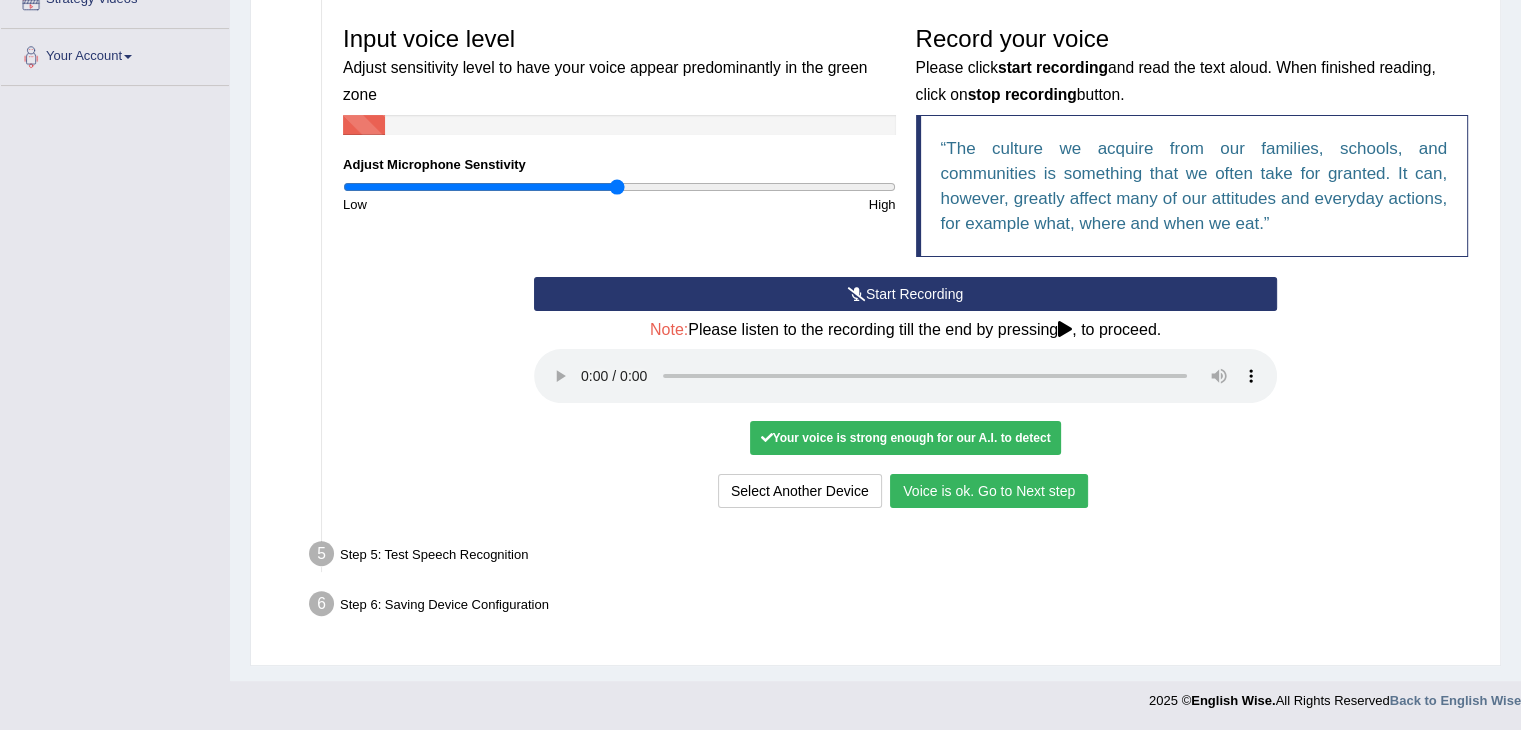click on "Voice is ok. Go to Next step" at bounding box center [989, 491] 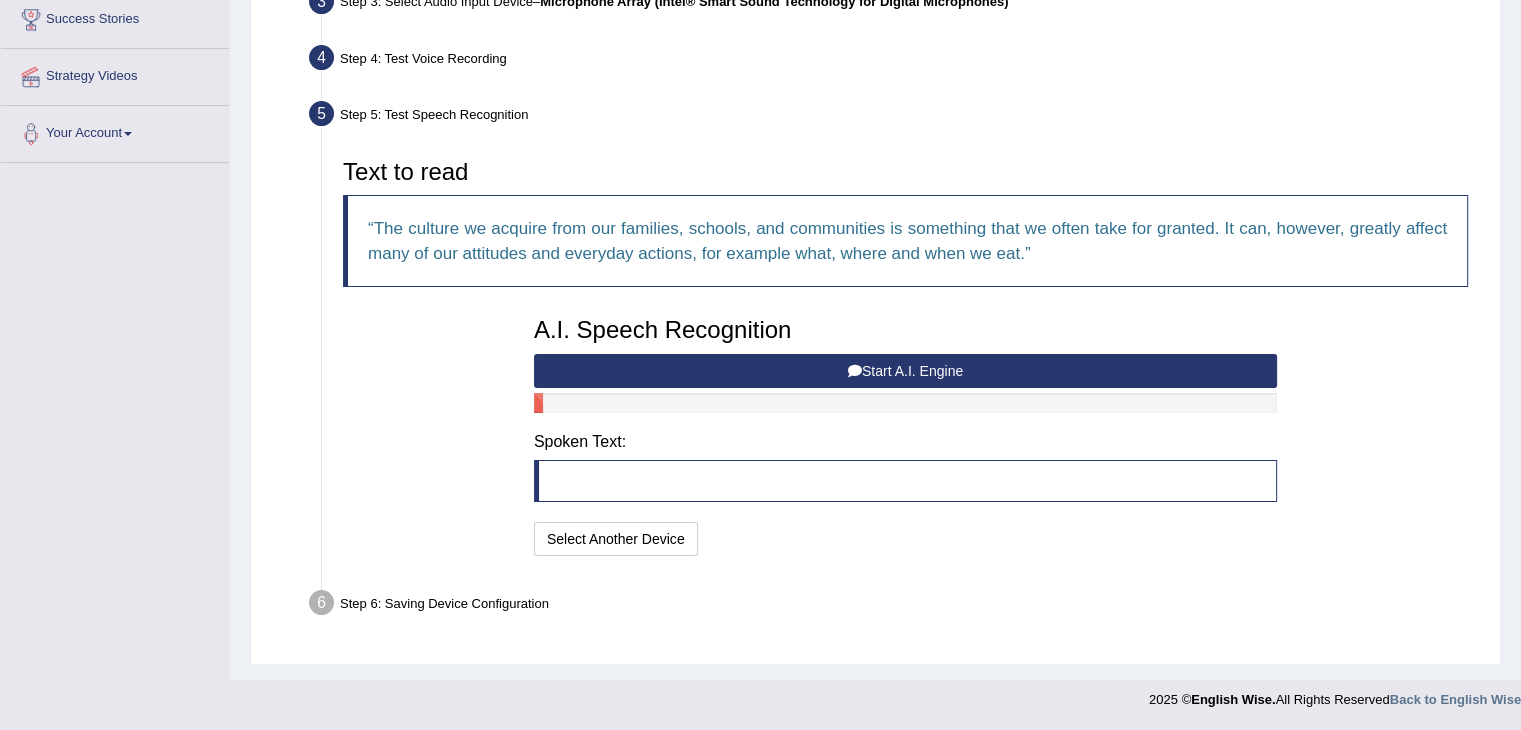 scroll, scrollTop: 333, scrollLeft: 0, axis: vertical 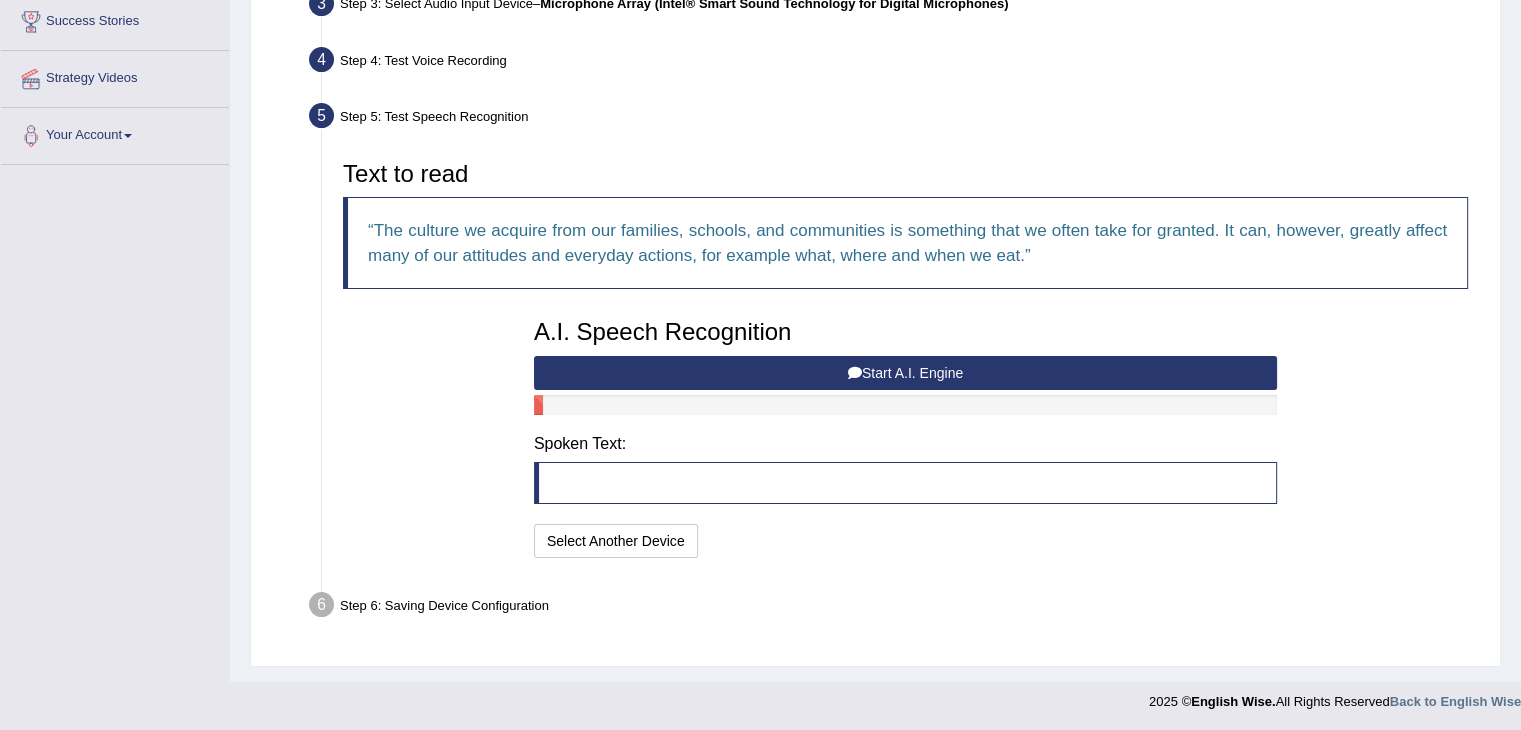 click on "Start A.I. Engine" at bounding box center (905, 373) 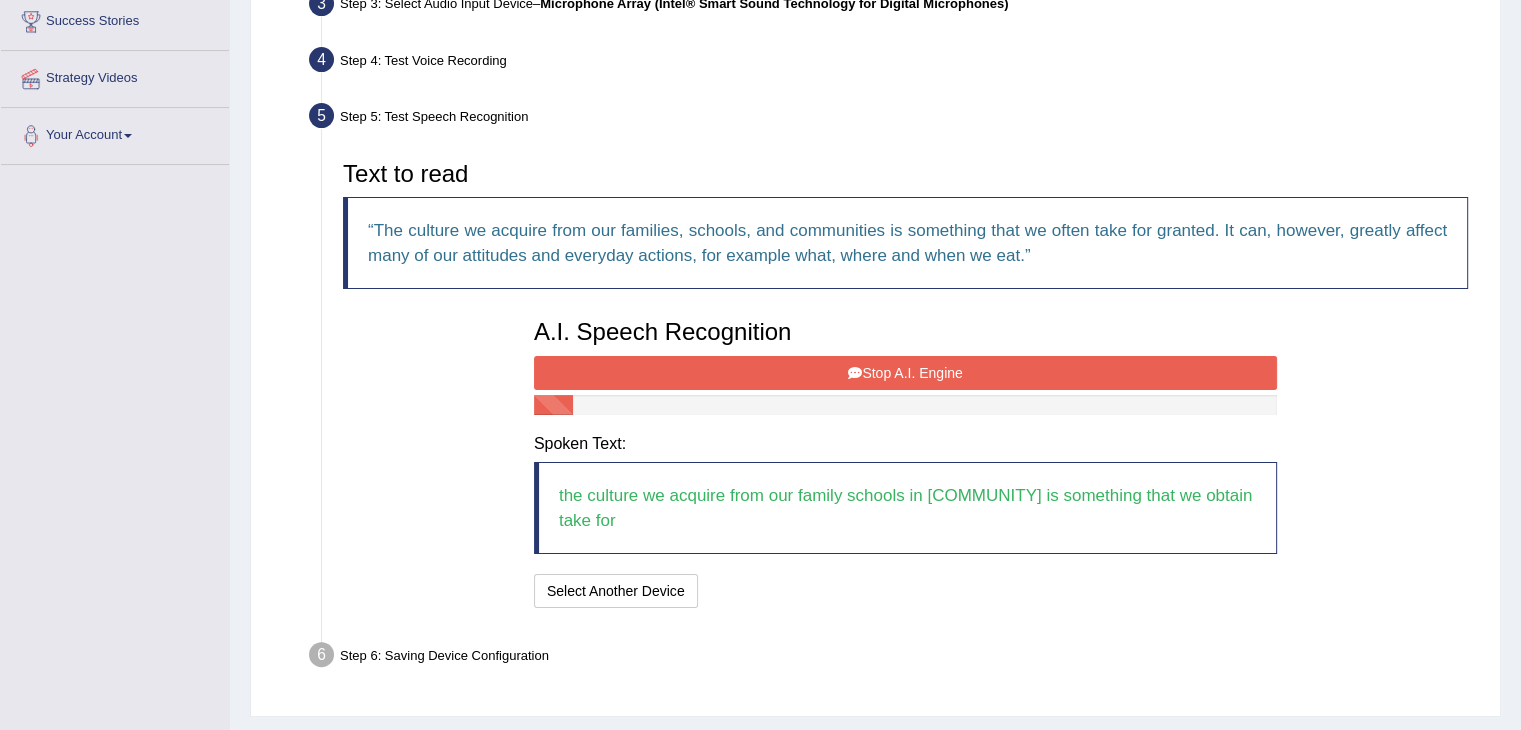 click on "Stop A.I. Engine" at bounding box center (905, 373) 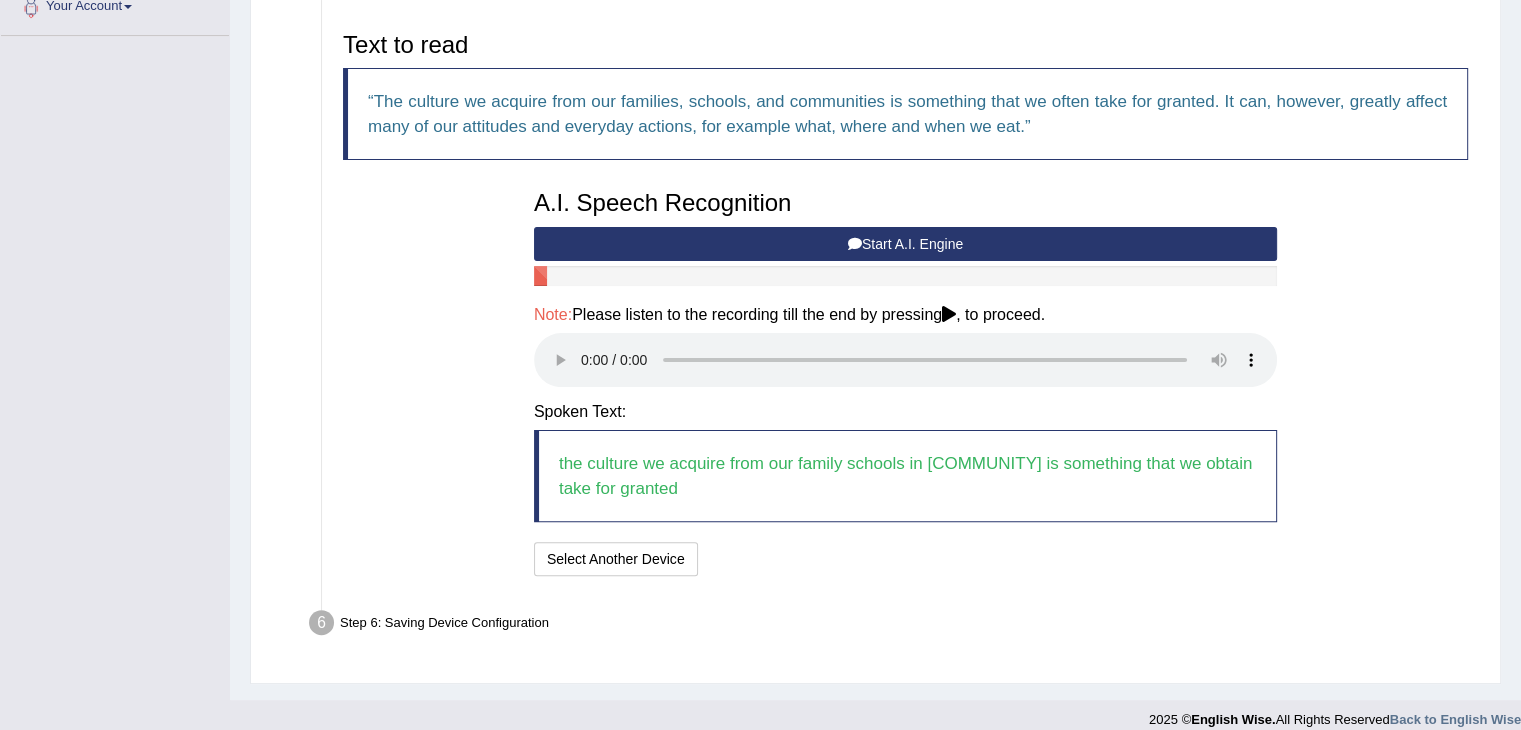 scroll, scrollTop: 480, scrollLeft: 0, axis: vertical 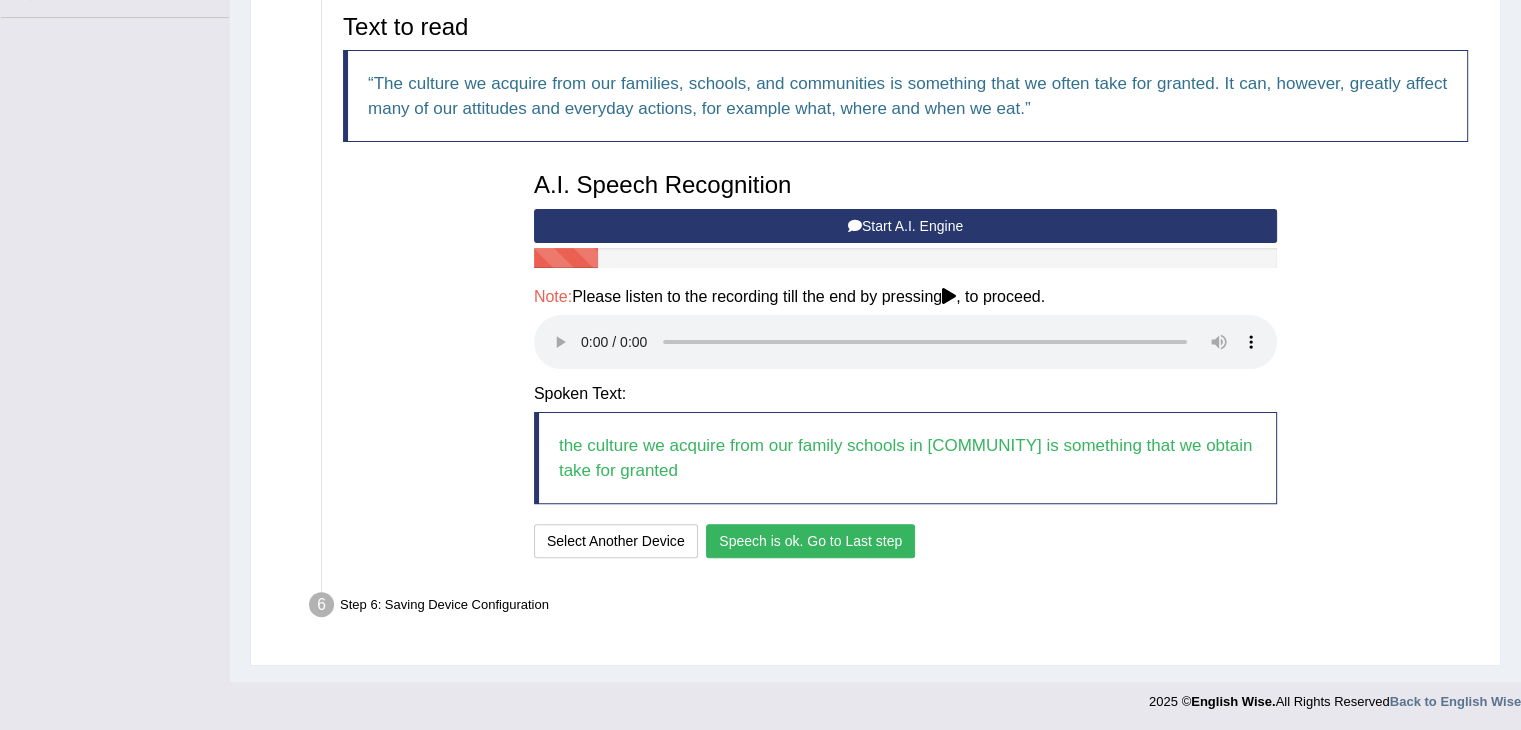 click on "Speech is ok. Go to Last step" at bounding box center [810, 541] 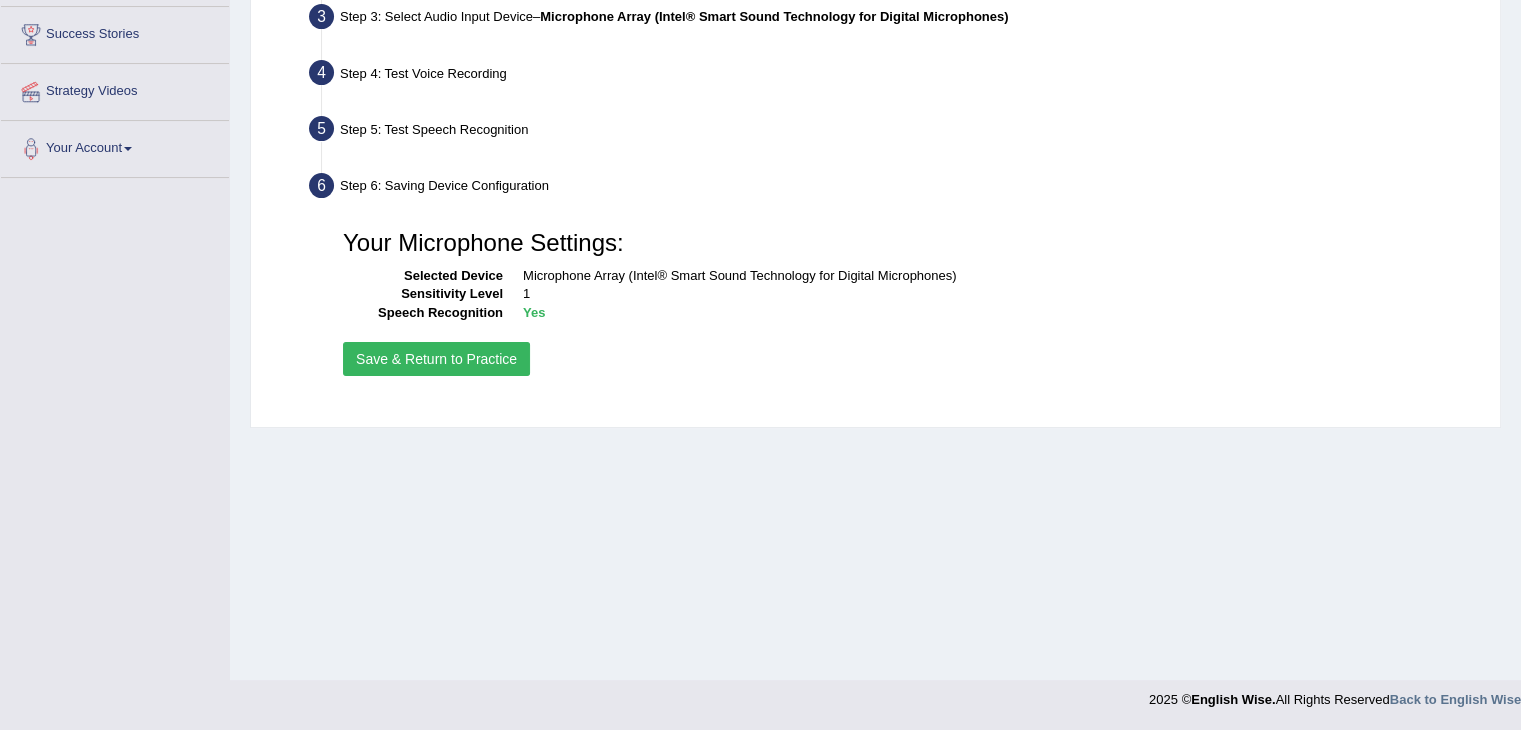 click on "Save & Return to Practice" at bounding box center (436, 359) 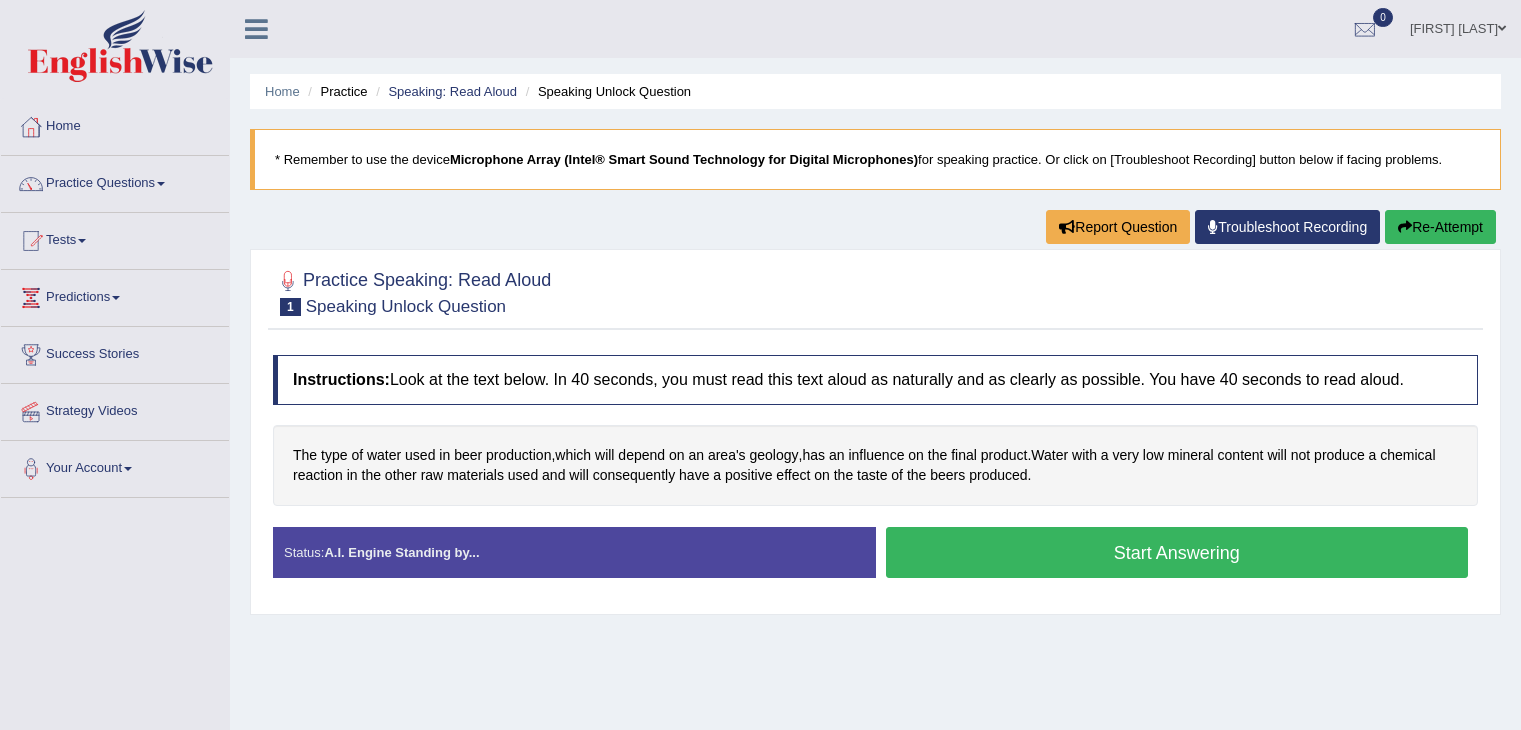 scroll, scrollTop: 0, scrollLeft: 0, axis: both 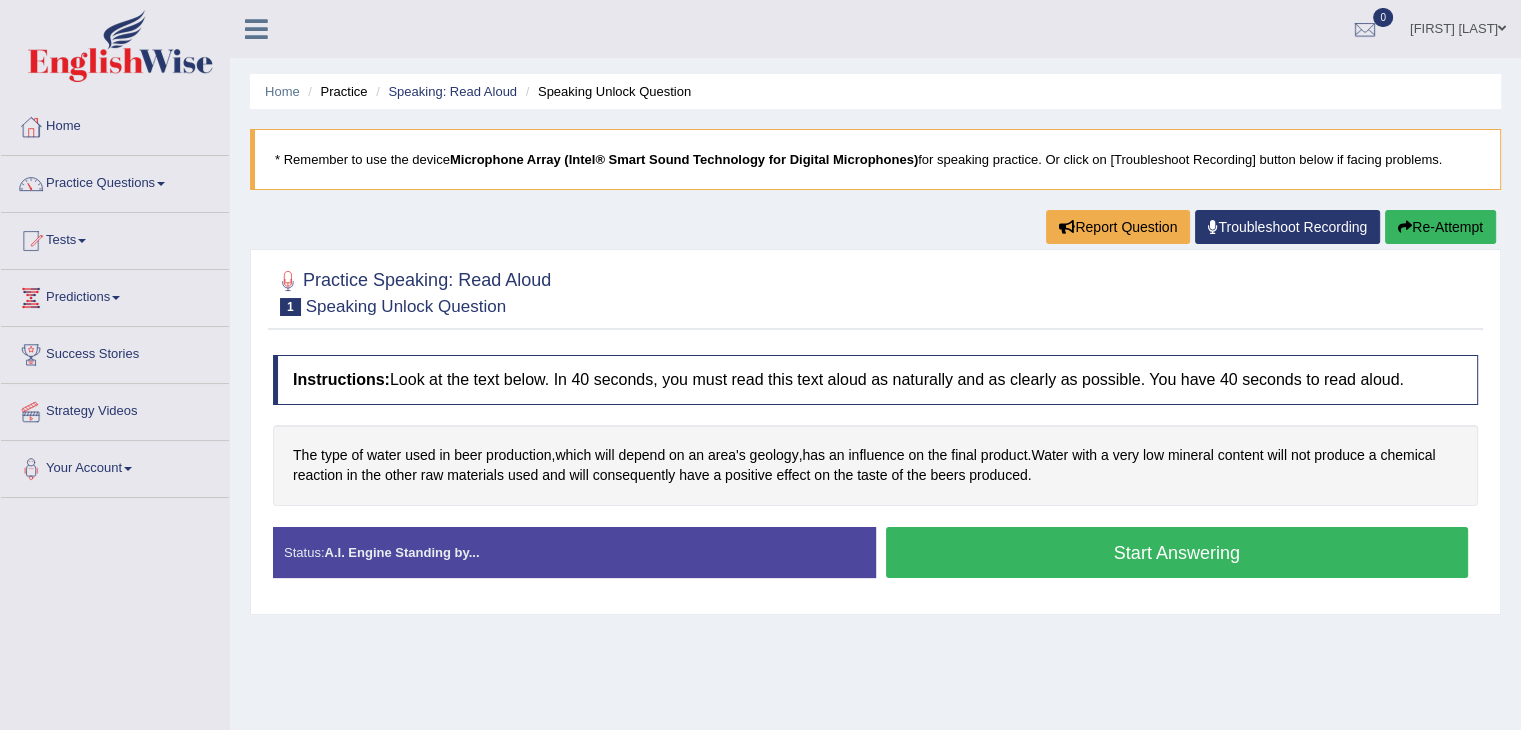 click on "Start Answering" at bounding box center (1177, 552) 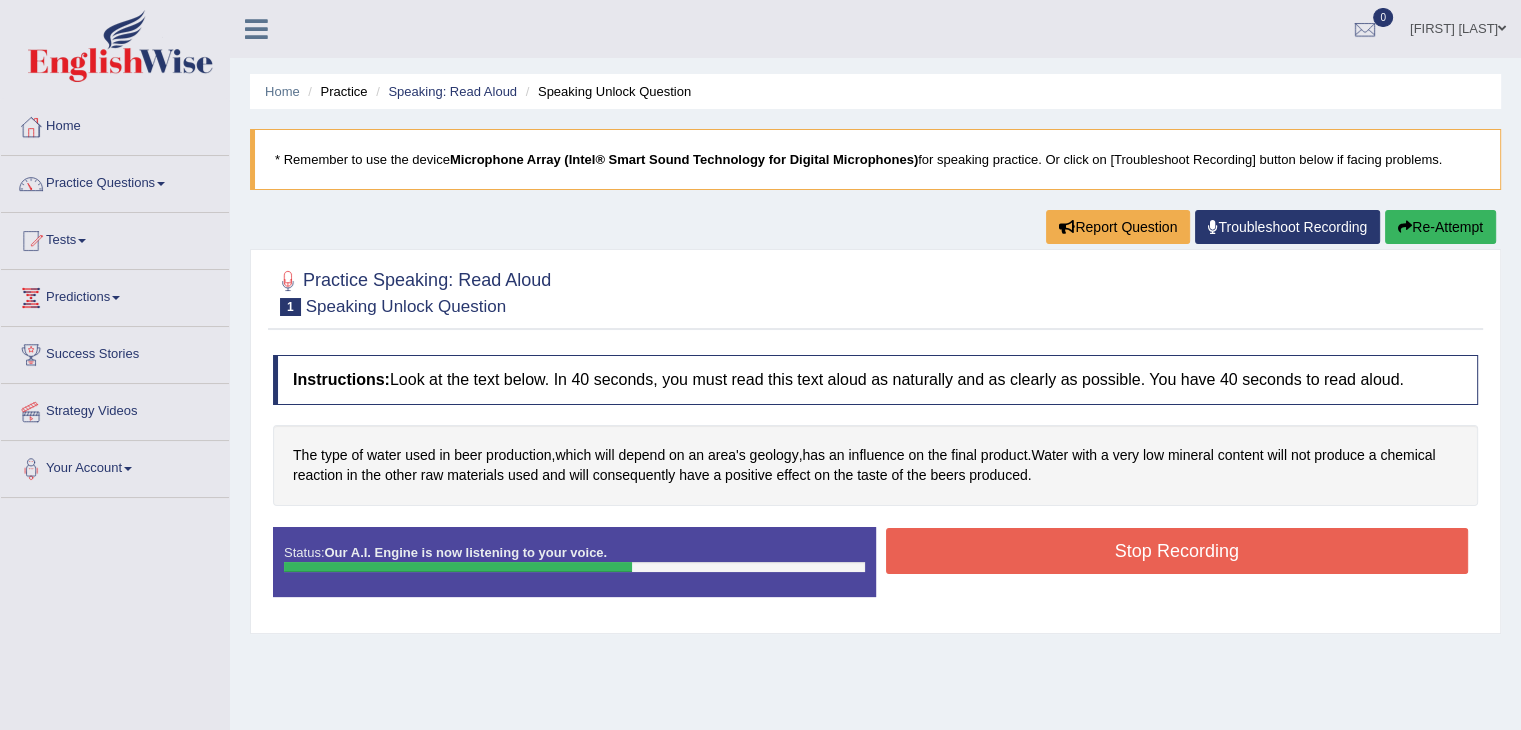 click on "Stop Recording" at bounding box center [1177, 551] 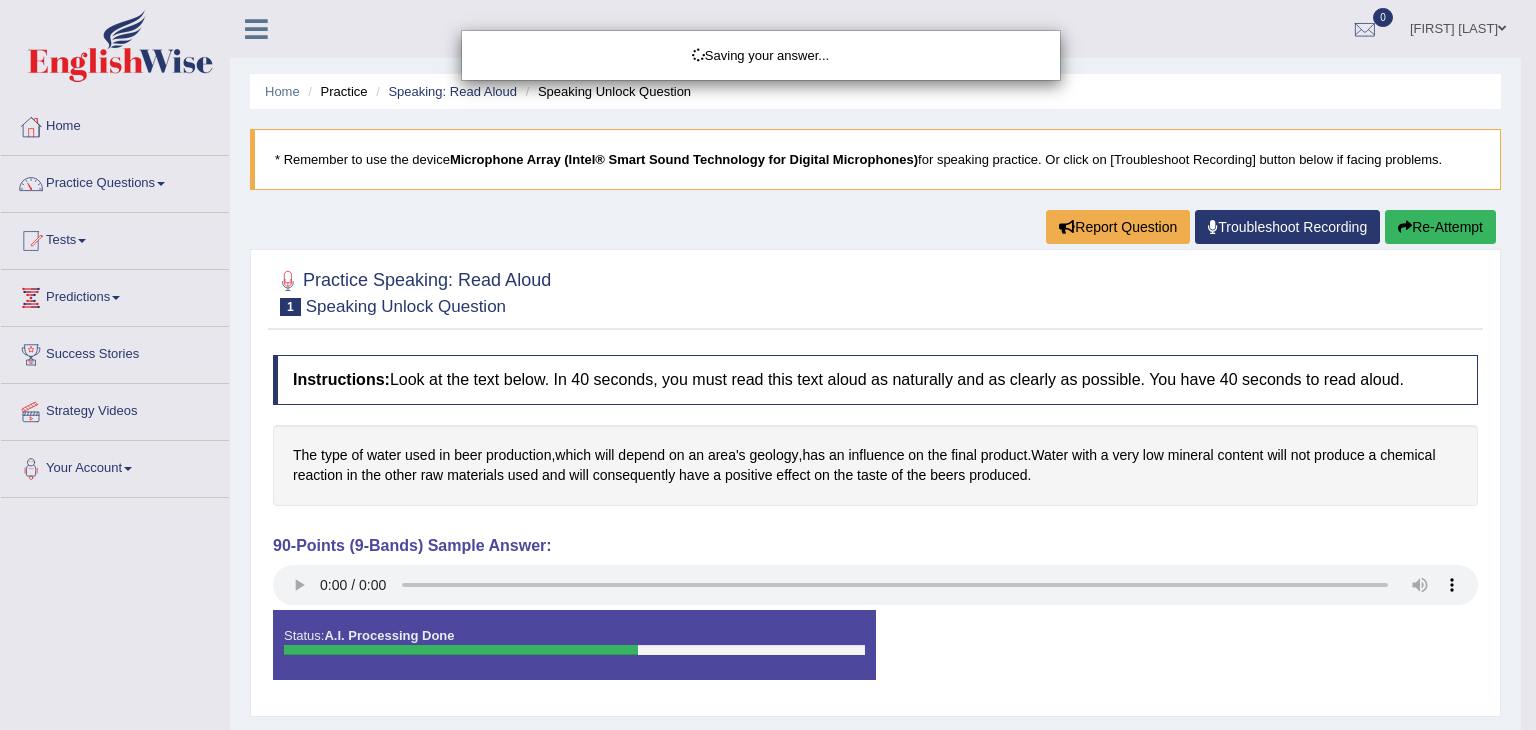 click on "Saving your answer..." at bounding box center (768, 365) 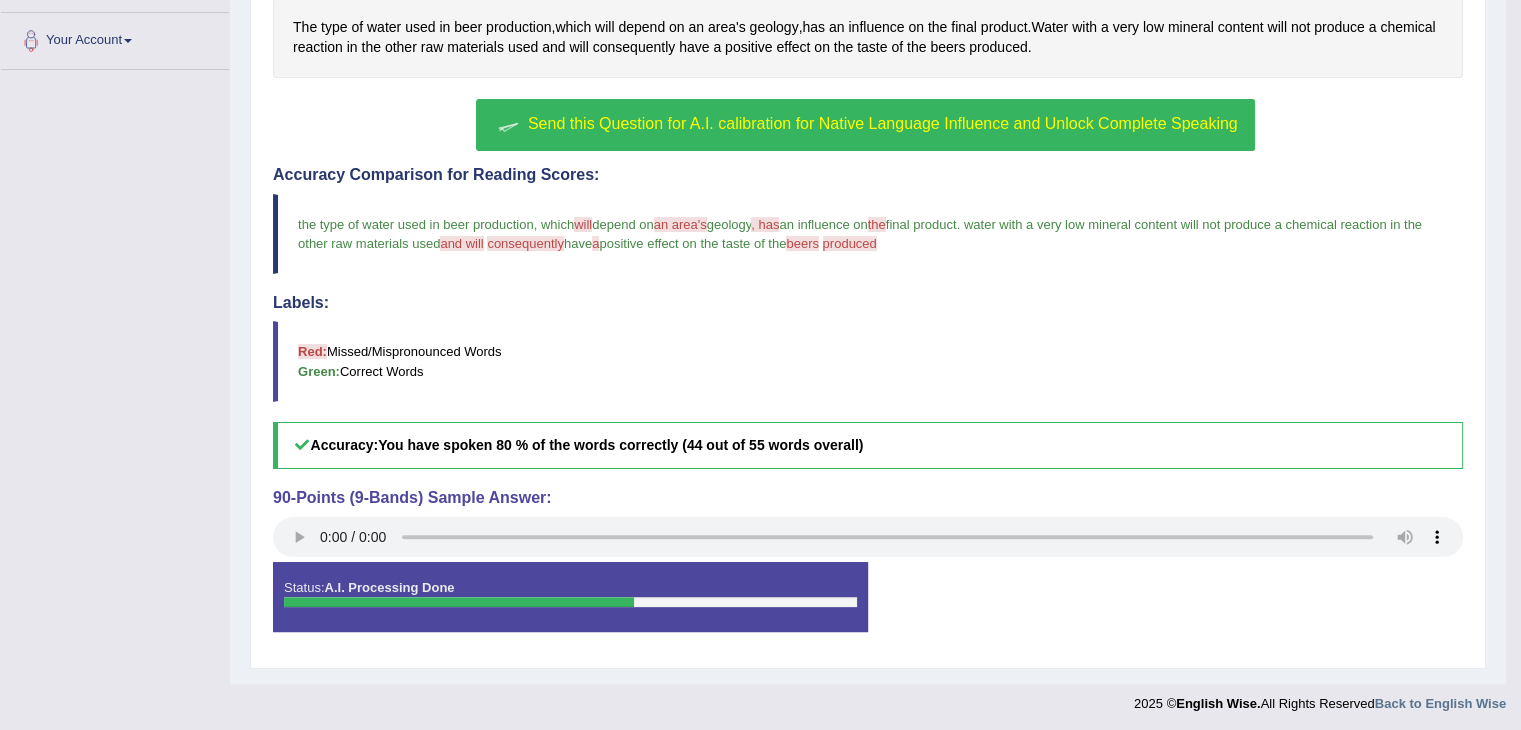 scroll, scrollTop: 428, scrollLeft: 0, axis: vertical 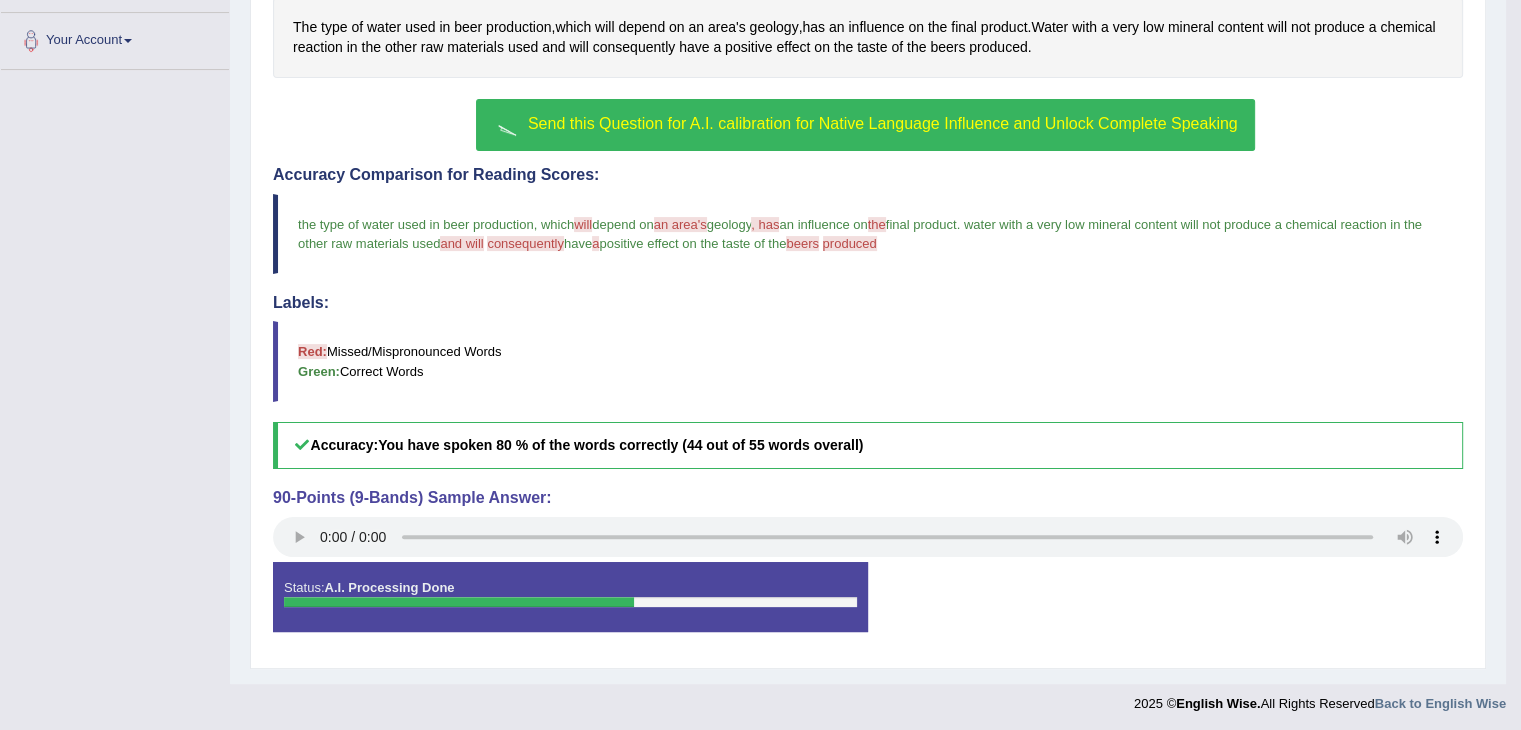 click on "Send this Question for A.I. calibration for Native Language Influence and Unlock Complete Speaking" at bounding box center (883, 123) 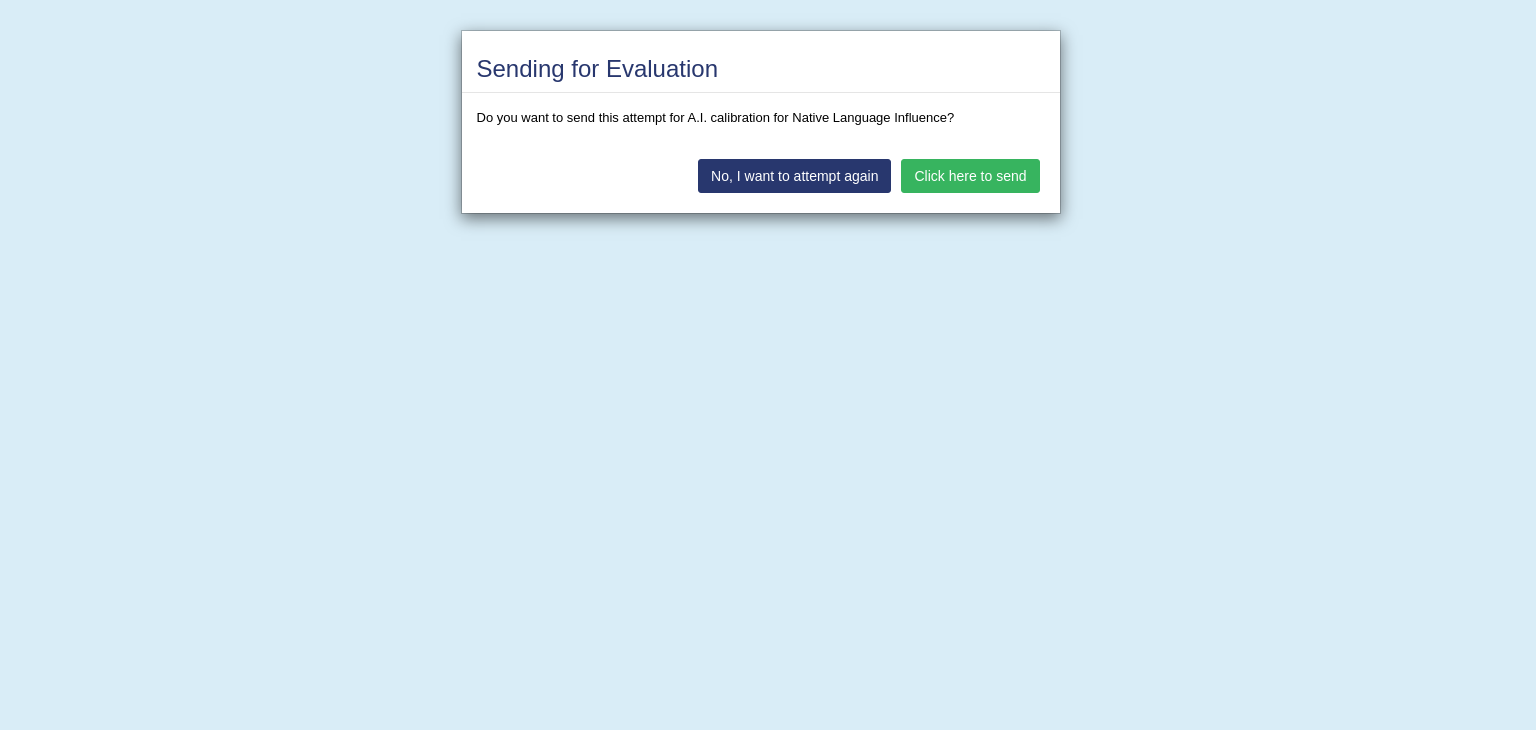 click on "Click here to send" at bounding box center (970, 176) 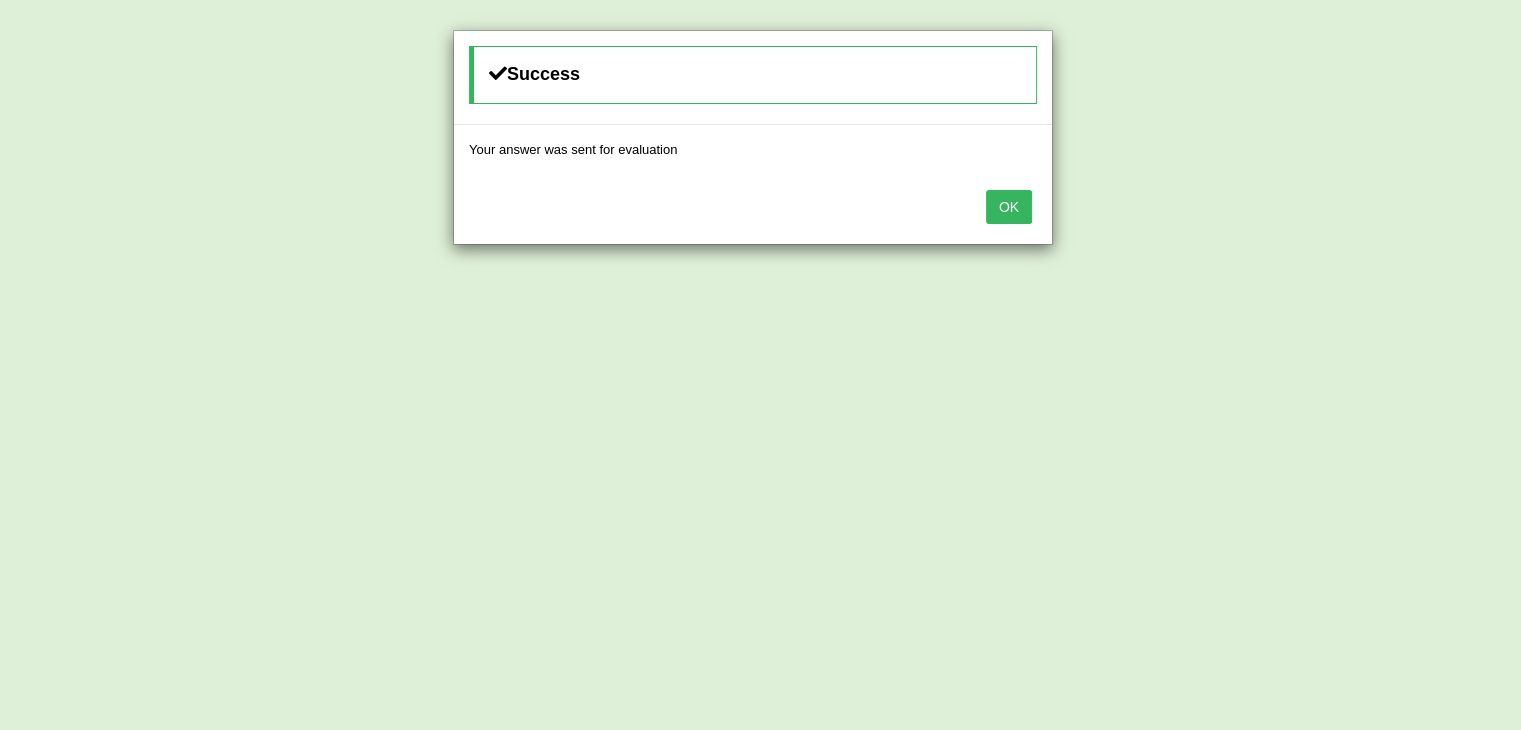 click on "OK" at bounding box center [1009, 207] 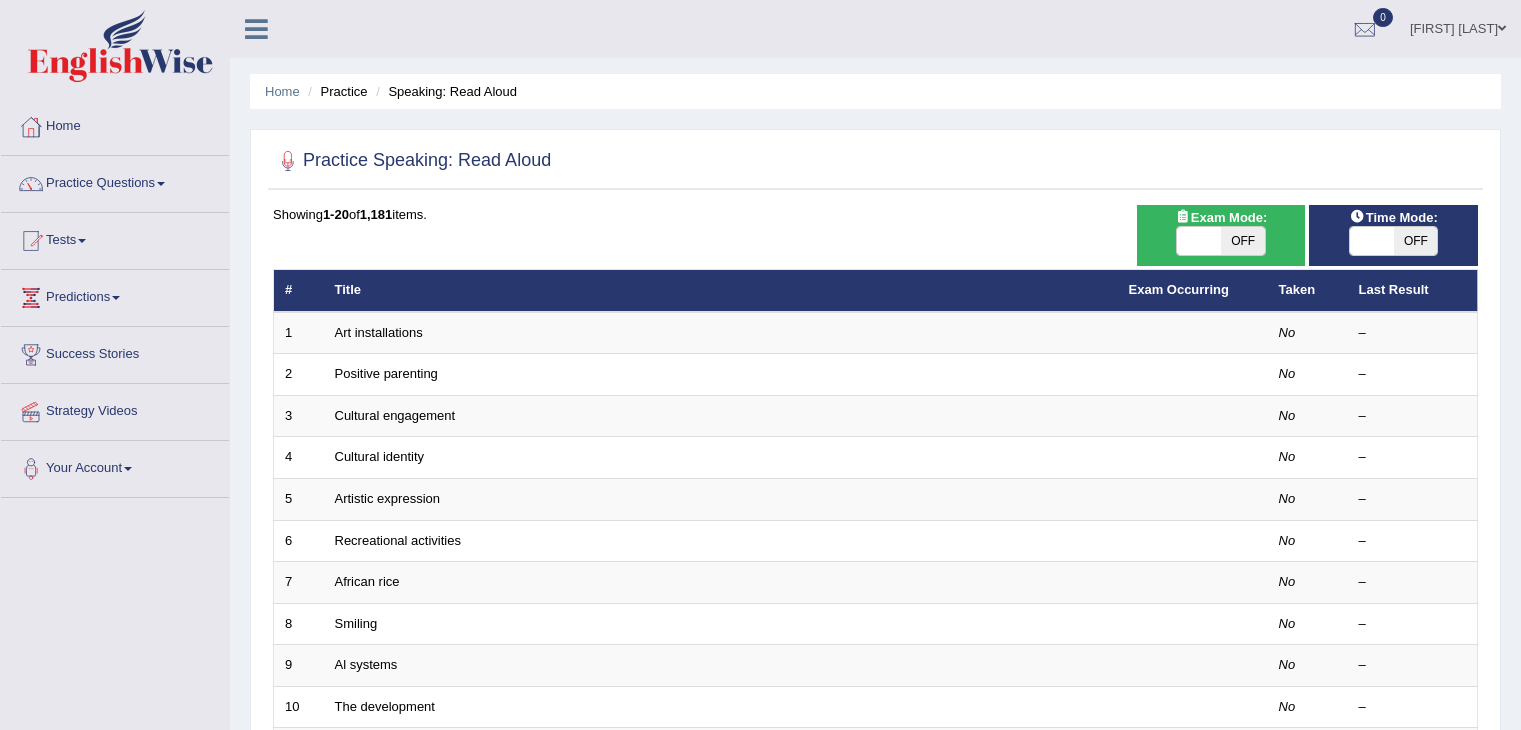 scroll, scrollTop: 0, scrollLeft: 0, axis: both 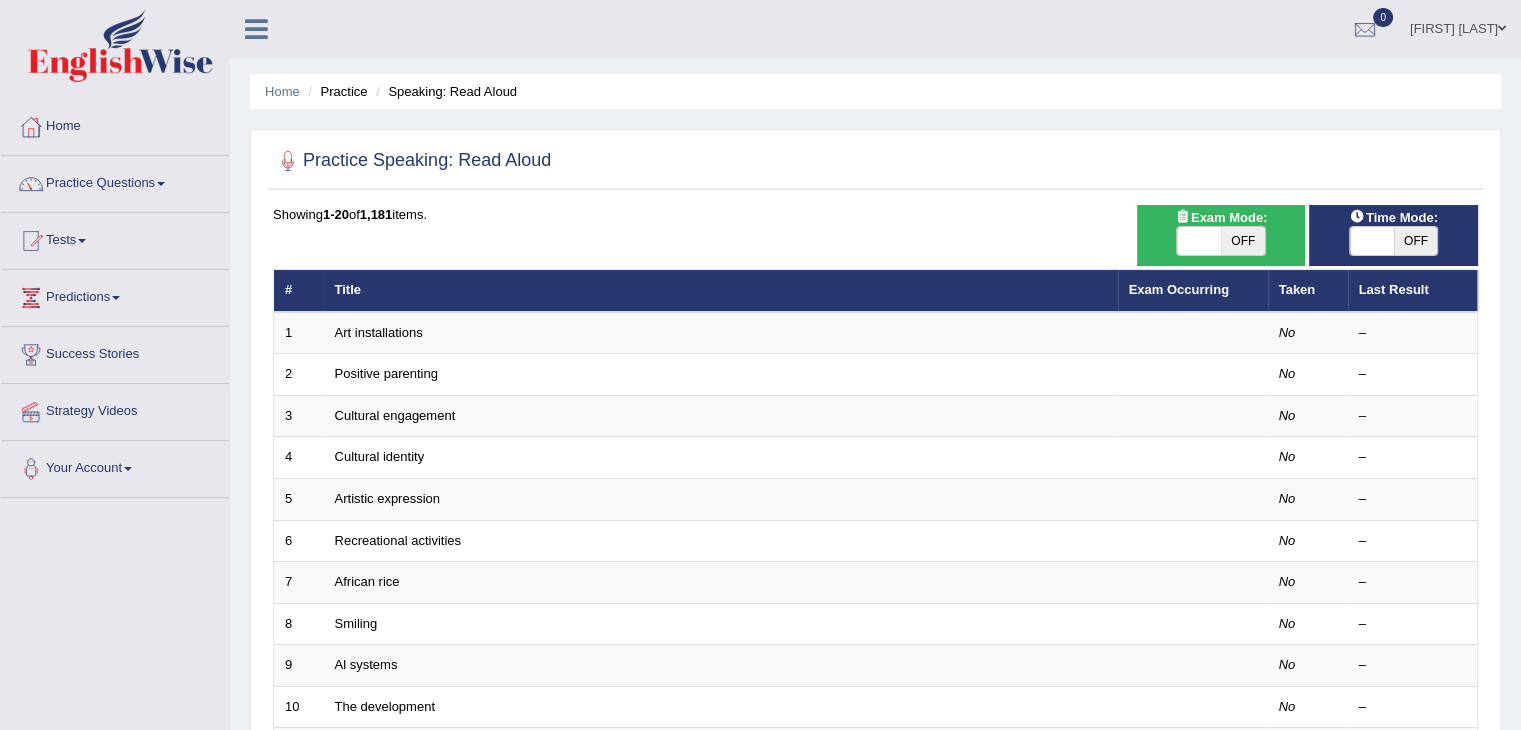 click at bounding box center [161, 184] 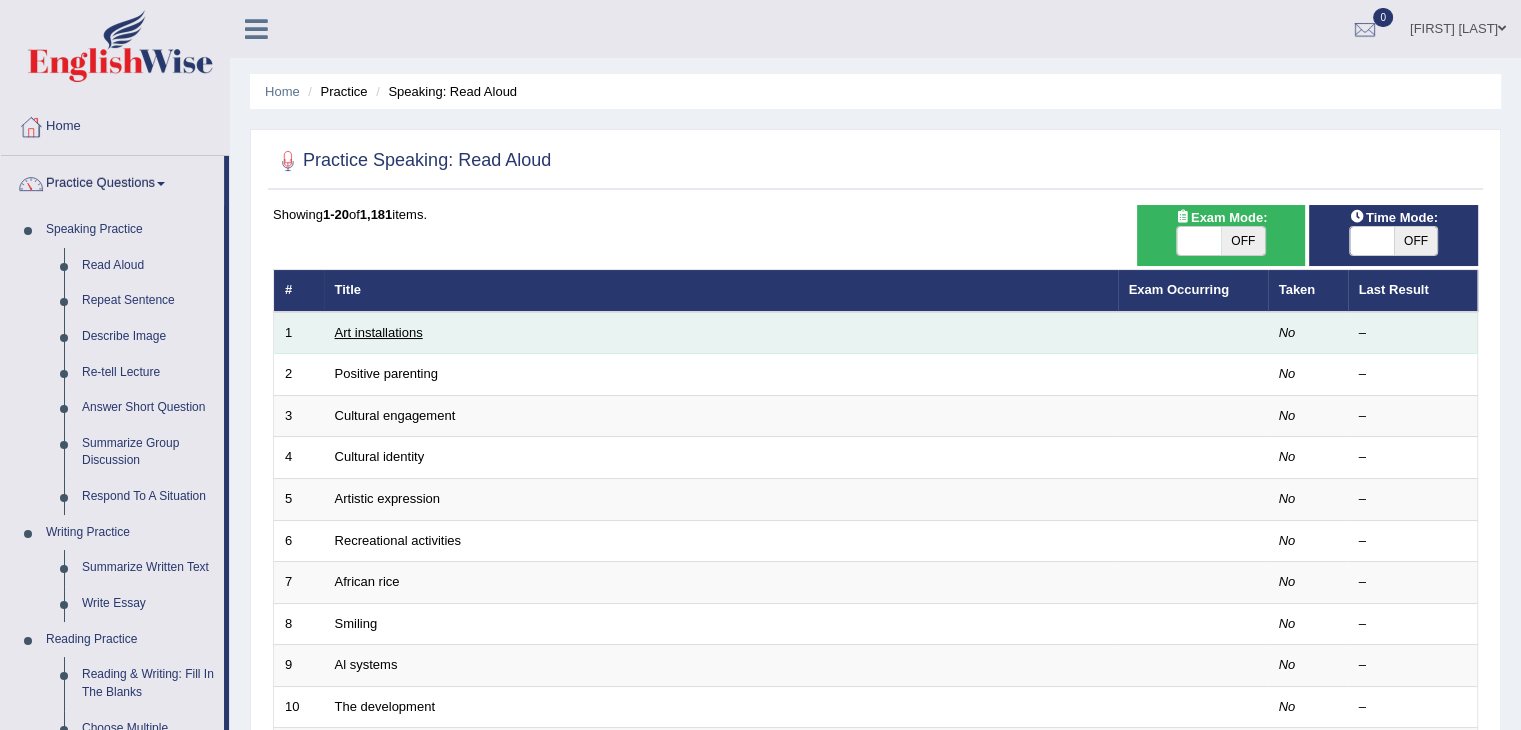 click on "Art installations" at bounding box center (379, 332) 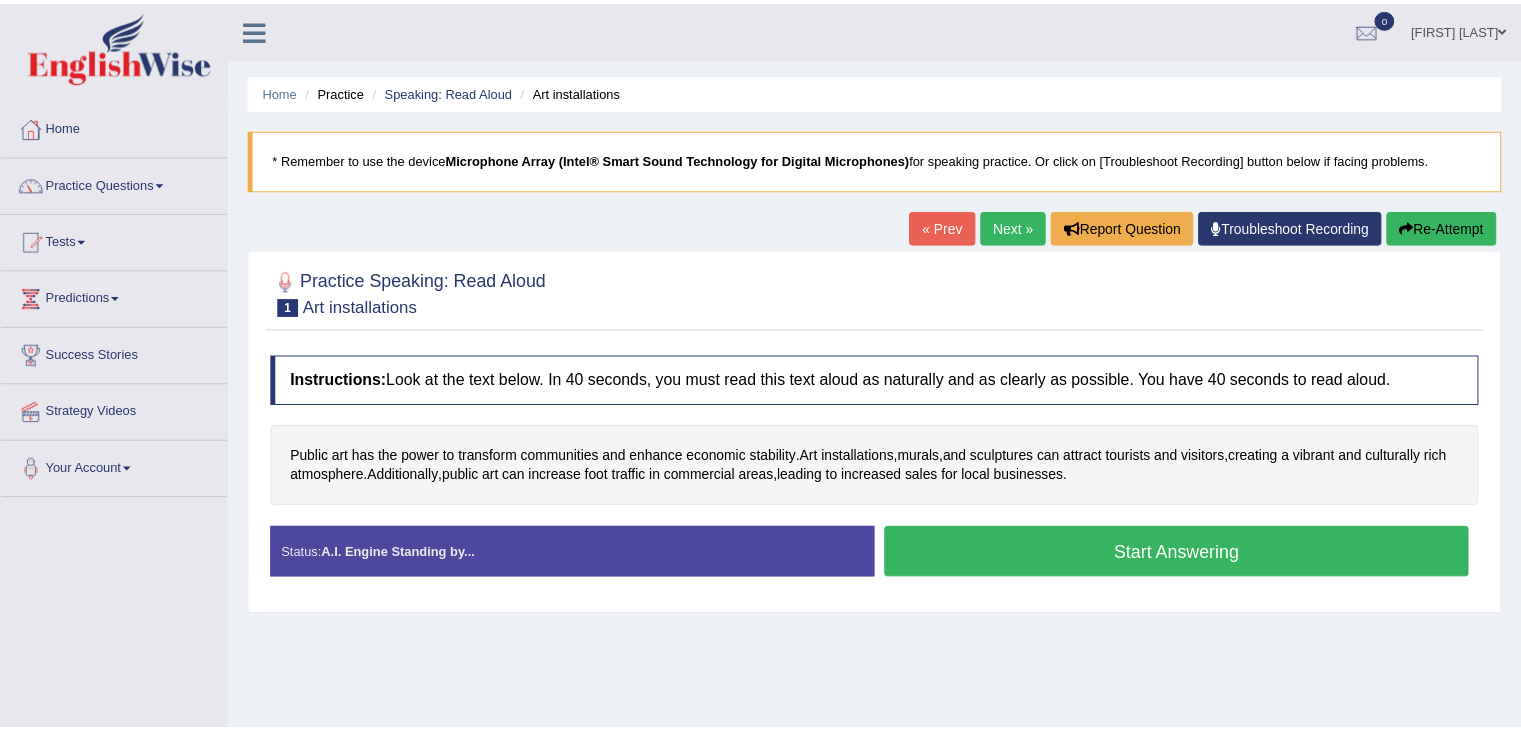 scroll, scrollTop: 0, scrollLeft: 0, axis: both 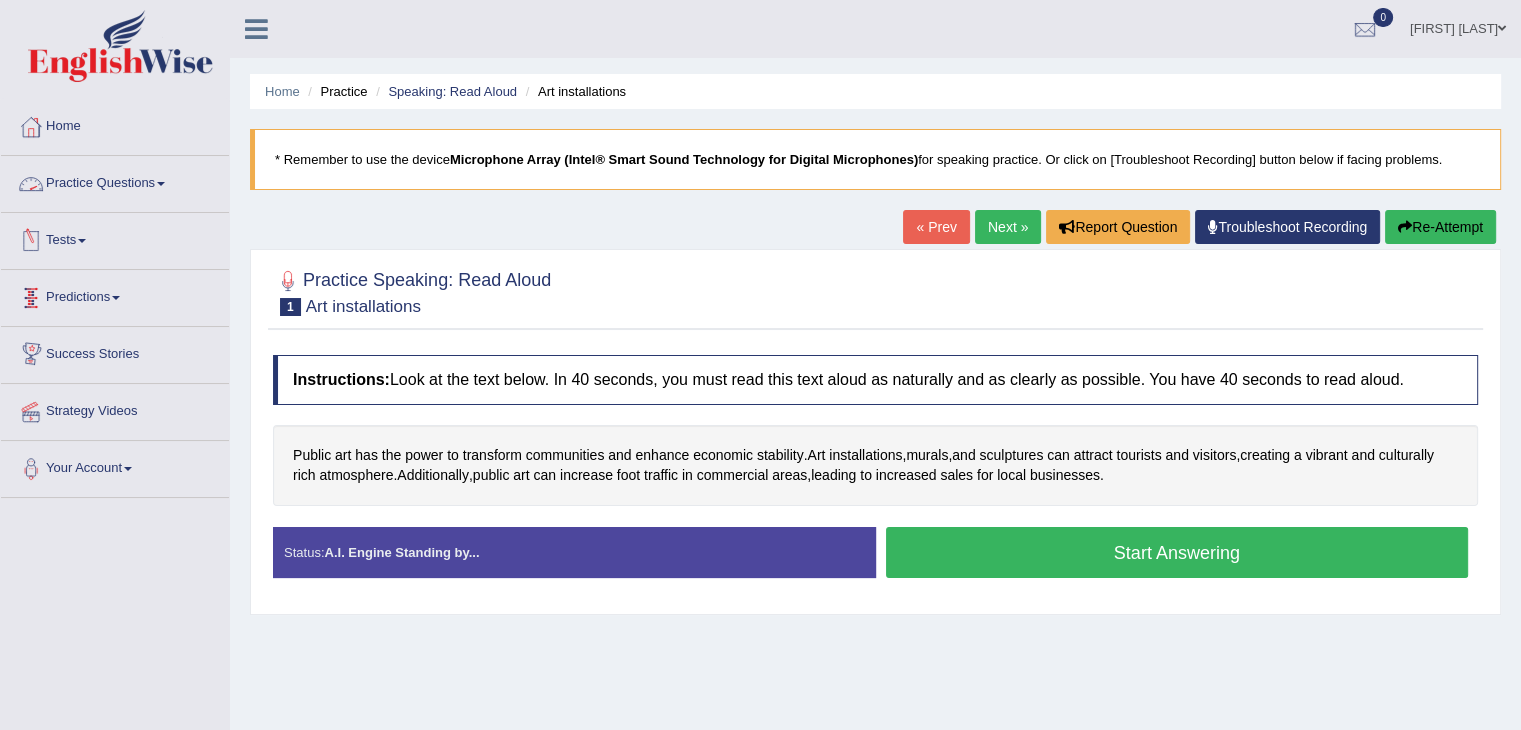 click on "Practice Questions" at bounding box center [115, 181] 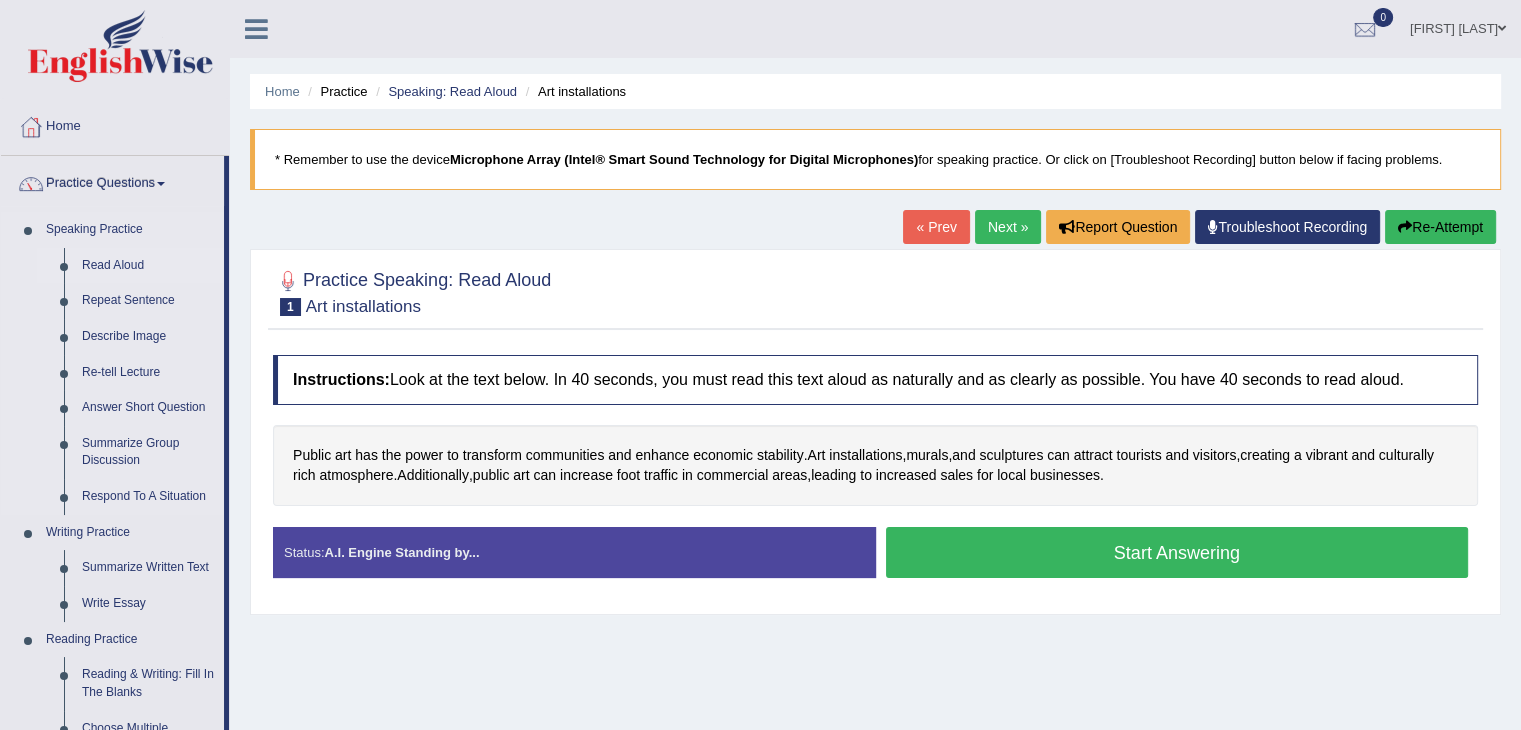 click on "Read Aloud" at bounding box center [148, 266] 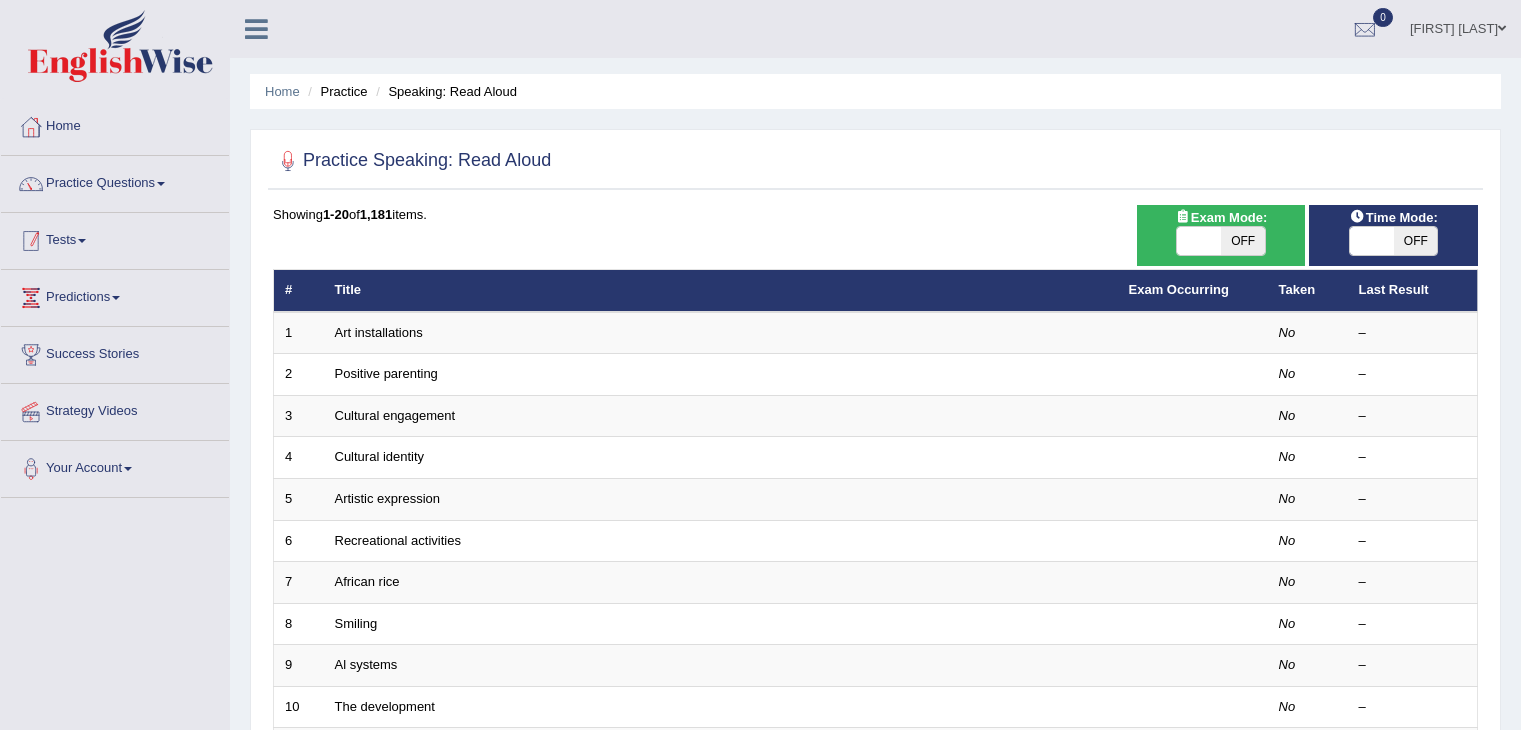 scroll, scrollTop: 0, scrollLeft: 0, axis: both 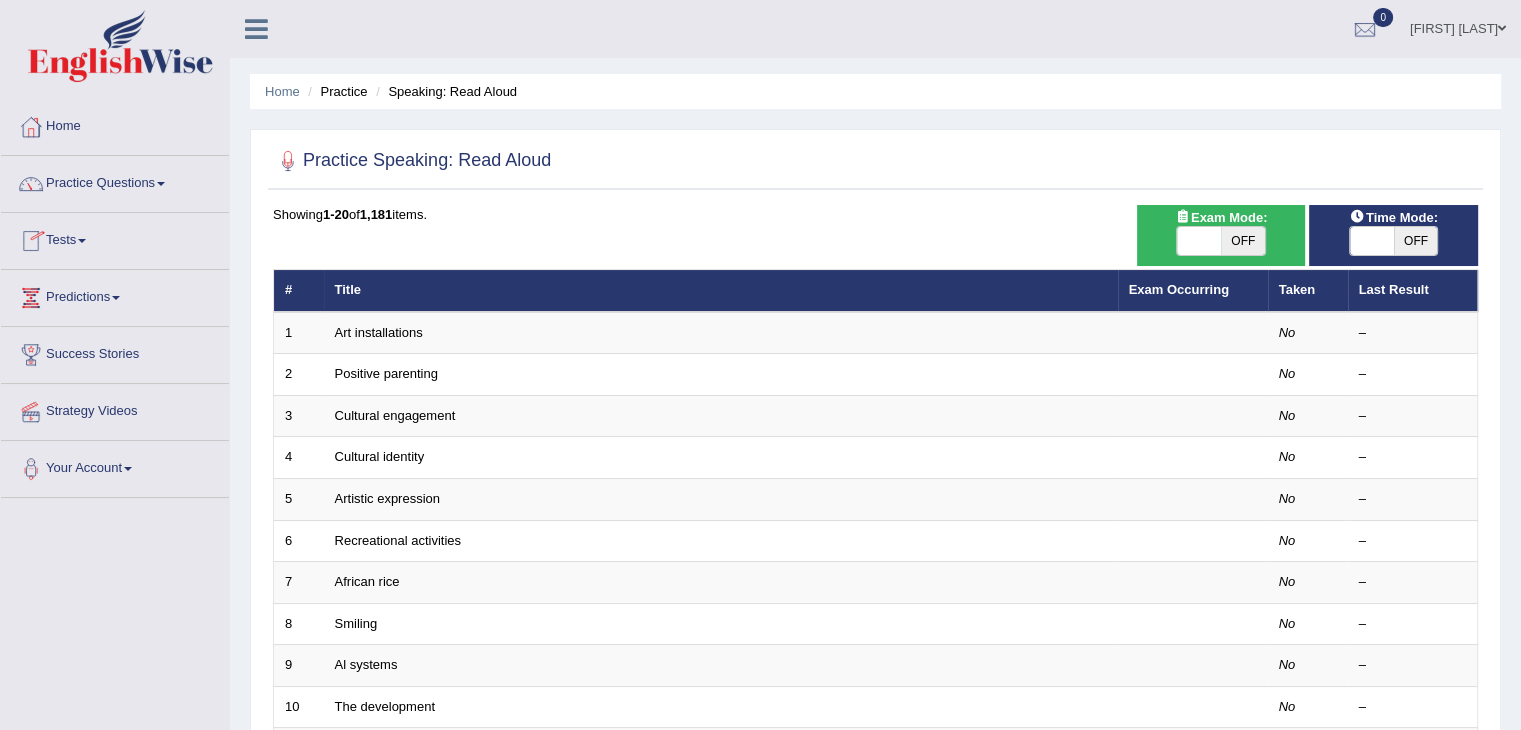 click on "OFF" at bounding box center (1243, 241) 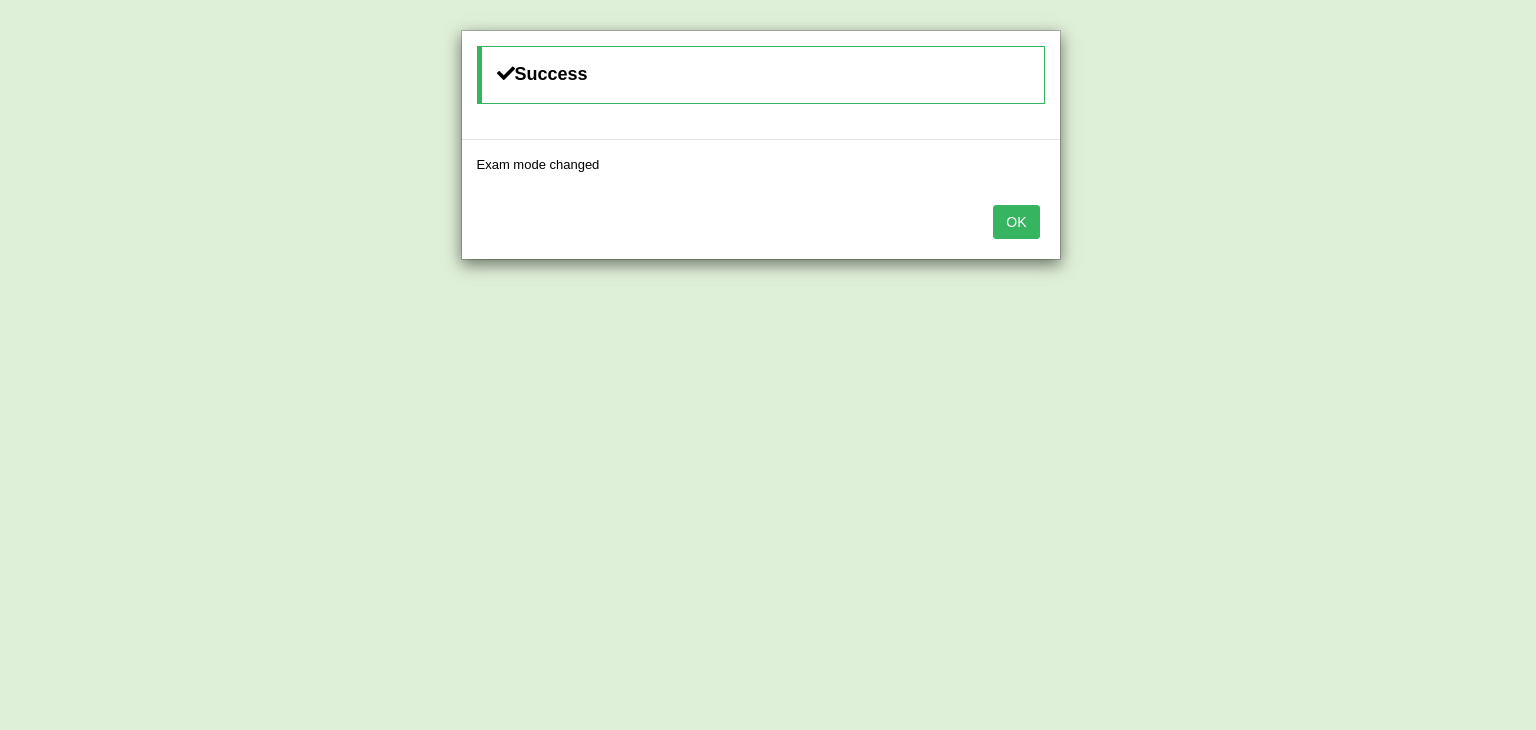 click on "OK" at bounding box center (1016, 222) 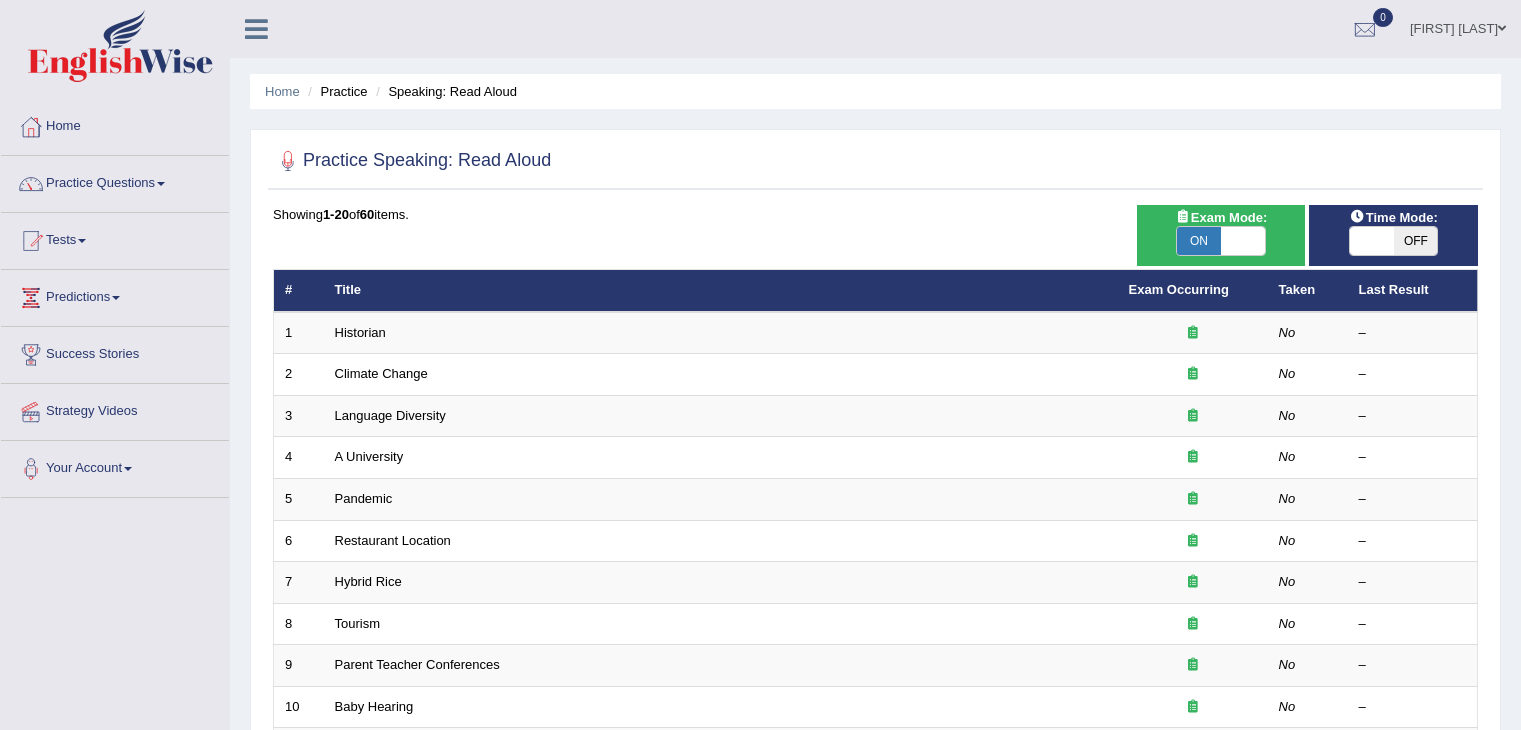 scroll, scrollTop: 0, scrollLeft: 0, axis: both 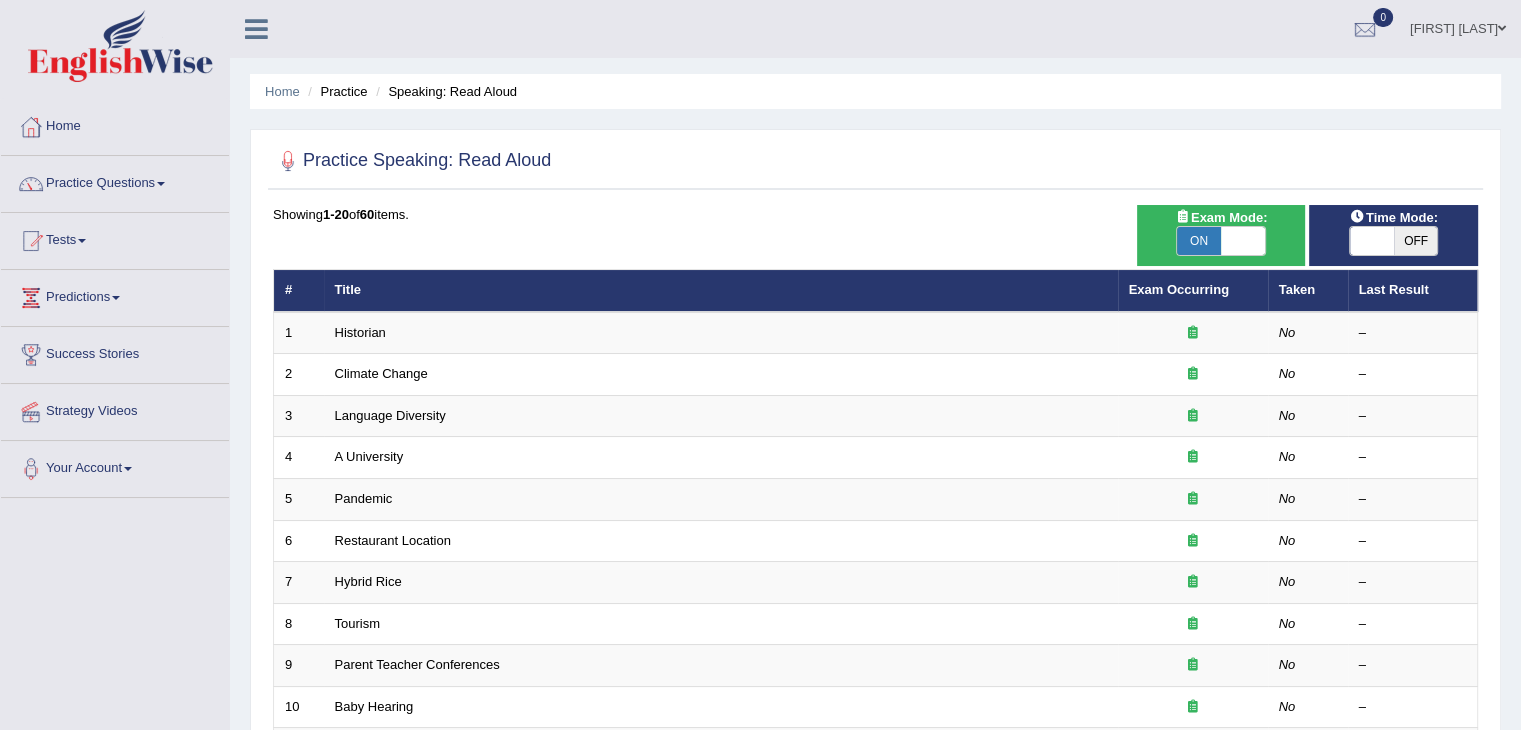 click on "OFF" at bounding box center (1416, 241) 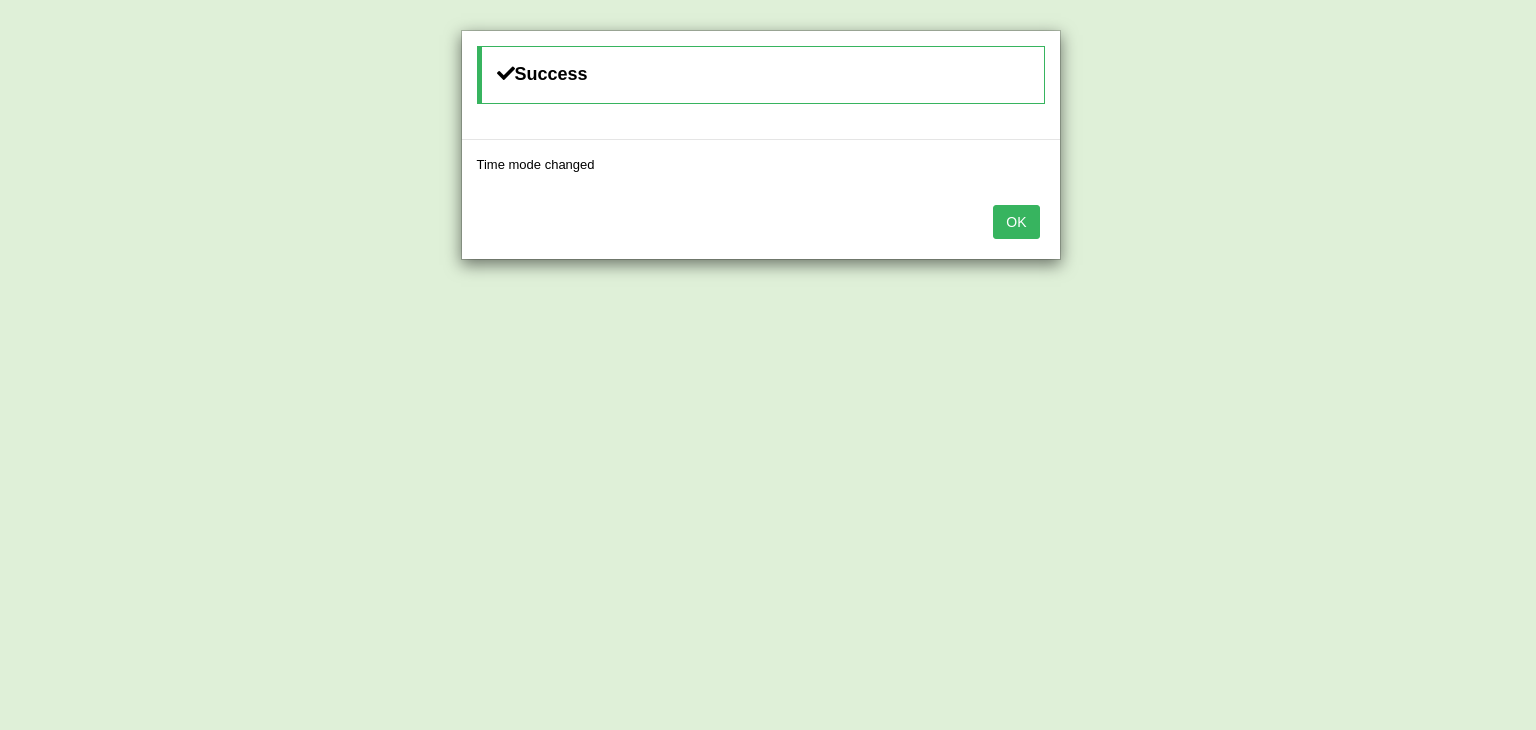 click on "OK" at bounding box center [1016, 222] 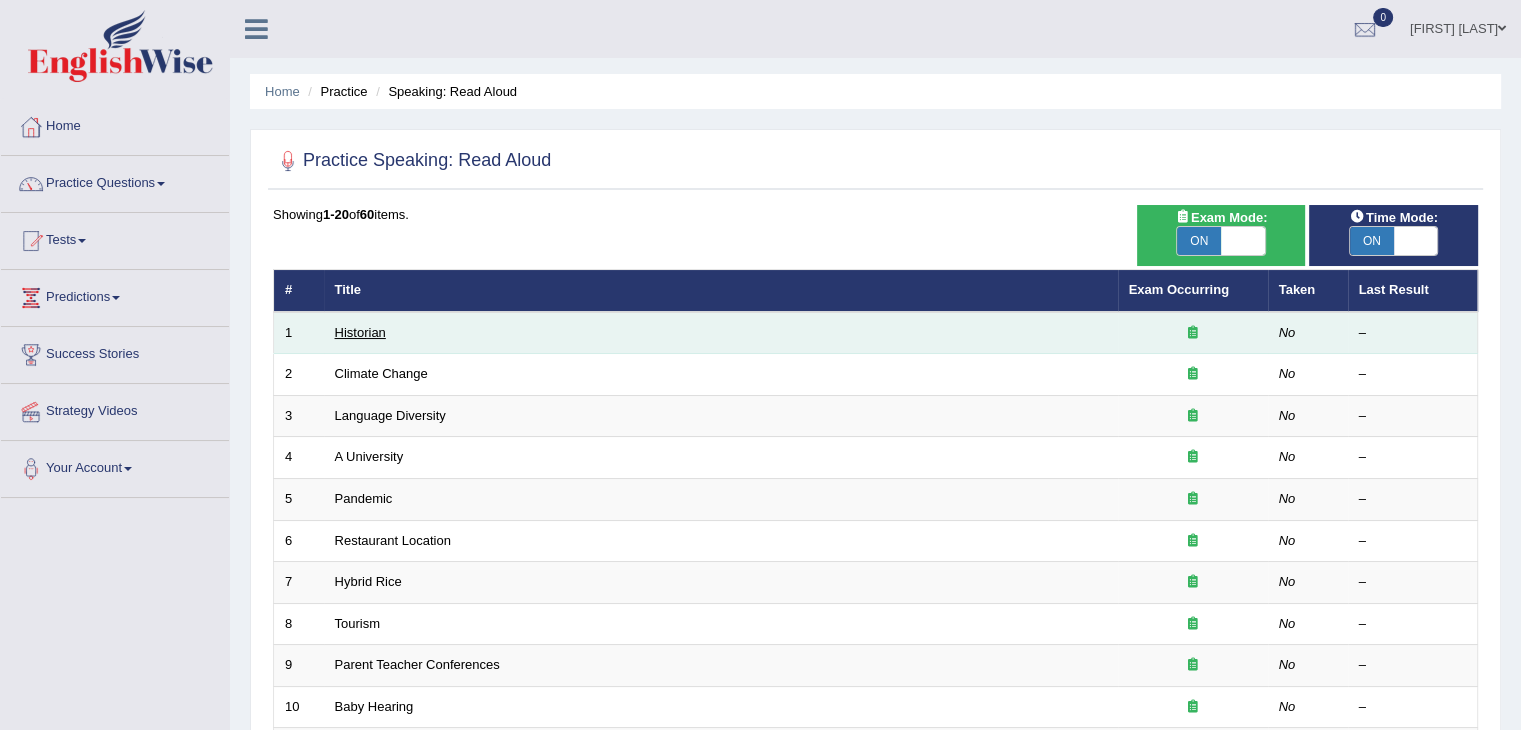 click on "Historian" at bounding box center [360, 332] 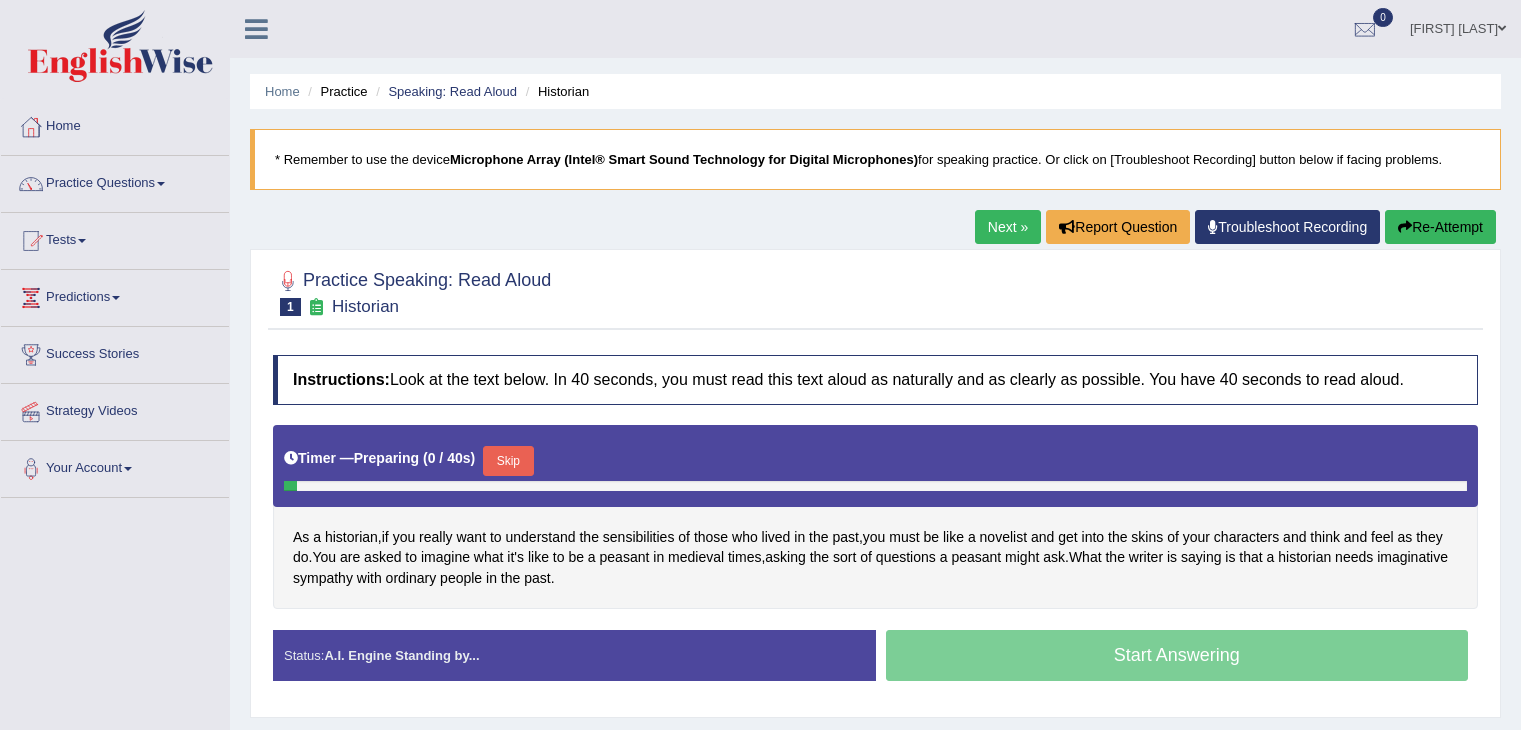 scroll, scrollTop: 0, scrollLeft: 0, axis: both 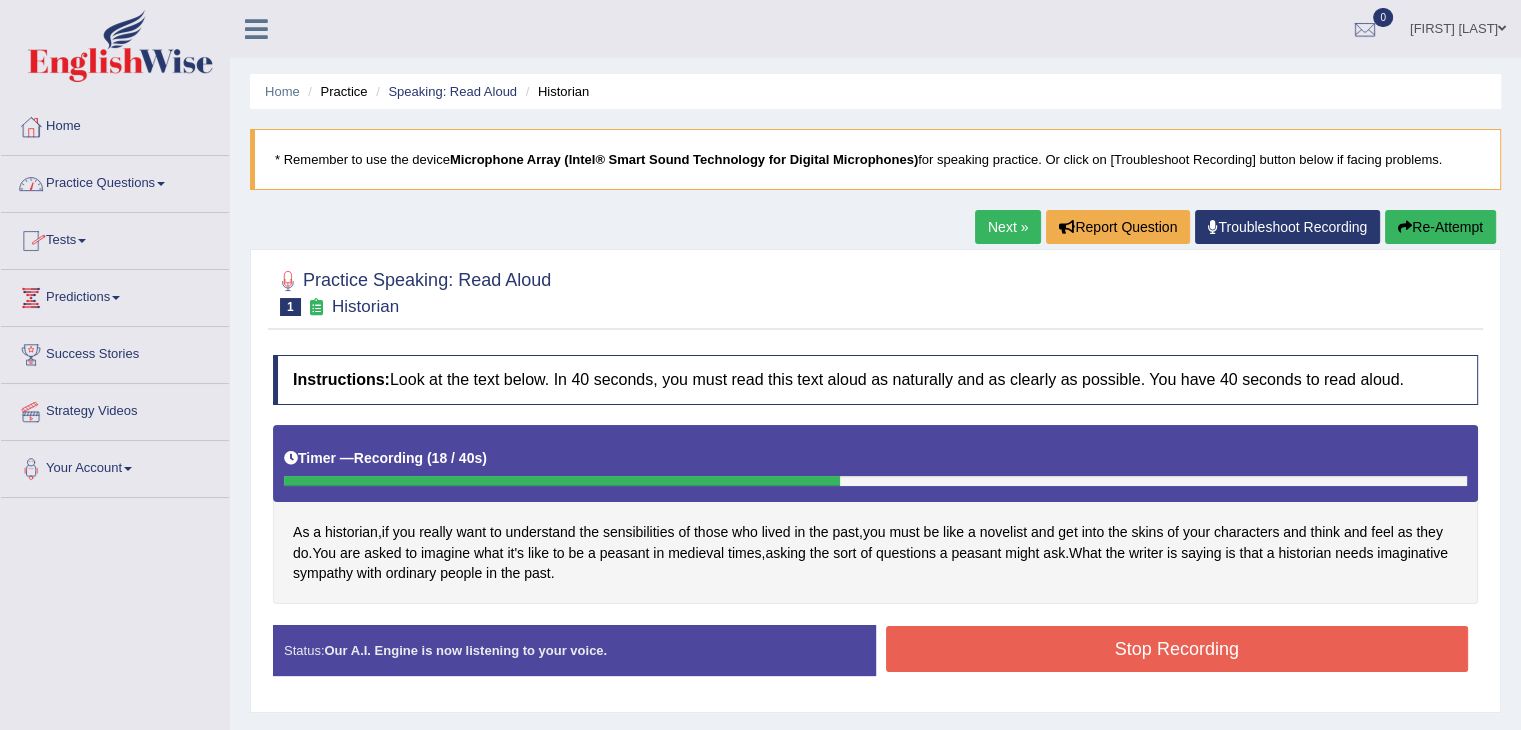 click on "Practice Questions" at bounding box center (115, 181) 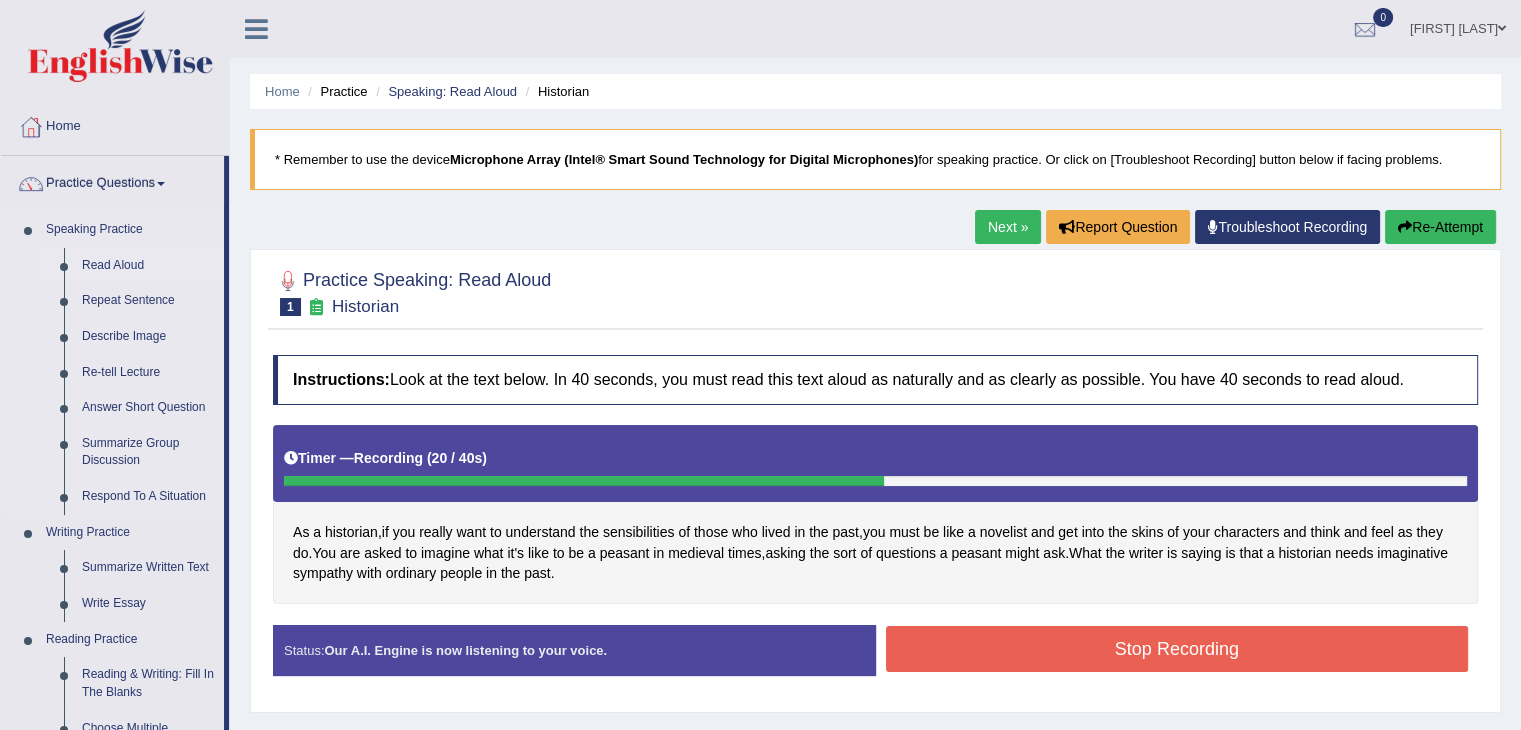 click on "Read Aloud" at bounding box center [148, 266] 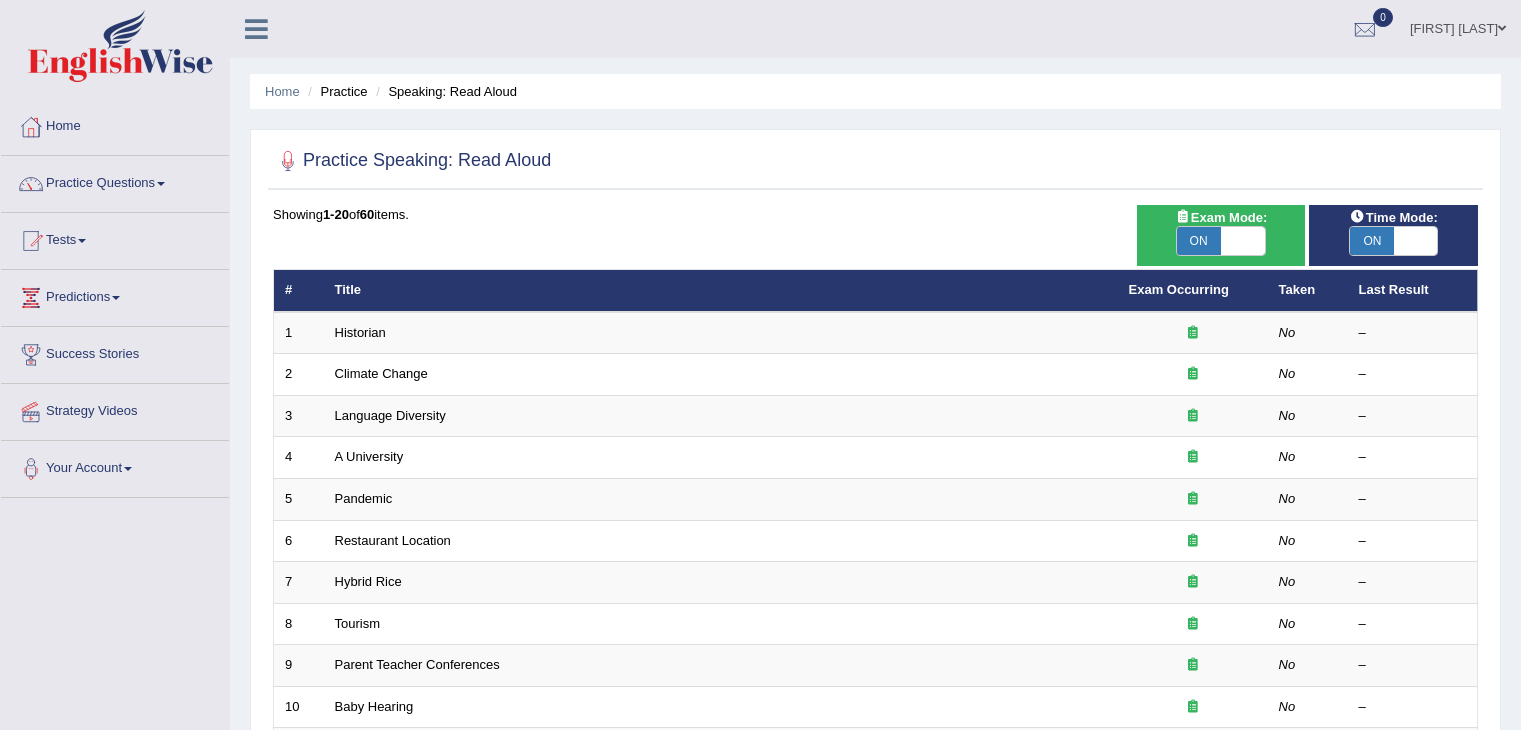 scroll, scrollTop: 0, scrollLeft: 0, axis: both 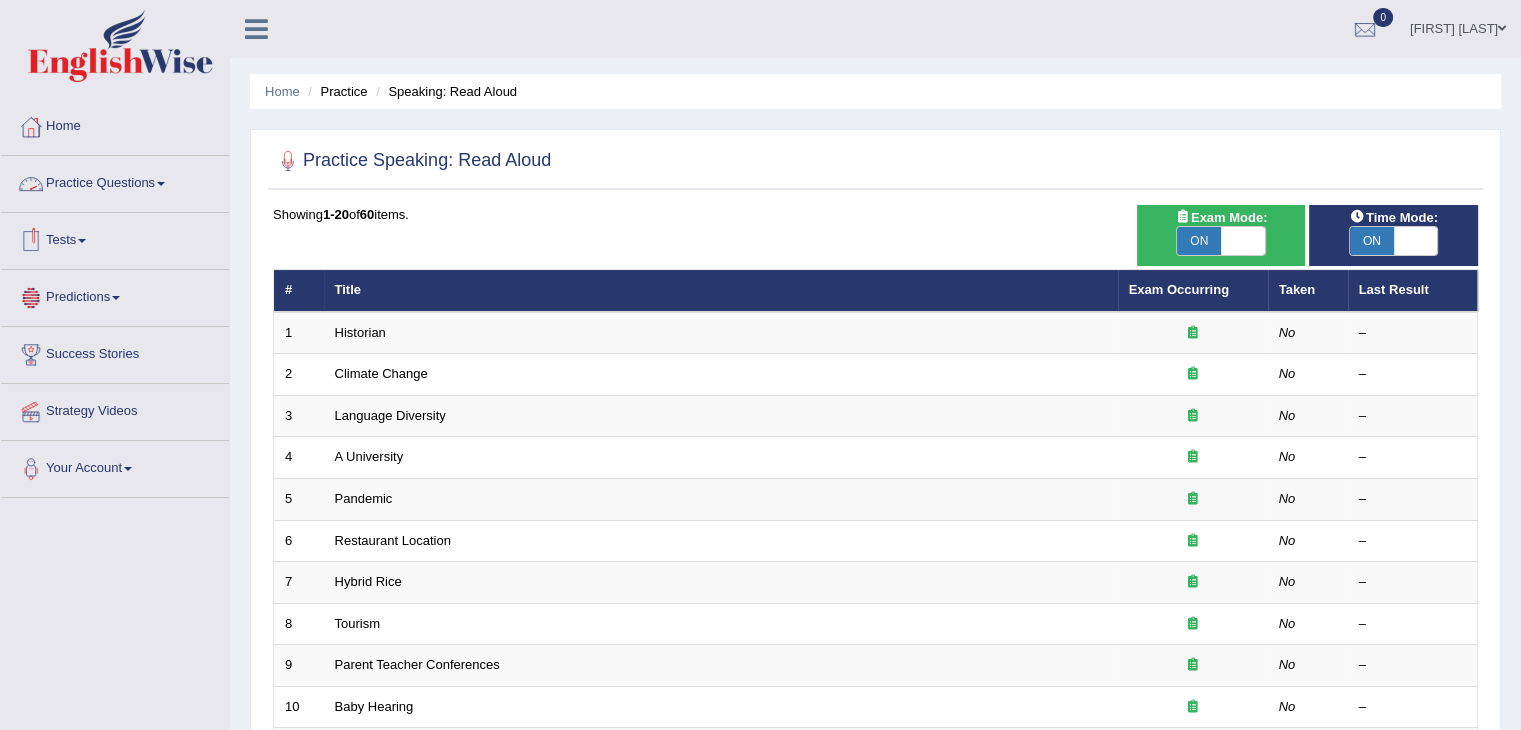 click on "Practice Questions" at bounding box center [115, 181] 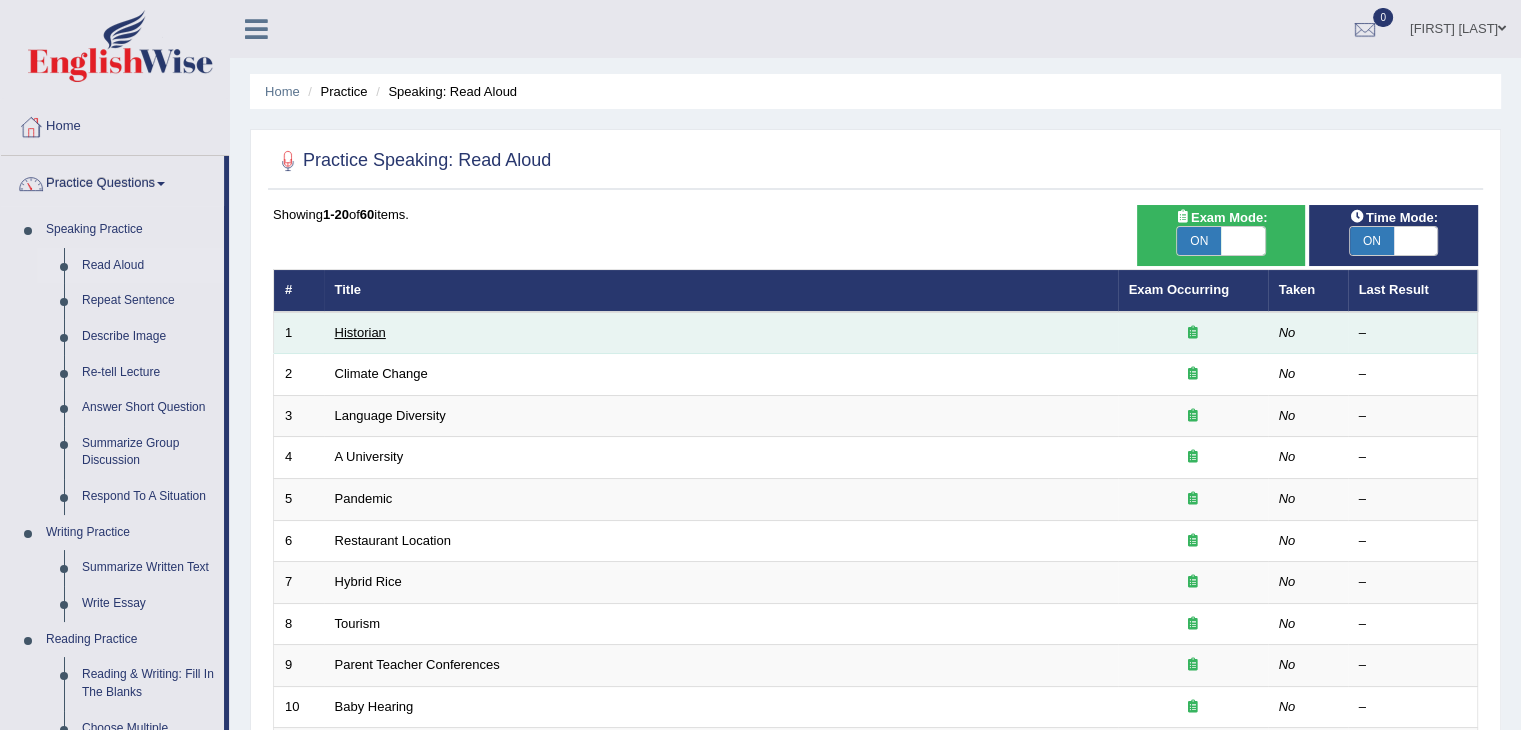 click on "Historian" at bounding box center (360, 332) 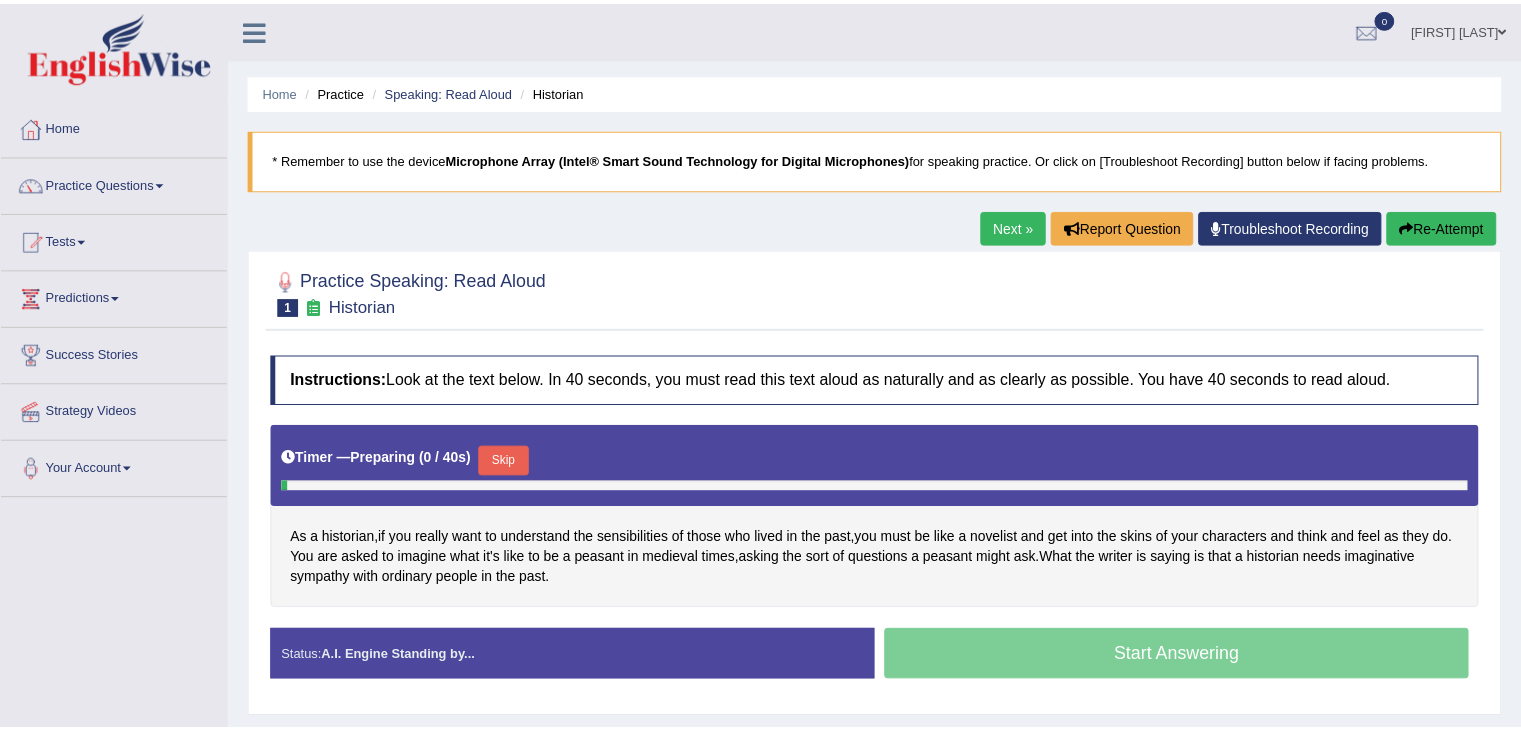 scroll, scrollTop: 0, scrollLeft: 0, axis: both 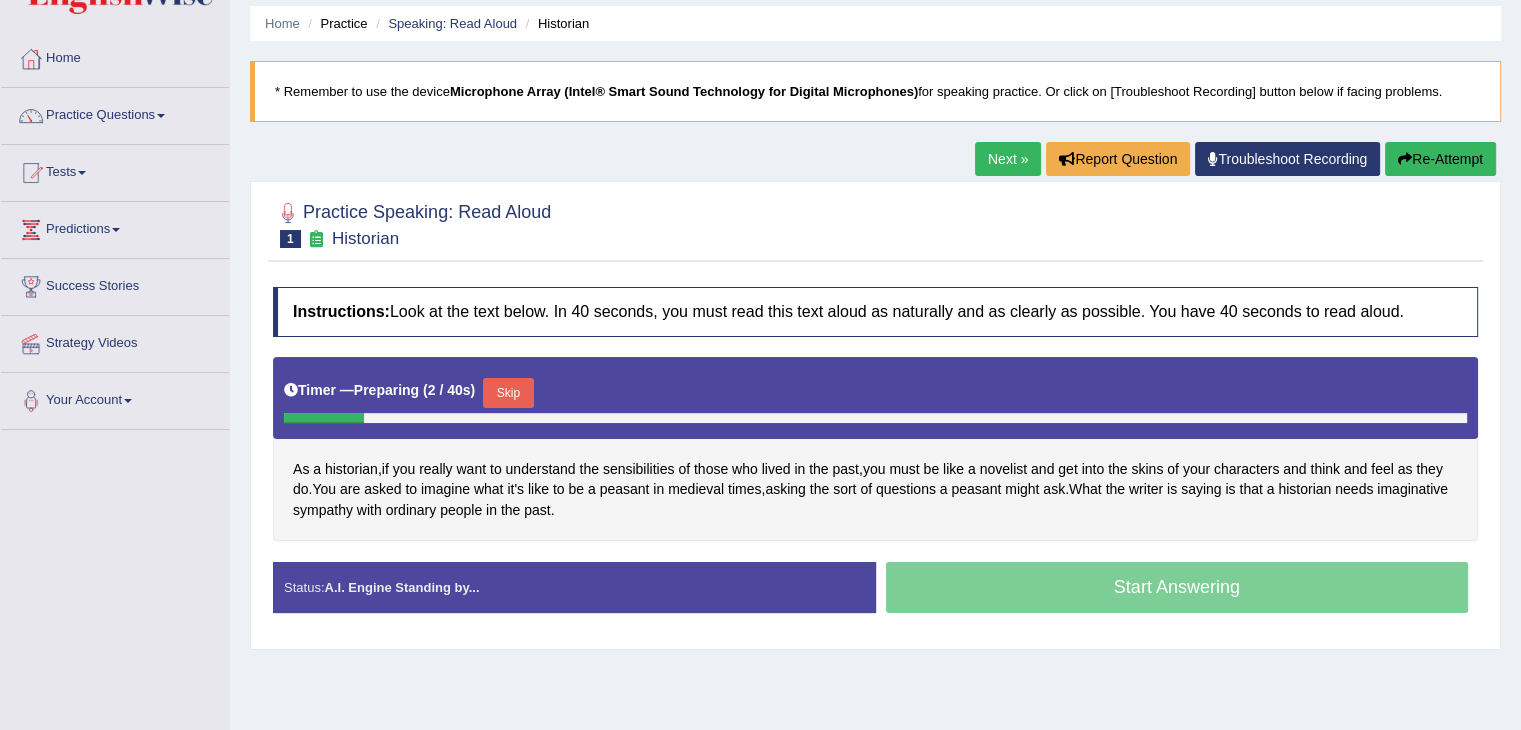 click on "Skip" at bounding box center (508, 393) 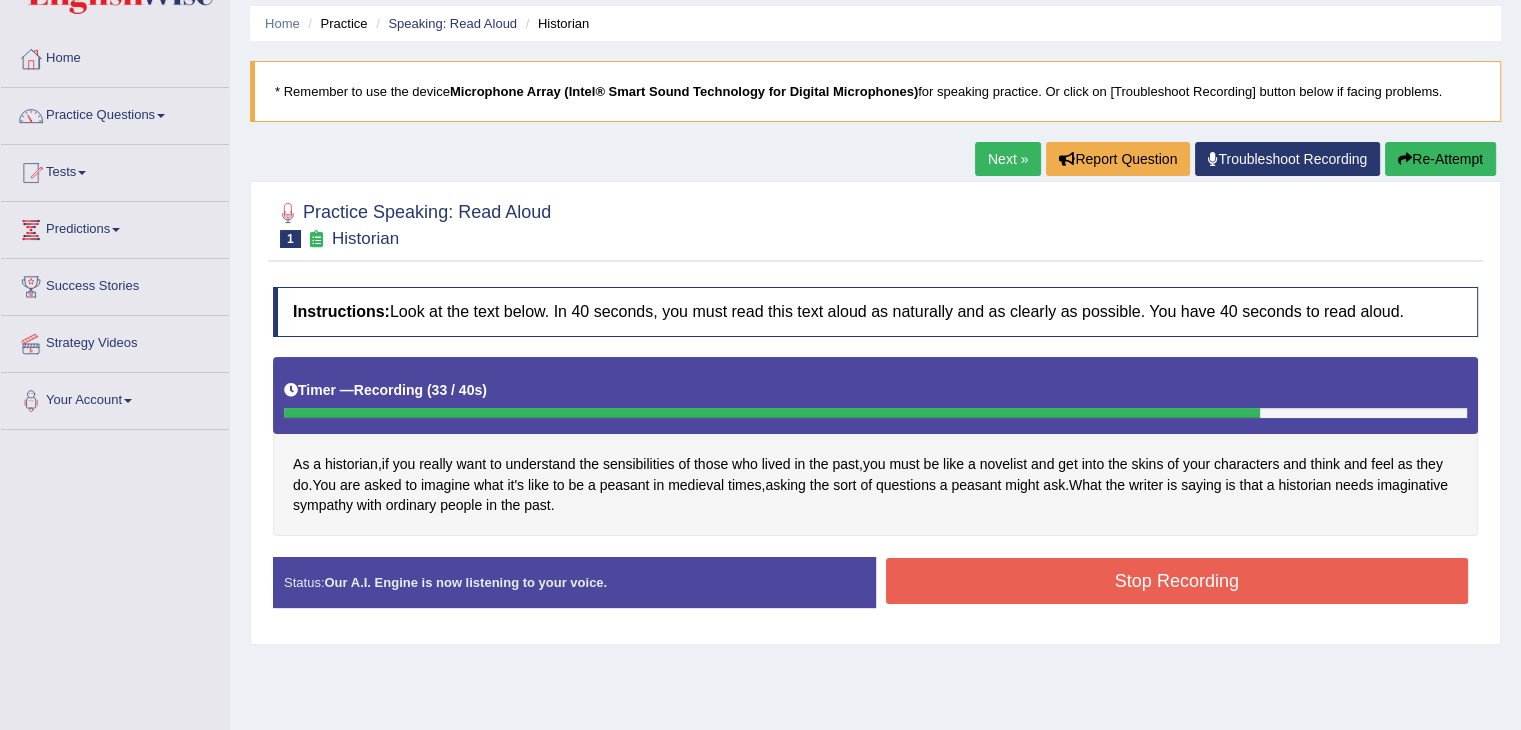 click on "Stop Recording" at bounding box center (1177, 581) 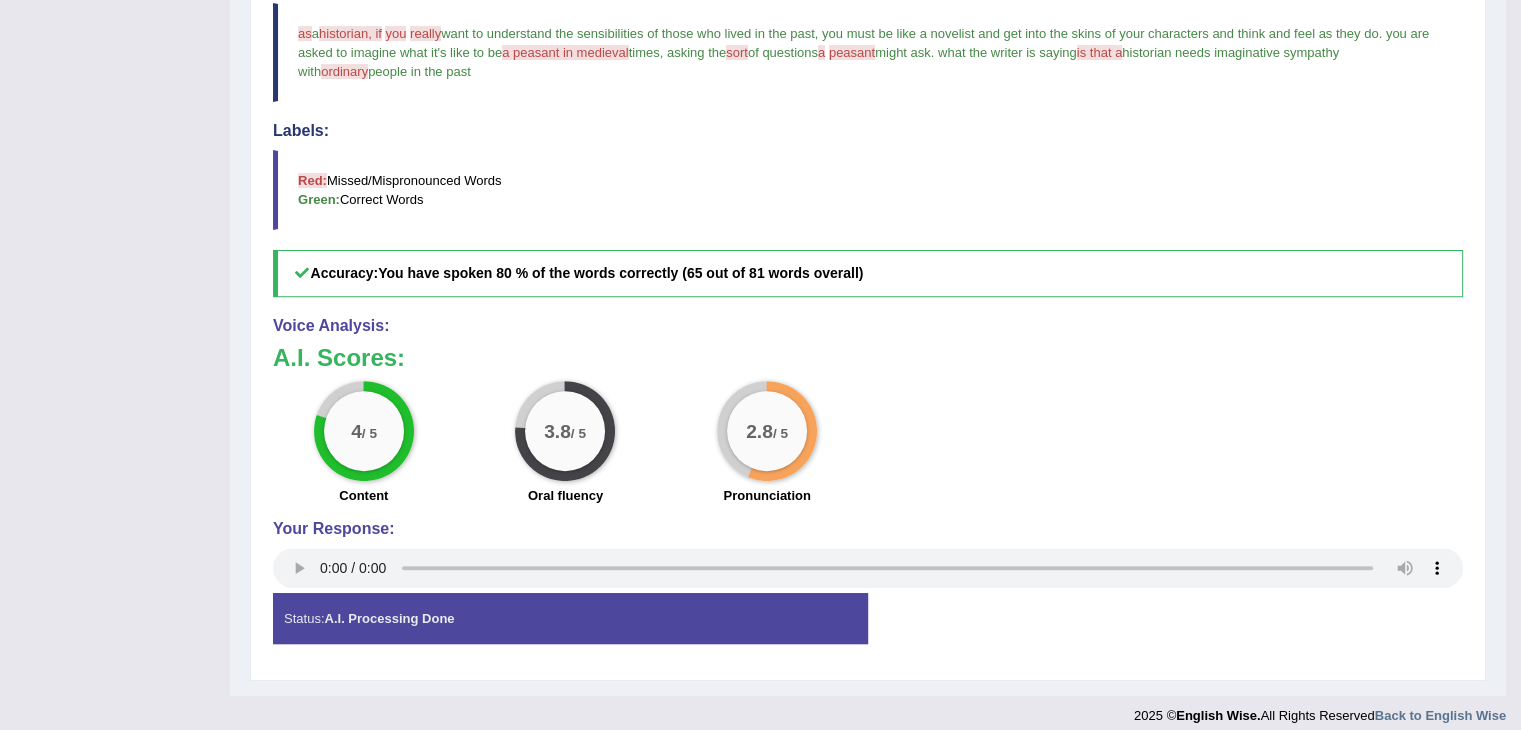 scroll, scrollTop: 0, scrollLeft: 0, axis: both 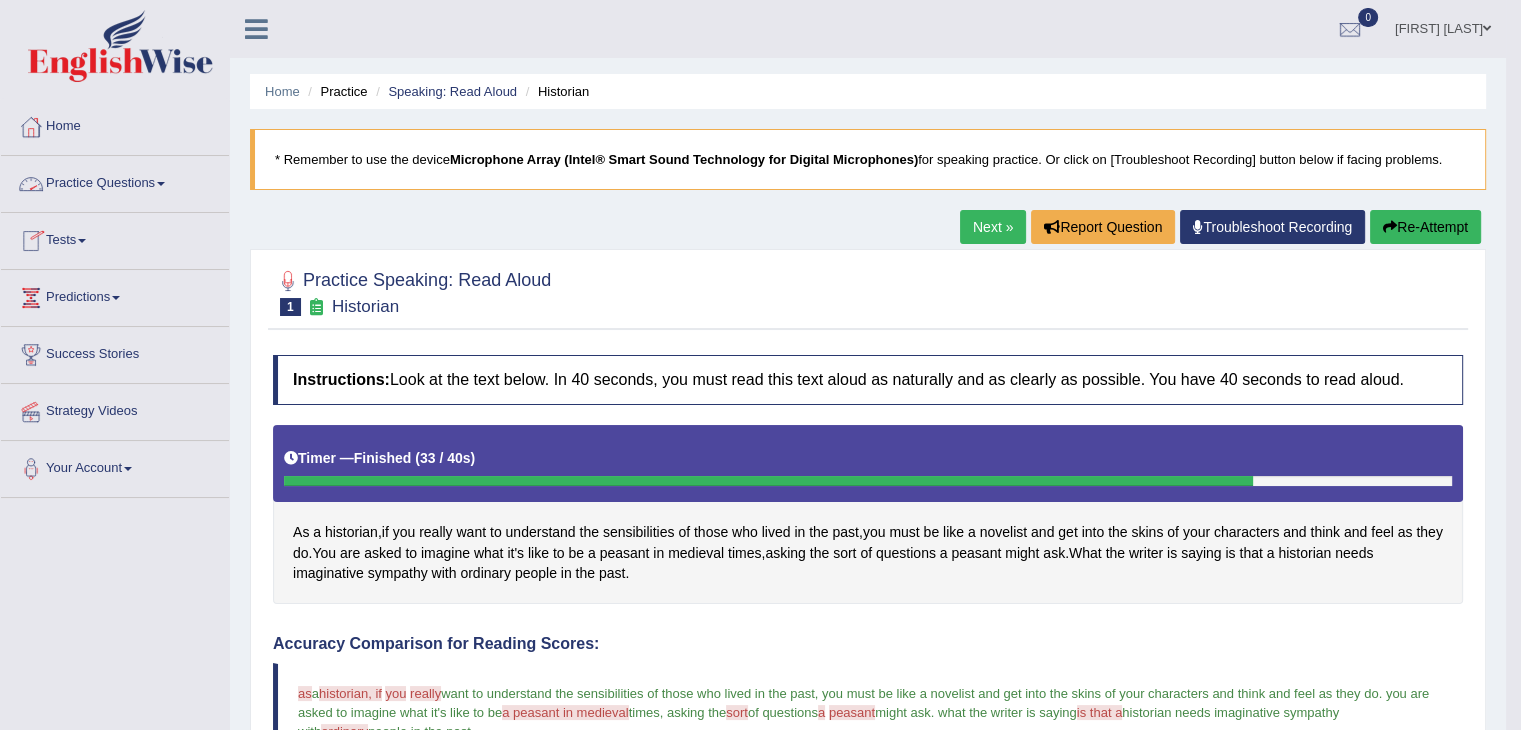 click on "Practice Questions" at bounding box center (115, 181) 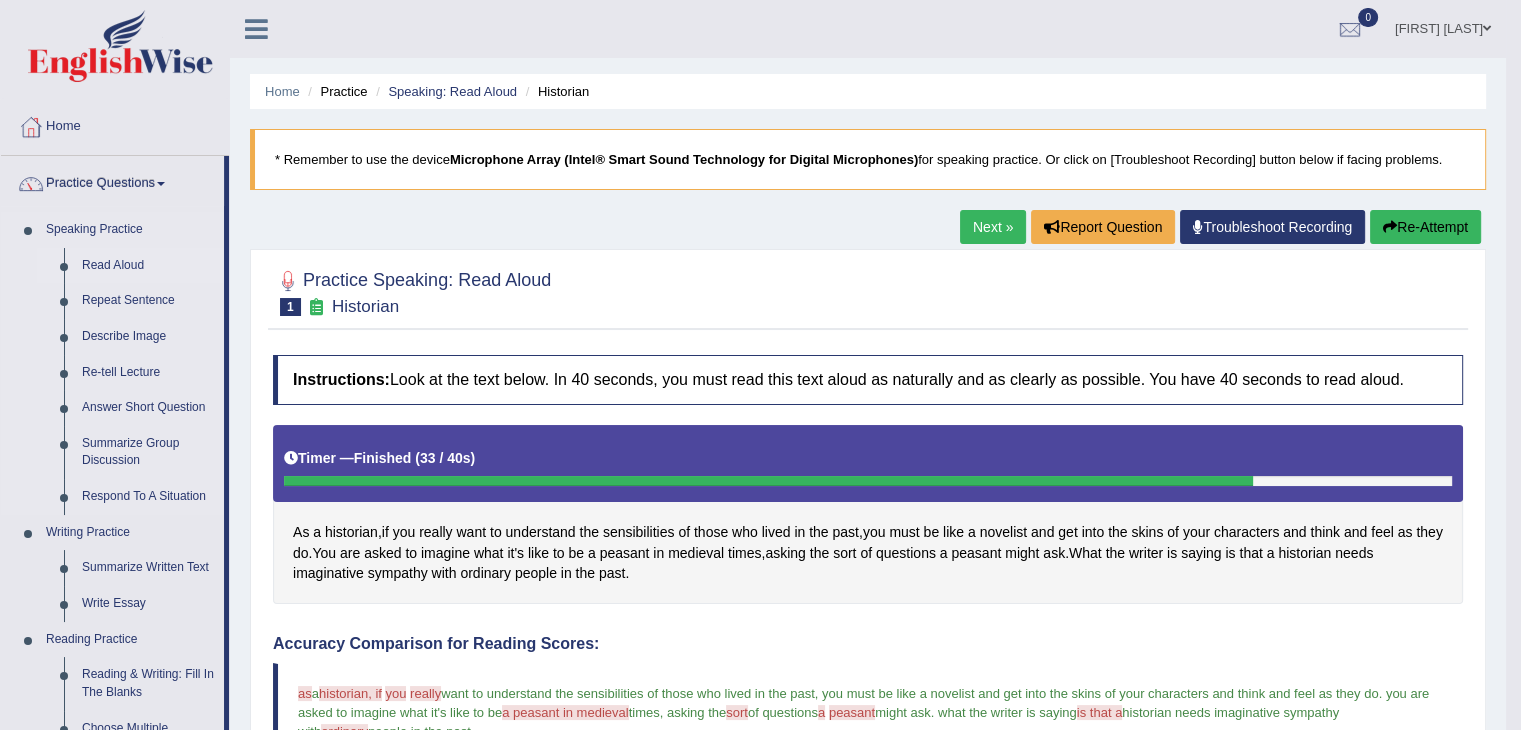 click on "Read Aloud" at bounding box center [148, 266] 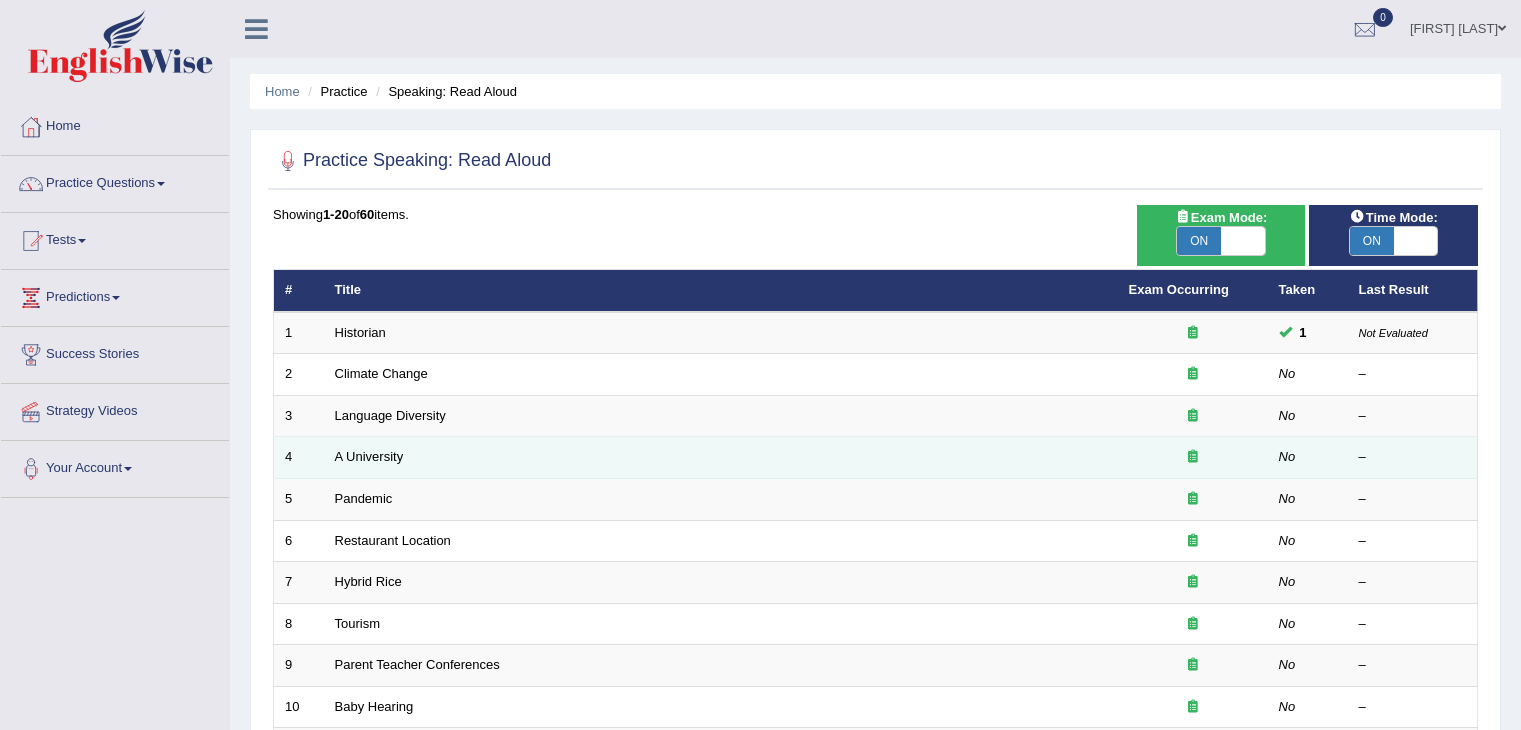 scroll, scrollTop: 0, scrollLeft: 0, axis: both 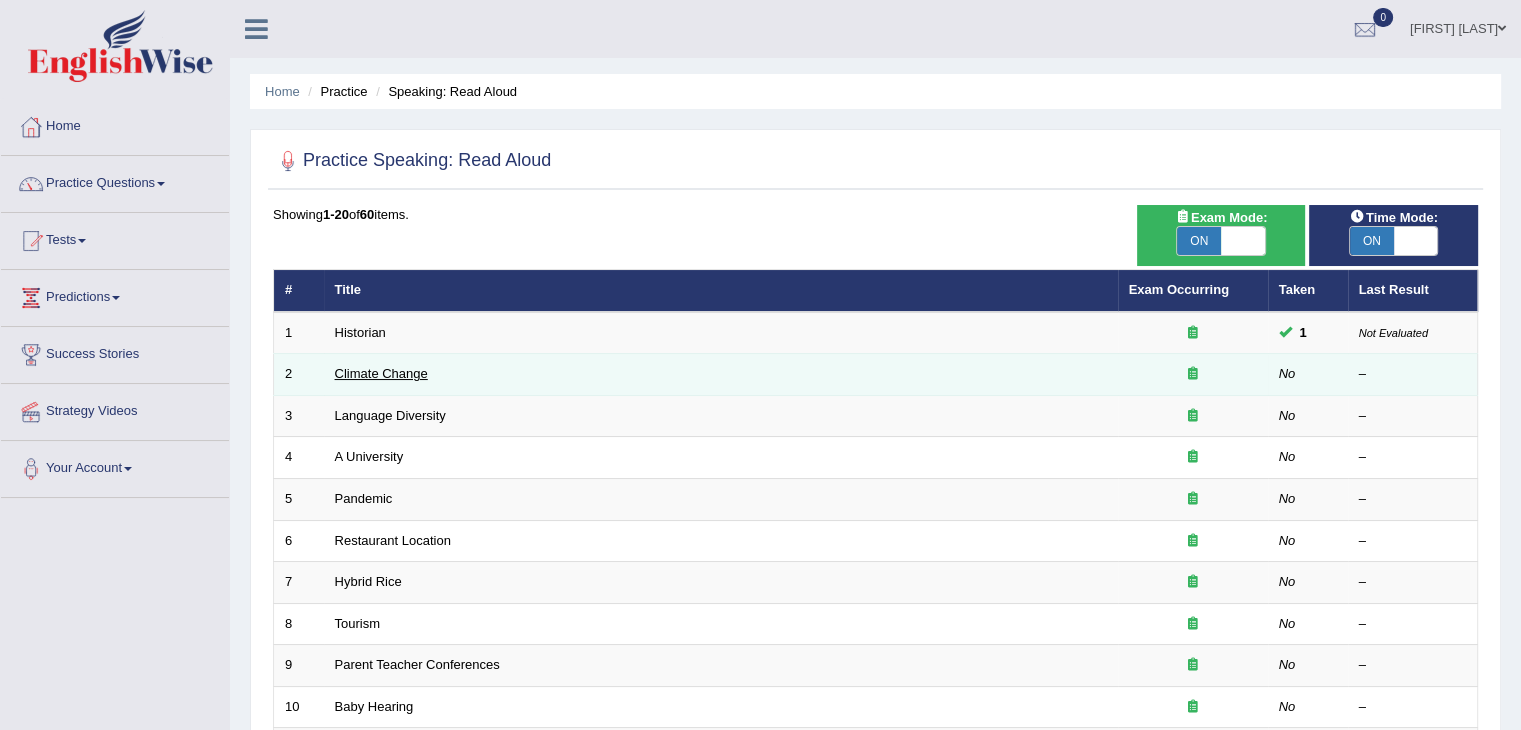 click on "Climate Change" at bounding box center (381, 373) 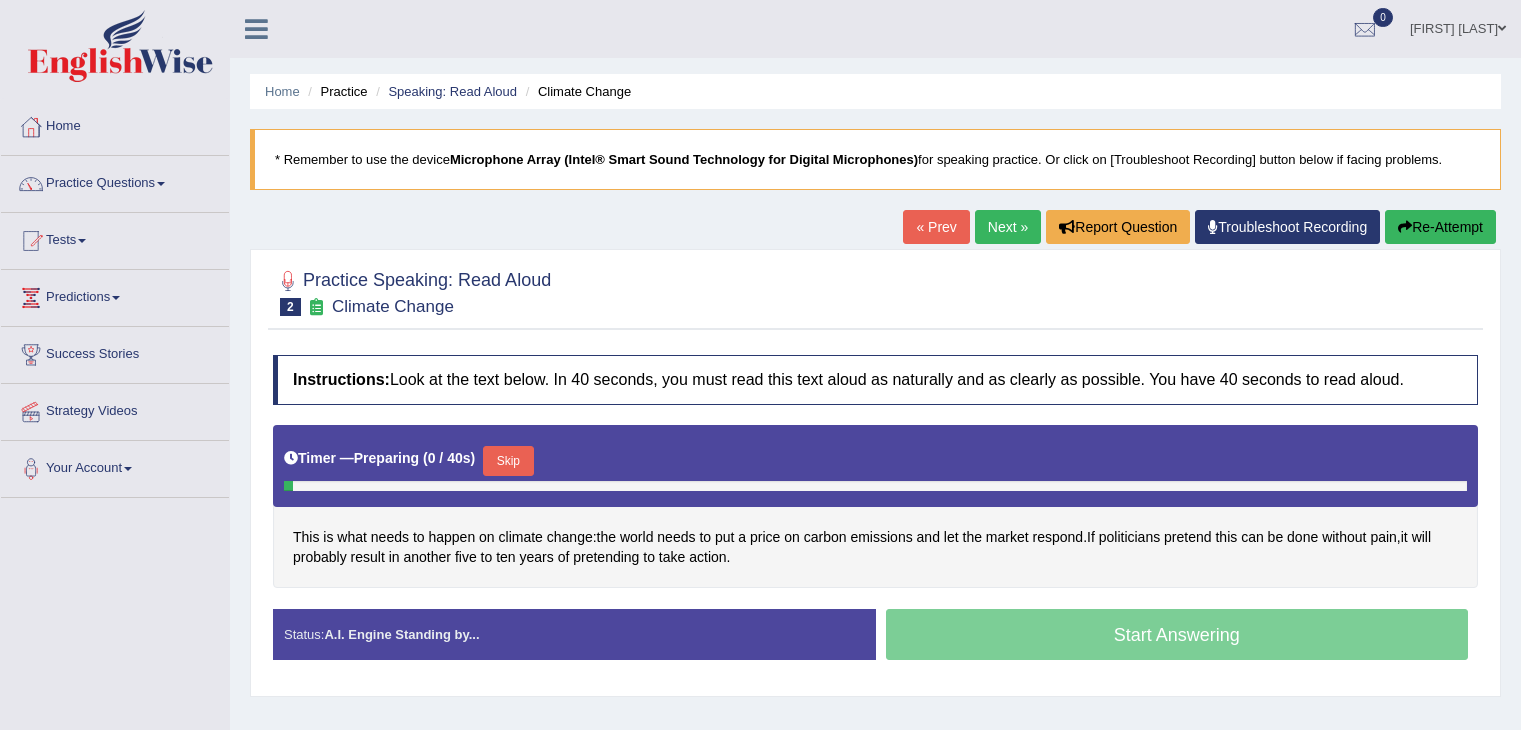 scroll, scrollTop: 0, scrollLeft: 0, axis: both 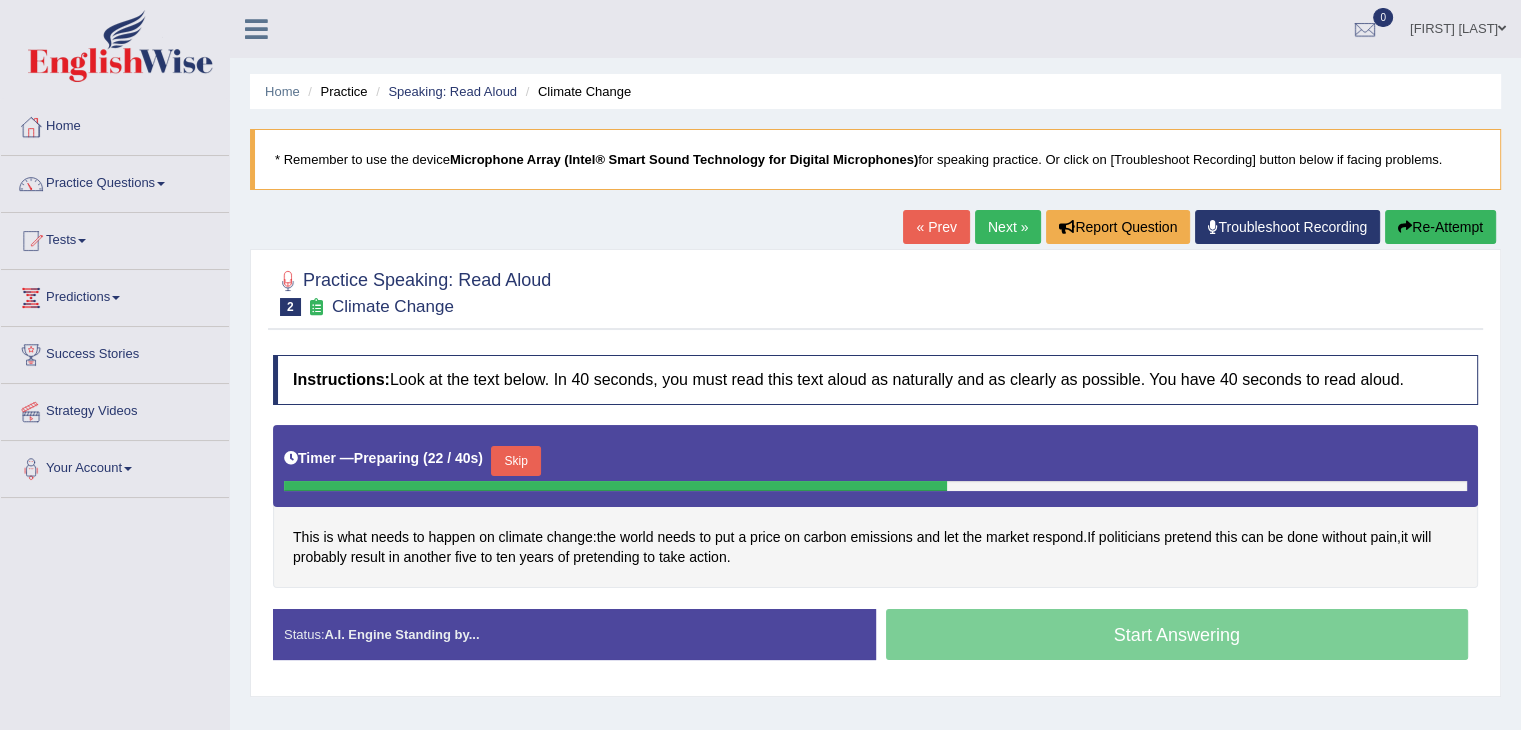 click on "Skip" at bounding box center [516, 461] 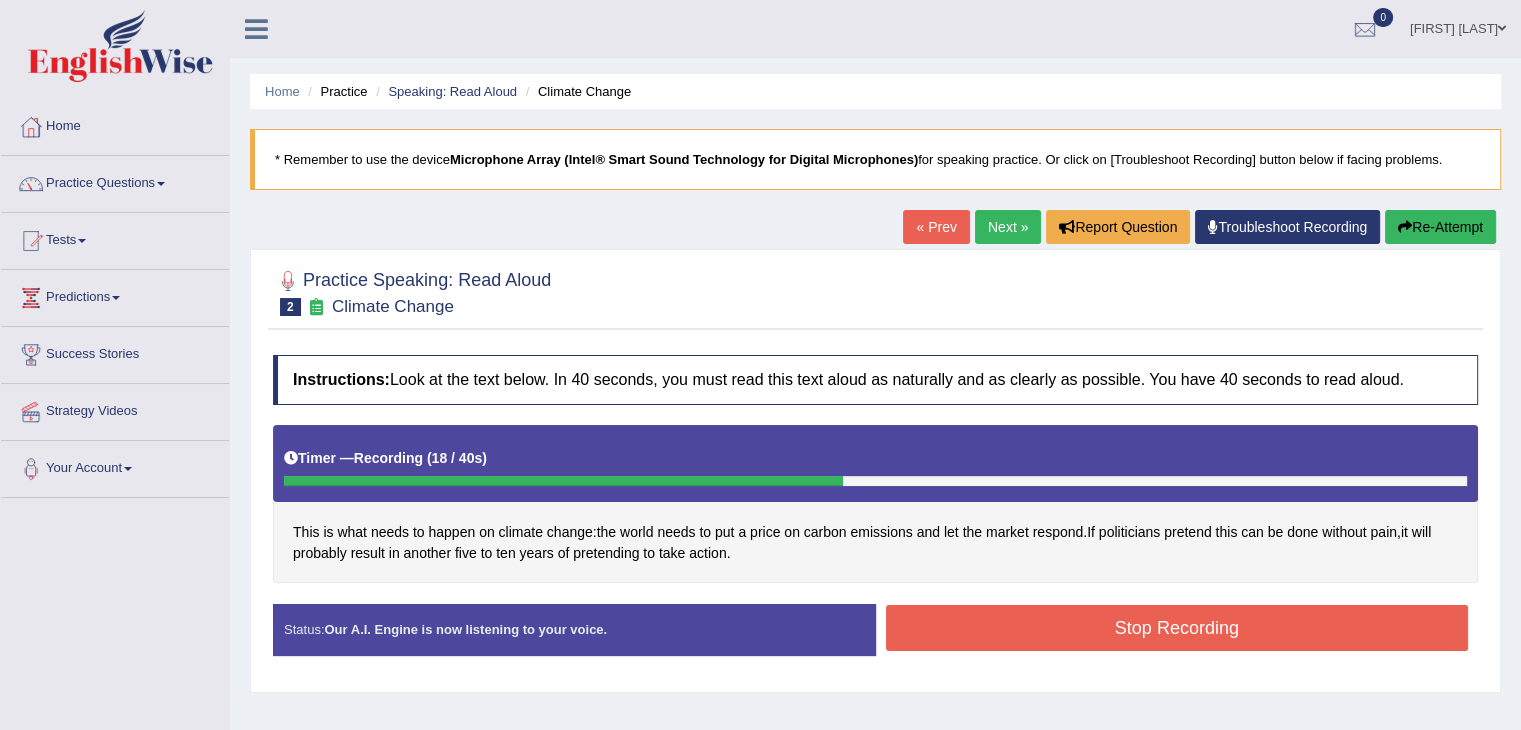 click on "Stop Recording" at bounding box center [1177, 628] 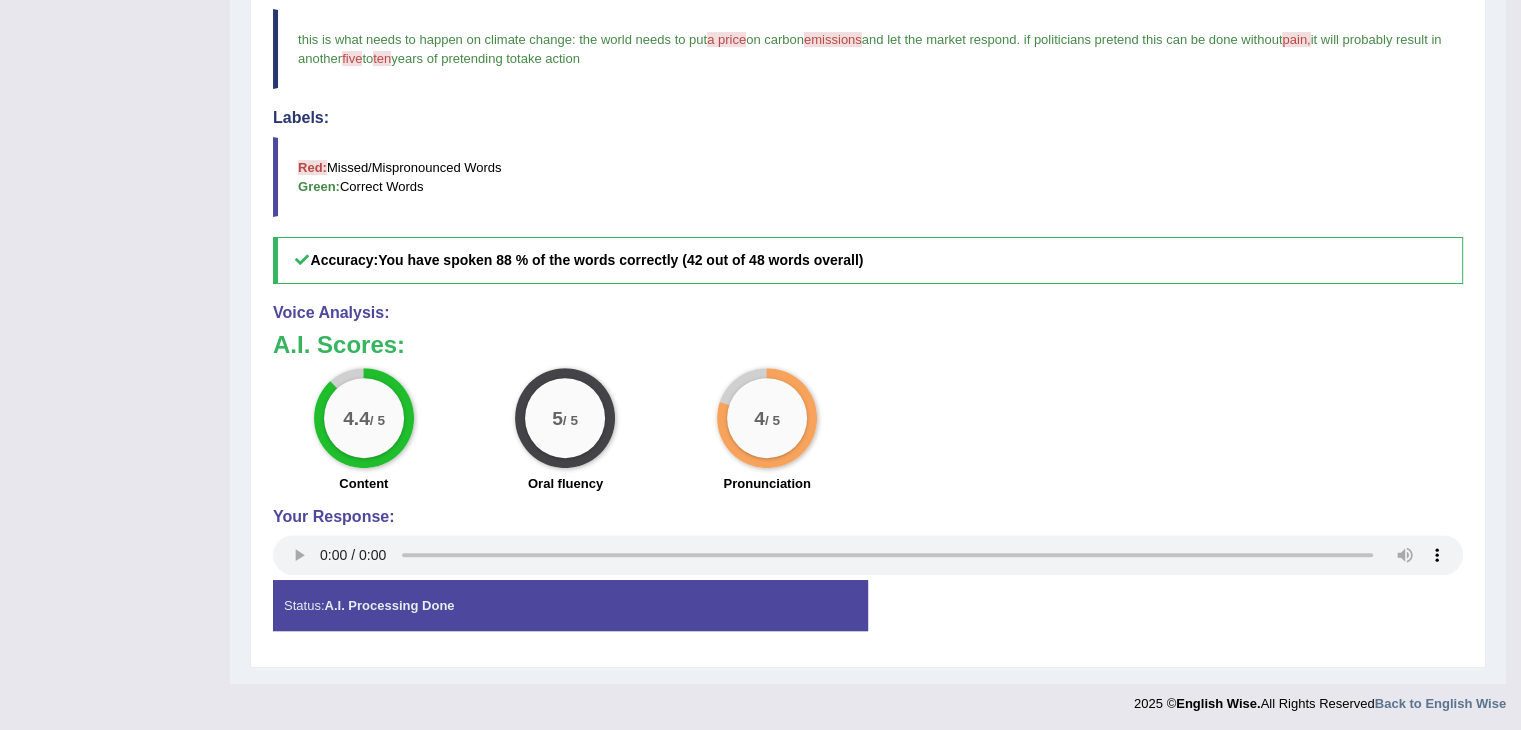 scroll, scrollTop: 0, scrollLeft: 0, axis: both 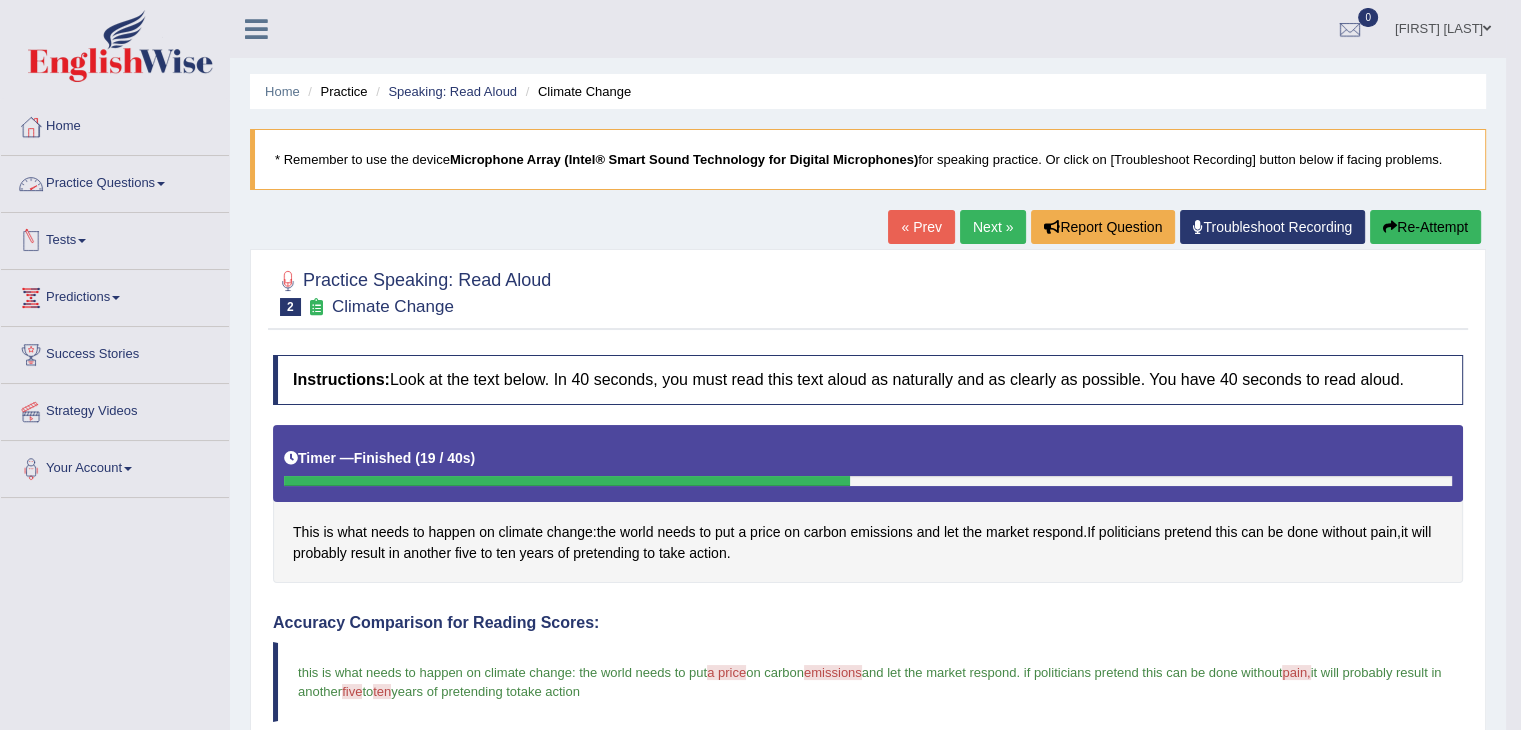 click on "Practice Questions" at bounding box center [115, 181] 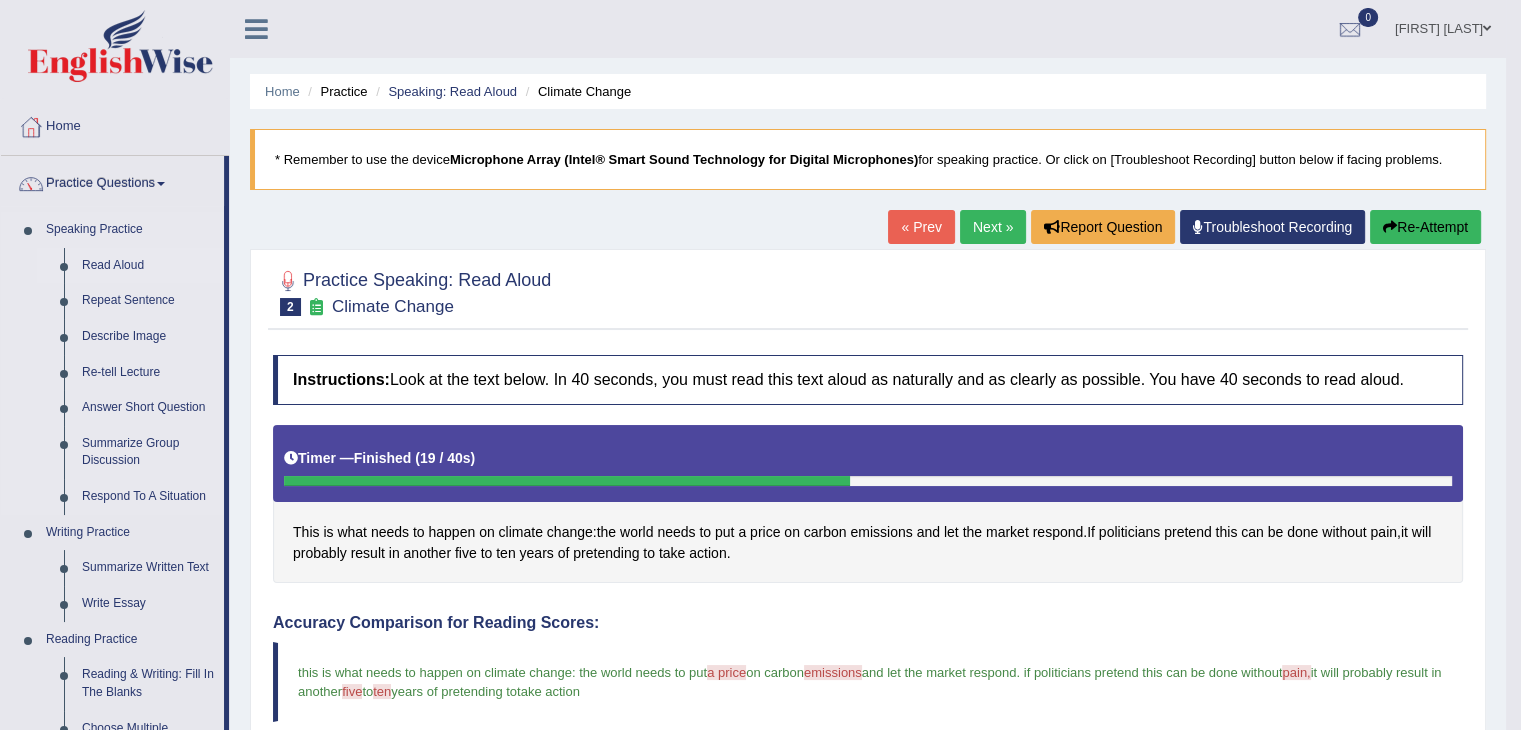 click on "Read Aloud" at bounding box center (148, 266) 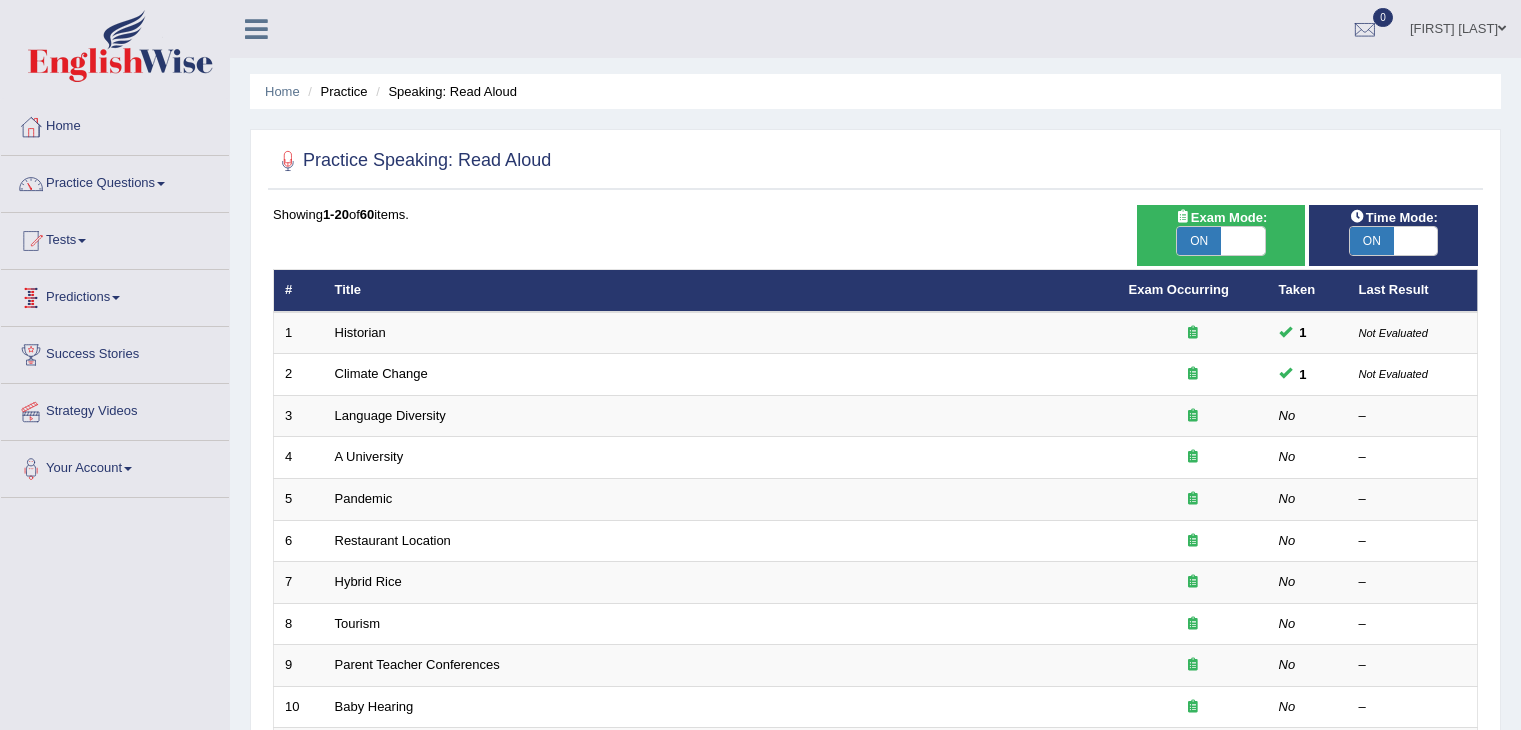 scroll, scrollTop: 0, scrollLeft: 0, axis: both 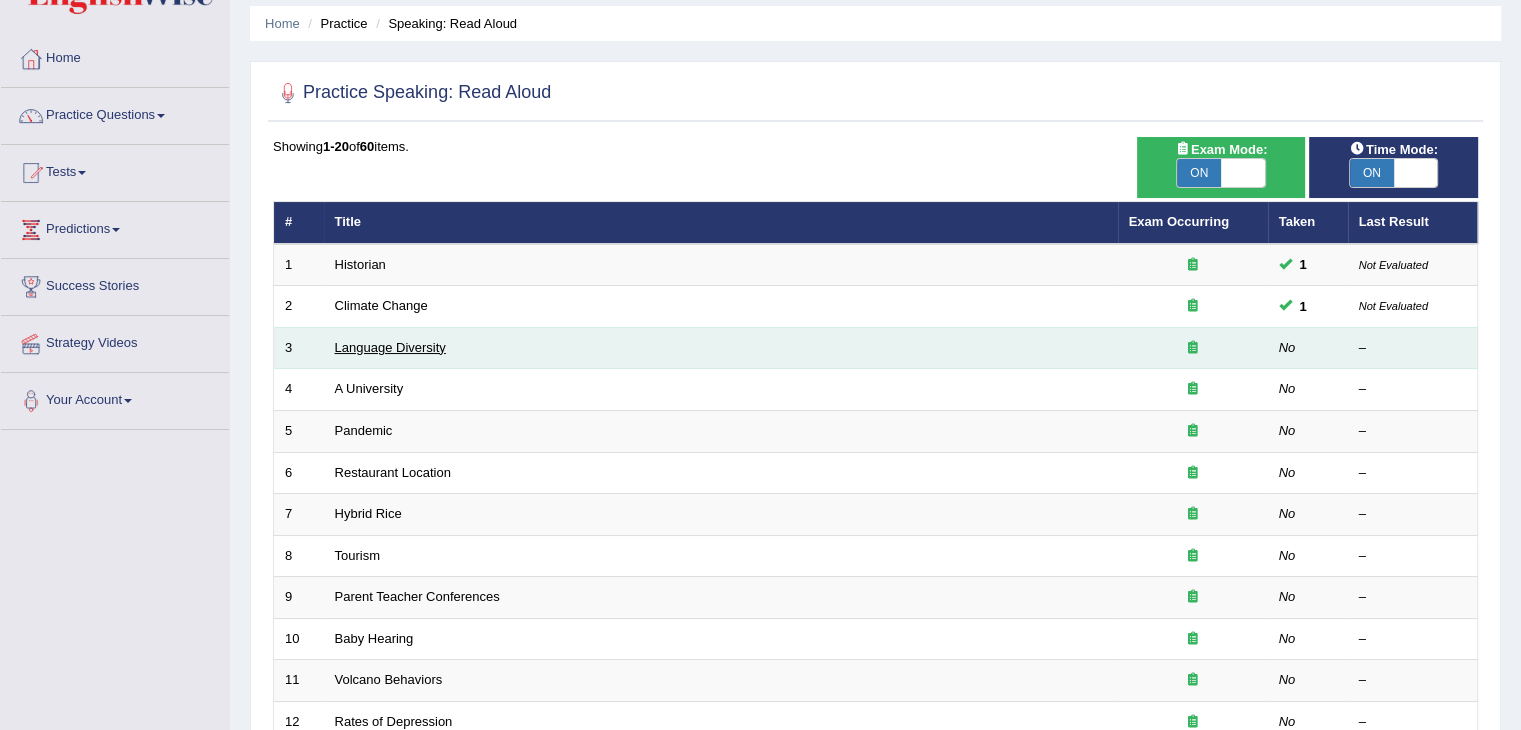 click on "Language Diversity" at bounding box center [390, 347] 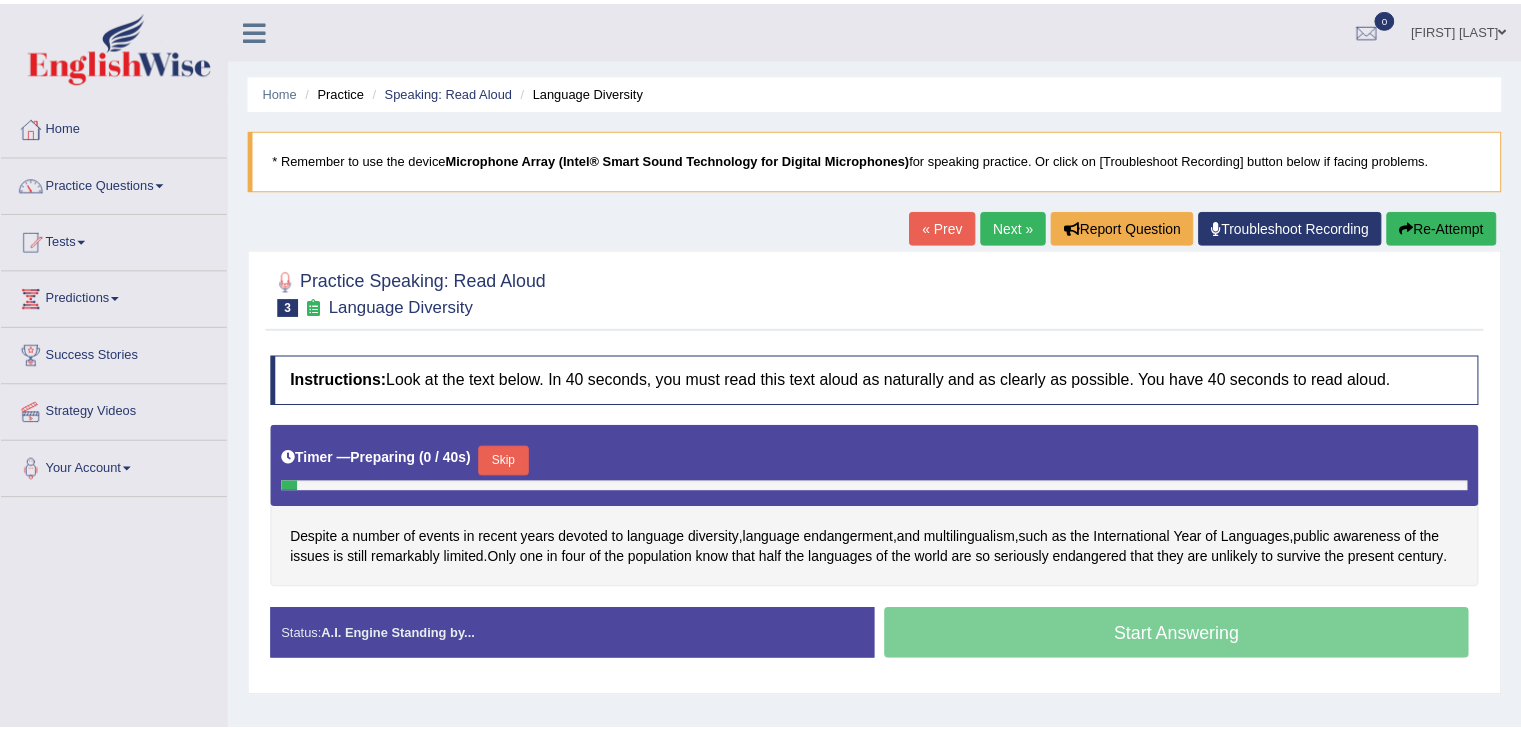 scroll, scrollTop: 0, scrollLeft: 0, axis: both 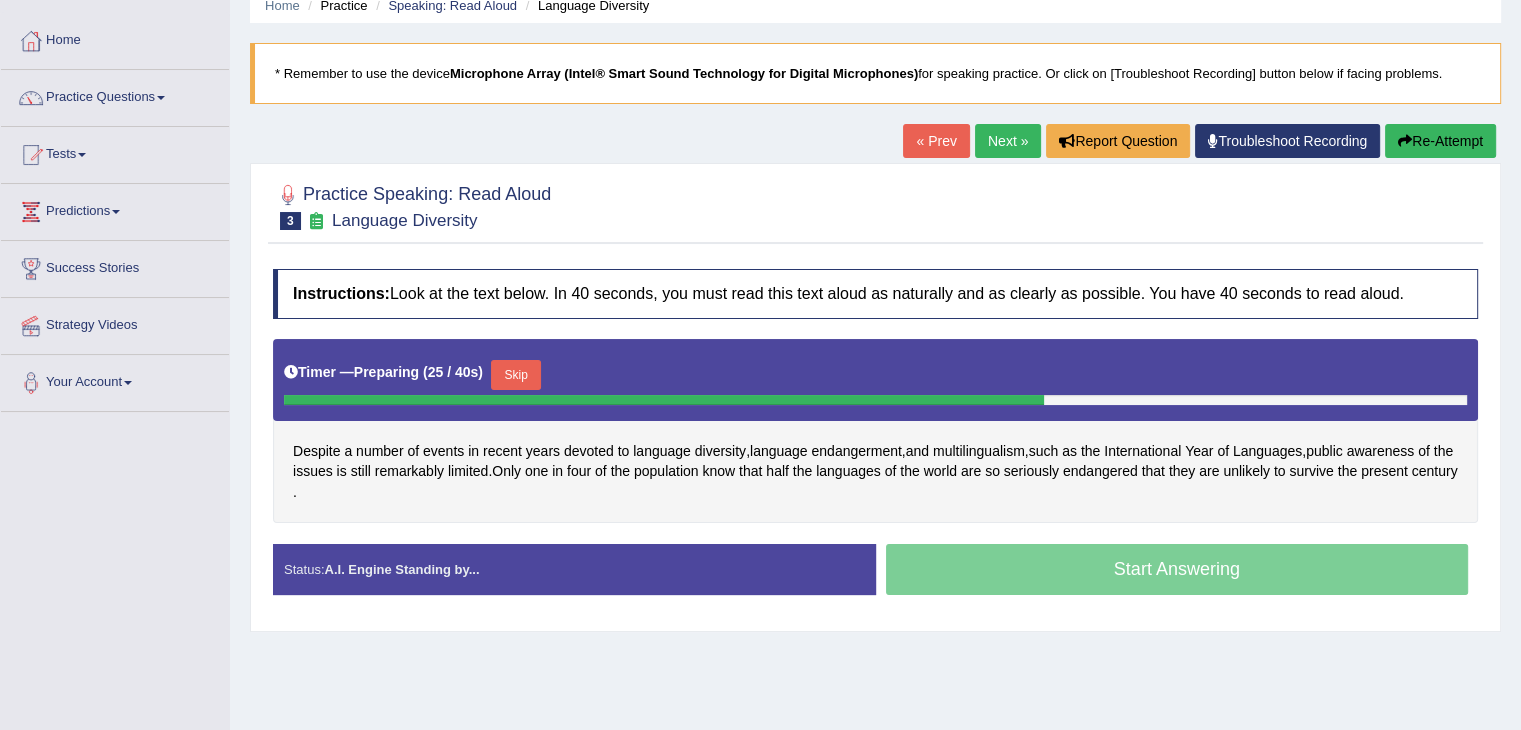 click on "Skip" at bounding box center (516, 375) 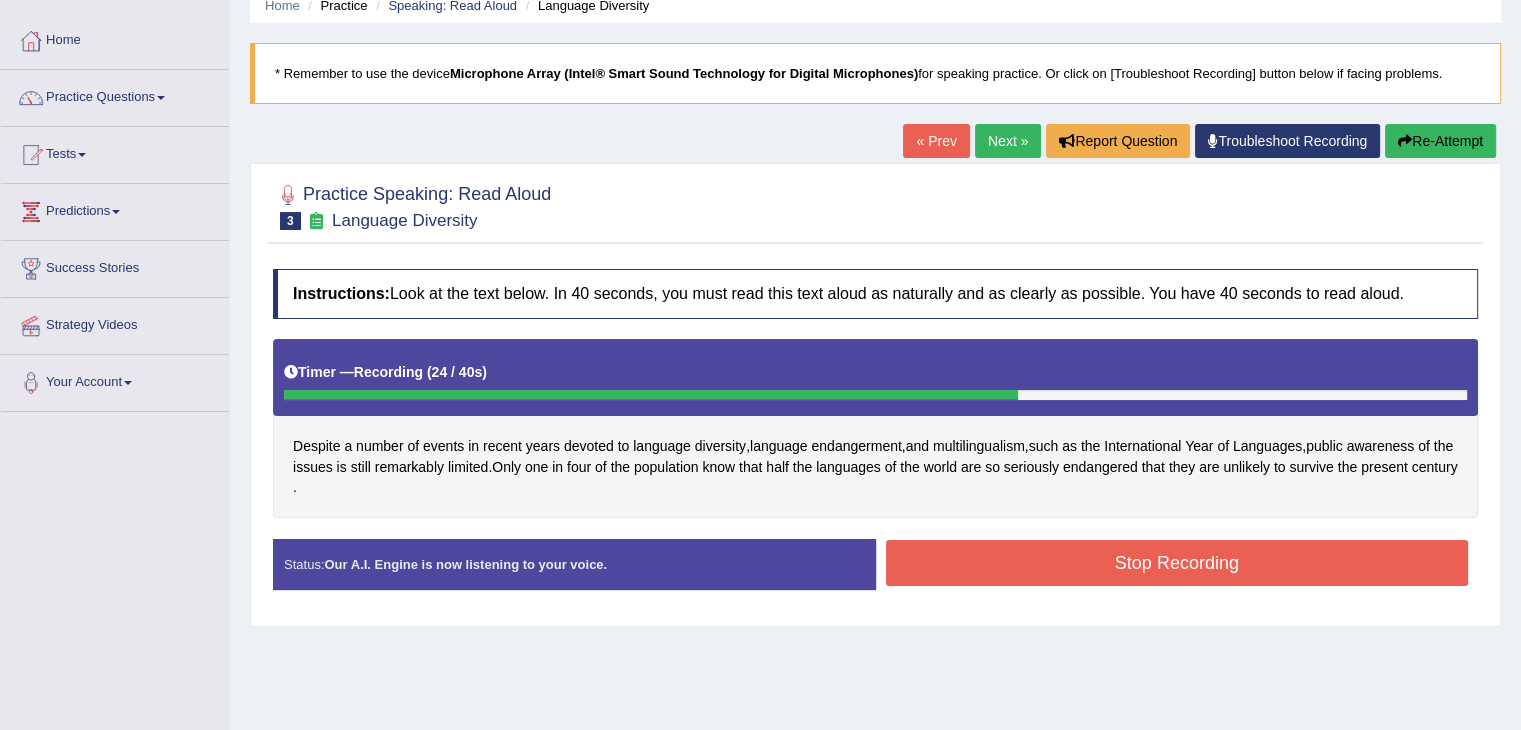 click on "Stop Recording" at bounding box center (1177, 563) 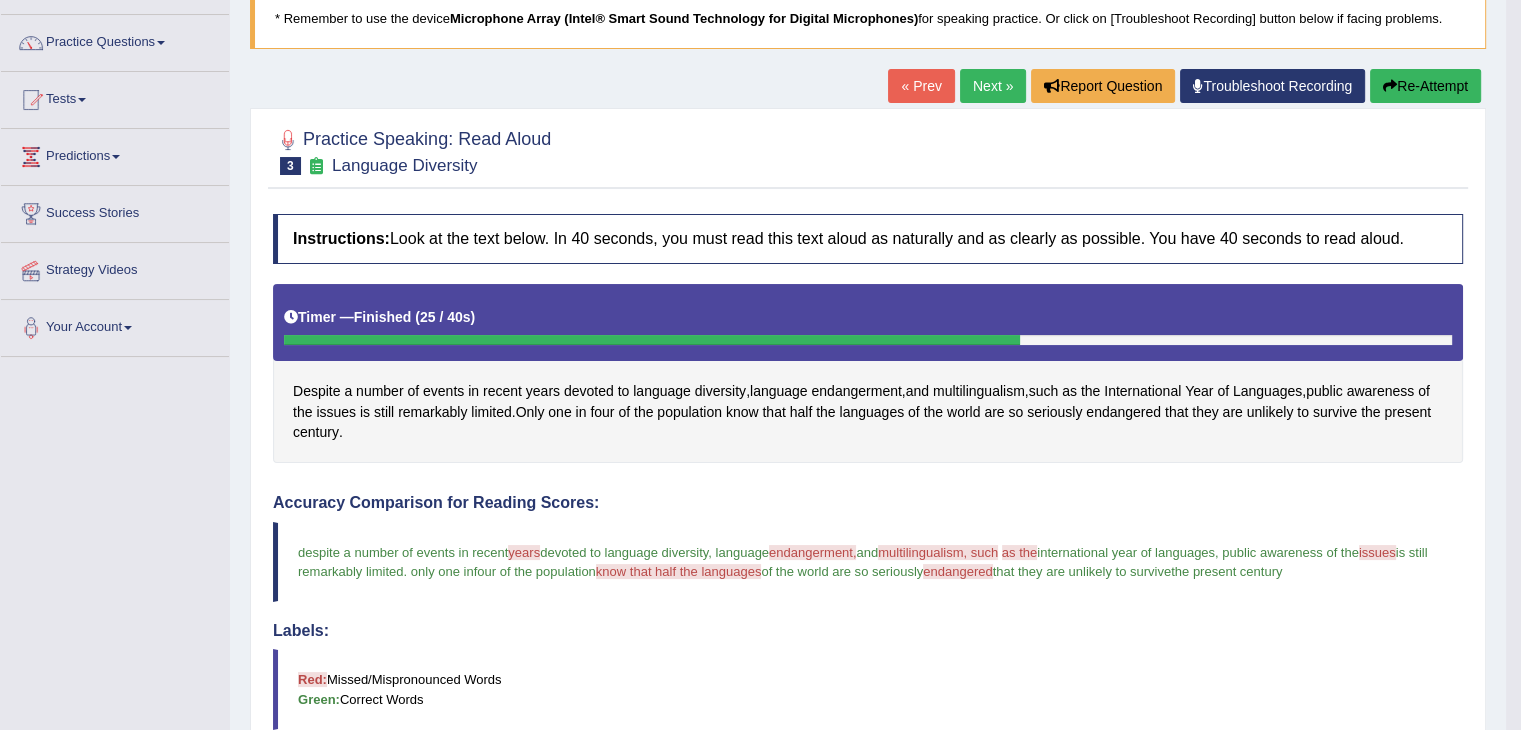 scroll, scrollTop: 0, scrollLeft: 0, axis: both 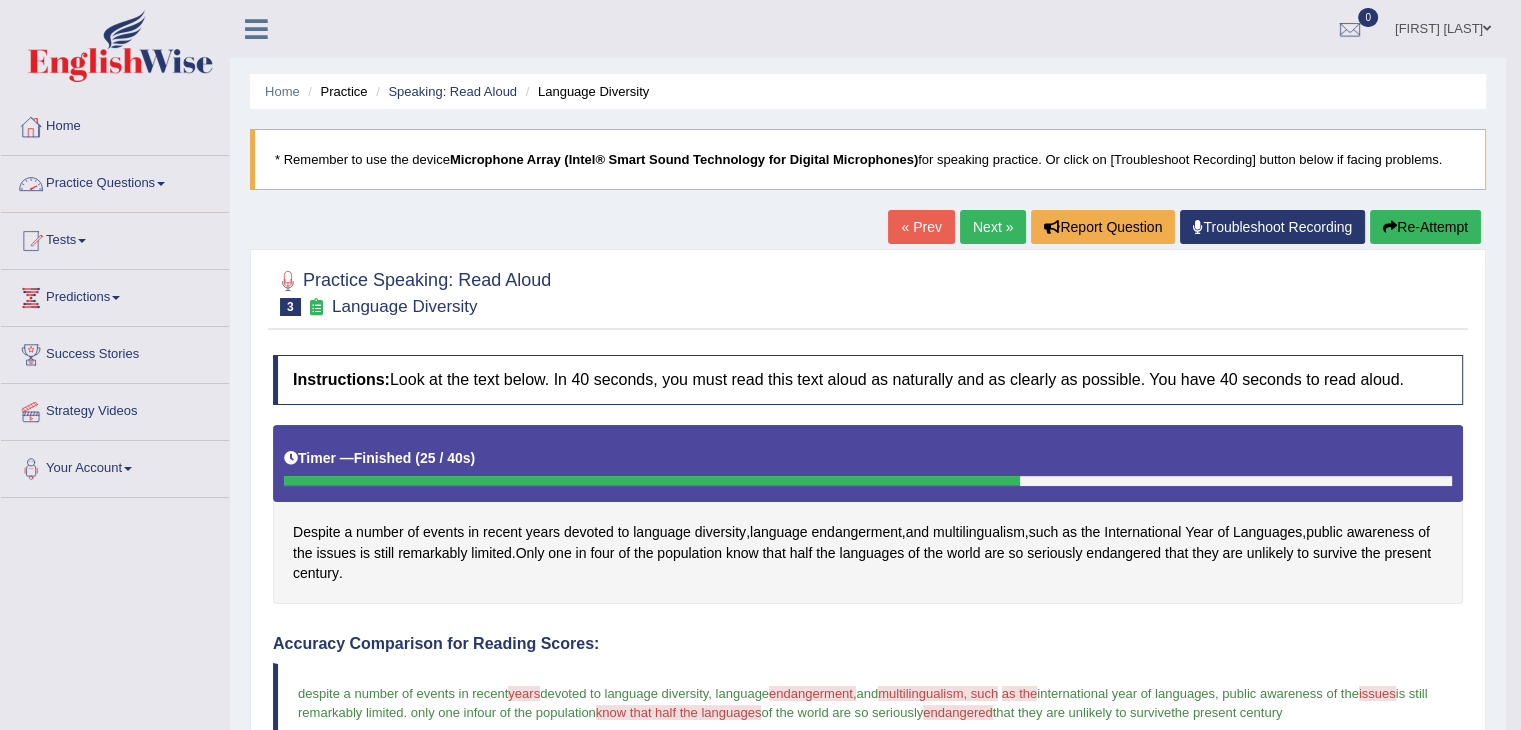 click on "Practice Questions" at bounding box center (115, 181) 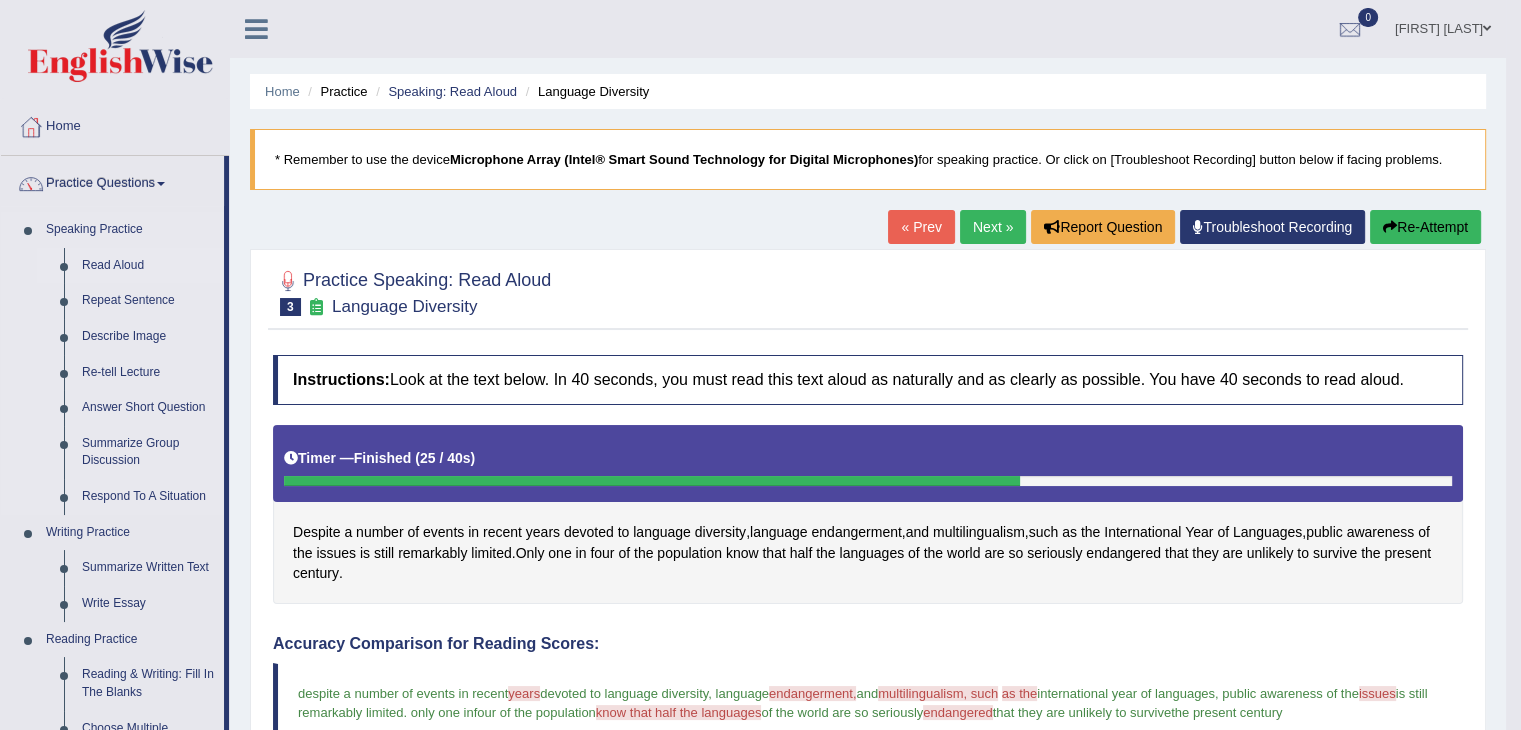 click on "Read Aloud" at bounding box center (148, 266) 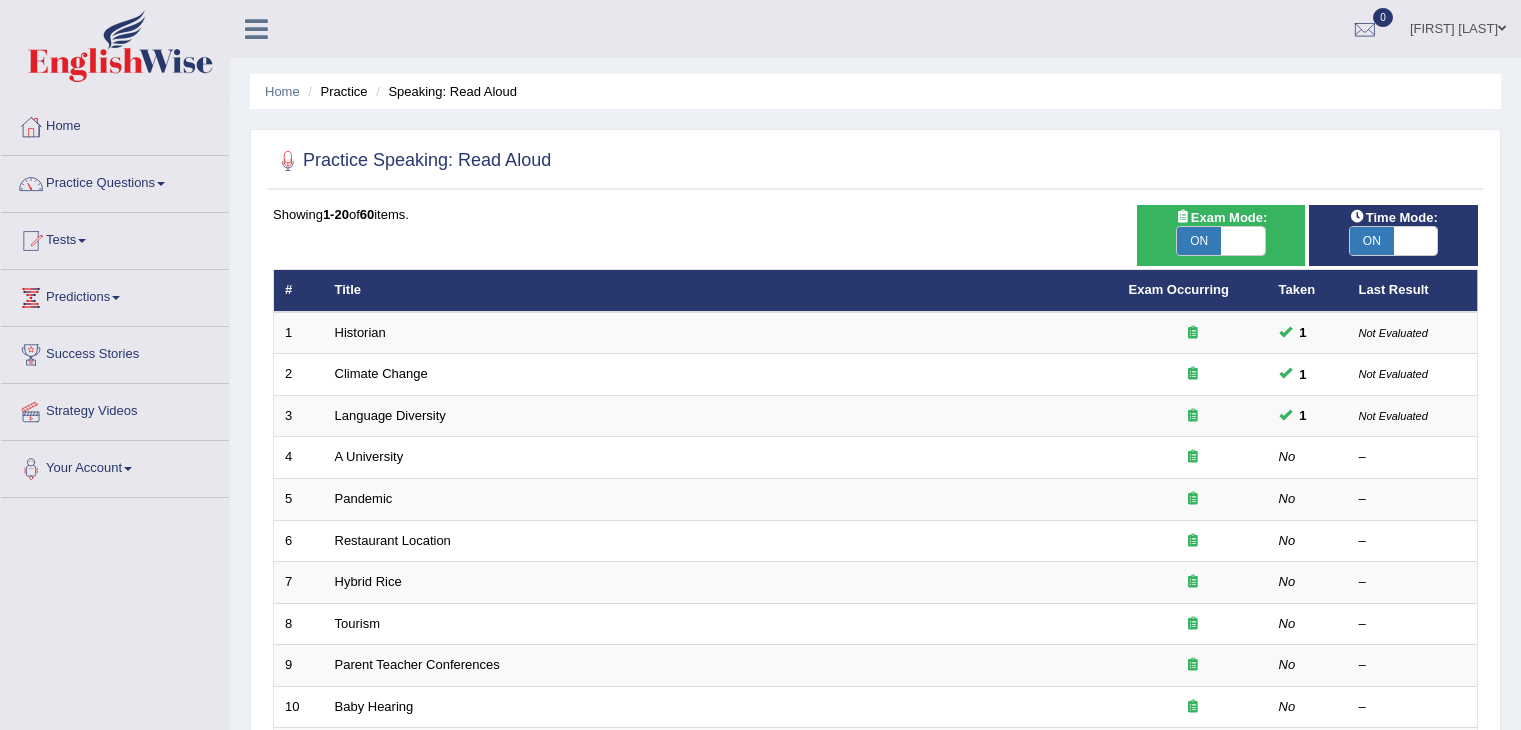 scroll, scrollTop: 0, scrollLeft: 0, axis: both 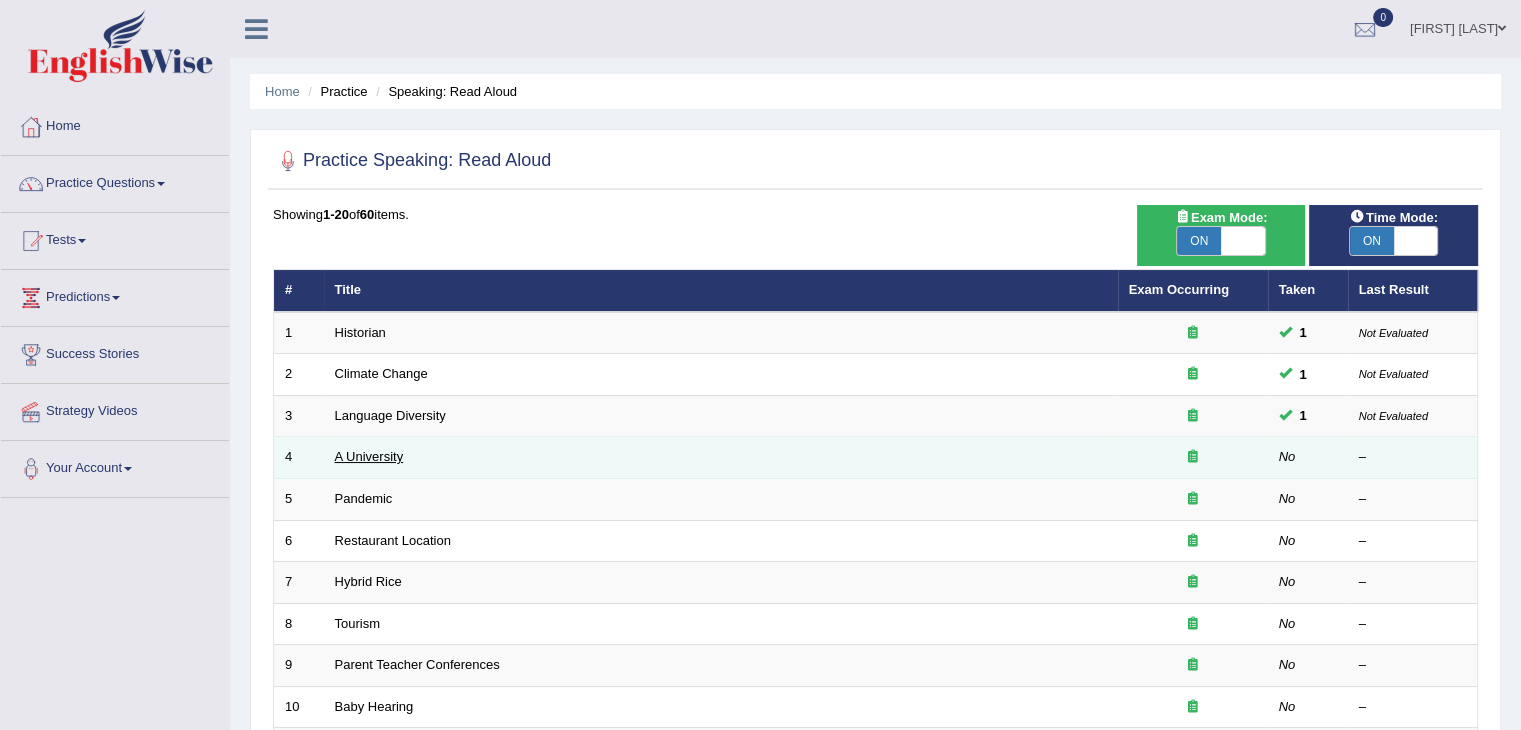 click on "A University" at bounding box center [369, 456] 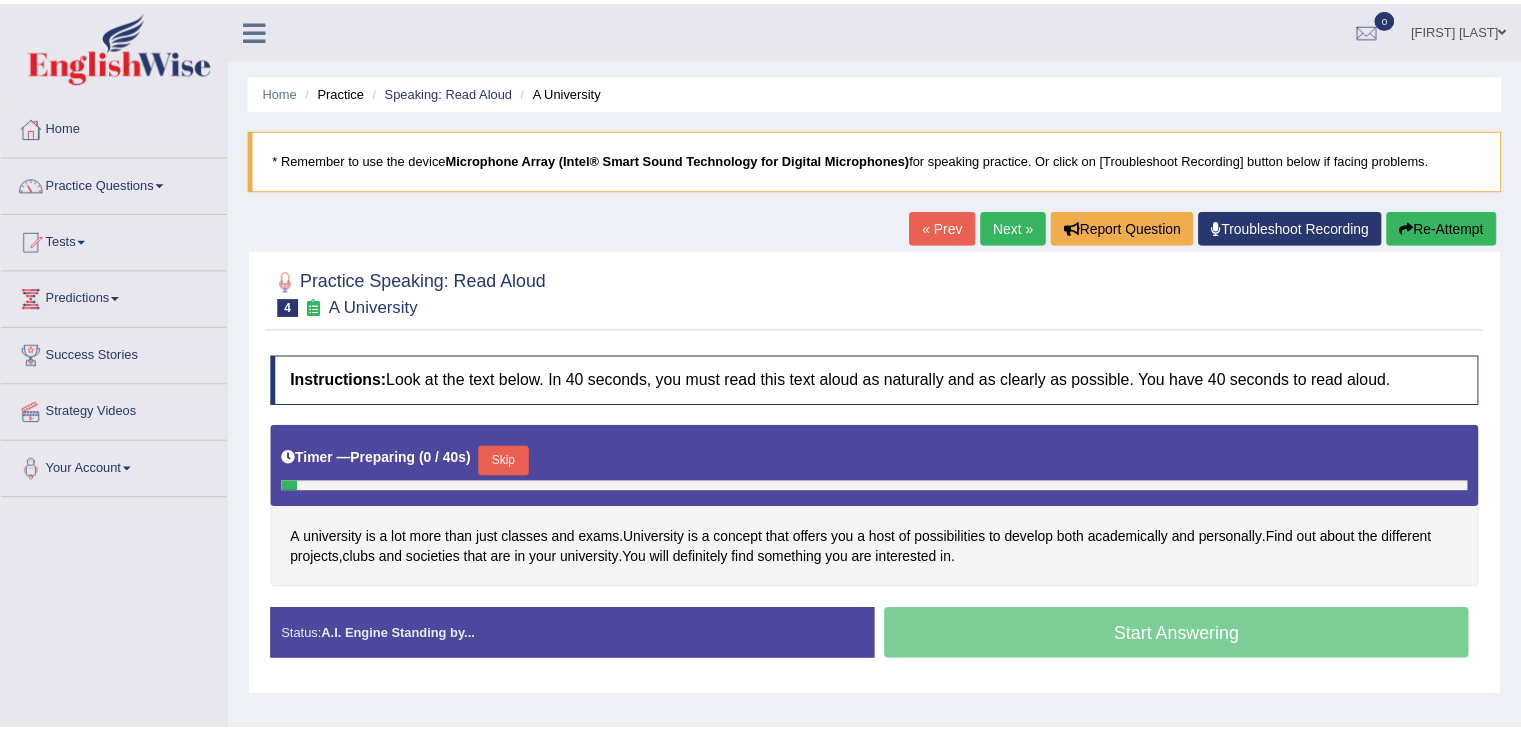 scroll, scrollTop: 0, scrollLeft: 0, axis: both 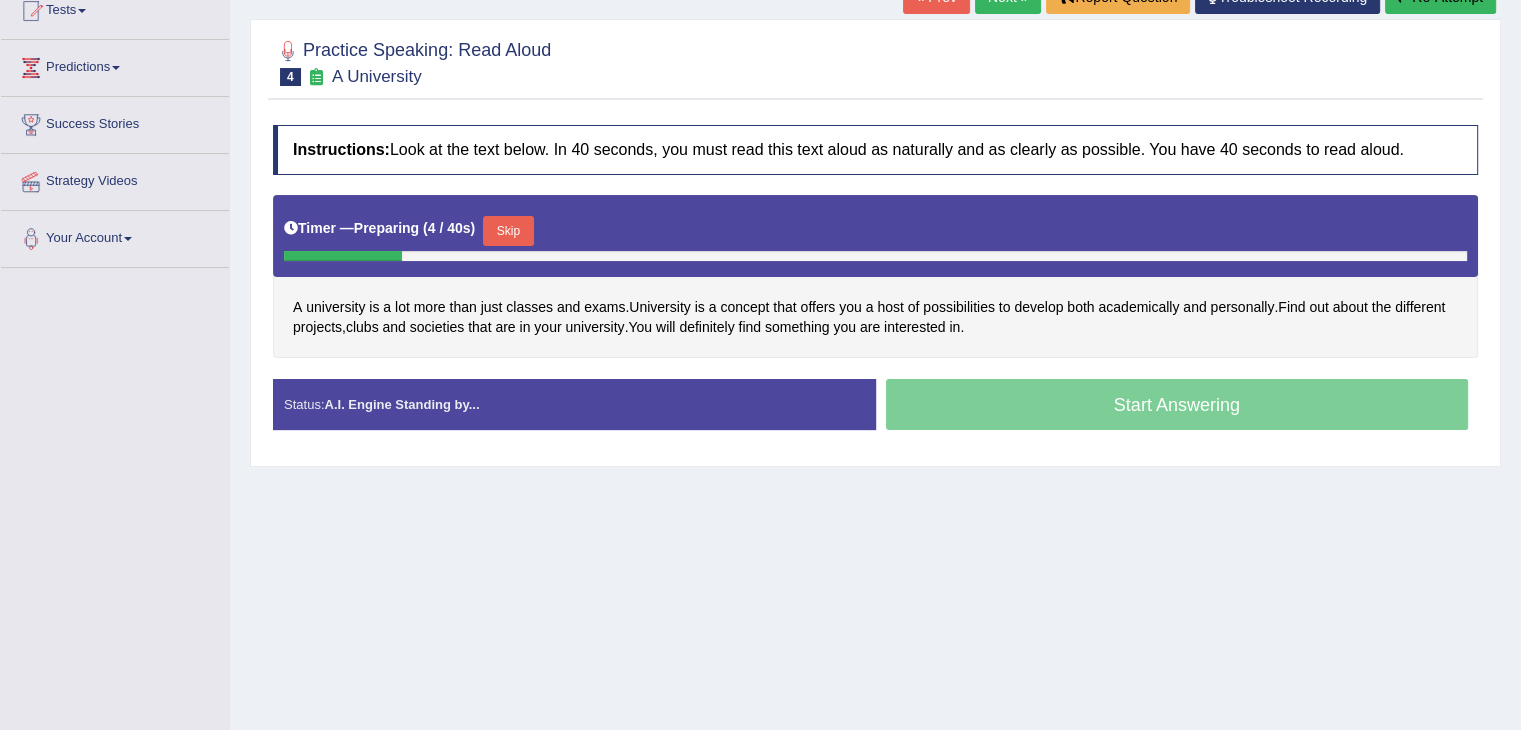 click on "Skip" at bounding box center (508, 231) 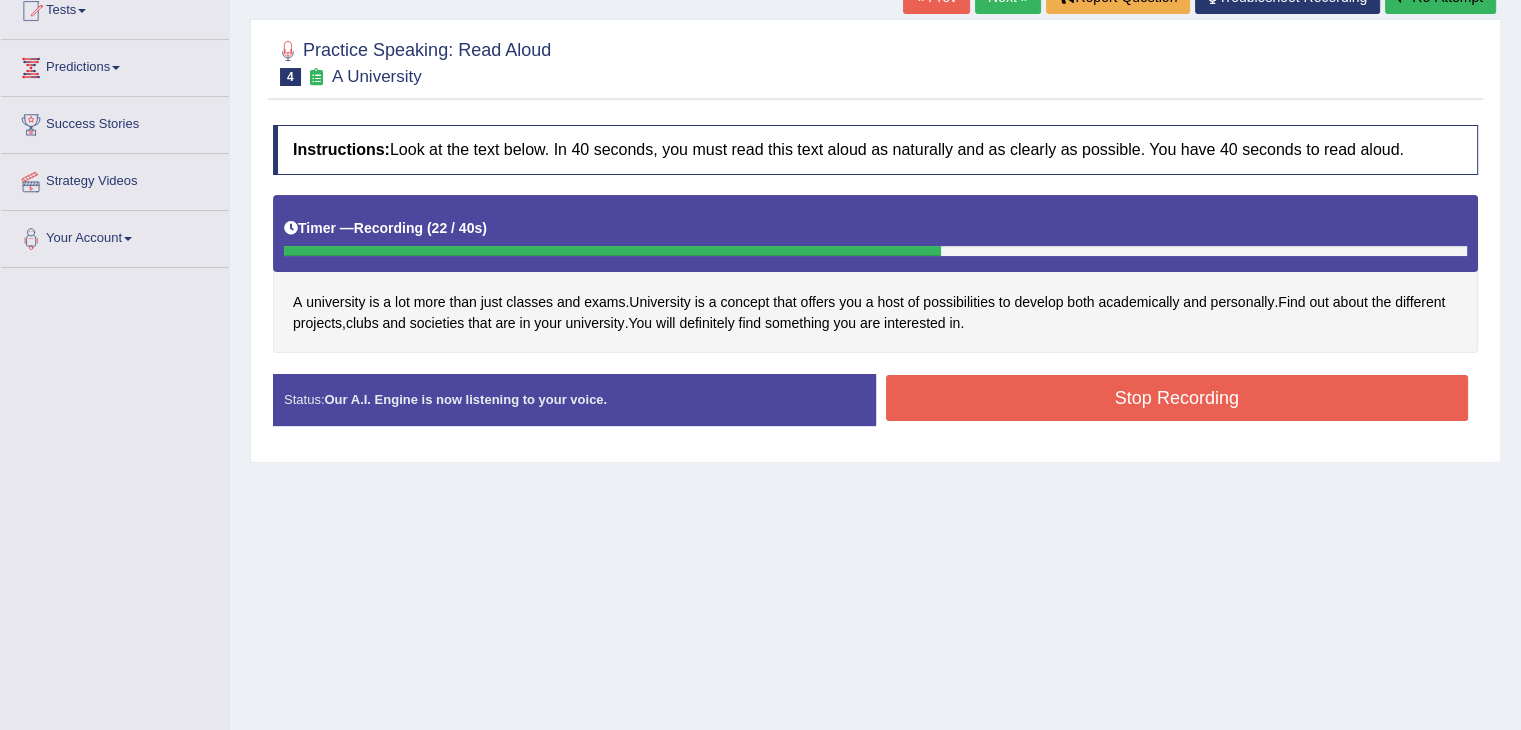 click on "Stop Recording" at bounding box center [1177, 398] 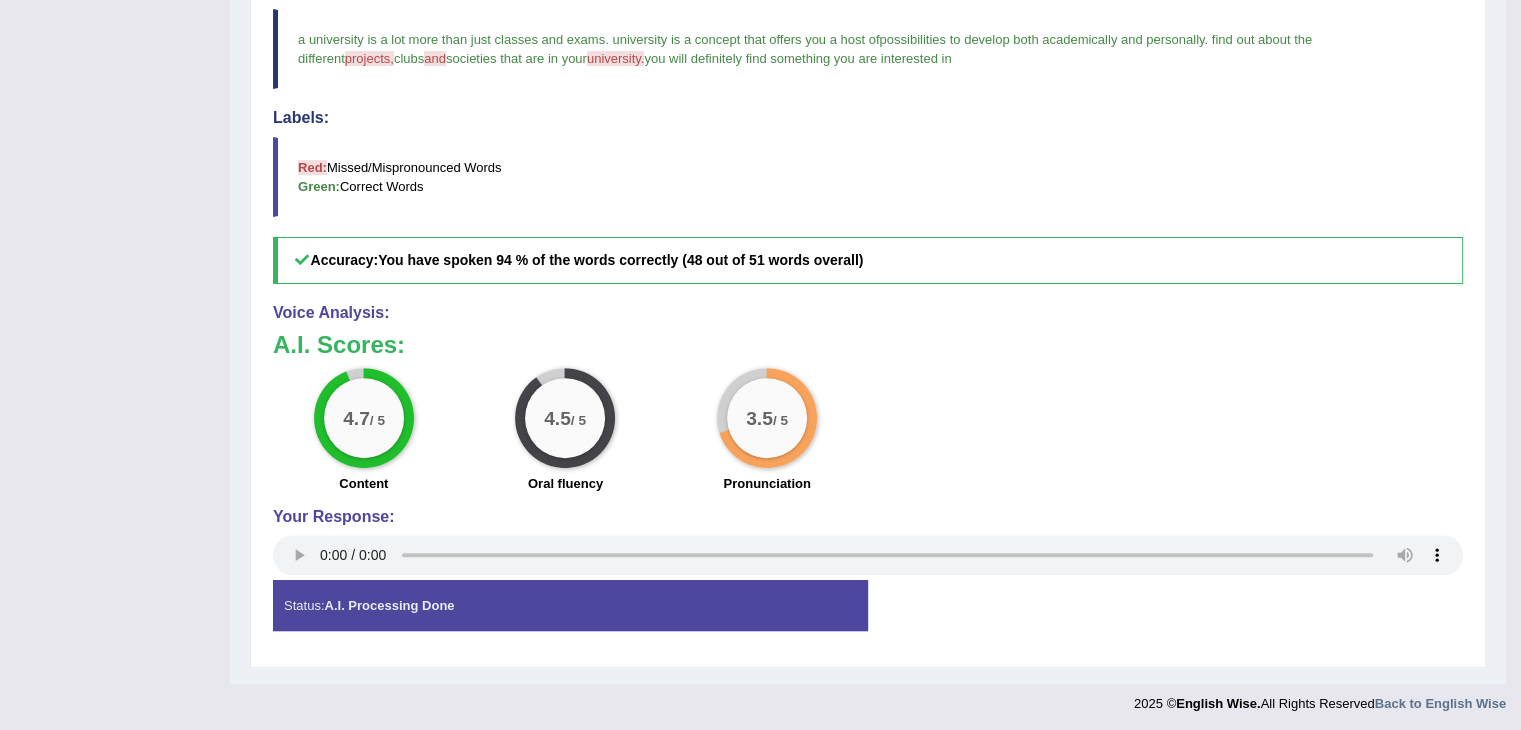 scroll, scrollTop: 0, scrollLeft: 0, axis: both 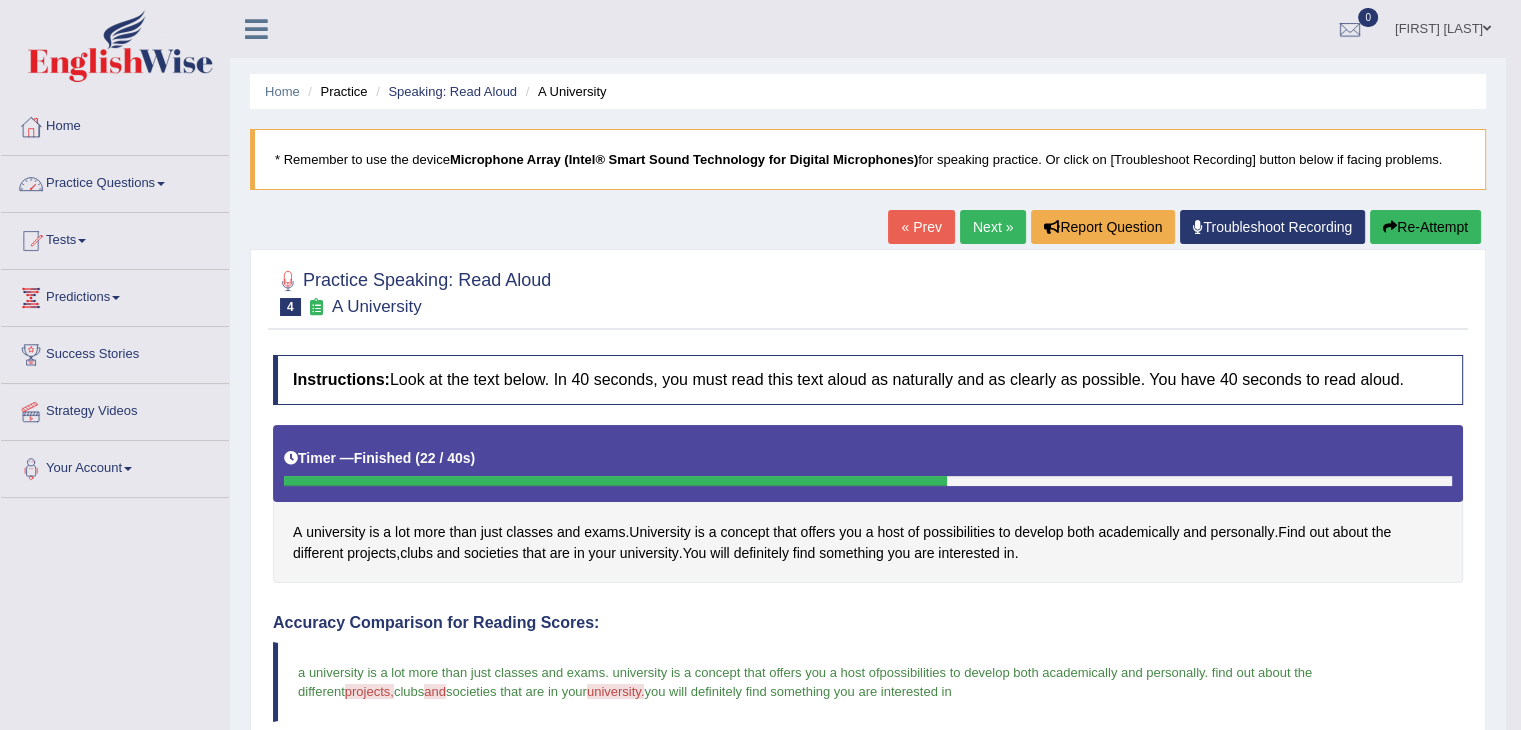 click on "Practice Questions" at bounding box center (115, 181) 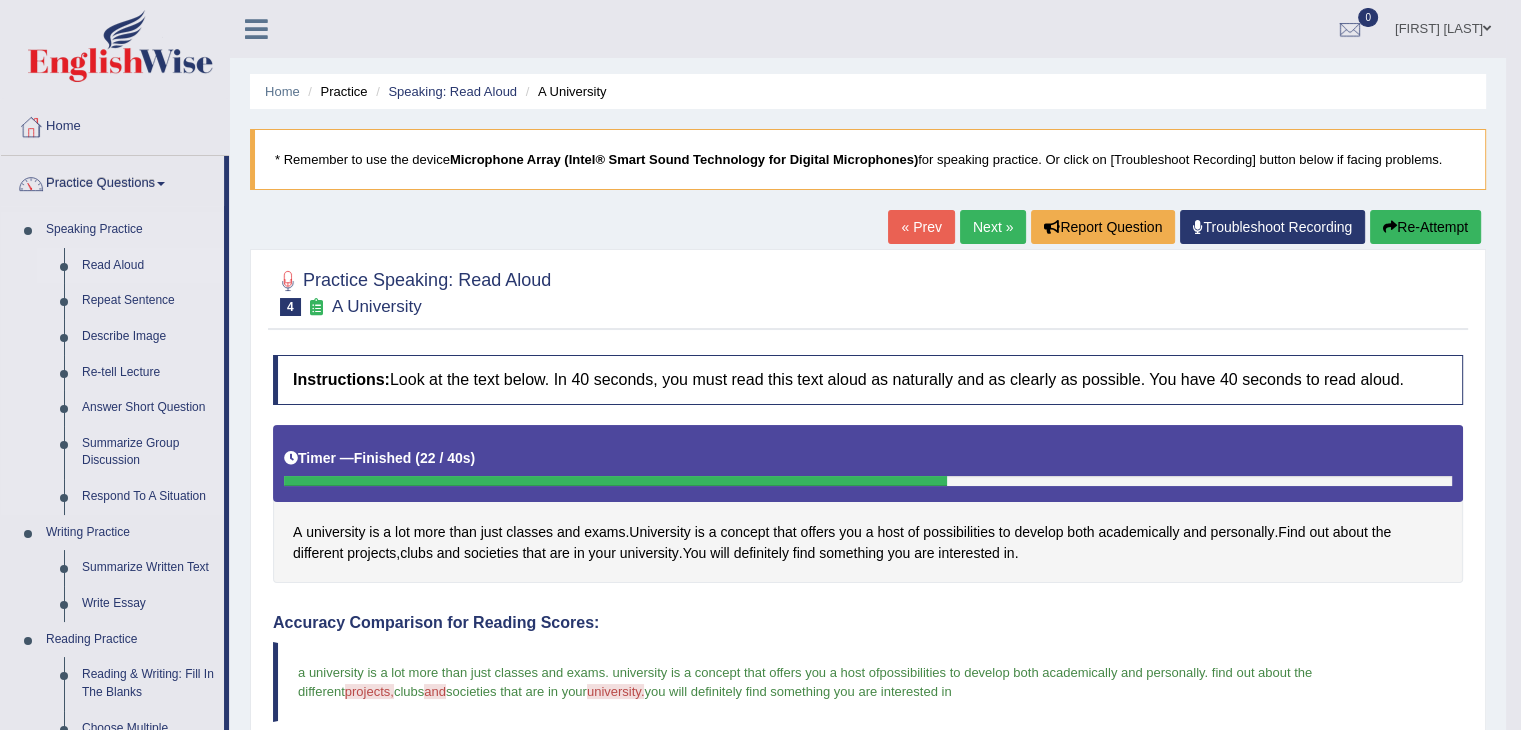 click on "Read Aloud" at bounding box center [148, 266] 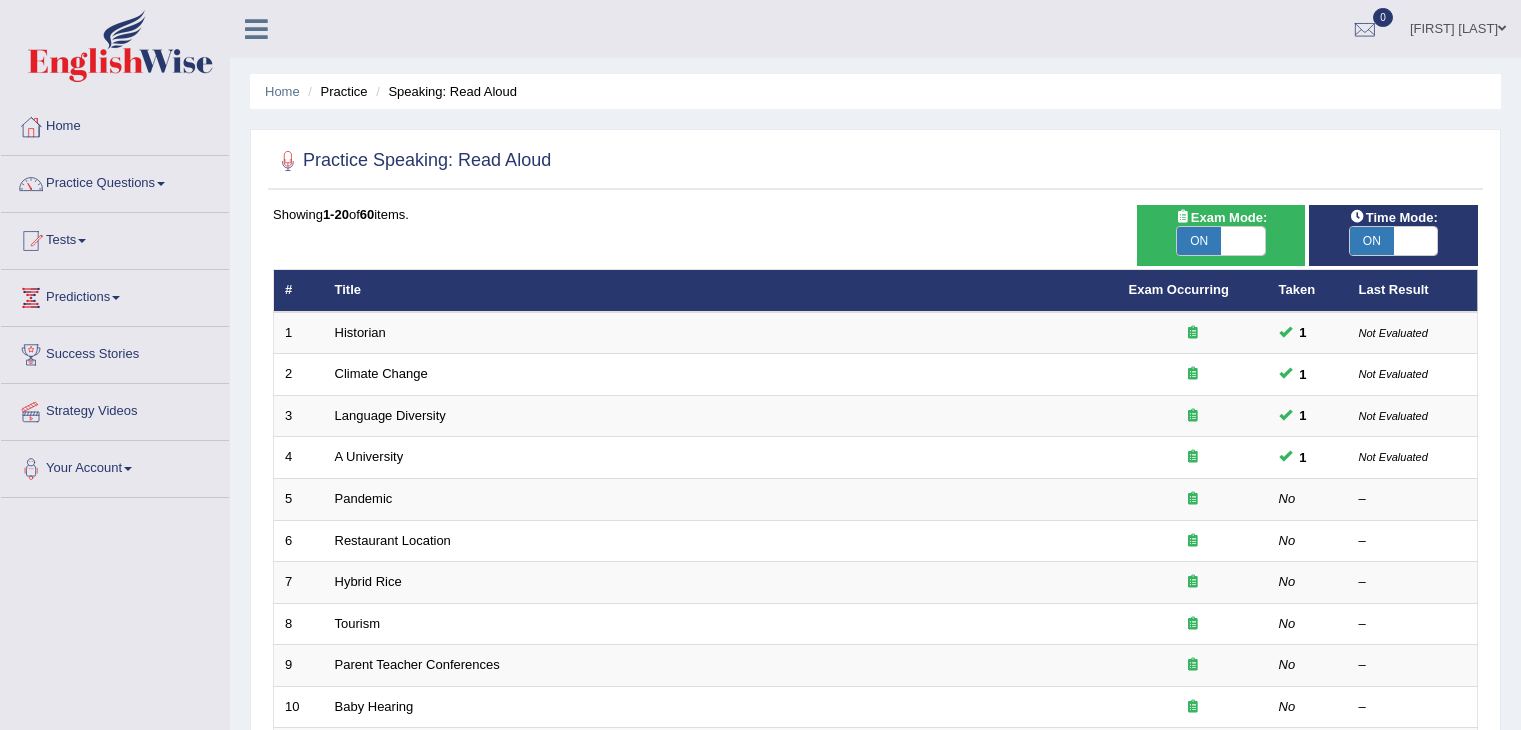 scroll, scrollTop: 0, scrollLeft: 0, axis: both 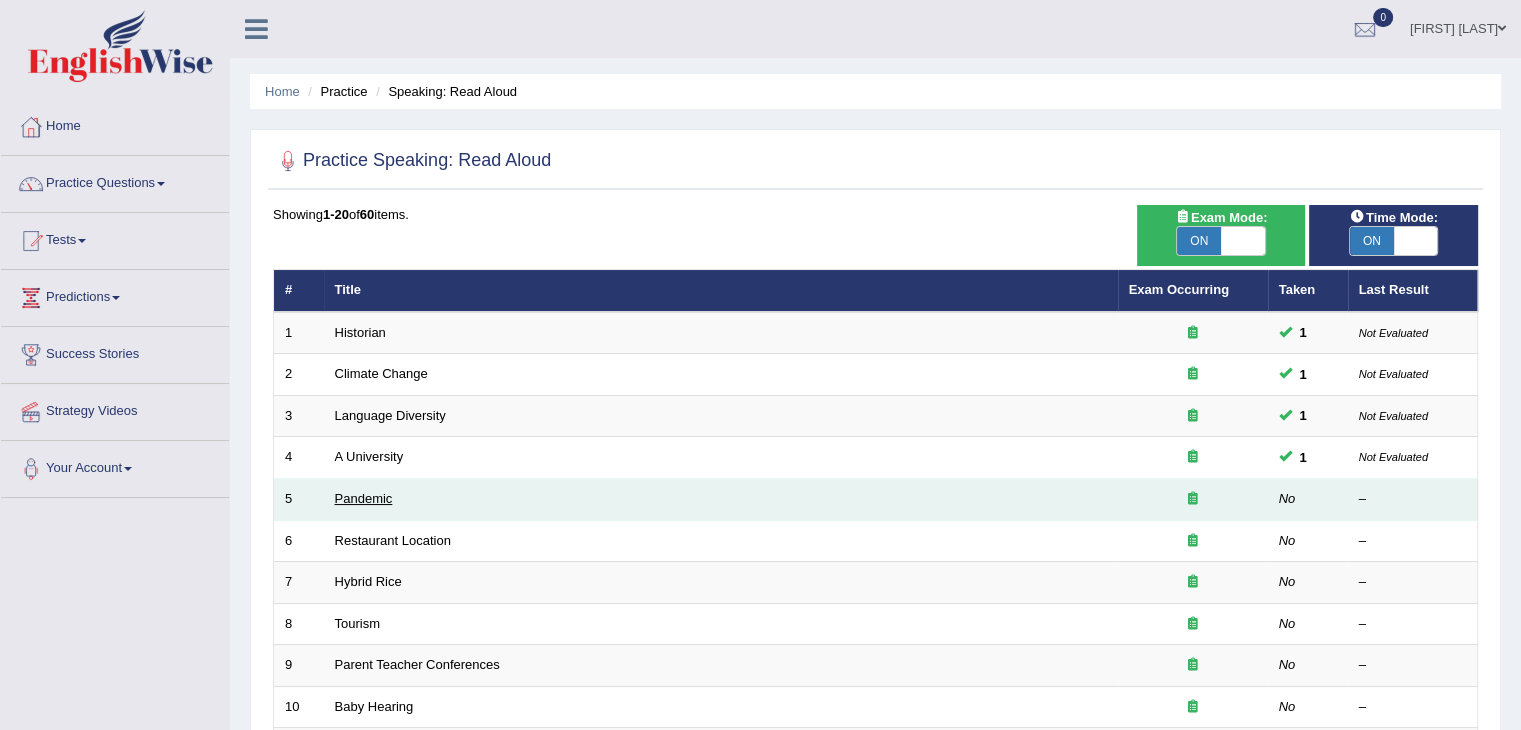 click on "Pandemic" at bounding box center (364, 498) 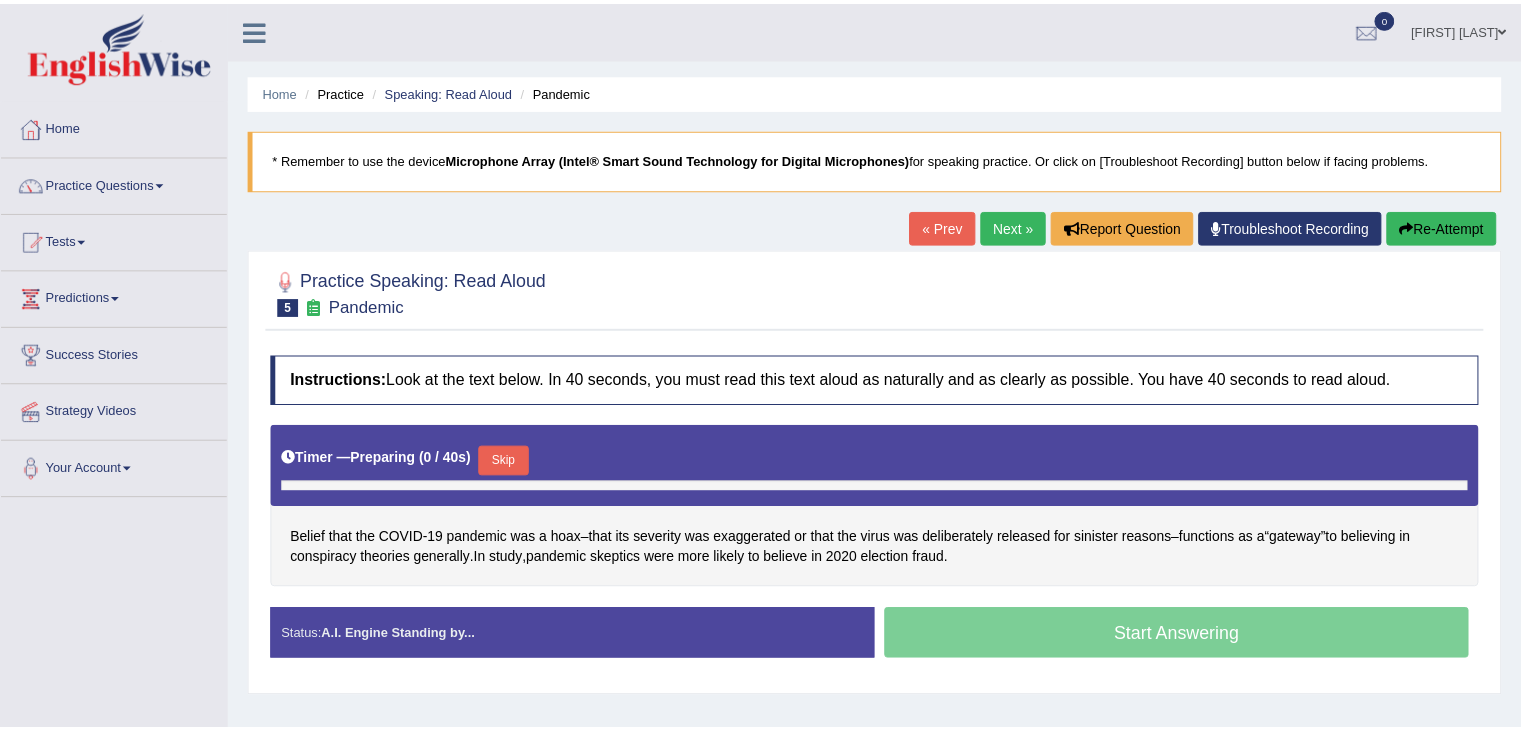 scroll, scrollTop: 0, scrollLeft: 0, axis: both 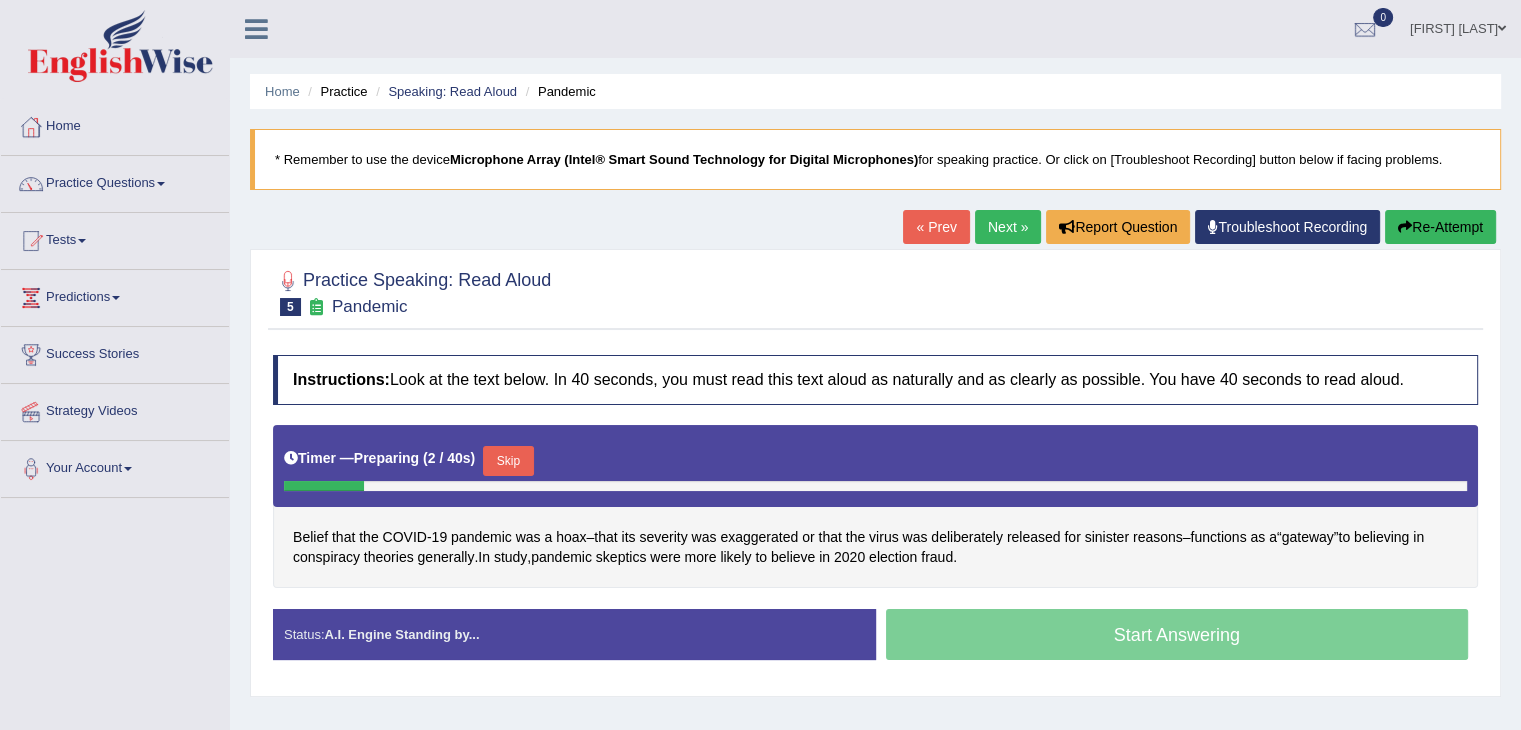 click on "Skip" at bounding box center [508, 461] 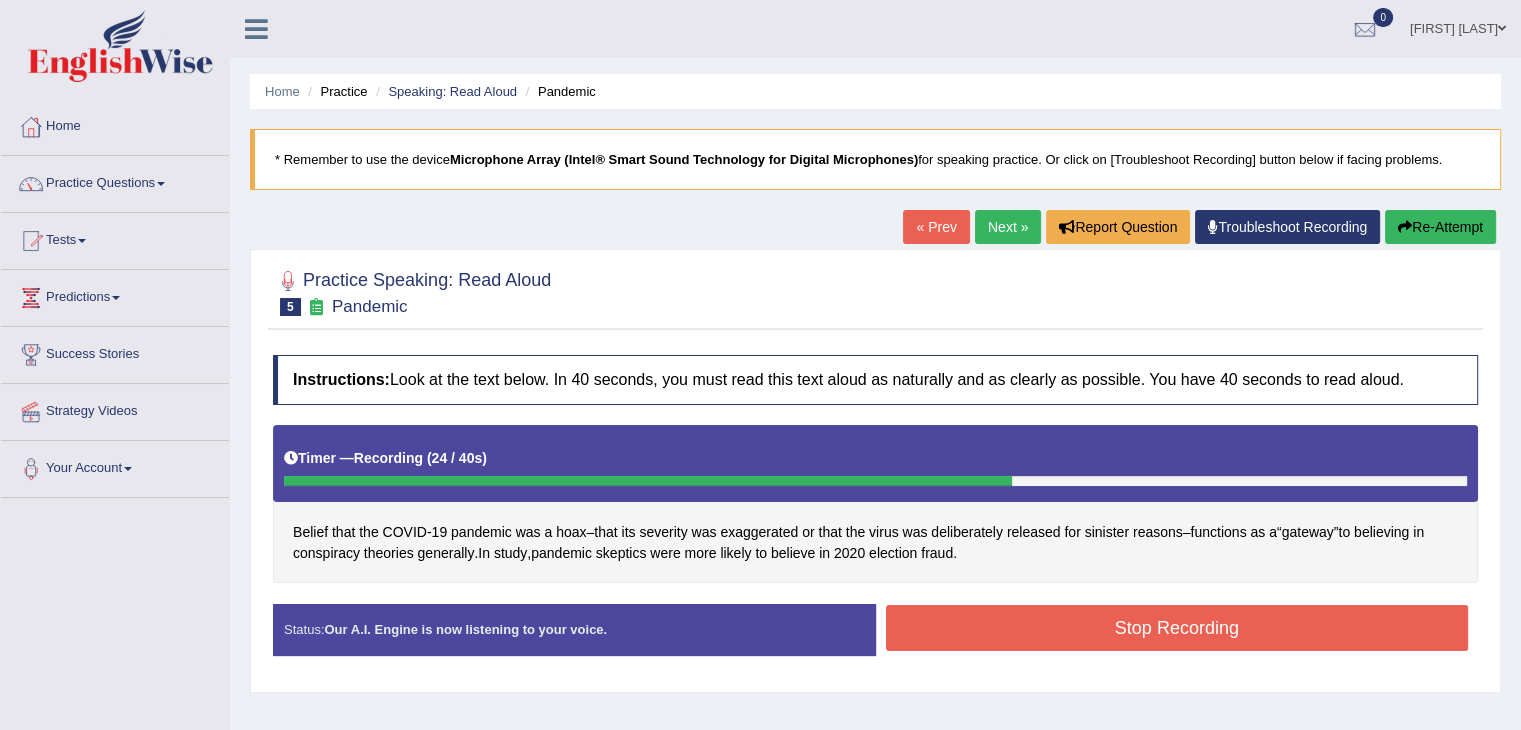 click on "Stop Recording" at bounding box center (1177, 628) 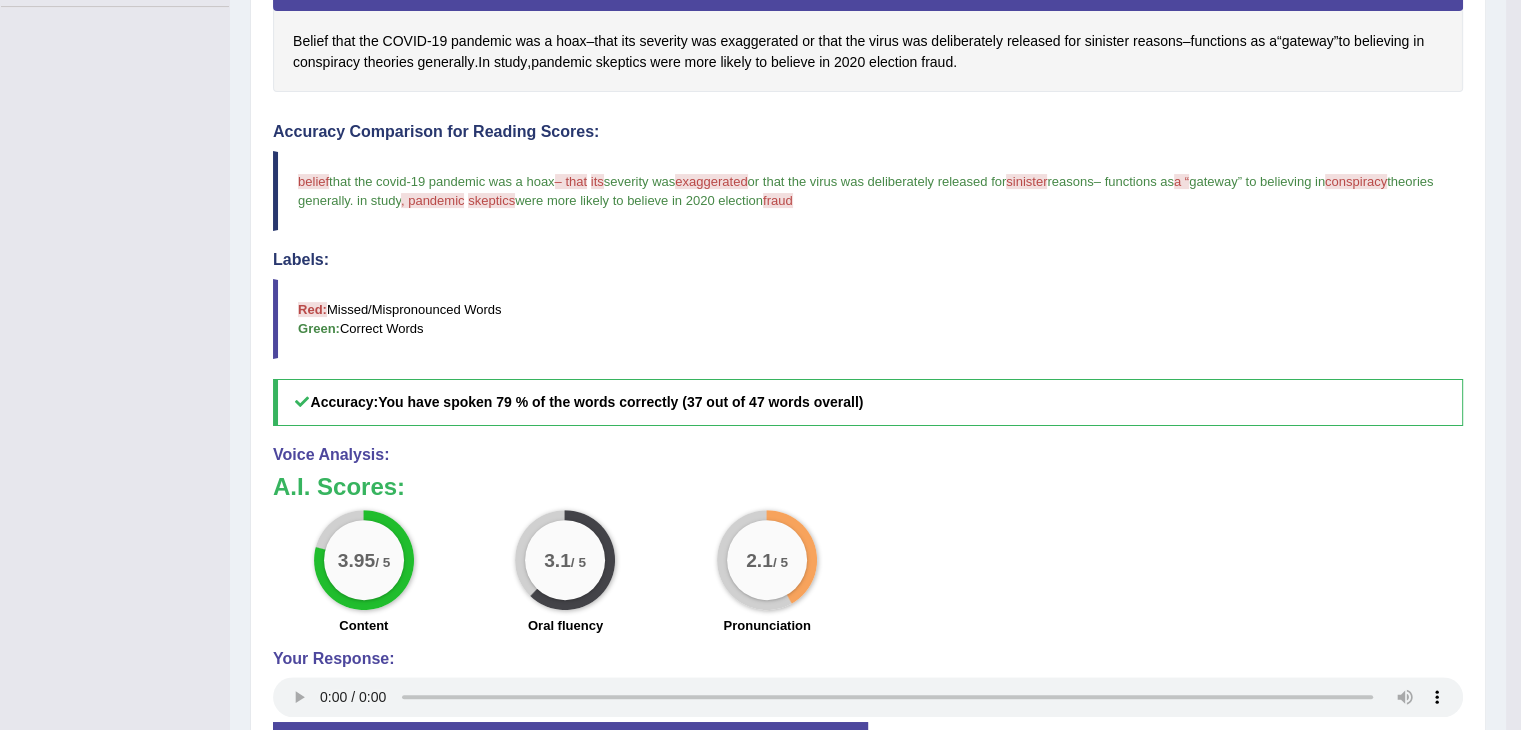 scroll, scrollTop: 0, scrollLeft: 0, axis: both 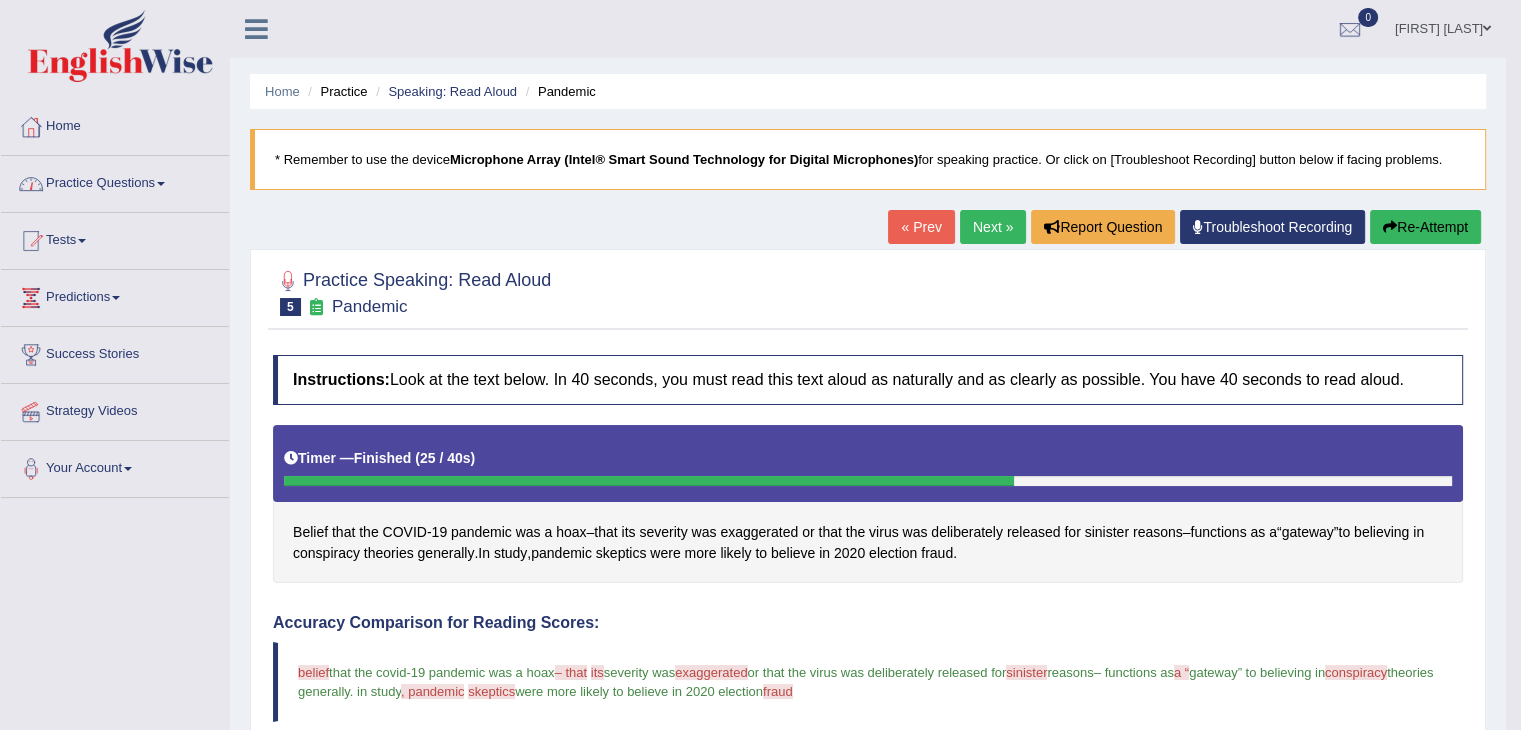 click on "Practice Questions" at bounding box center [115, 181] 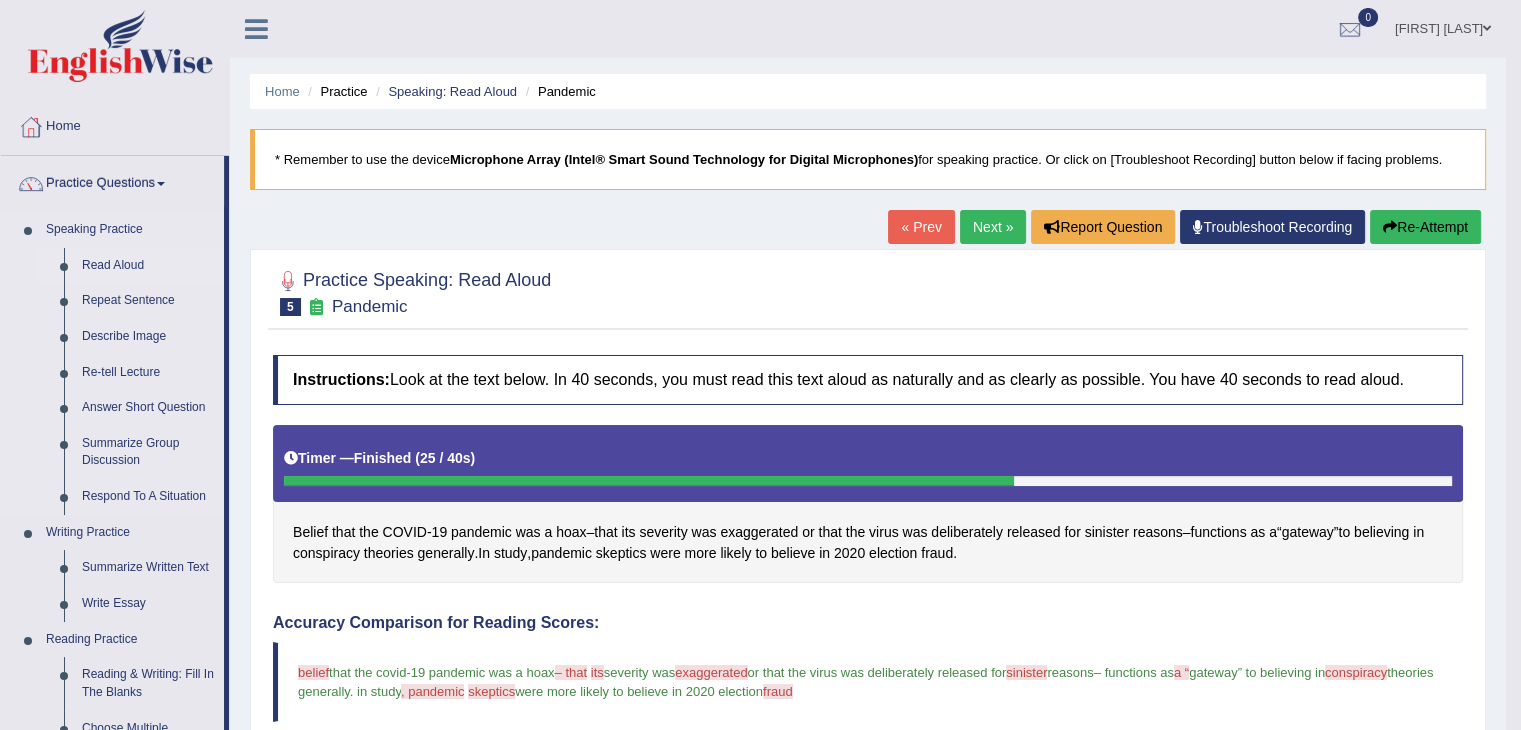 click on "Read Aloud" at bounding box center [148, 266] 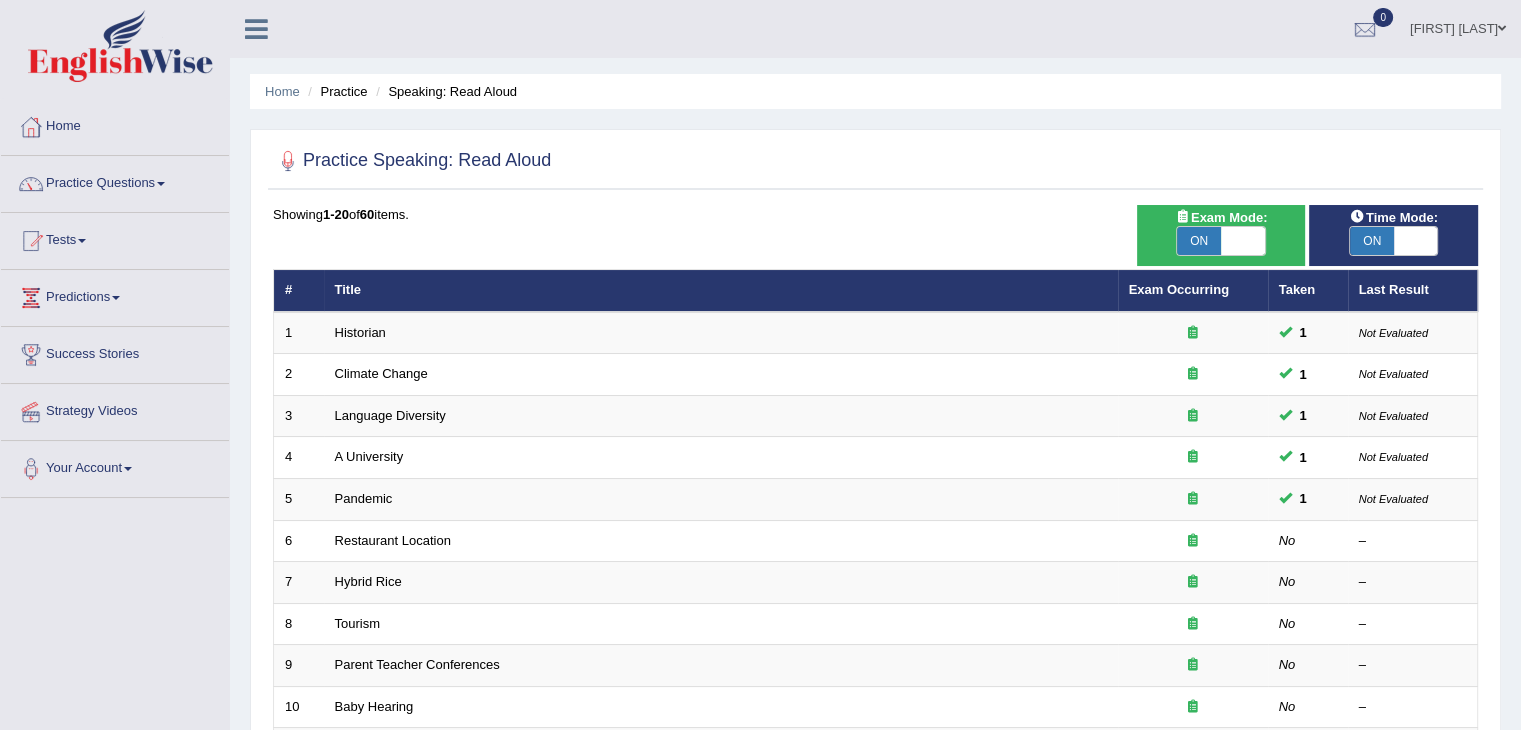 scroll, scrollTop: 132, scrollLeft: 0, axis: vertical 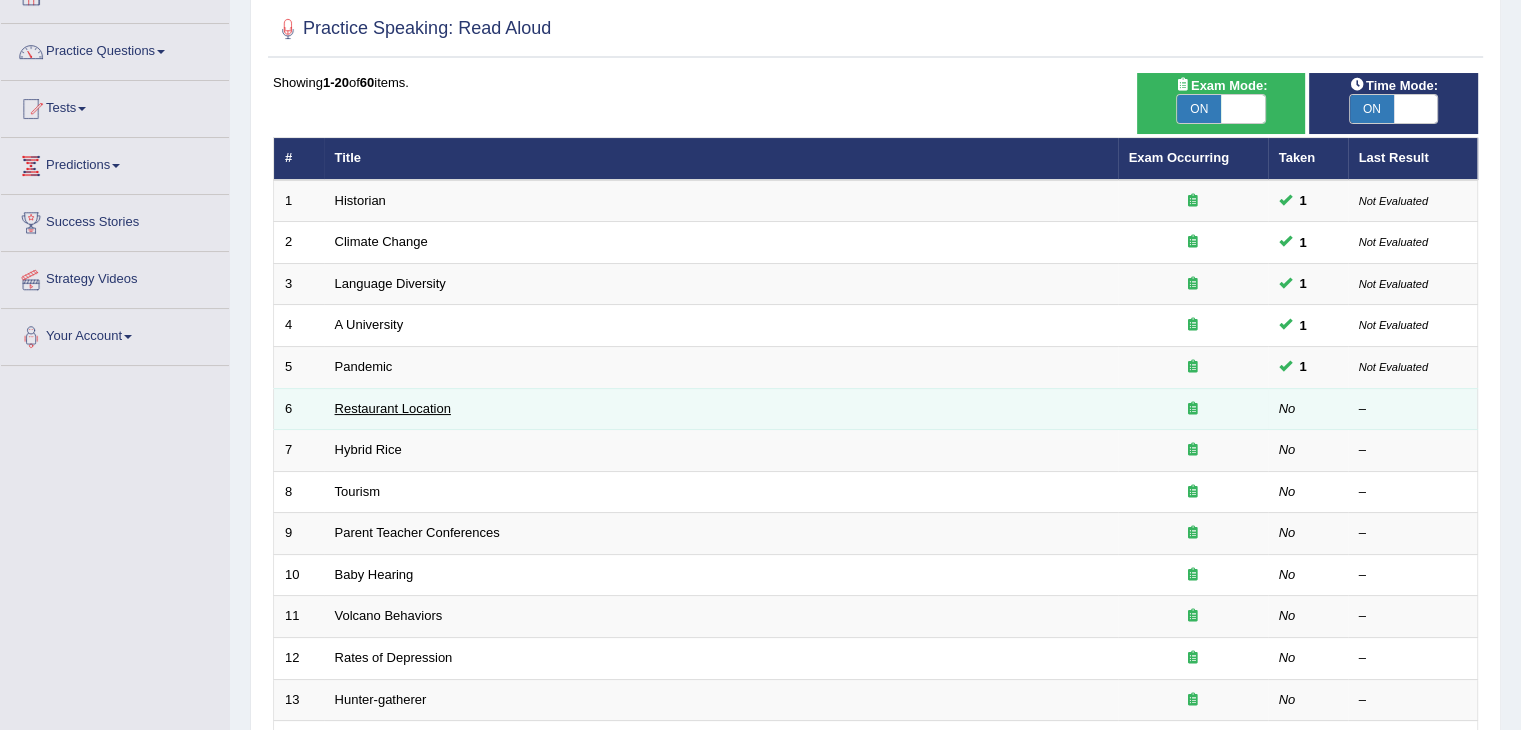 click on "Restaurant Location" at bounding box center (393, 408) 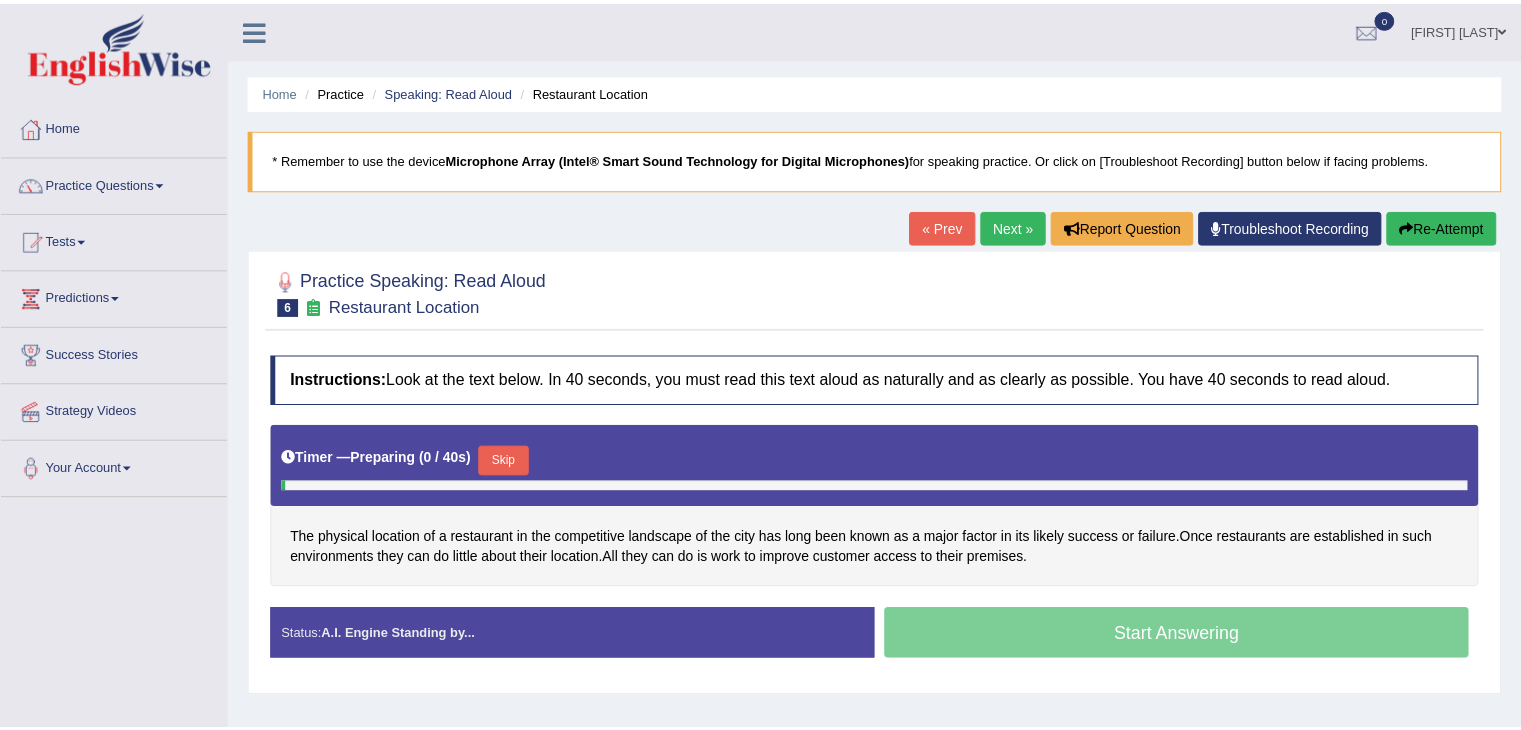 scroll, scrollTop: 0, scrollLeft: 0, axis: both 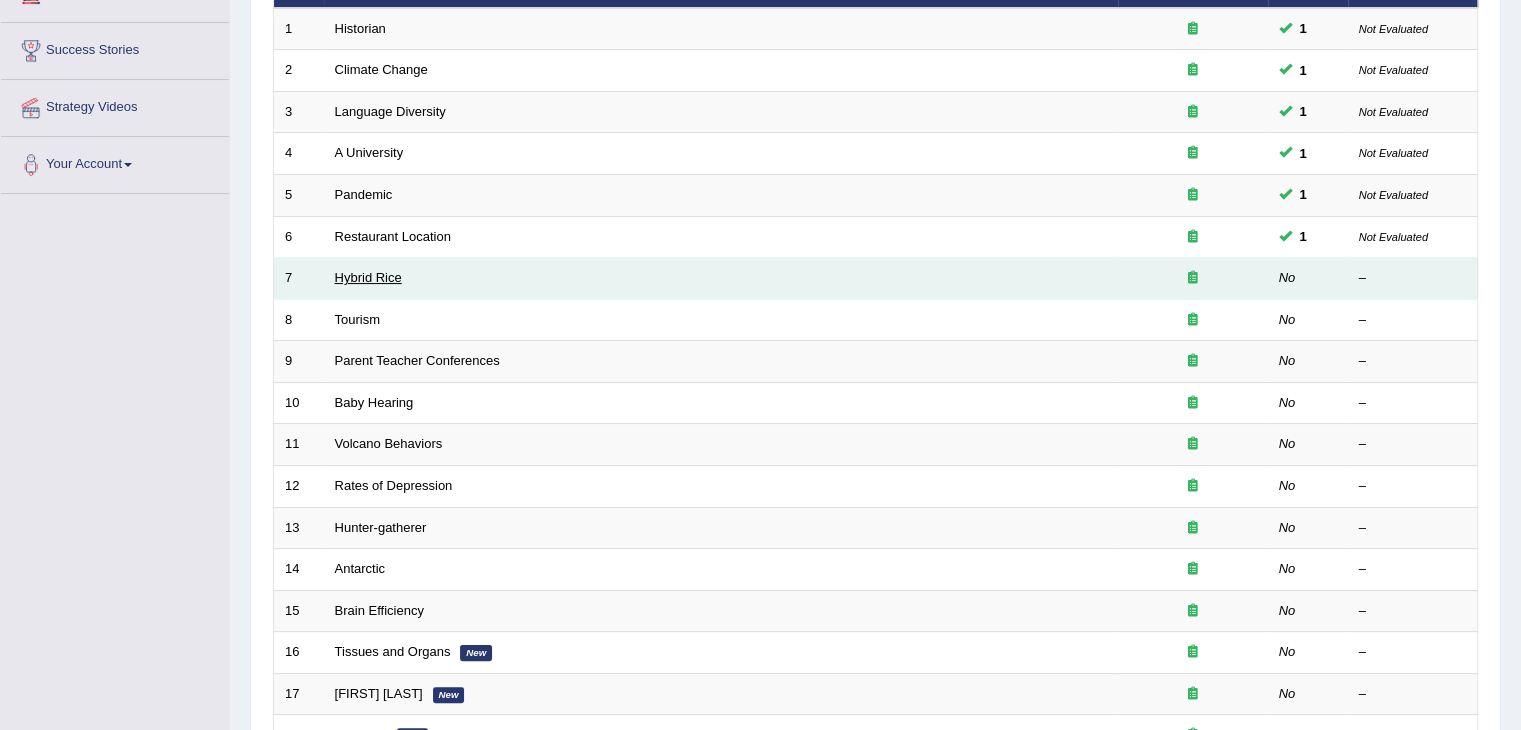 click on "Hybrid Rice" at bounding box center (368, 277) 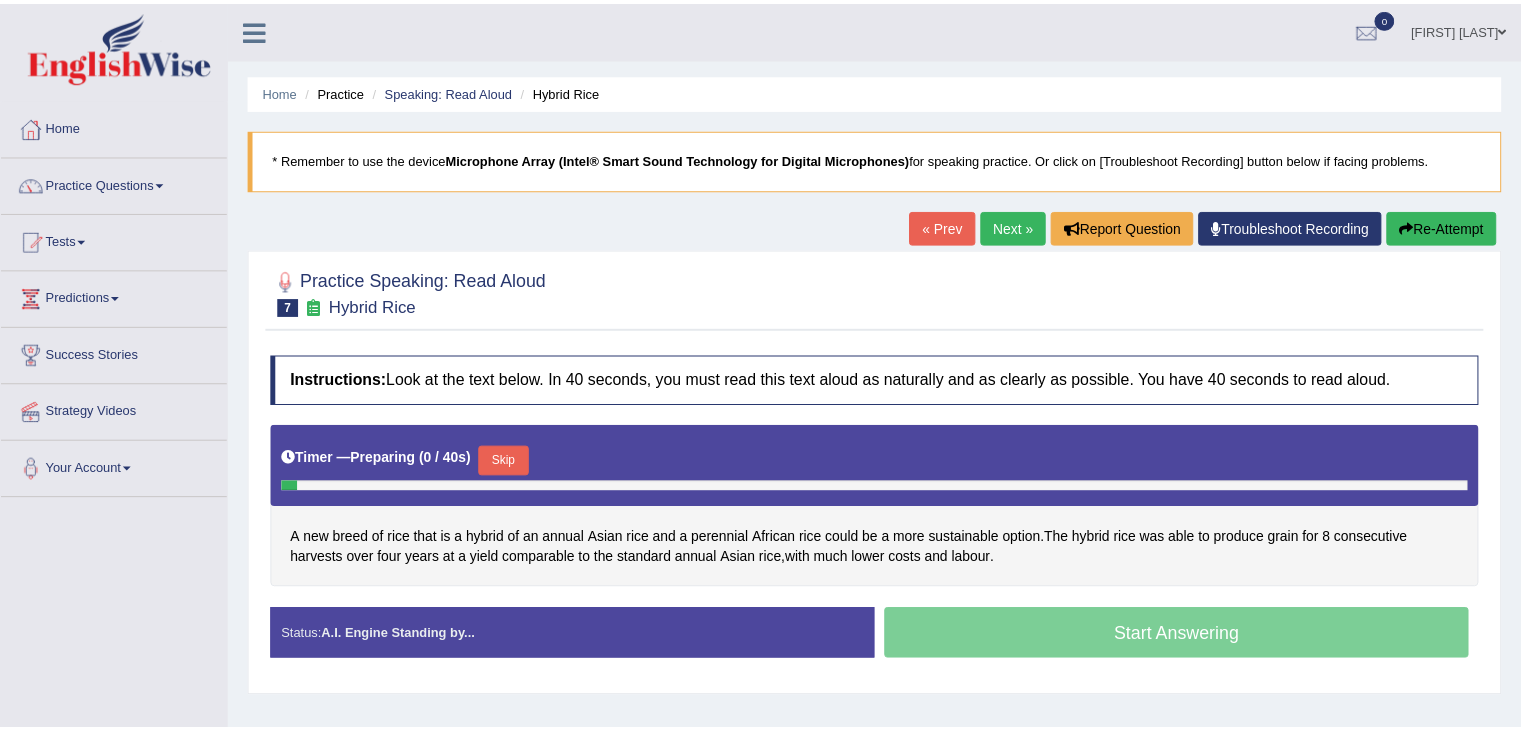 scroll, scrollTop: 0, scrollLeft: 0, axis: both 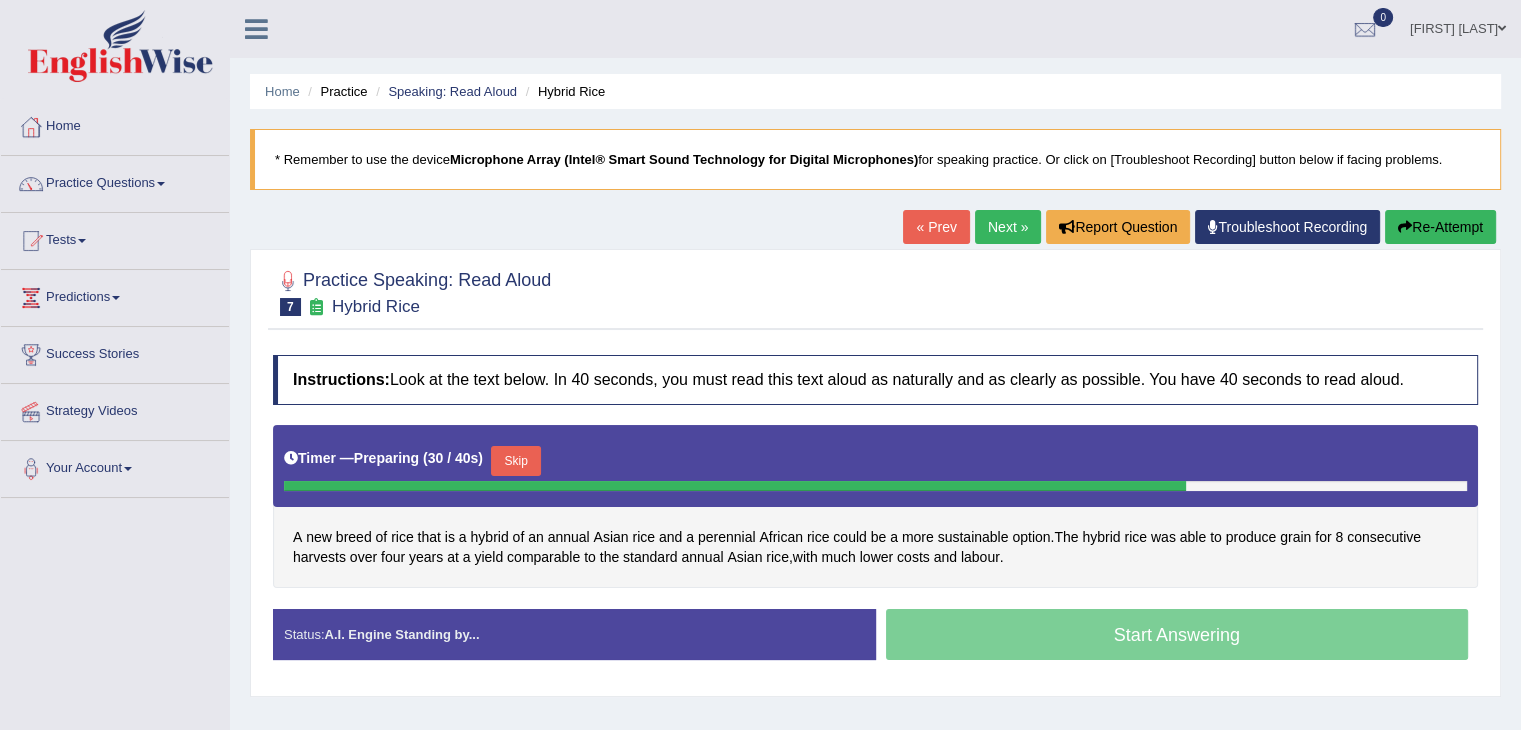 click on "Skip" at bounding box center [516, 461] 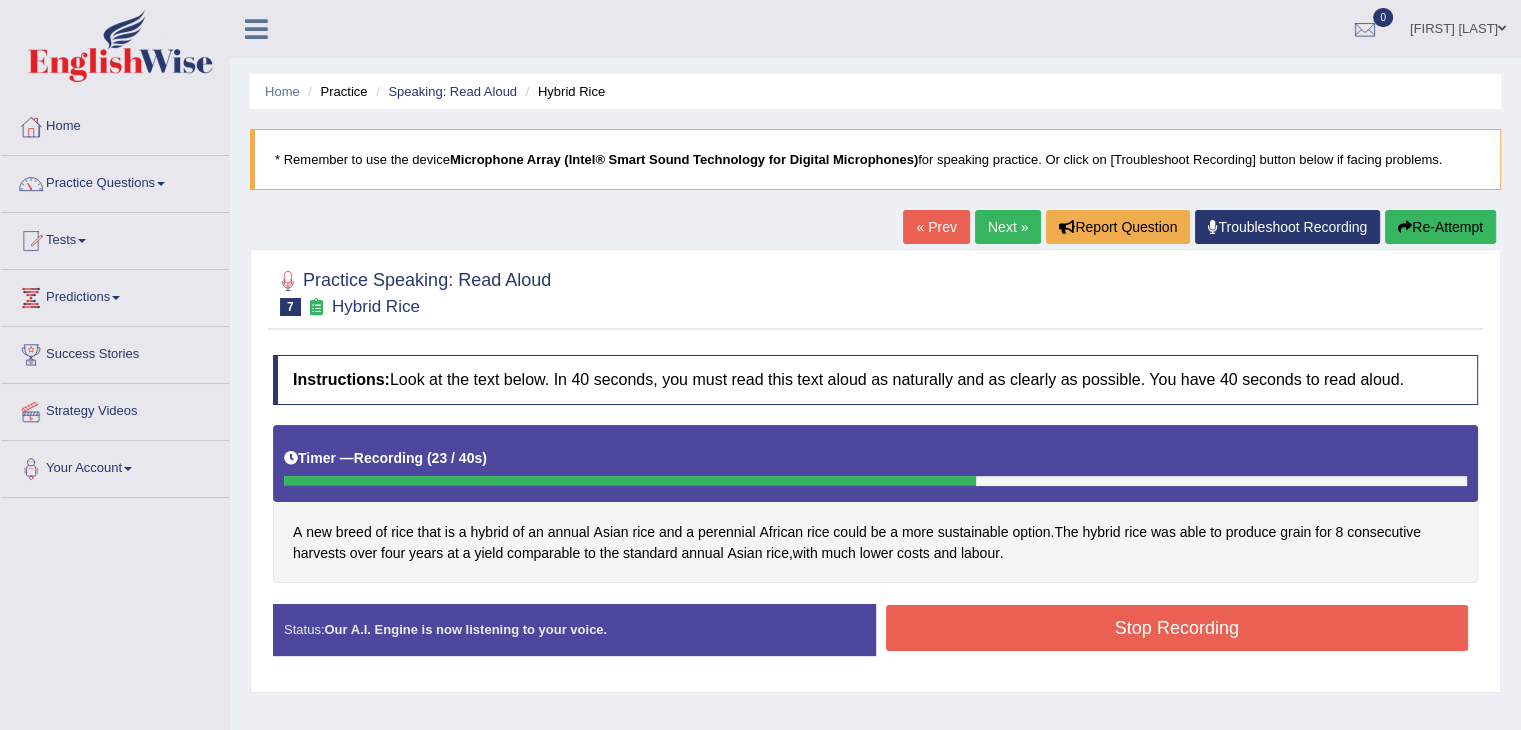 click on "Stop Recording" at bounding box center (1177, 628) 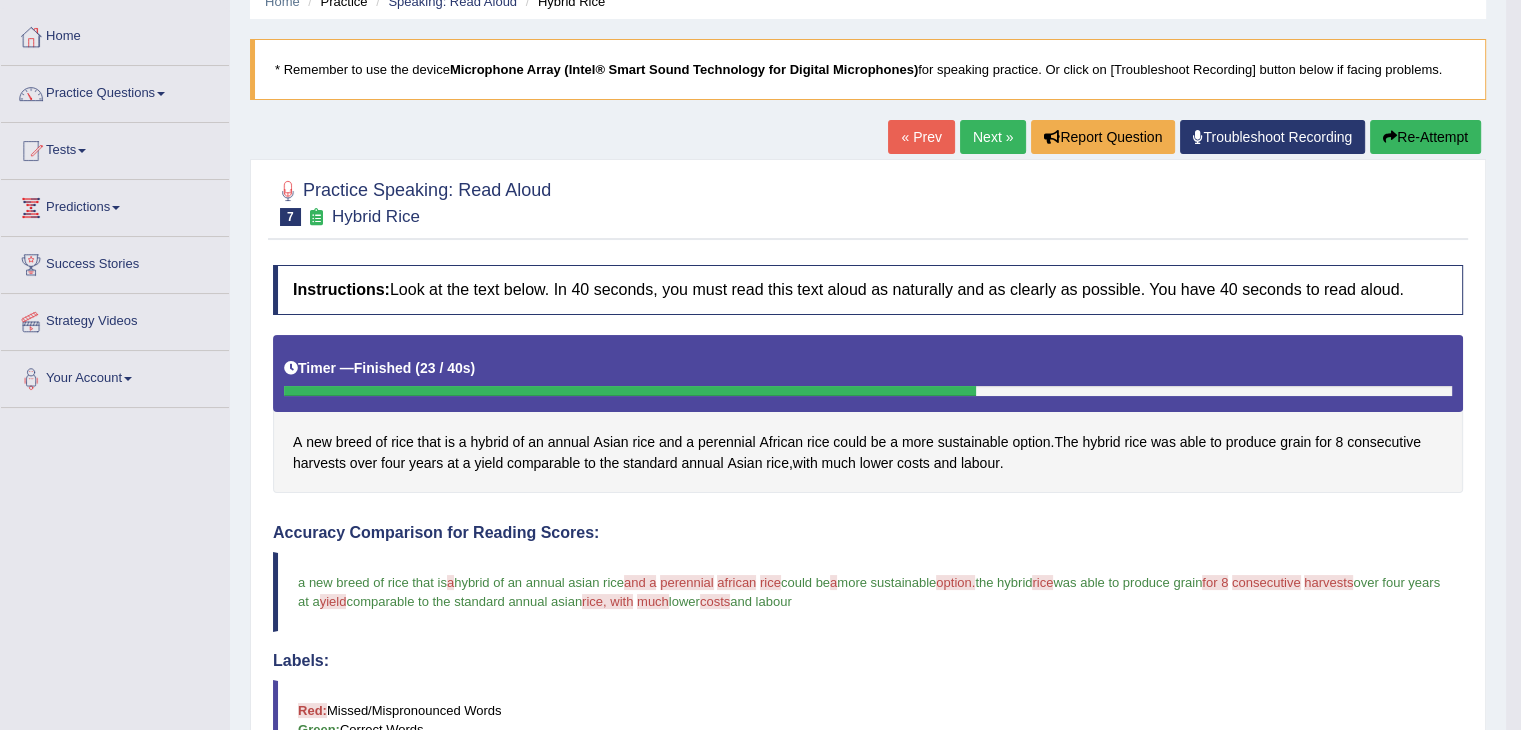 scroll, scrollTop: 0, scrollLeft: 0, axis: both 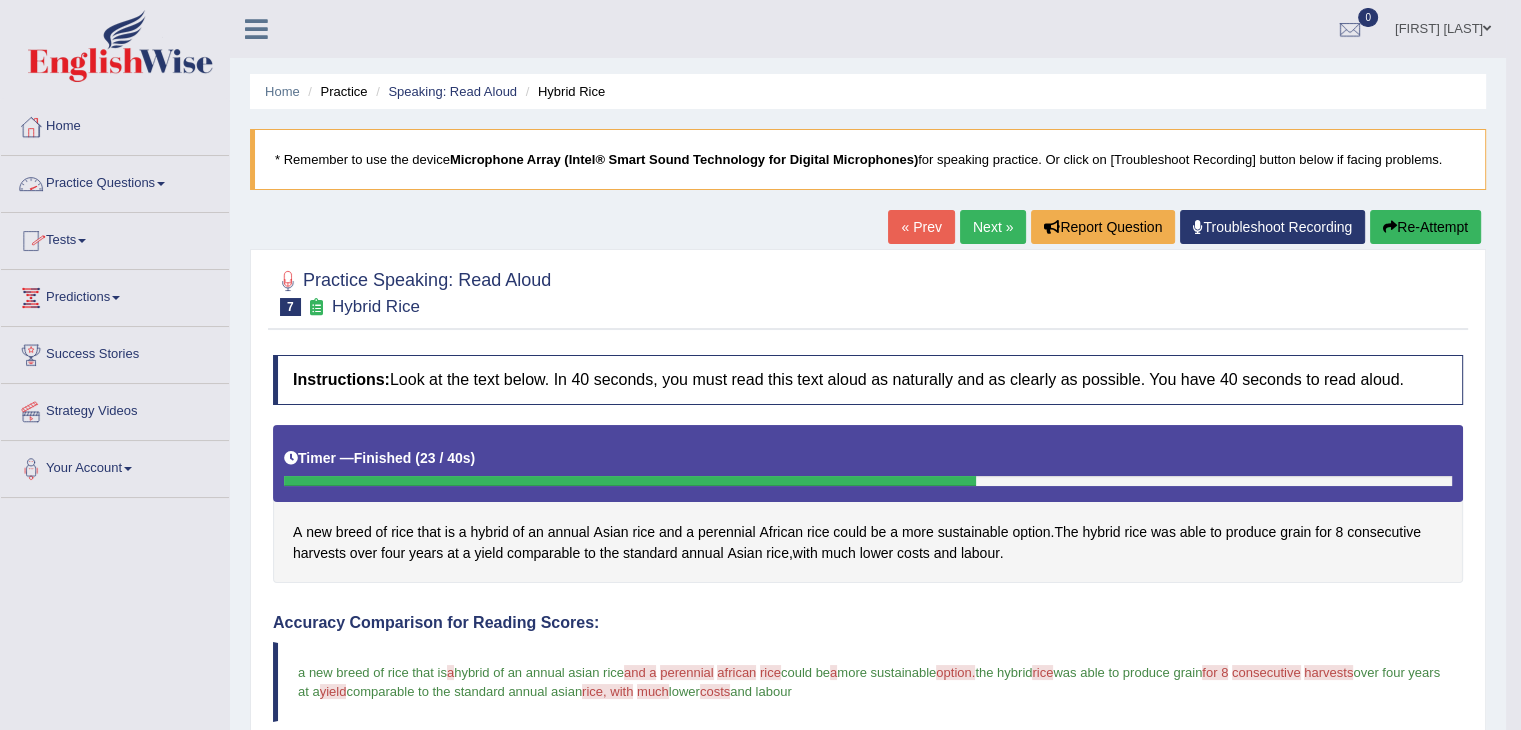 click on "Practice Questions" at bounding box center [115, 181] 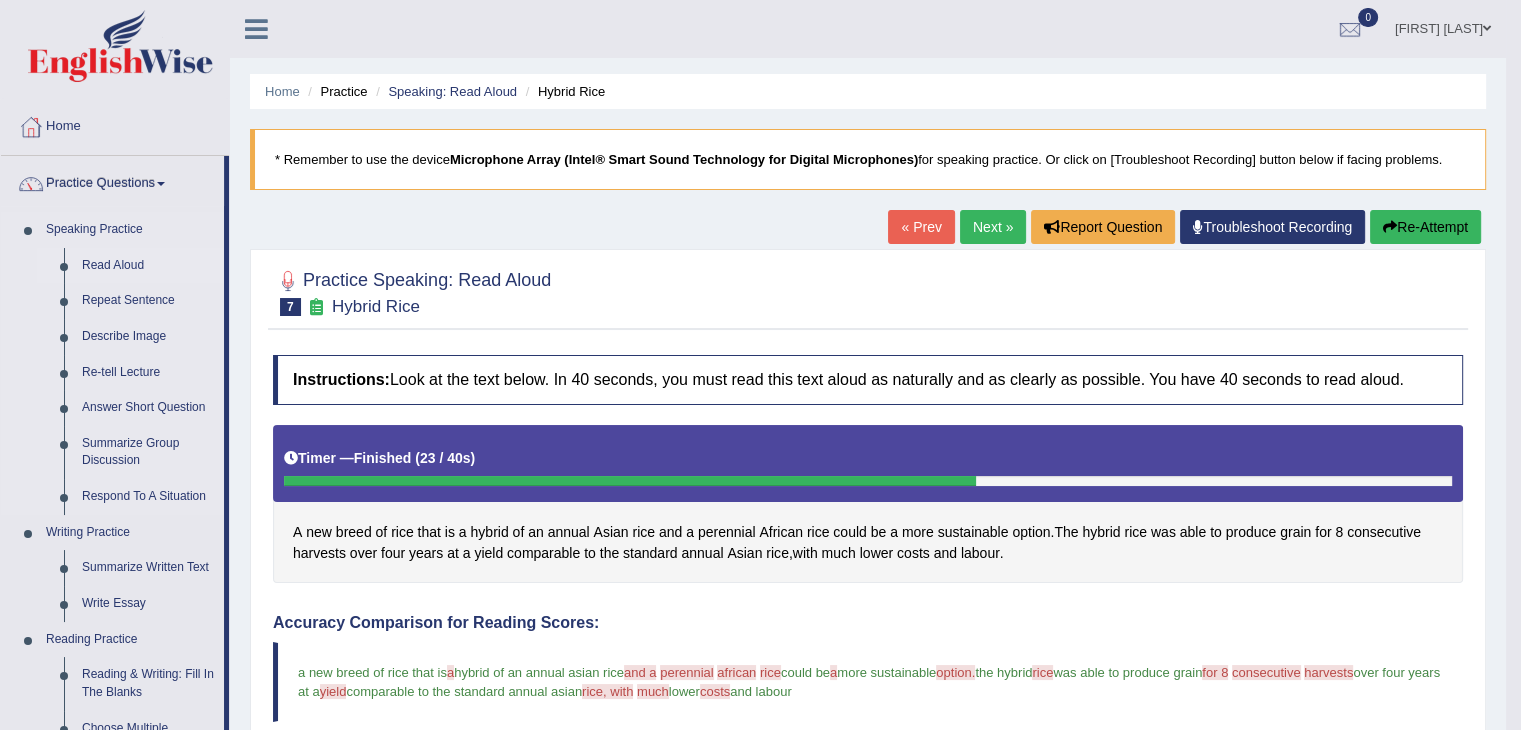 click on "Read Aloud" at bounding box center (148, 266) 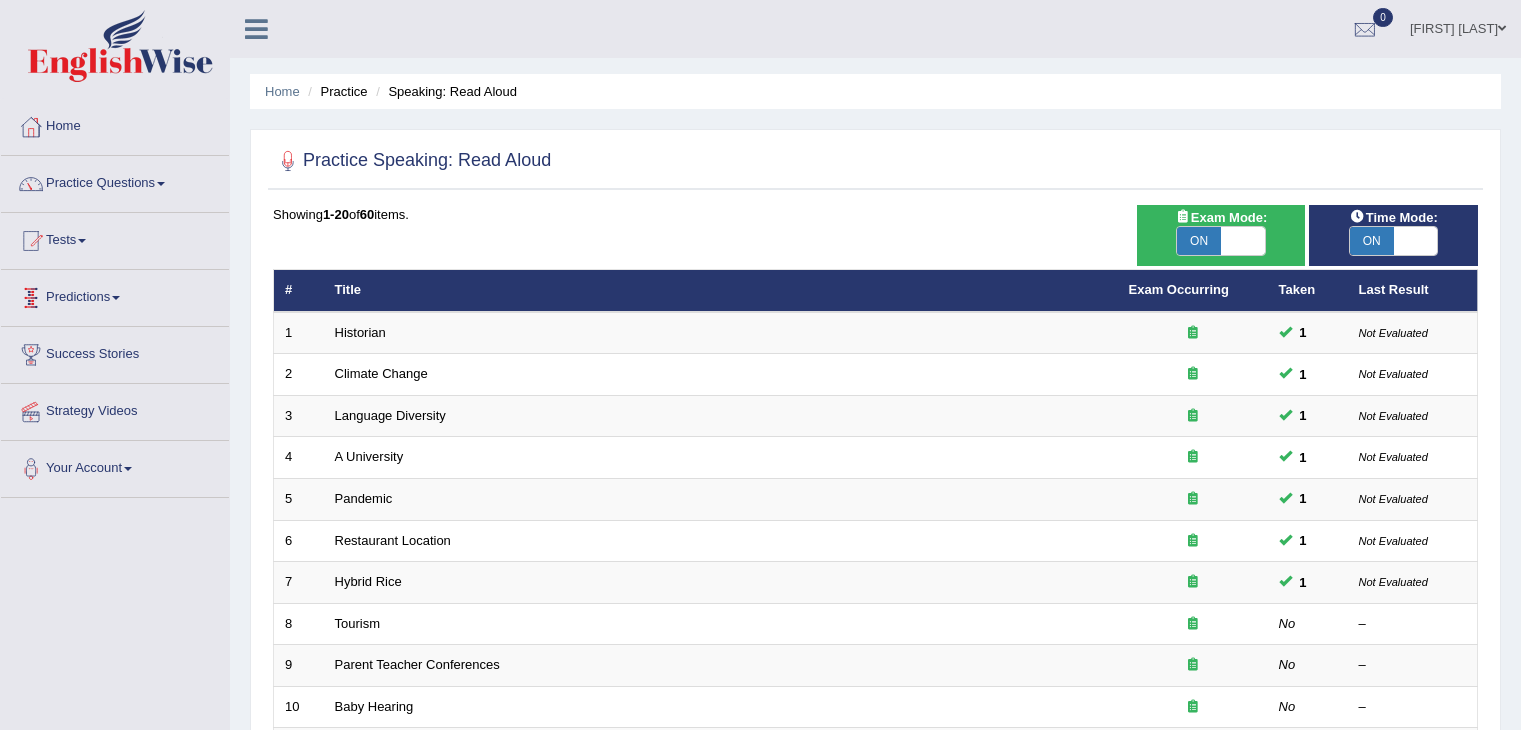 scroll, scrollTop: 0, scrollLeft: 0, axis: both 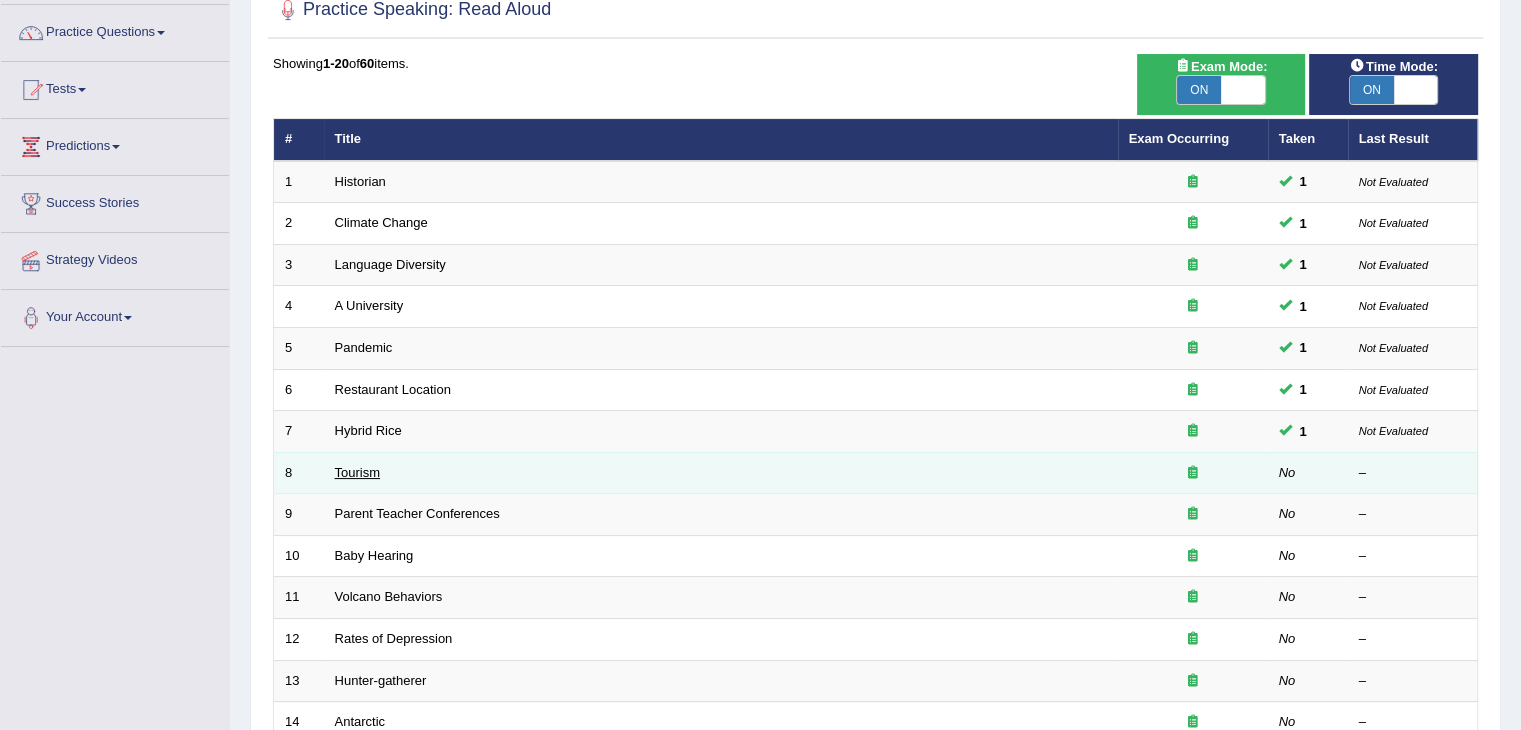 click on "Tourism" at bounding box center (358, 472) 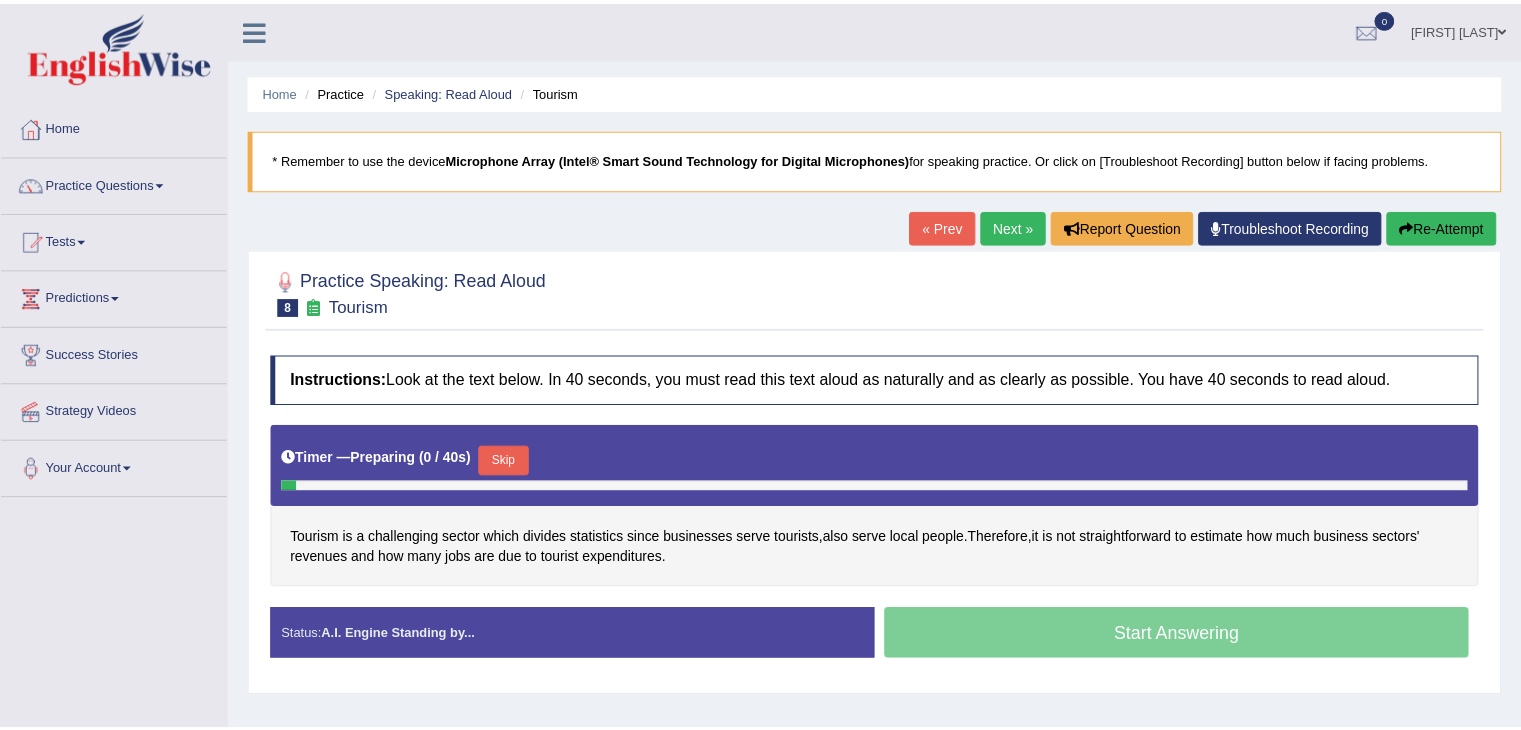 scroll, scrollTop: 0, scrollLeft: 0, axis: both 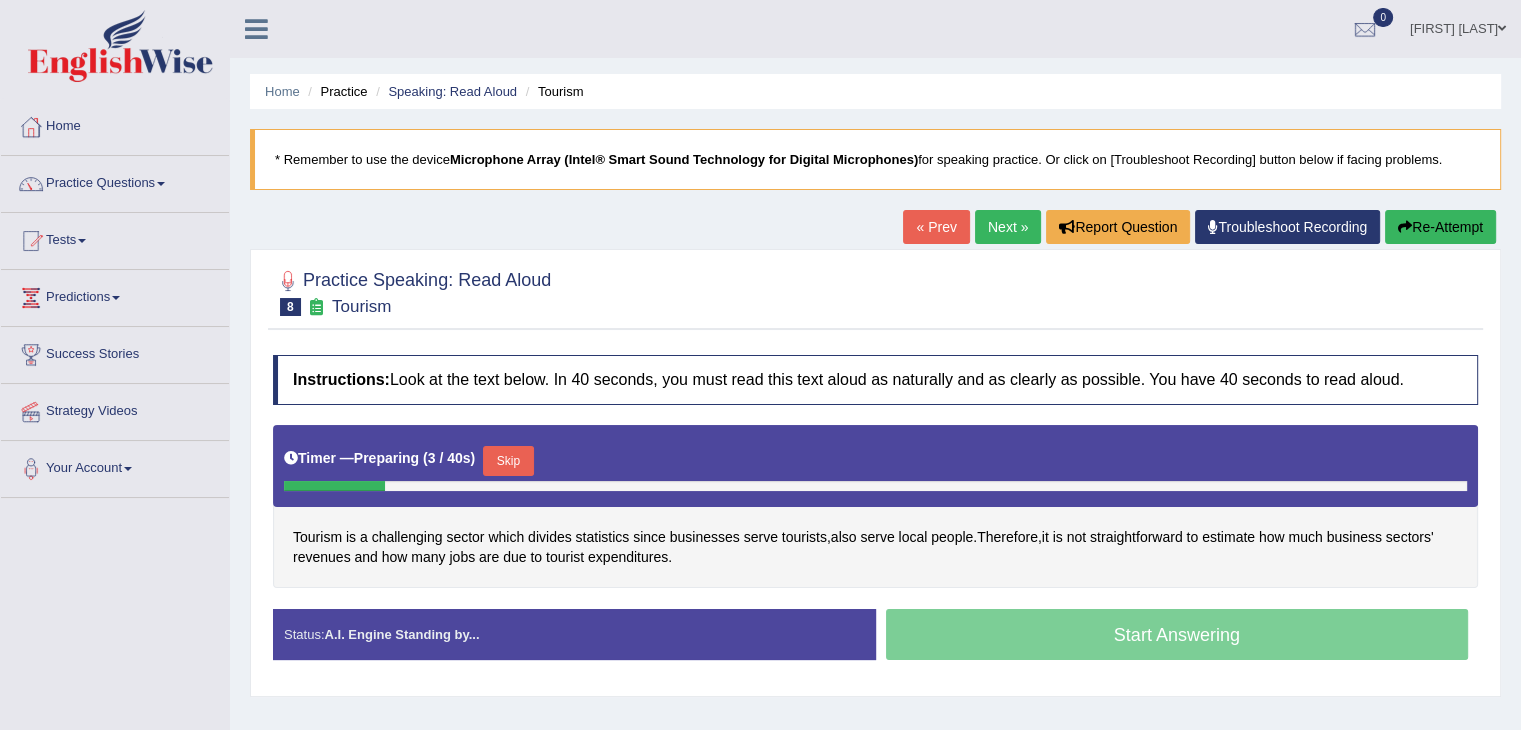 click on "Skip" at bounding box center [508, 461] 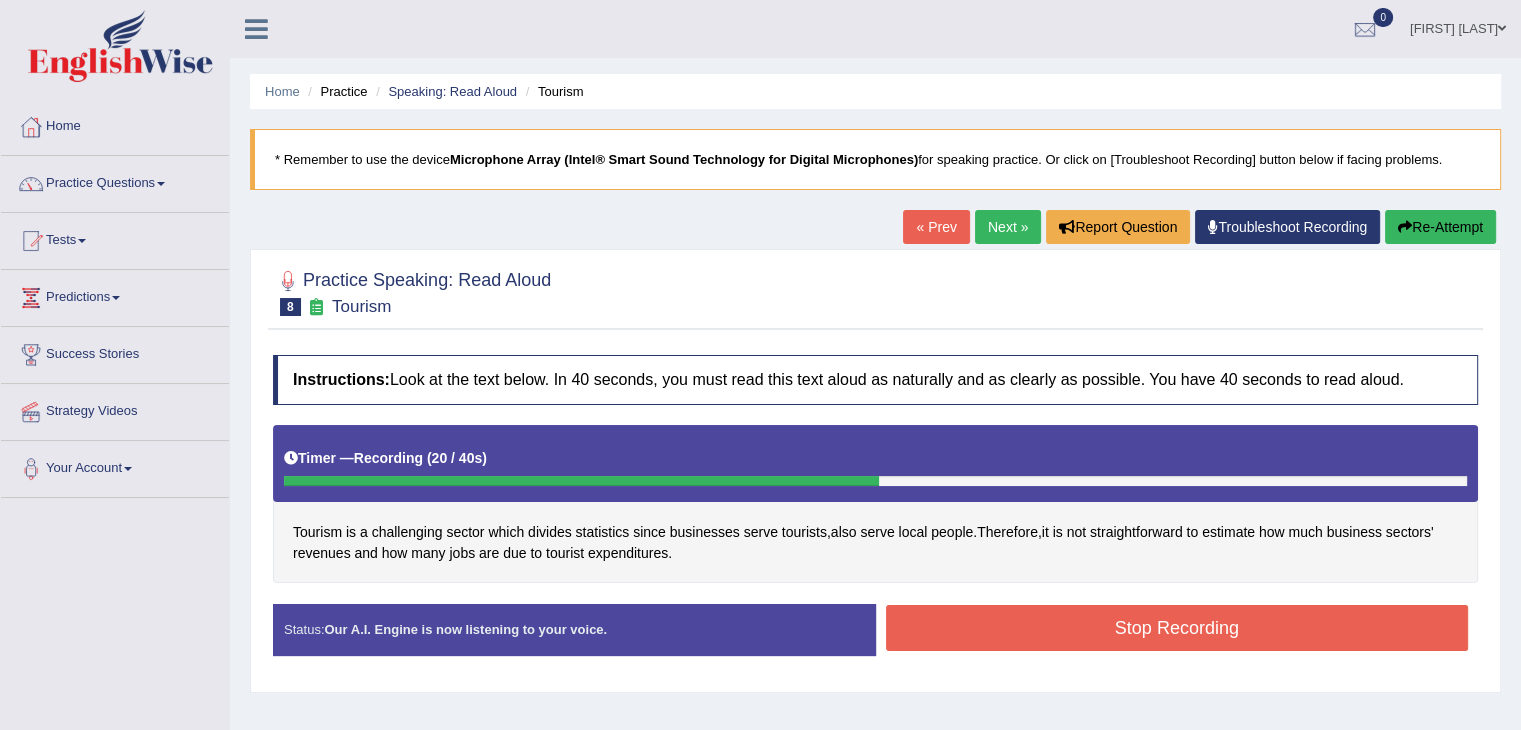 click on "Stop Recording" at bounding box center (1177, 628) 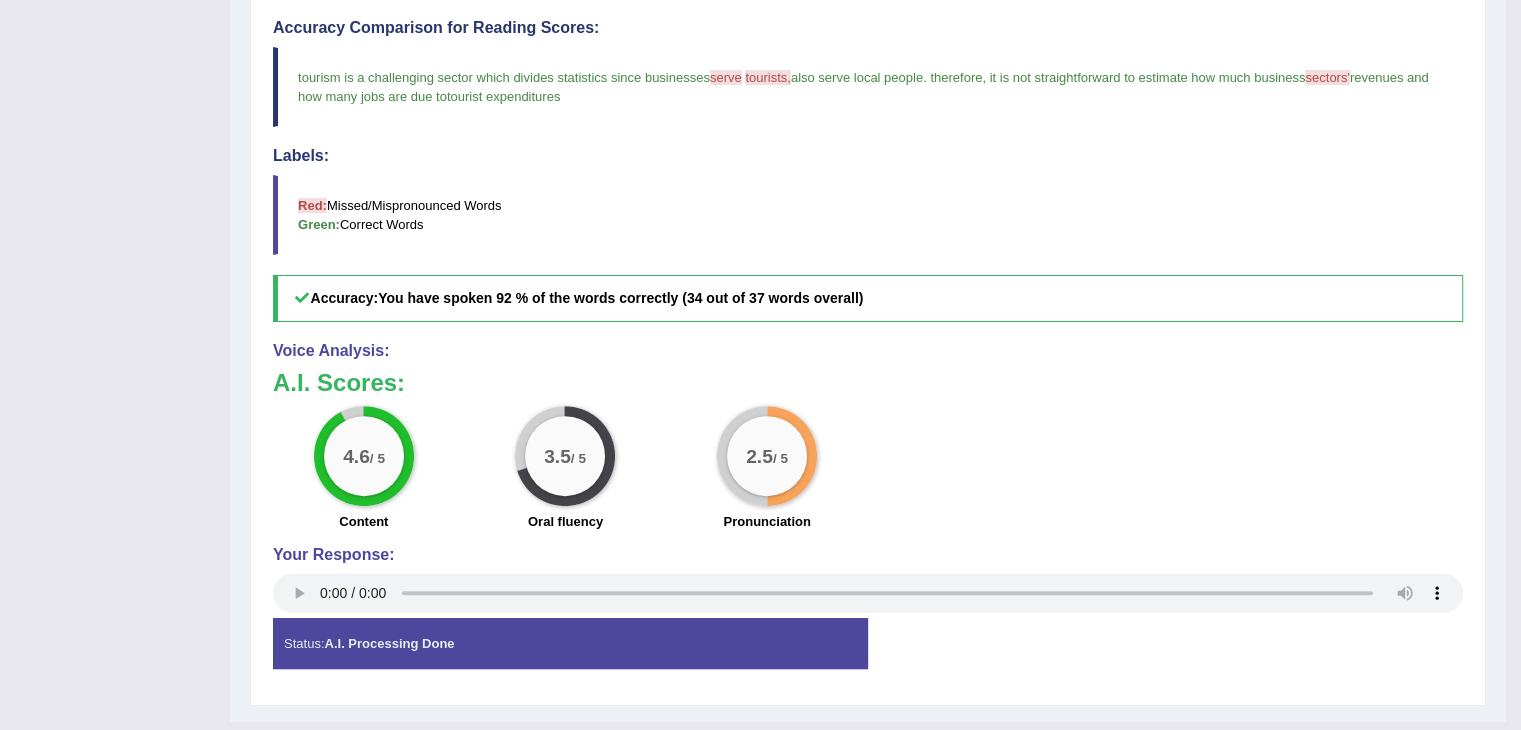 scroll, scrollTop: 0, scrollLeft: 0, axis: both 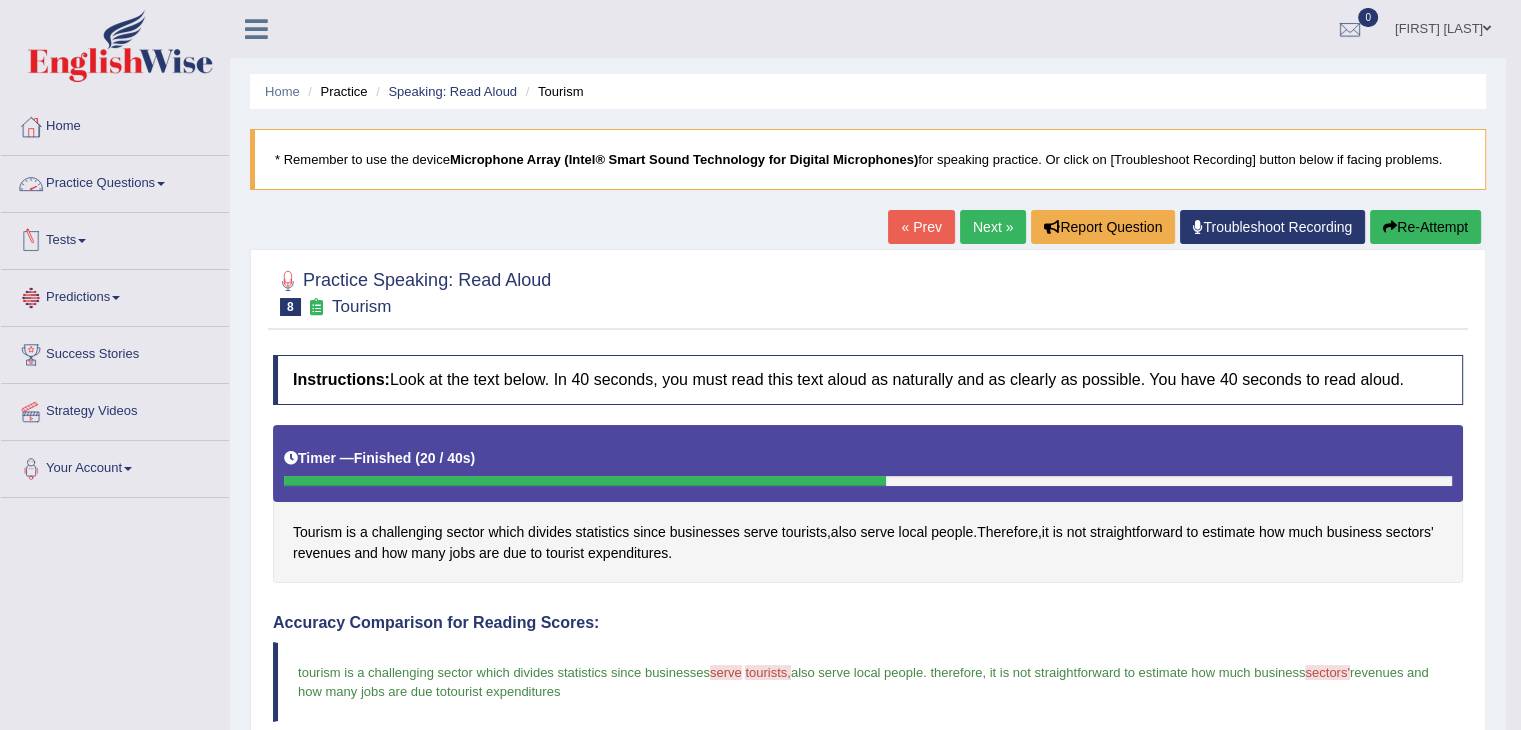 click on "Practice Questions" at bounding box center (115, 181) 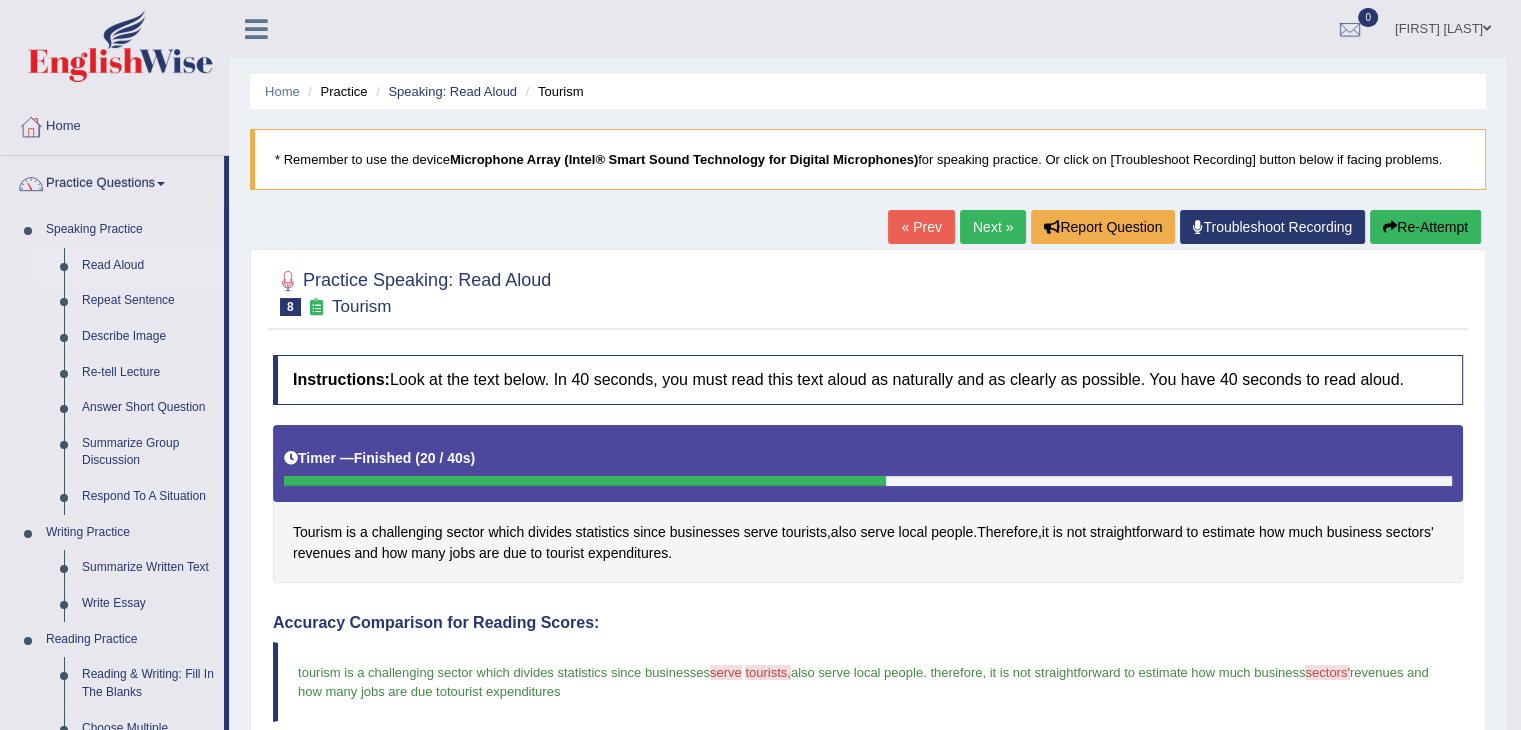 click on "Read Aloud" at bounding box center [148, 266] 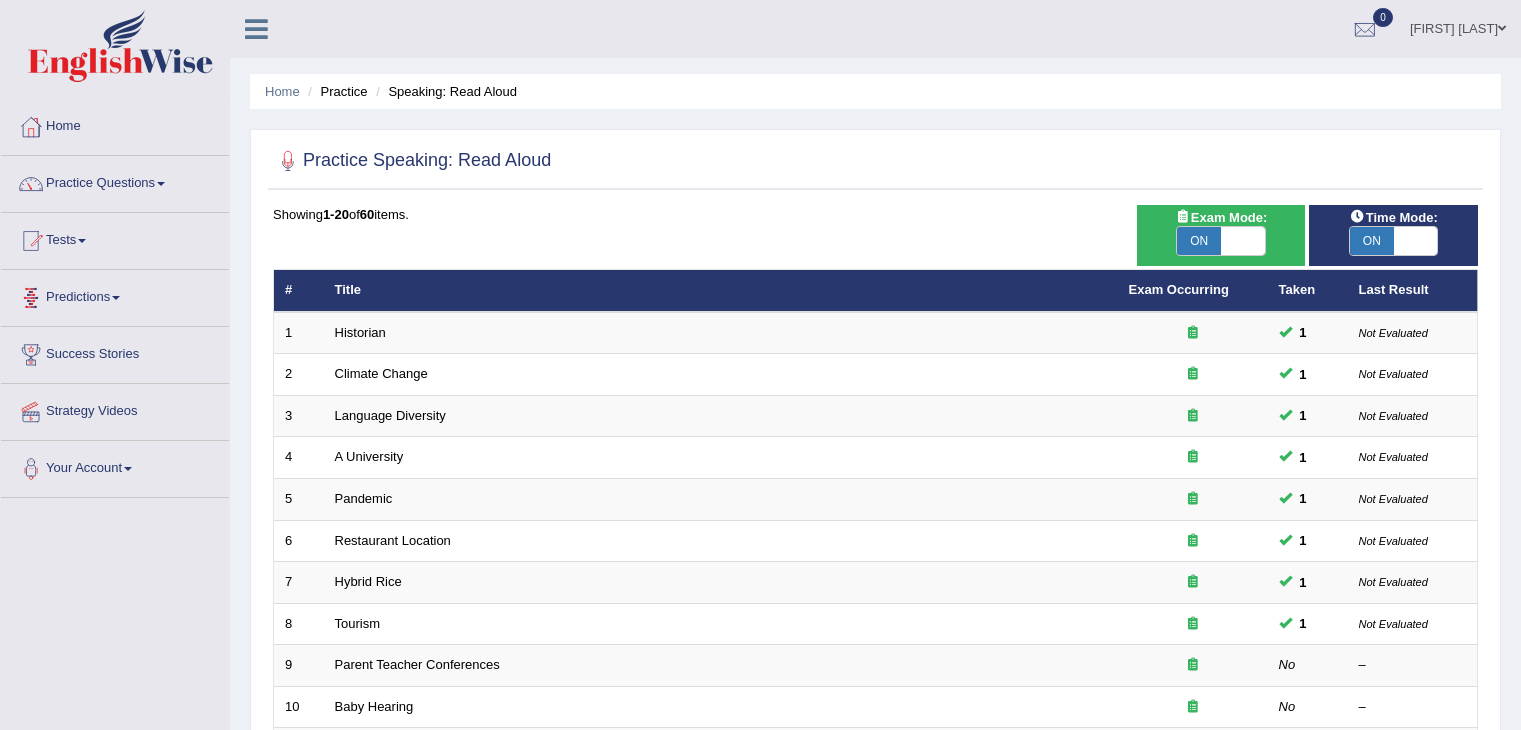 scroll, scrollTop: 0, scrollLeft: 0, axis: both 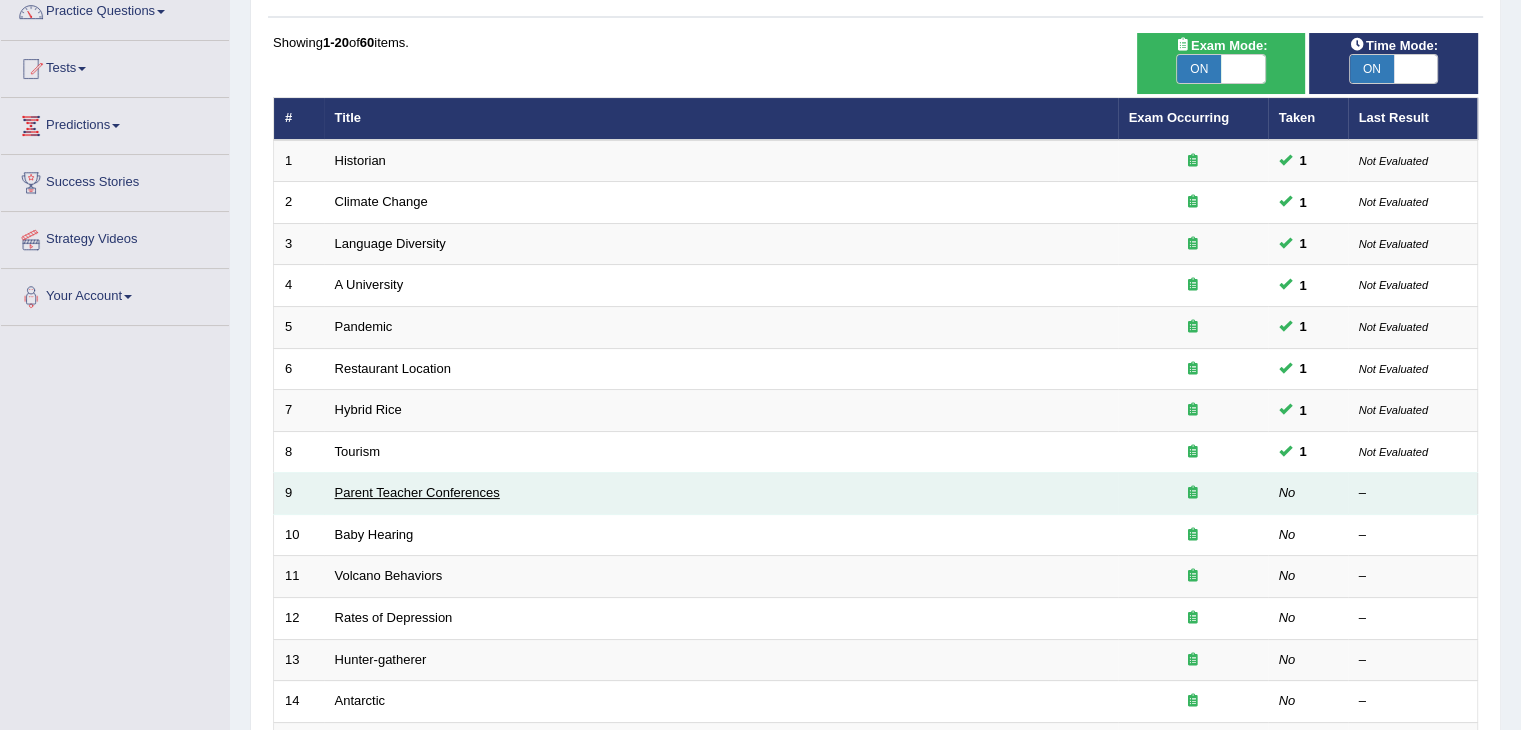 click on "Parent Teacher Conferences" at bounding box center [417, 492] 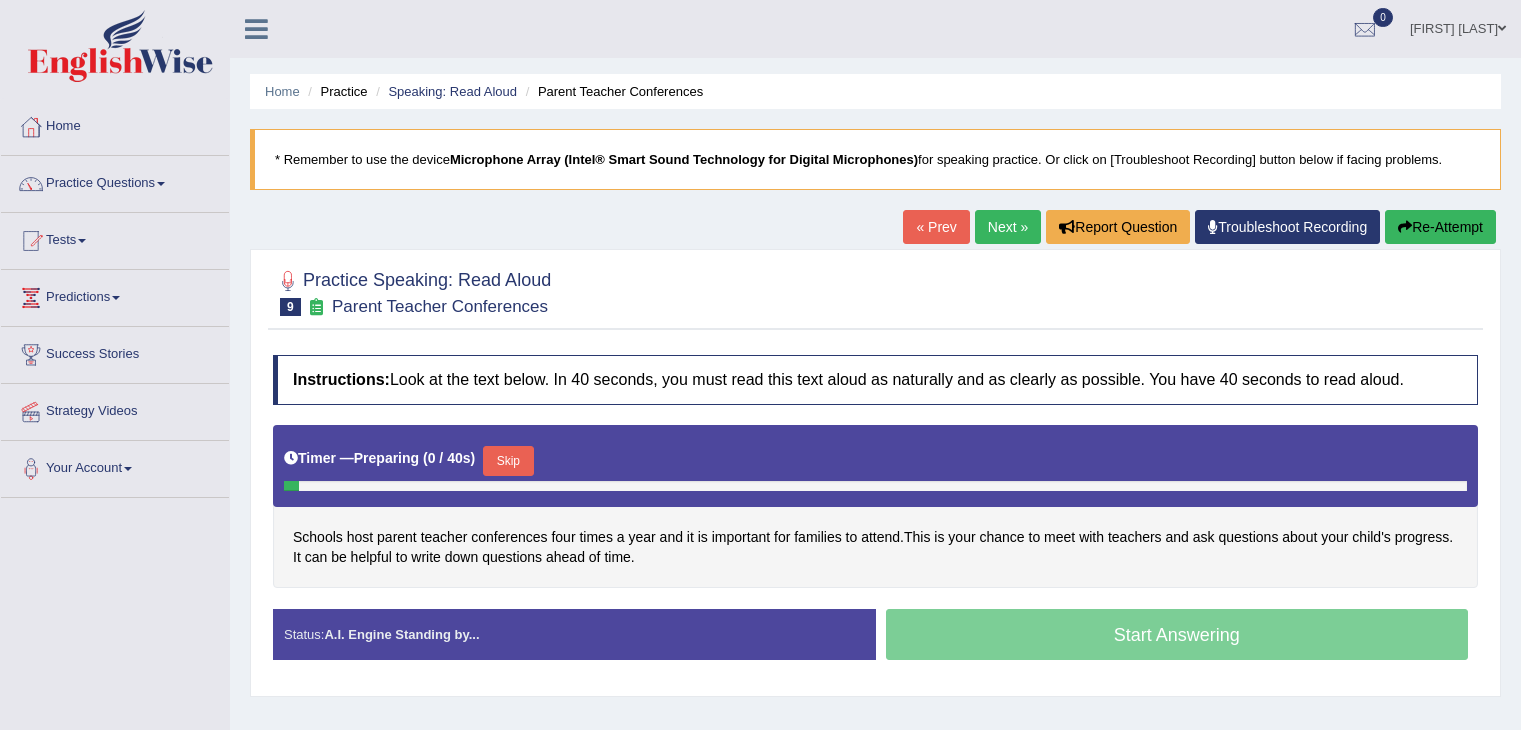 scroll, scrollTop: 0, scrollLeft: 0, axis: both 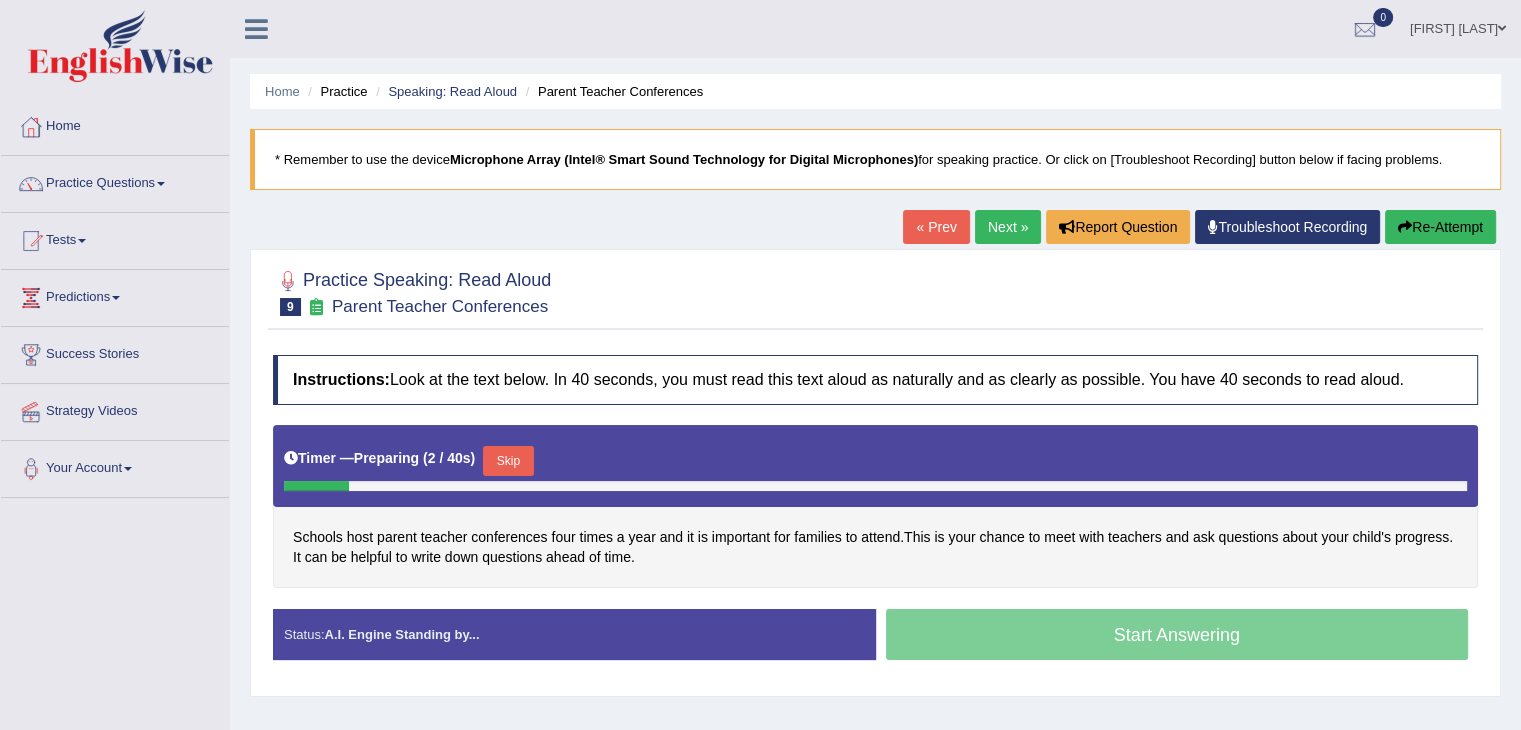 click on "Skip" at bounding box center [508, 461] 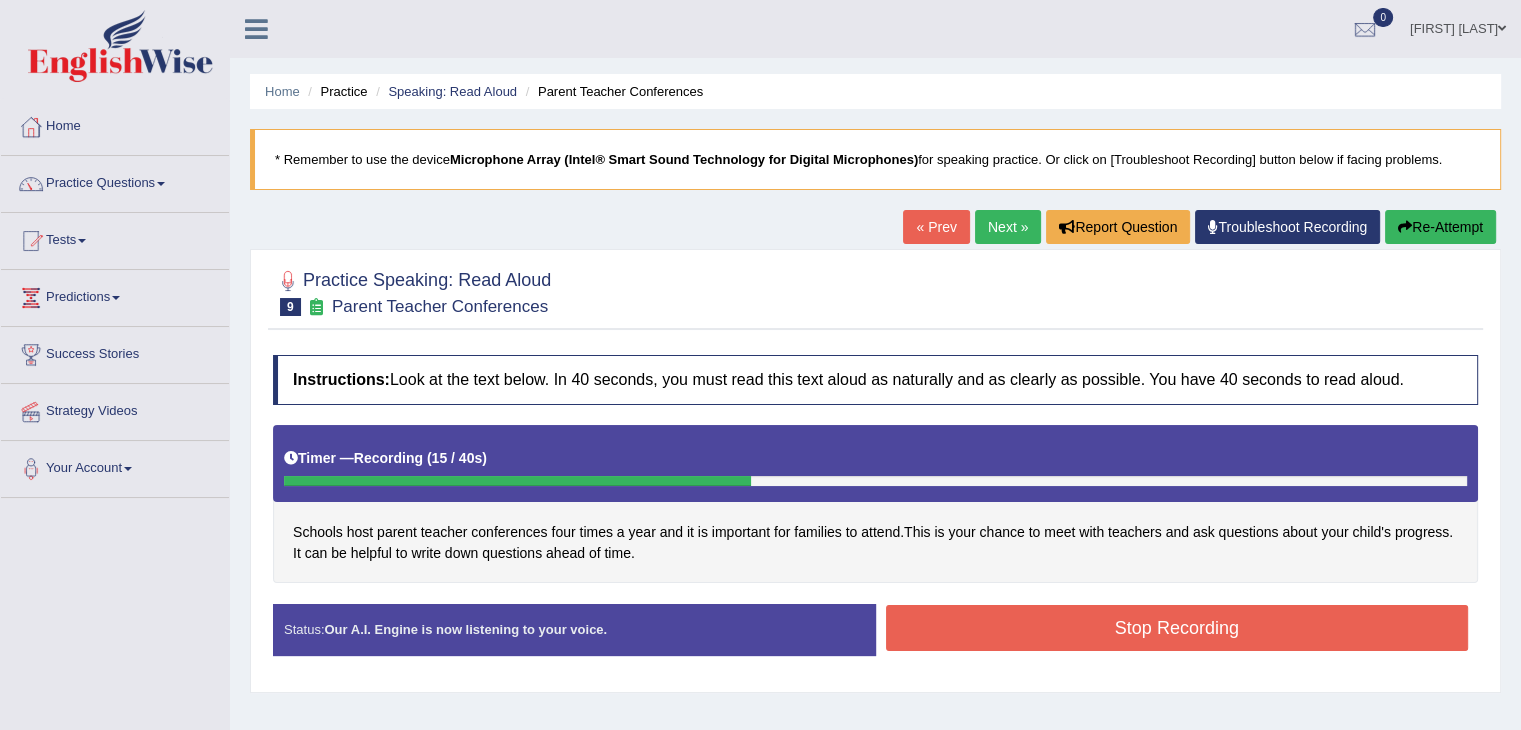 click on "Stop Recording" at bounding box center (1177, 628) 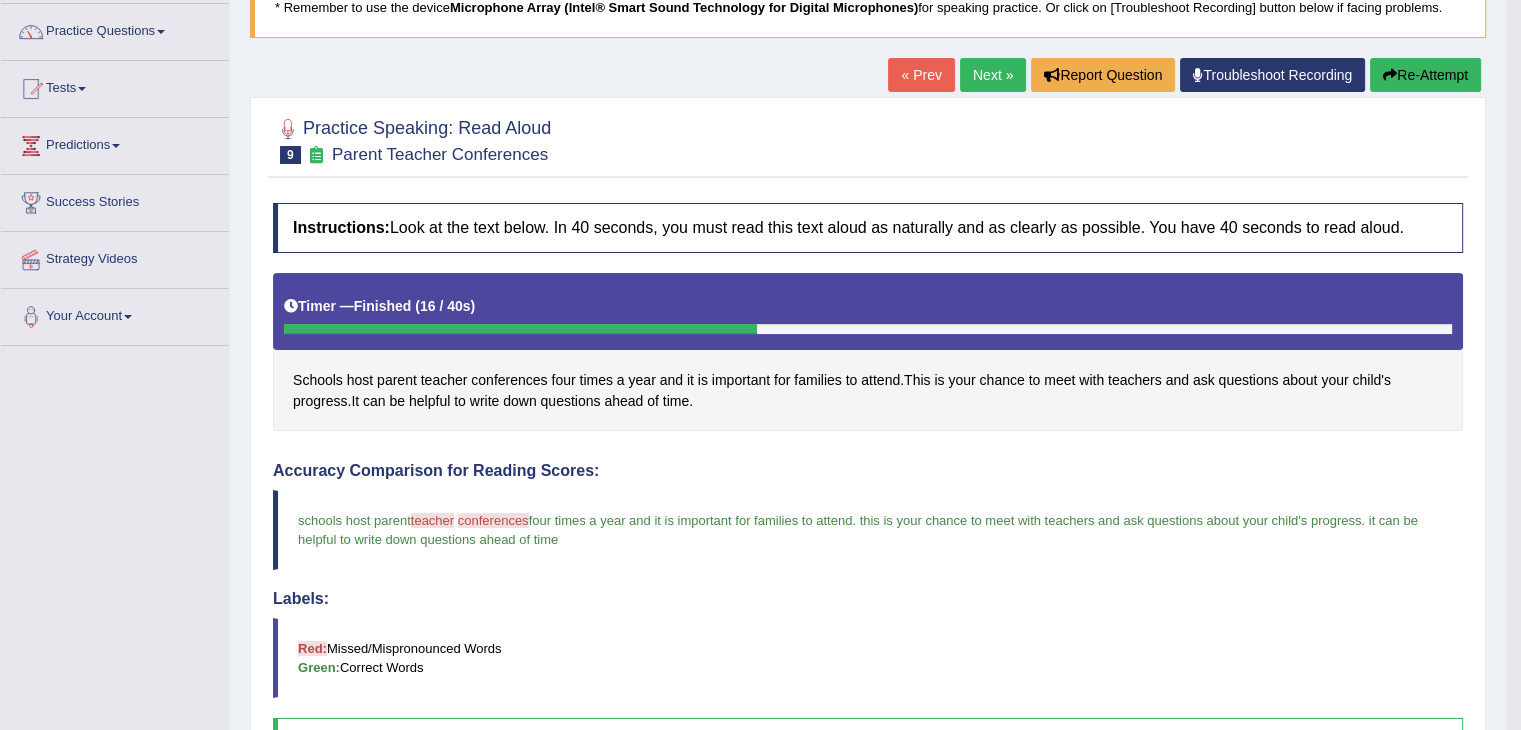 scroll, scrollTop: 0, scrollLeft: 0, axis: both 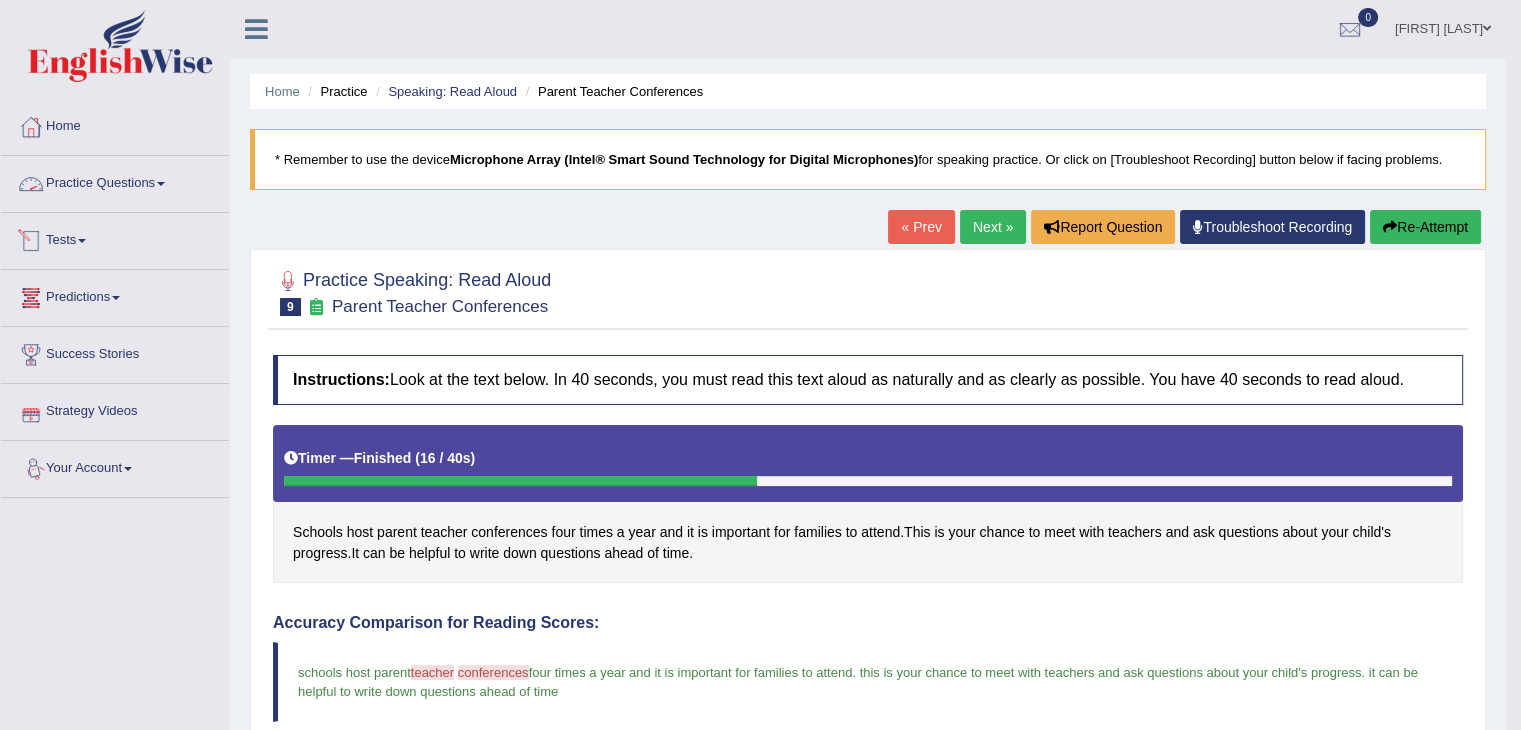 click on "Practice Questions" at bounding box center (115, 181) 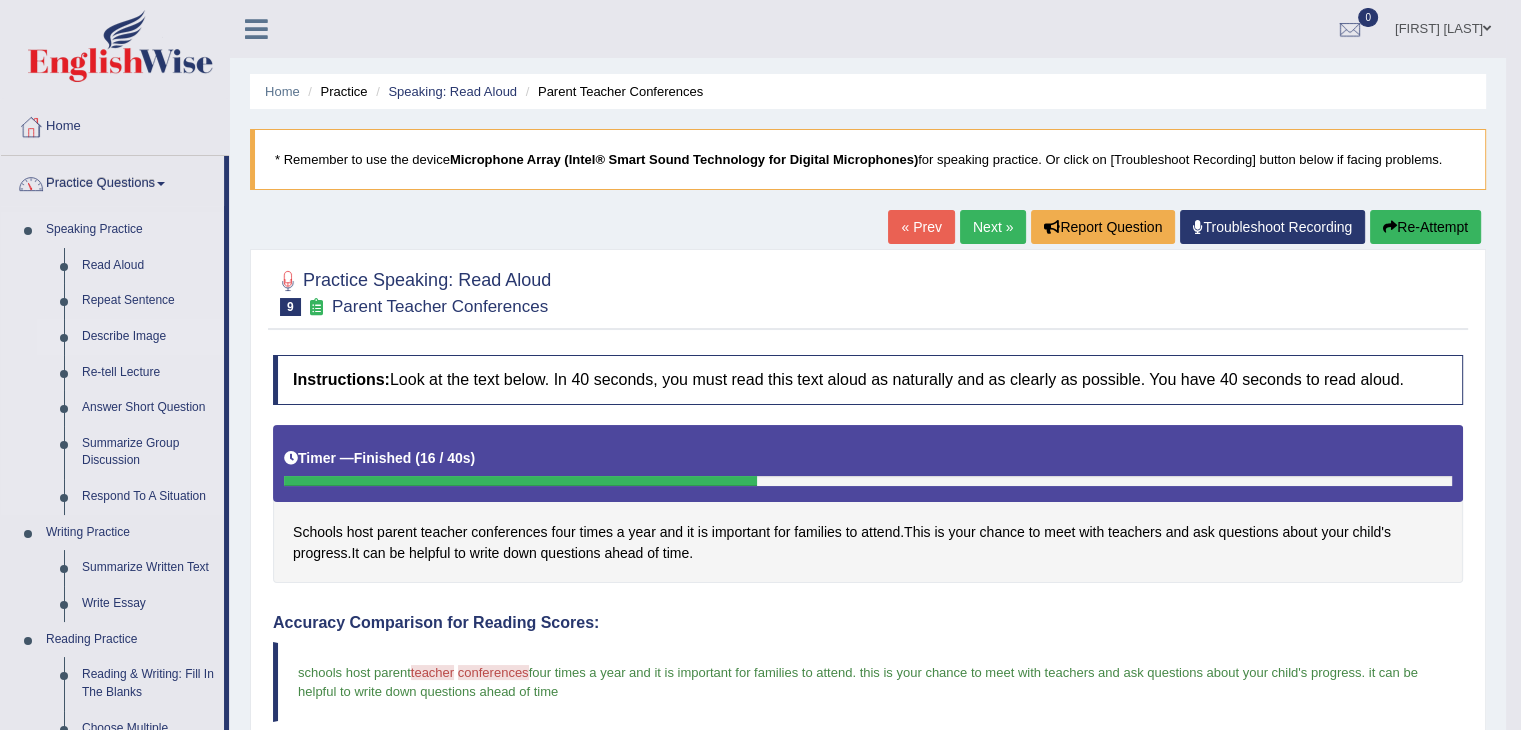 scroll, scrollTop: 56, scrollLeft: 0, axis: vertical 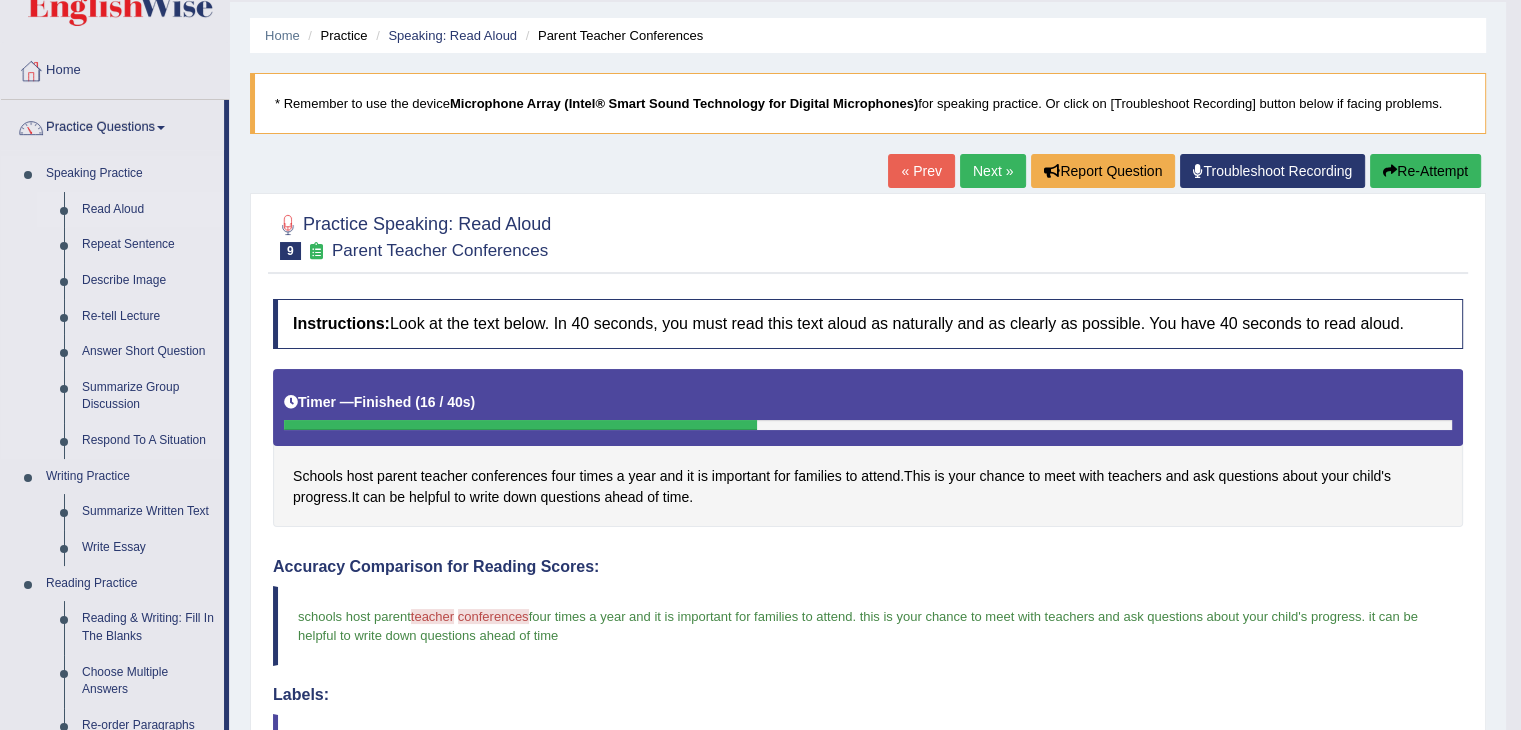 click on "Read Aloud" at bounding box center (148, 210) 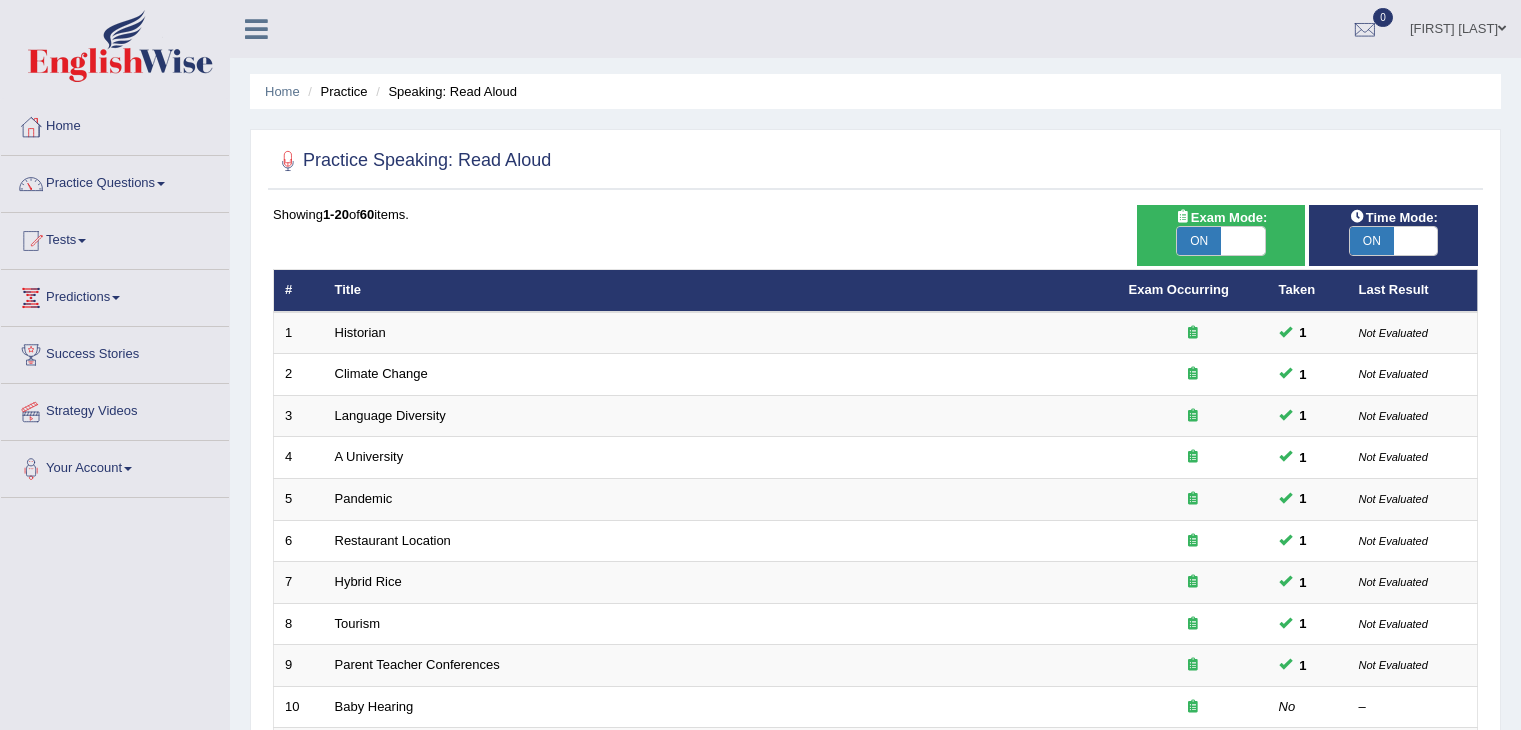 scroll, scrollTop: 0, scrollLeft: 0, axis: both 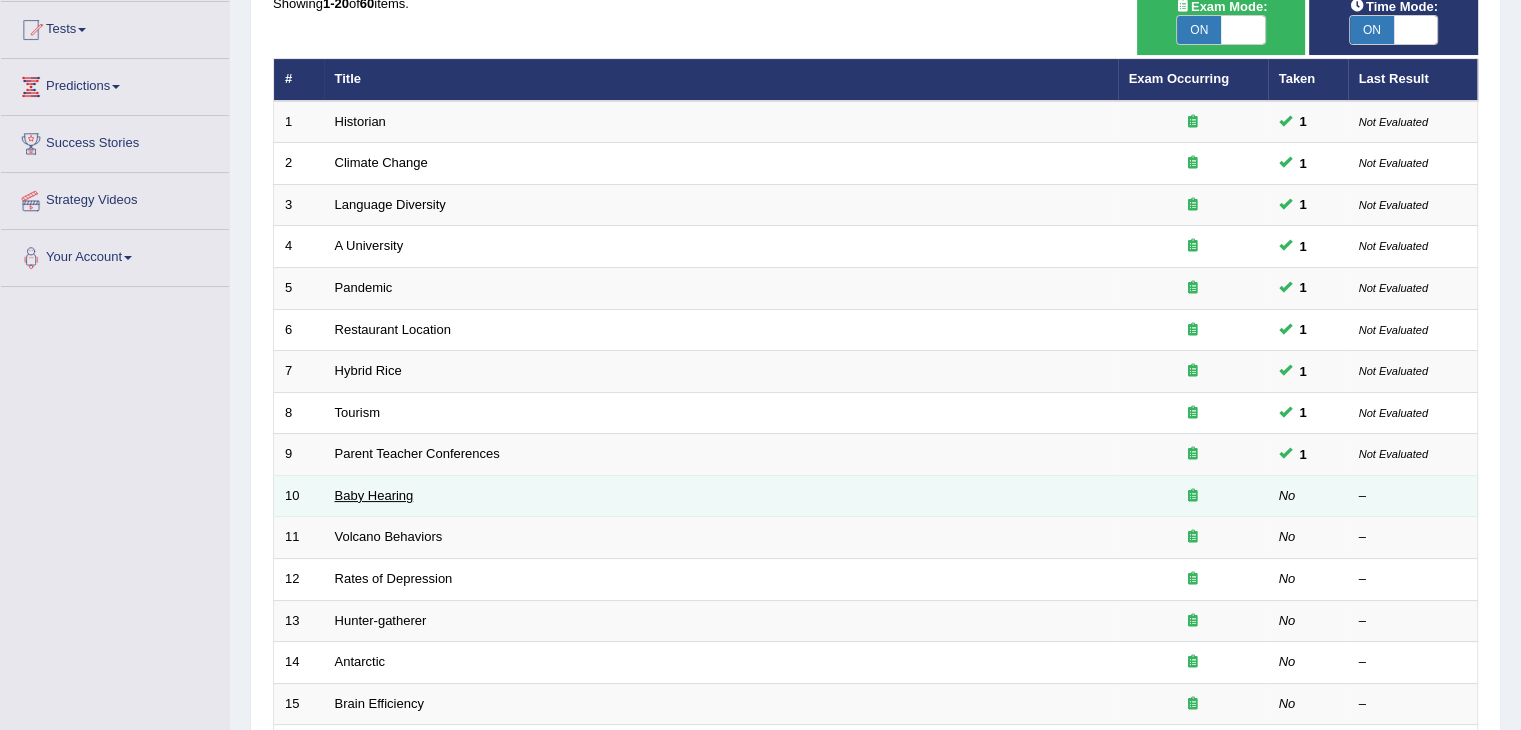 click on "Baby Hearing" at bounding box center (374, 495) 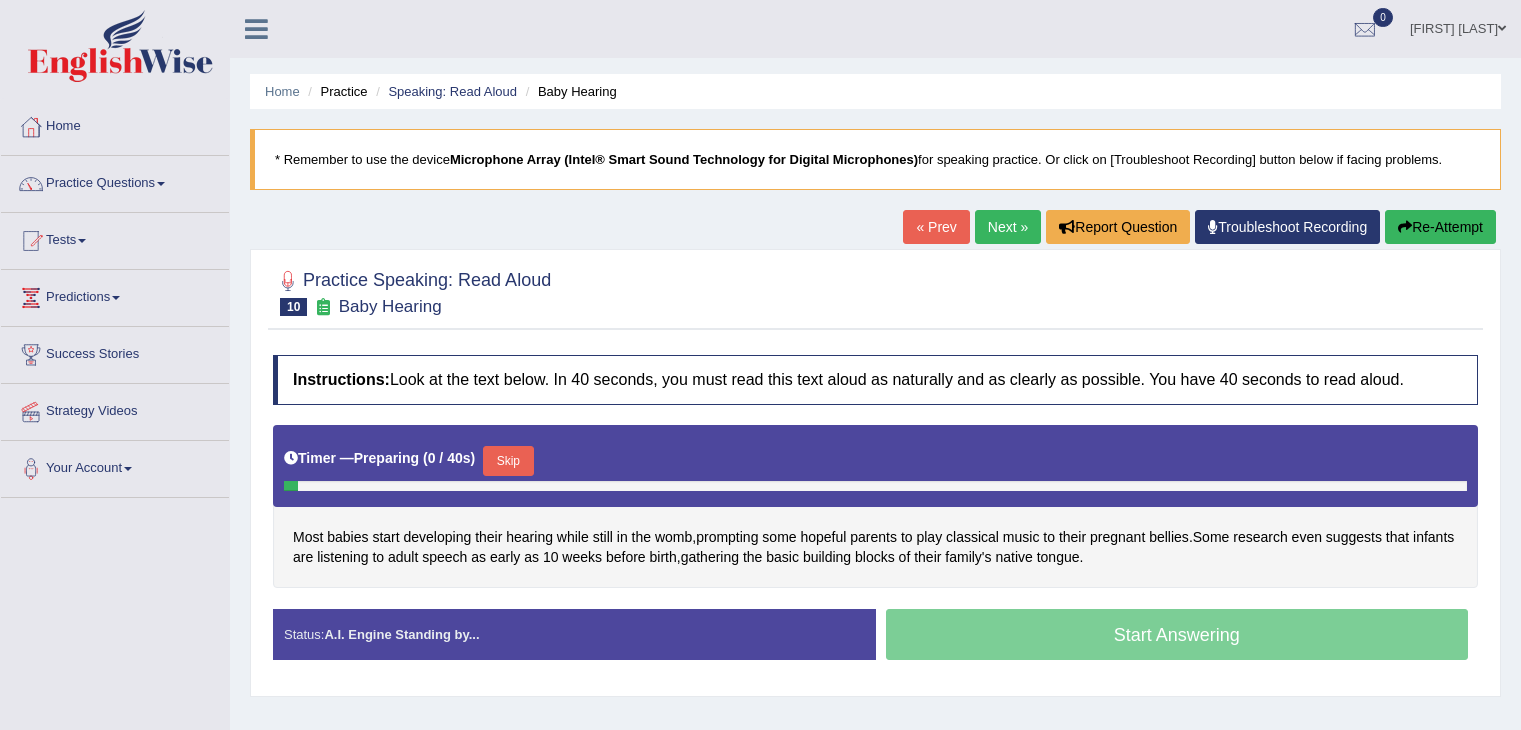 scroll, scrollTop: 0, scrollLeft: 0, axis: both 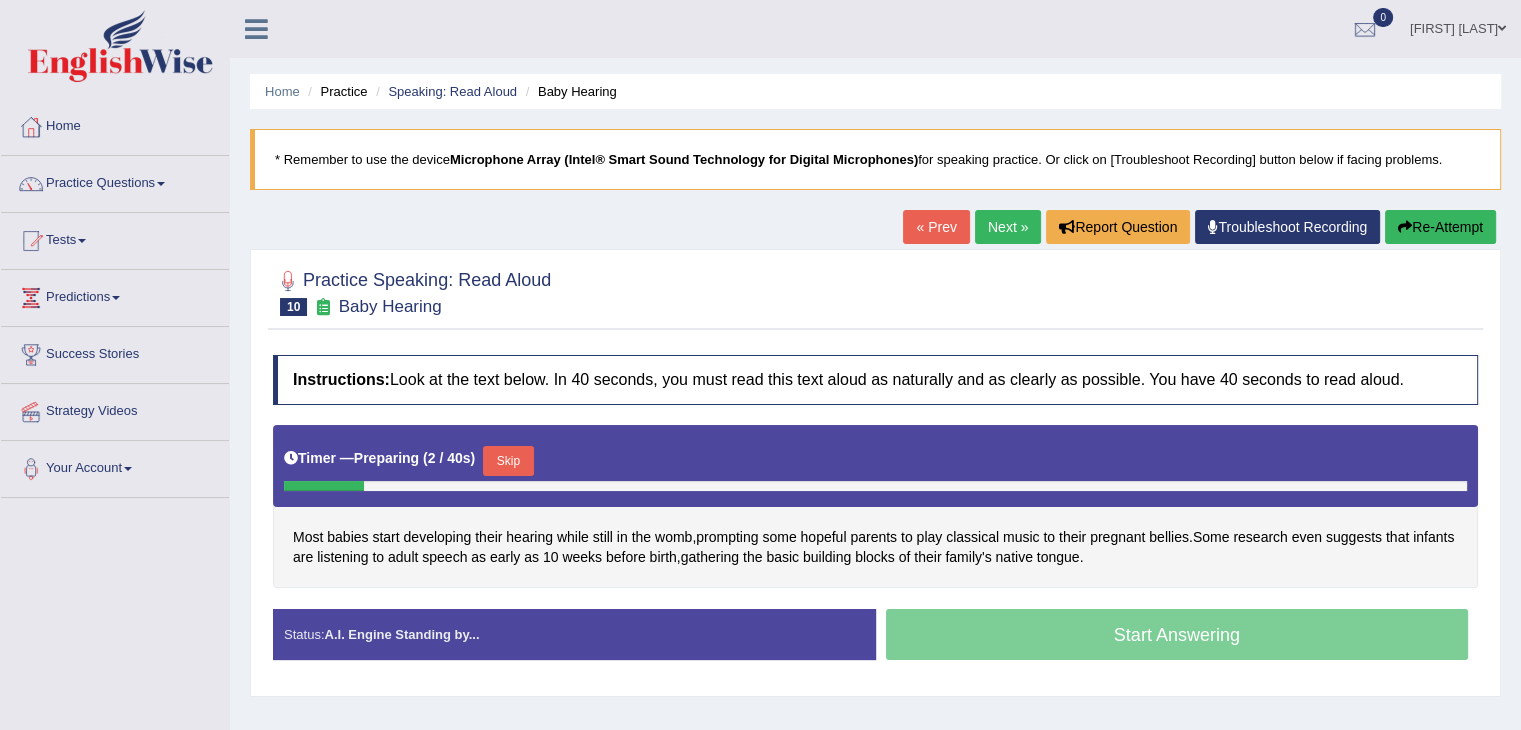 click on "Skip" at bounding box center (508, 461) 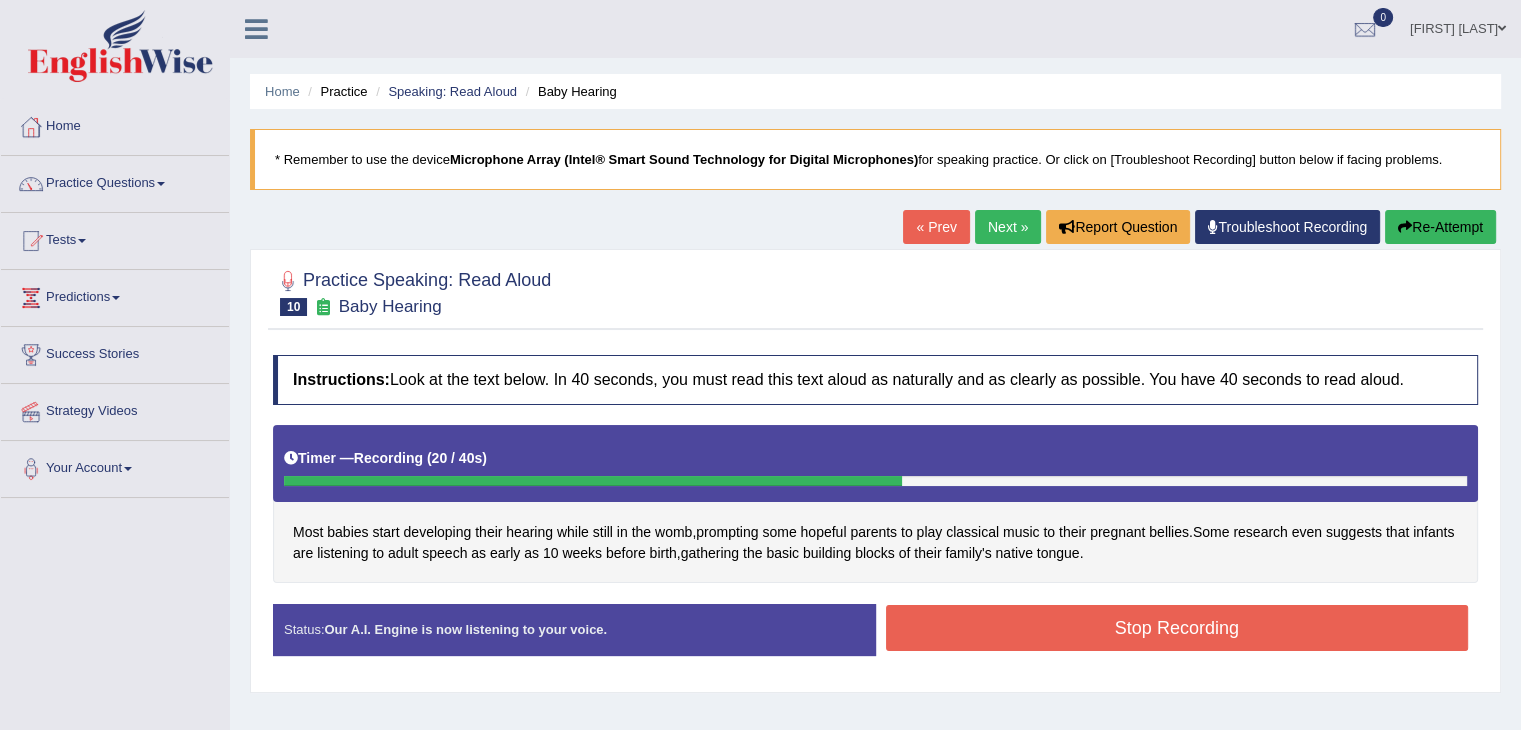 click on "Stop Recording" at bounding box center [1177, 628] 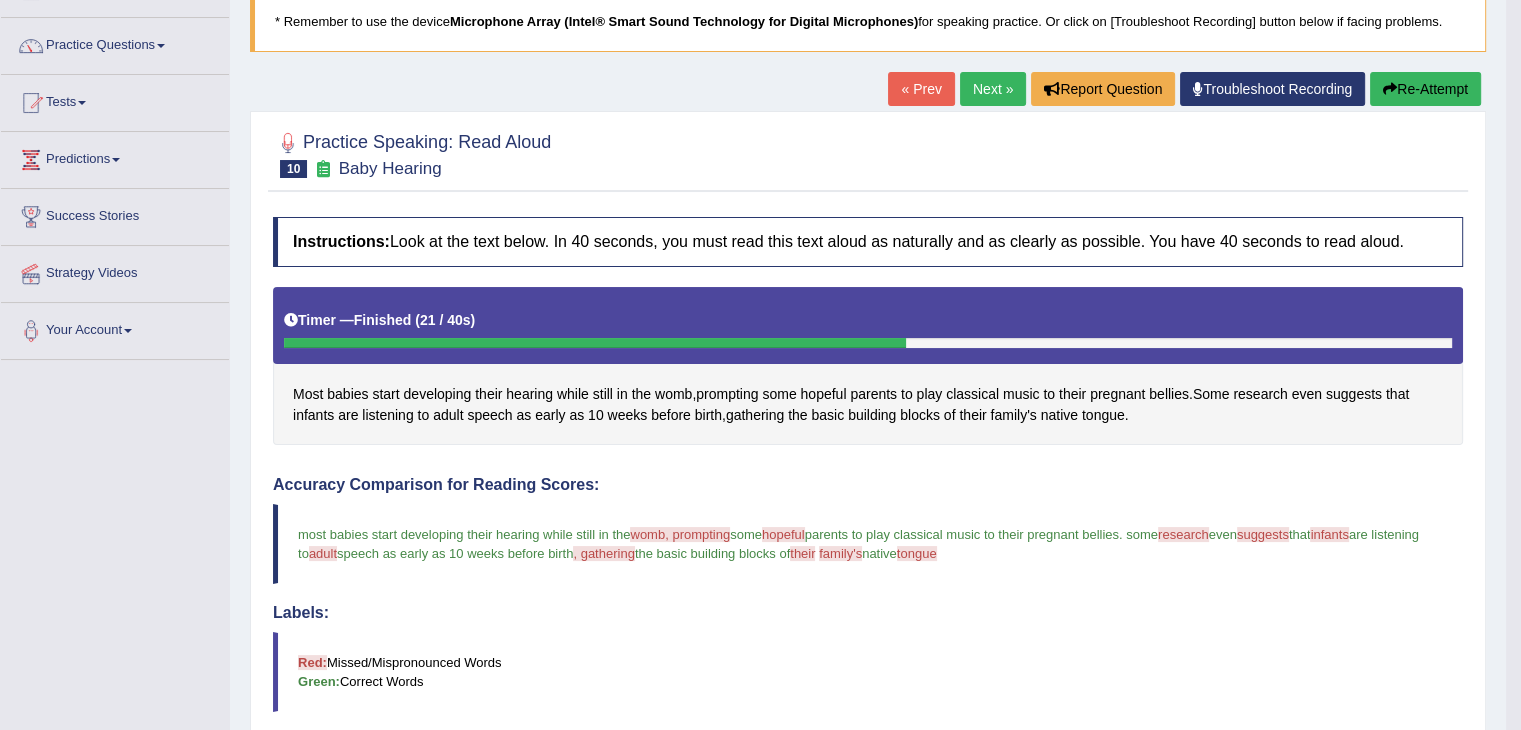 scroll, scrollTop: 0, scrollLeft: 0, axis: both 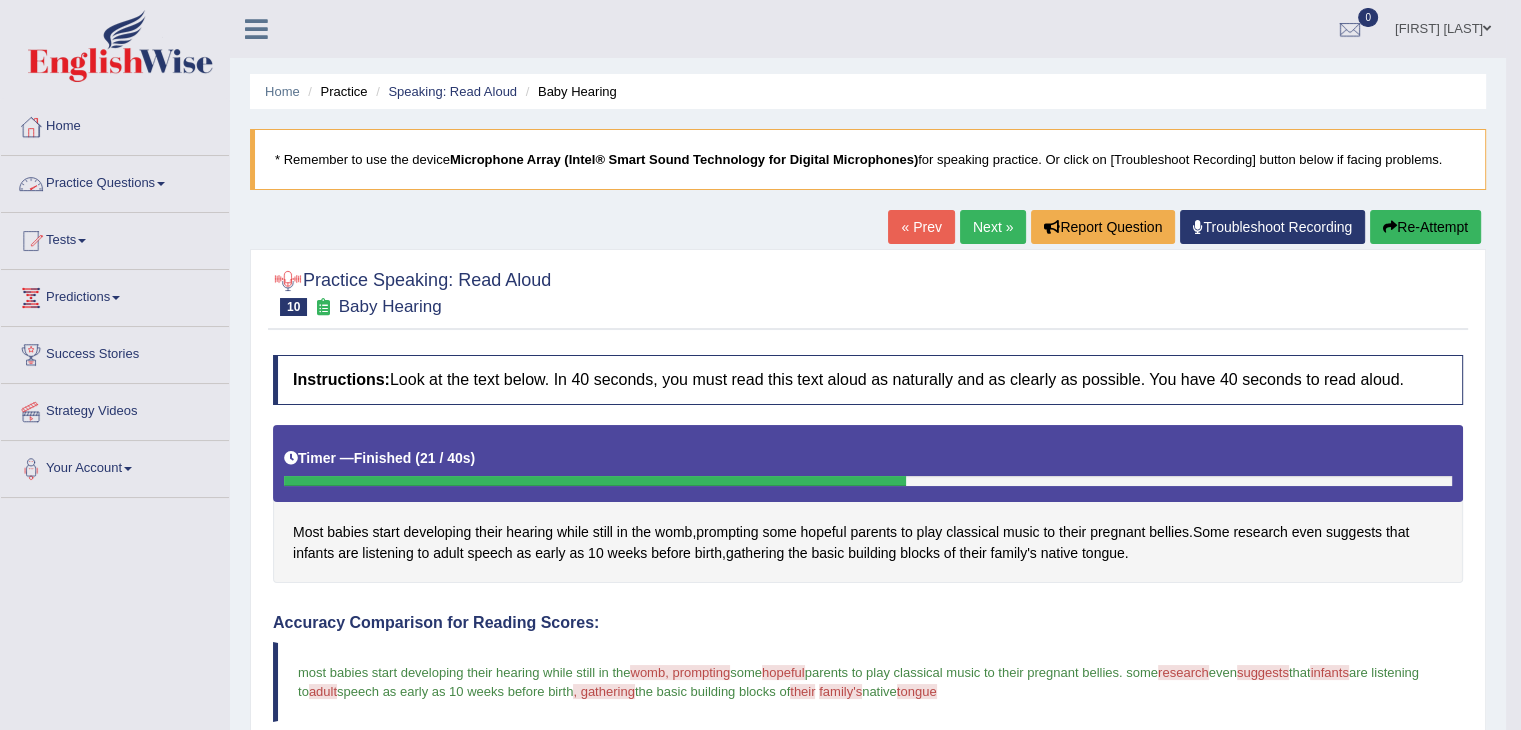 click on "Practice Questions" at bounding box center [115, 181] 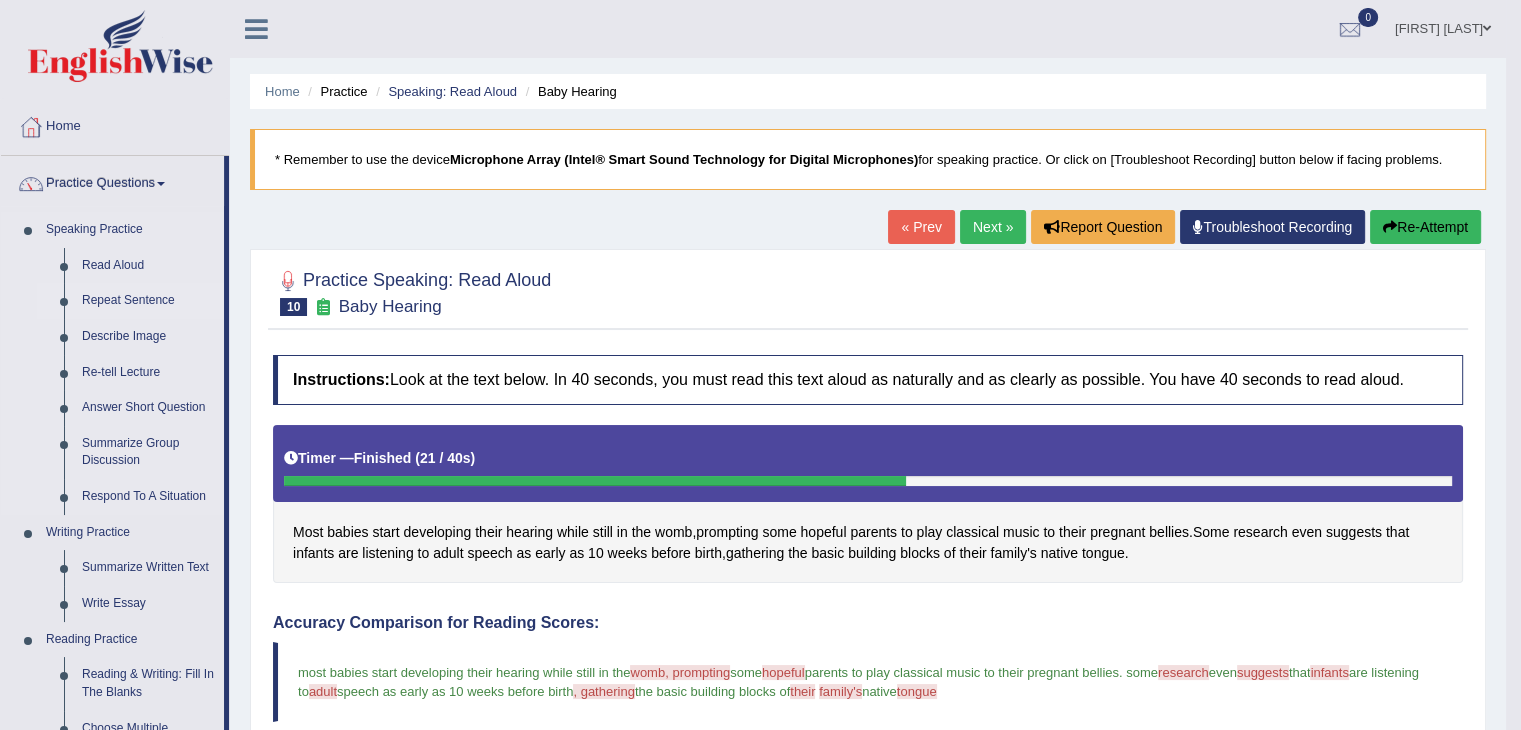 click on "Repeat Sentence" at bounding box center [148, 301] 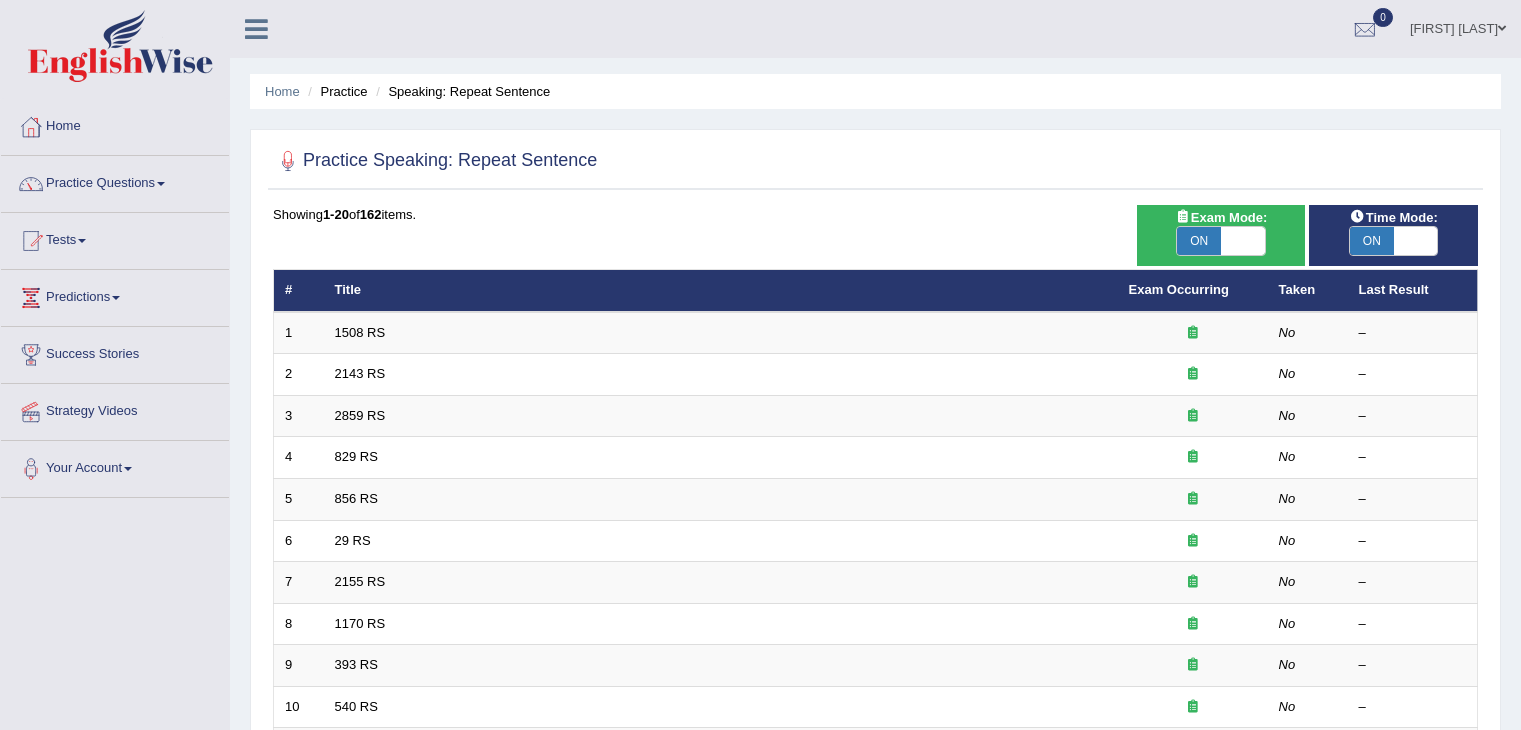 scroll, scrollTop: 0, scrollLeft: 0, axis: both 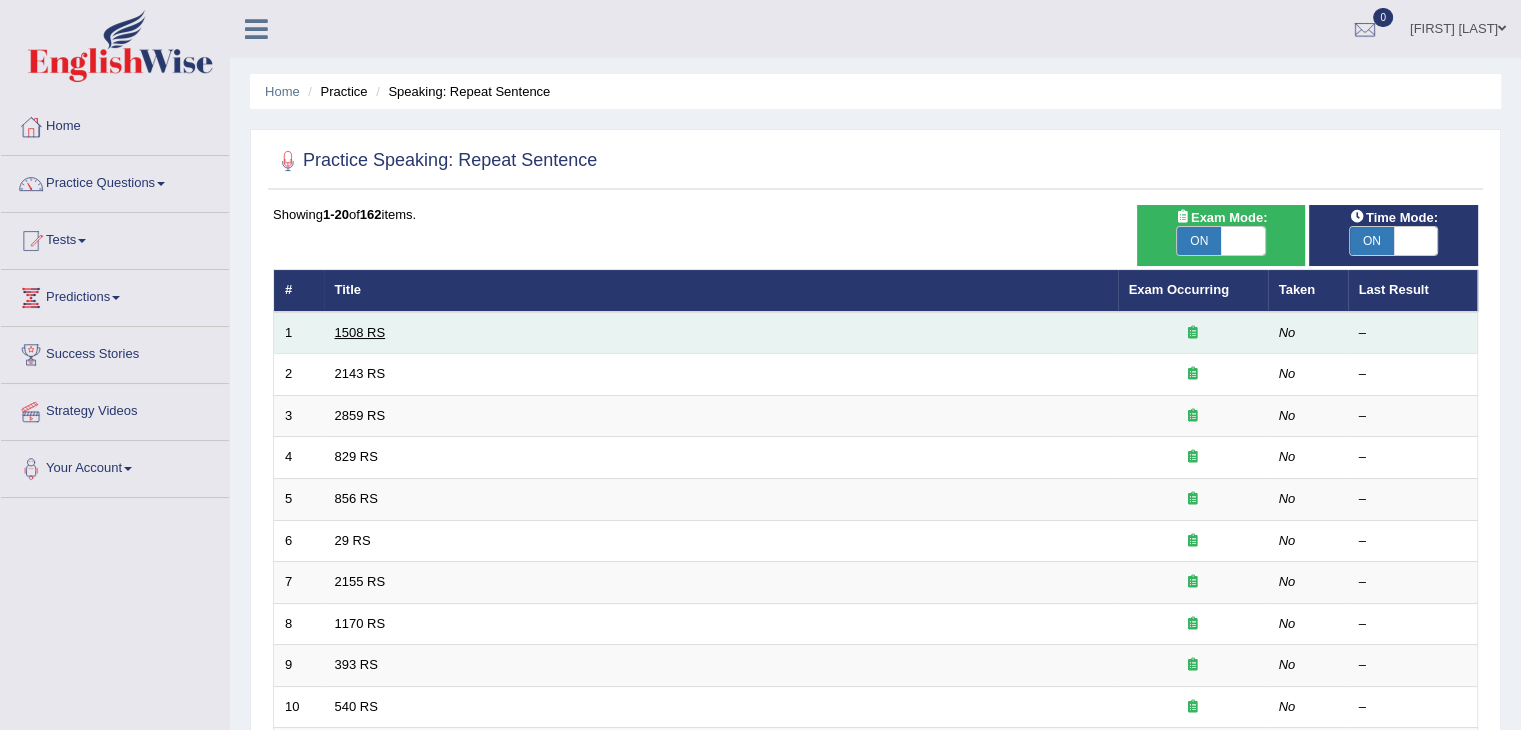 click on "1508 RS" at bounding box center (360, 332) 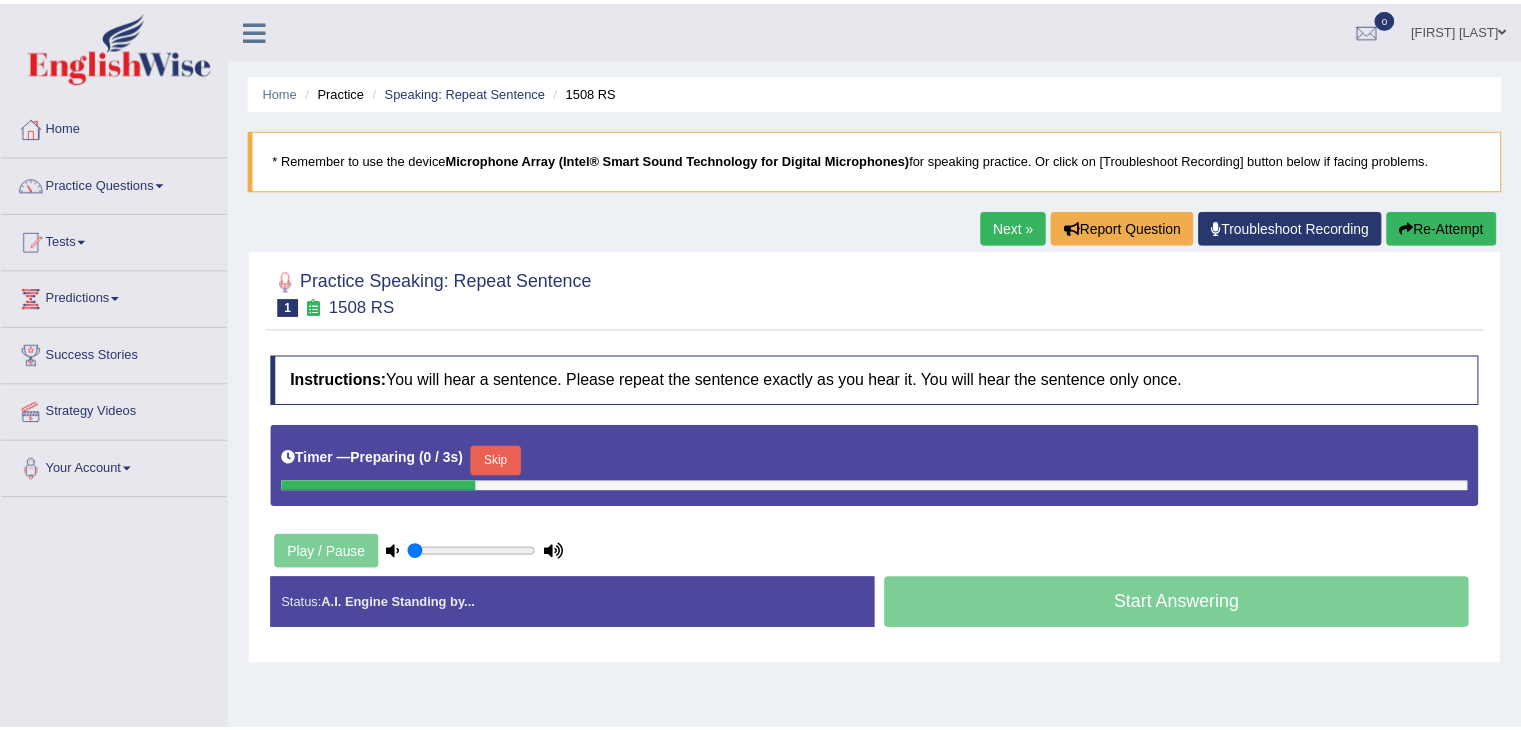 scroll, scrollTop: 0, scrollLeft: 0, axis: both 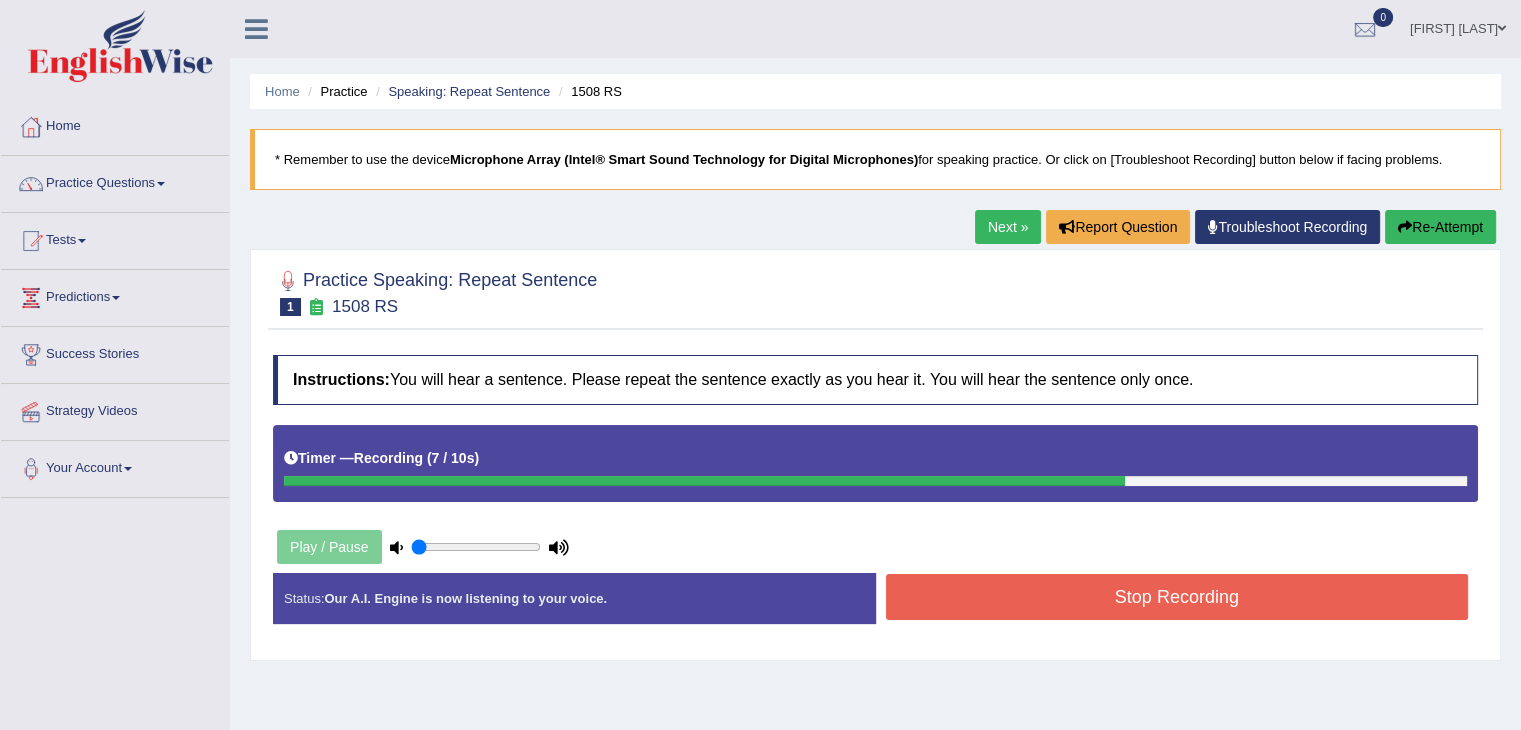 click on "Stop Recording" at bounding box center [1177, 597] 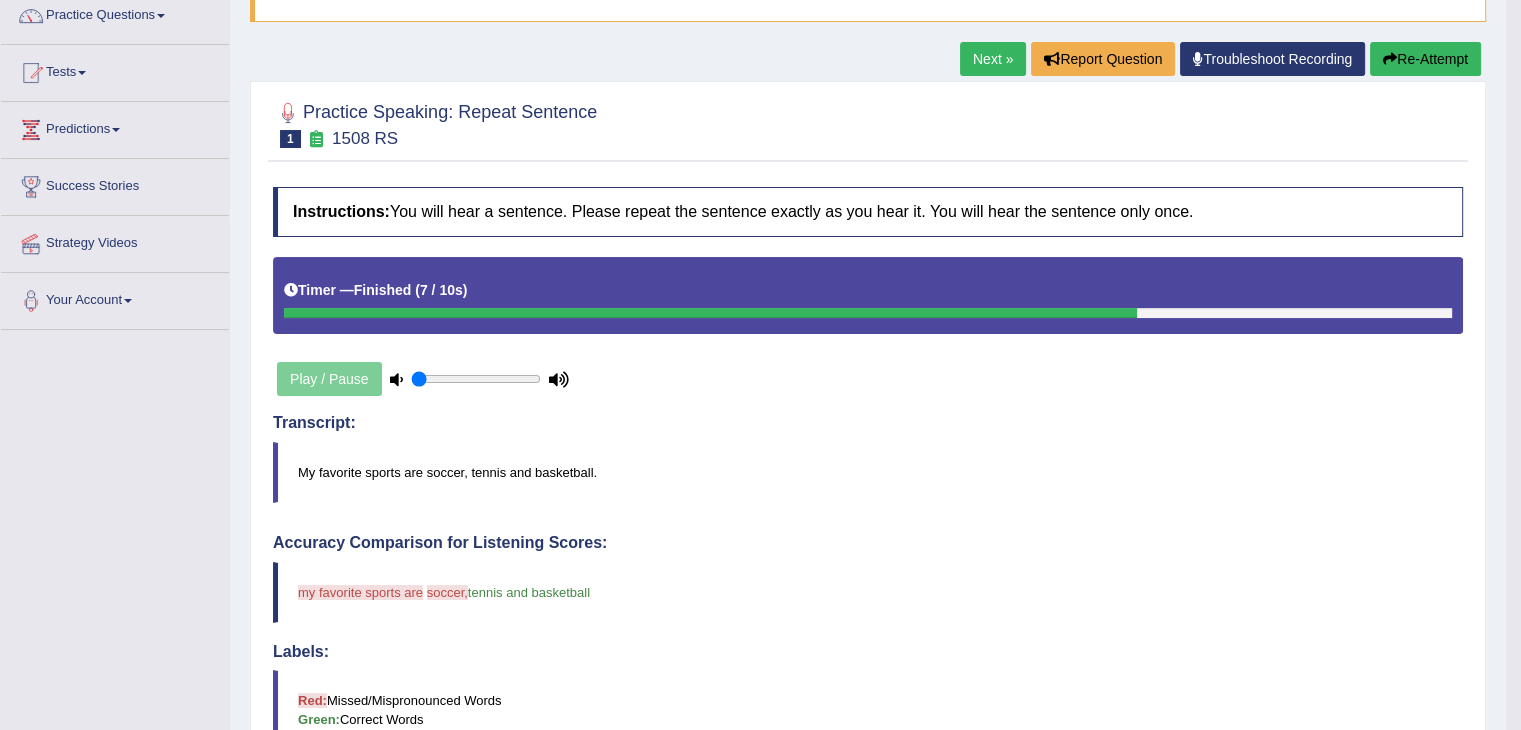 scroll, scrollTop: 155, scrollLeft: 0, axis: vertical 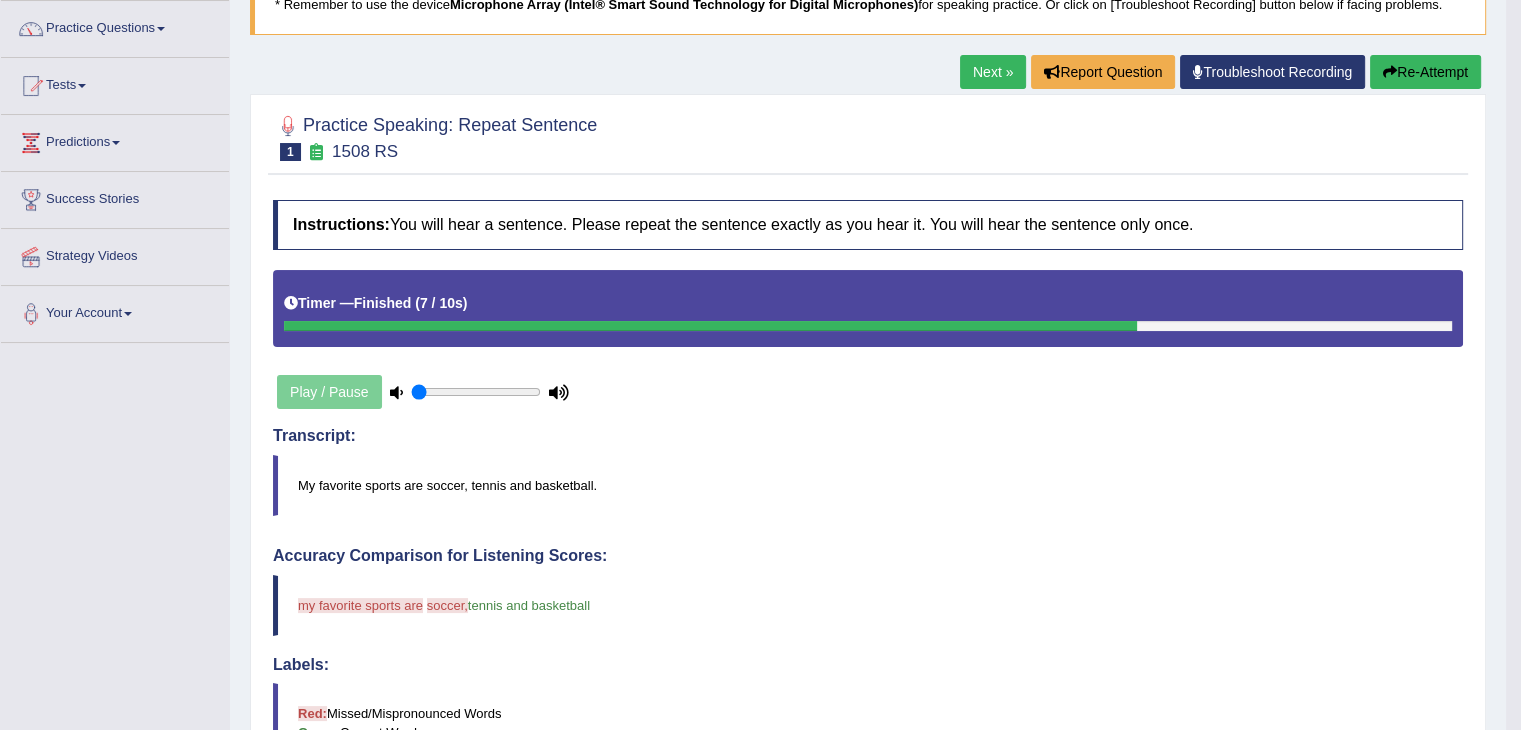 click on "Next »" at bounding box center [993, 72] 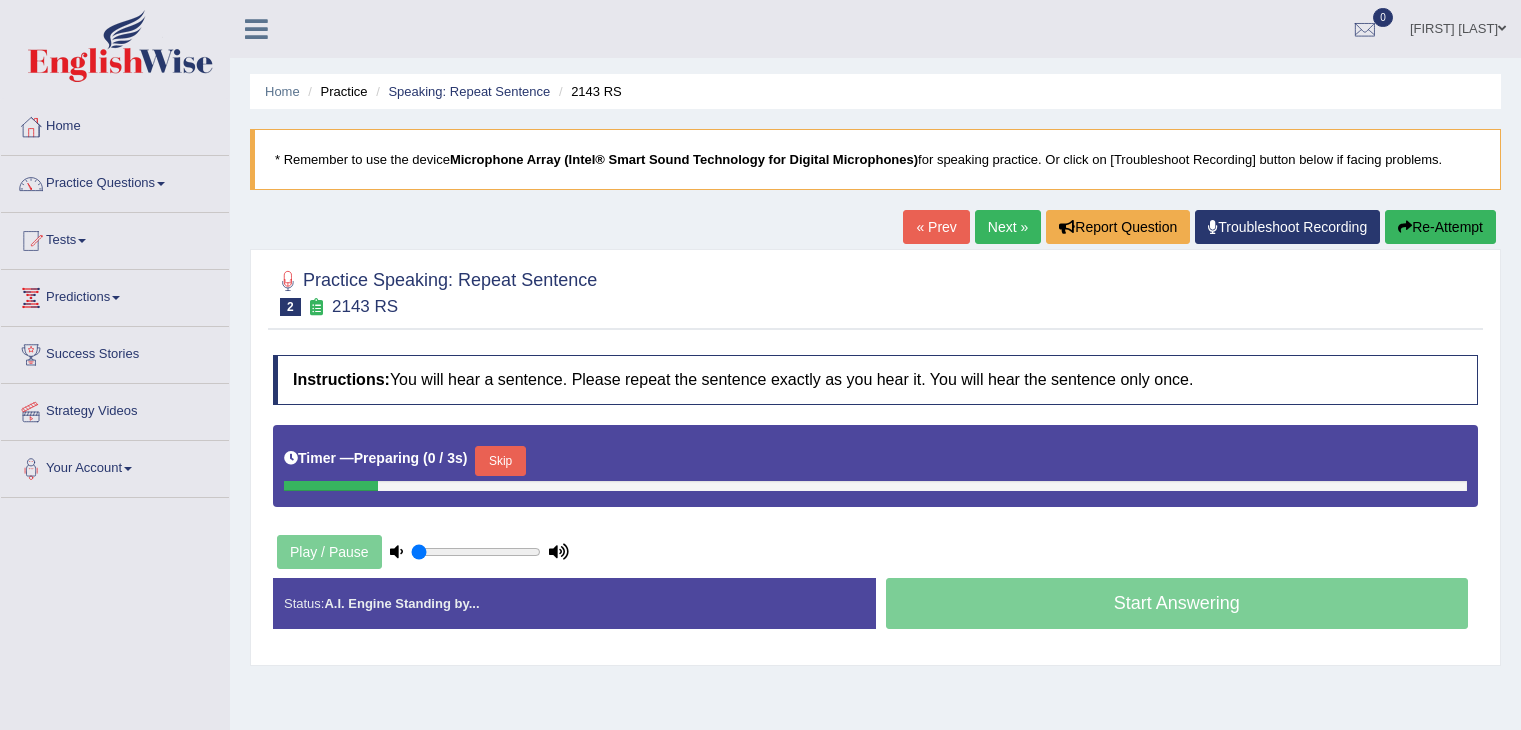 scroll, scrollTop: 0, scrollLeft: 0, axis: both 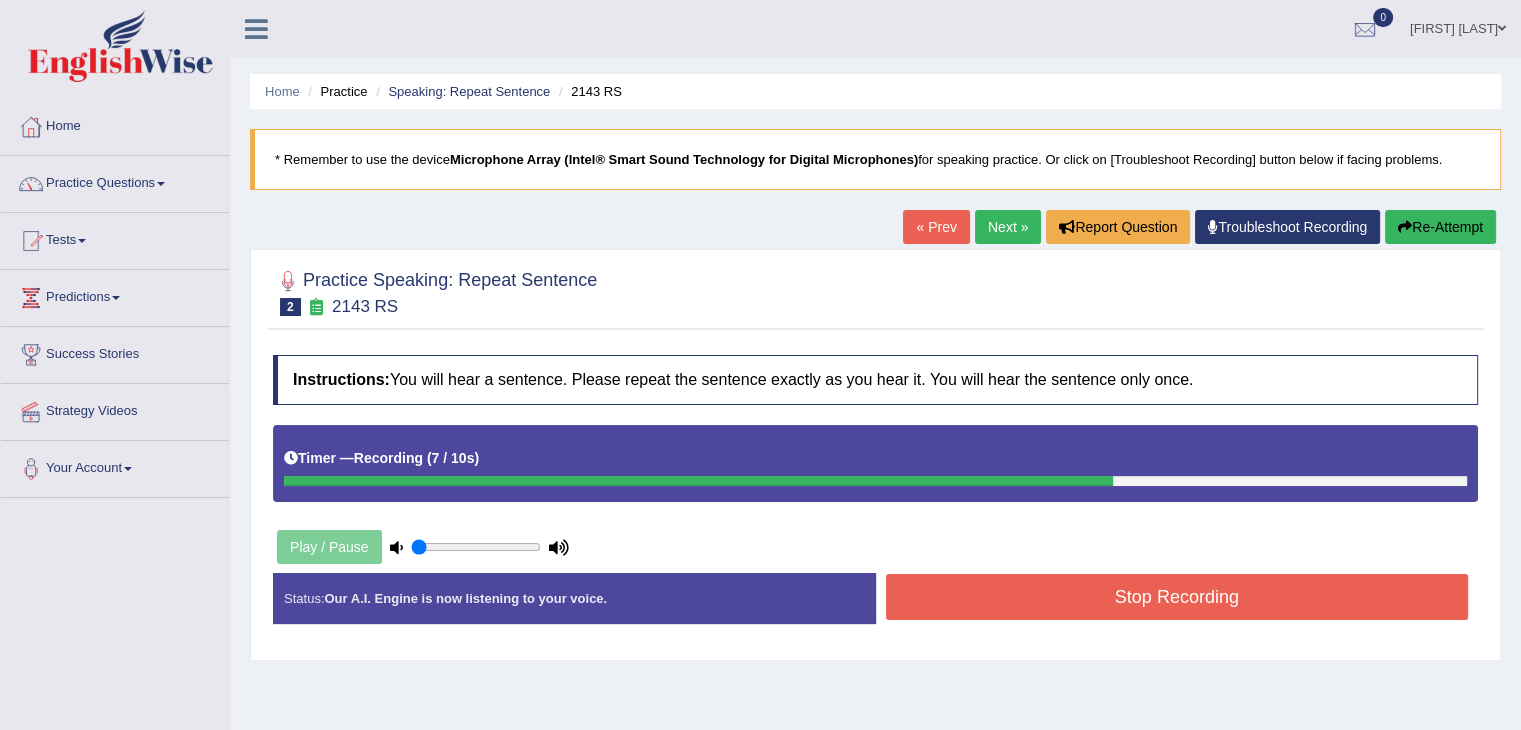 click on "Stop Recording" at bounding box center (1177, 597) 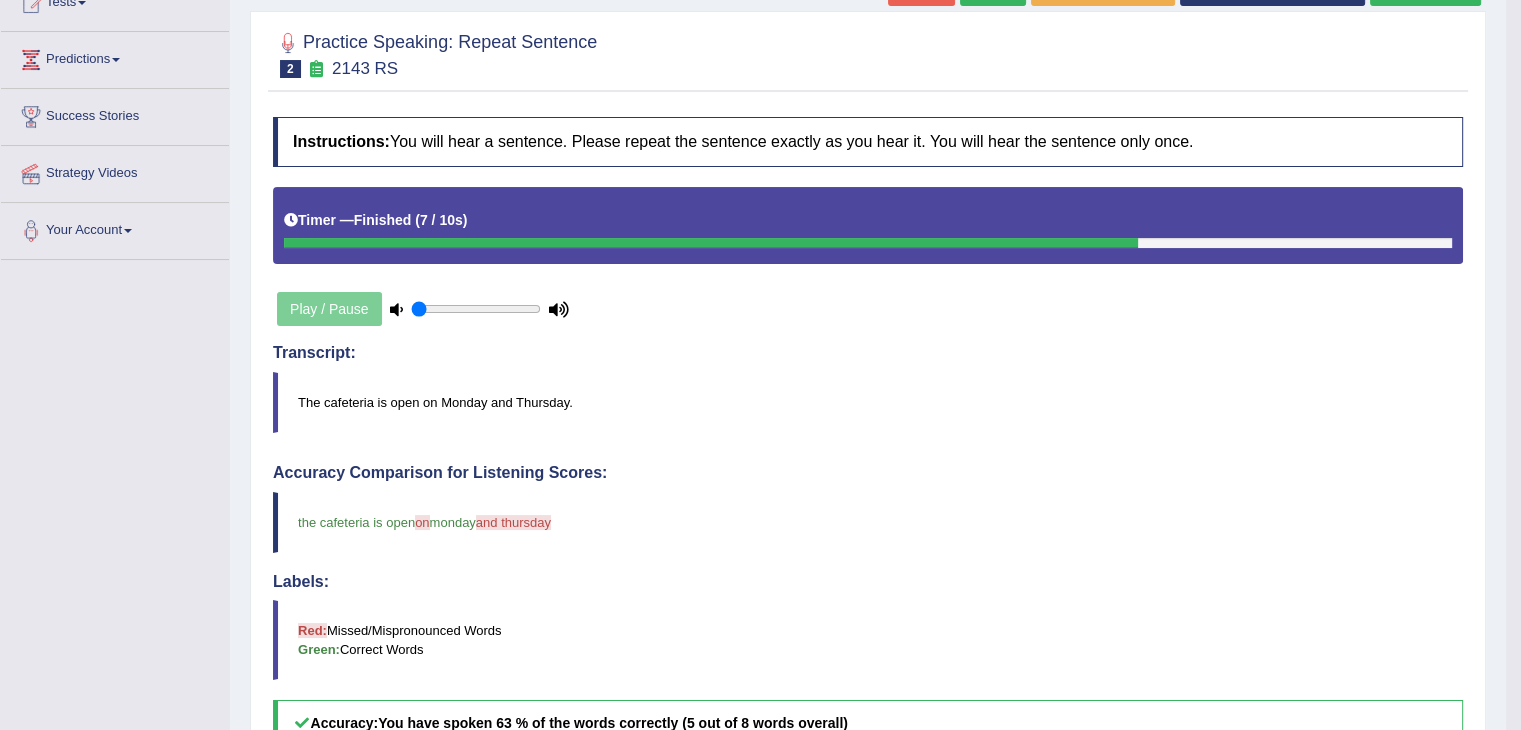 scroll, scrollTop: 0, scrollLeft: 0, axis: both 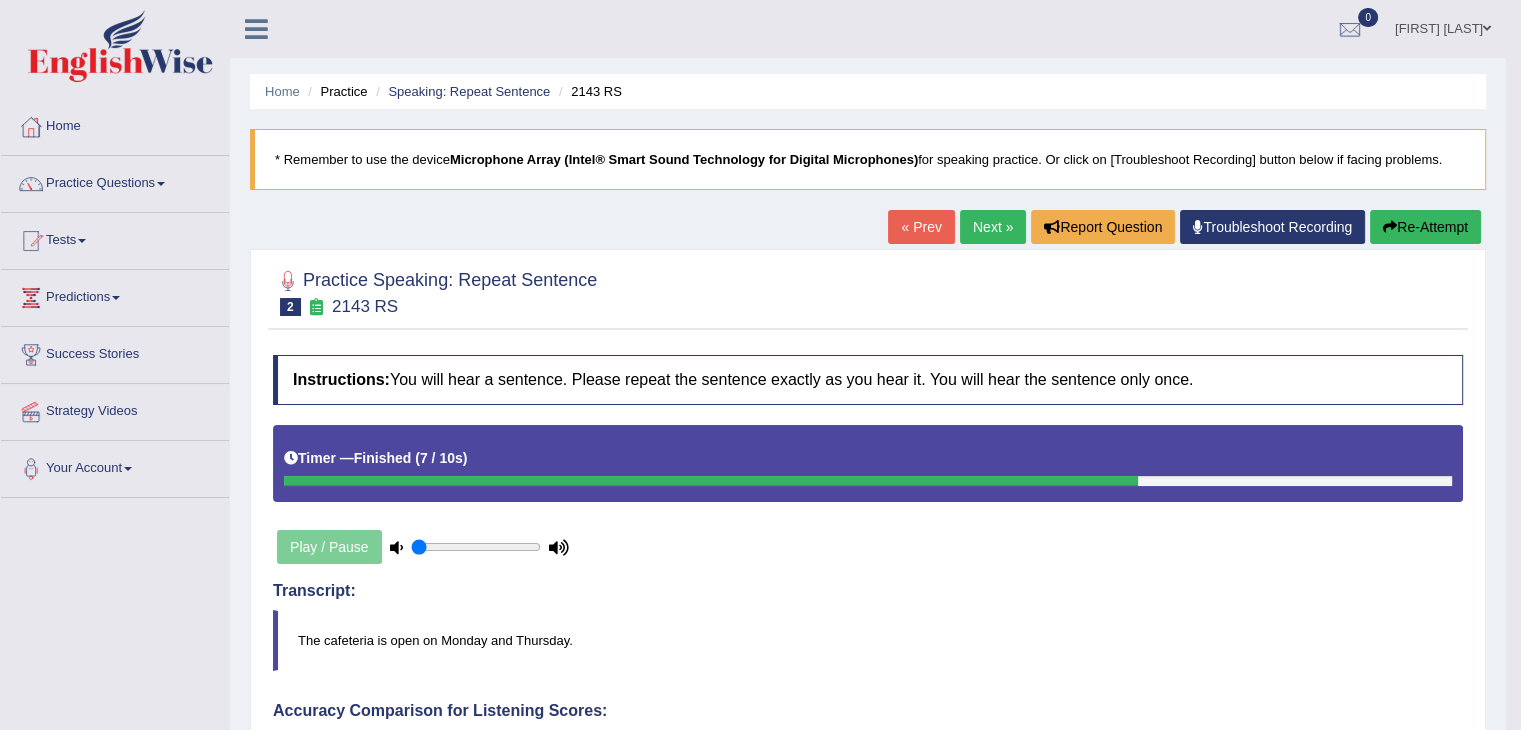 click on "The cafeteria is open on Monday and Thursday." at bounding box center [868, 640] 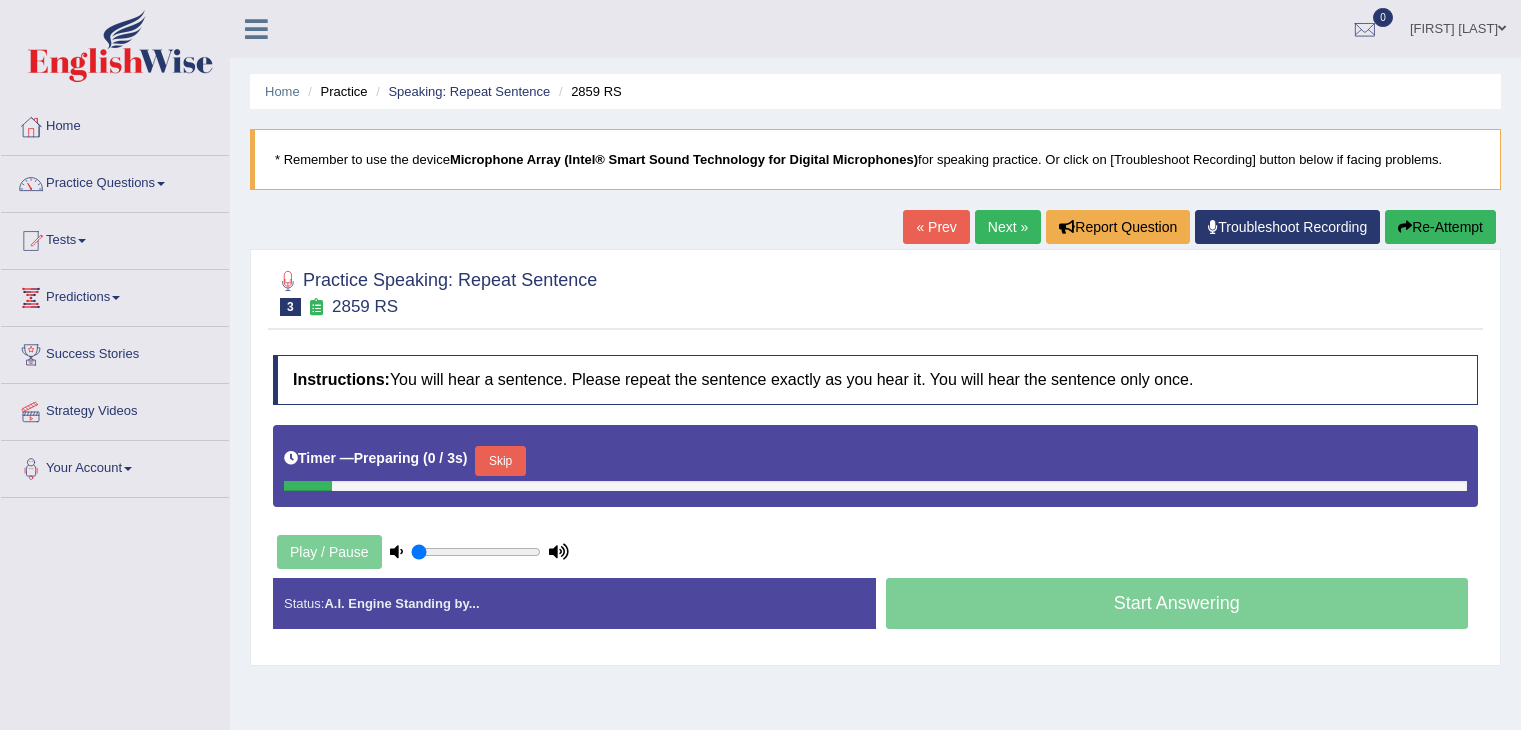 scroll, scrollTop: 0, scrollLeft: 0, axis: both 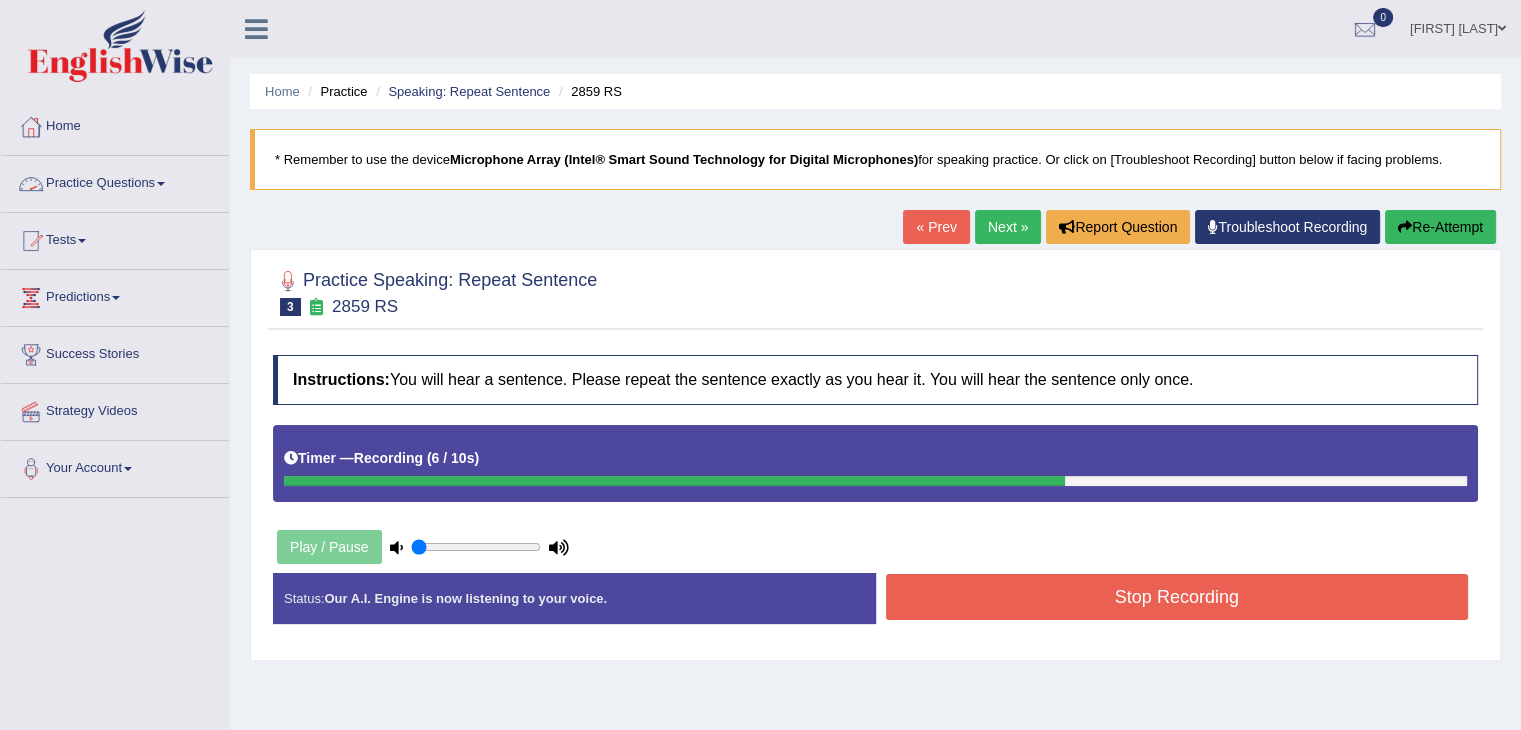 click on "Practice Questions" at bounding box center [115, 181] 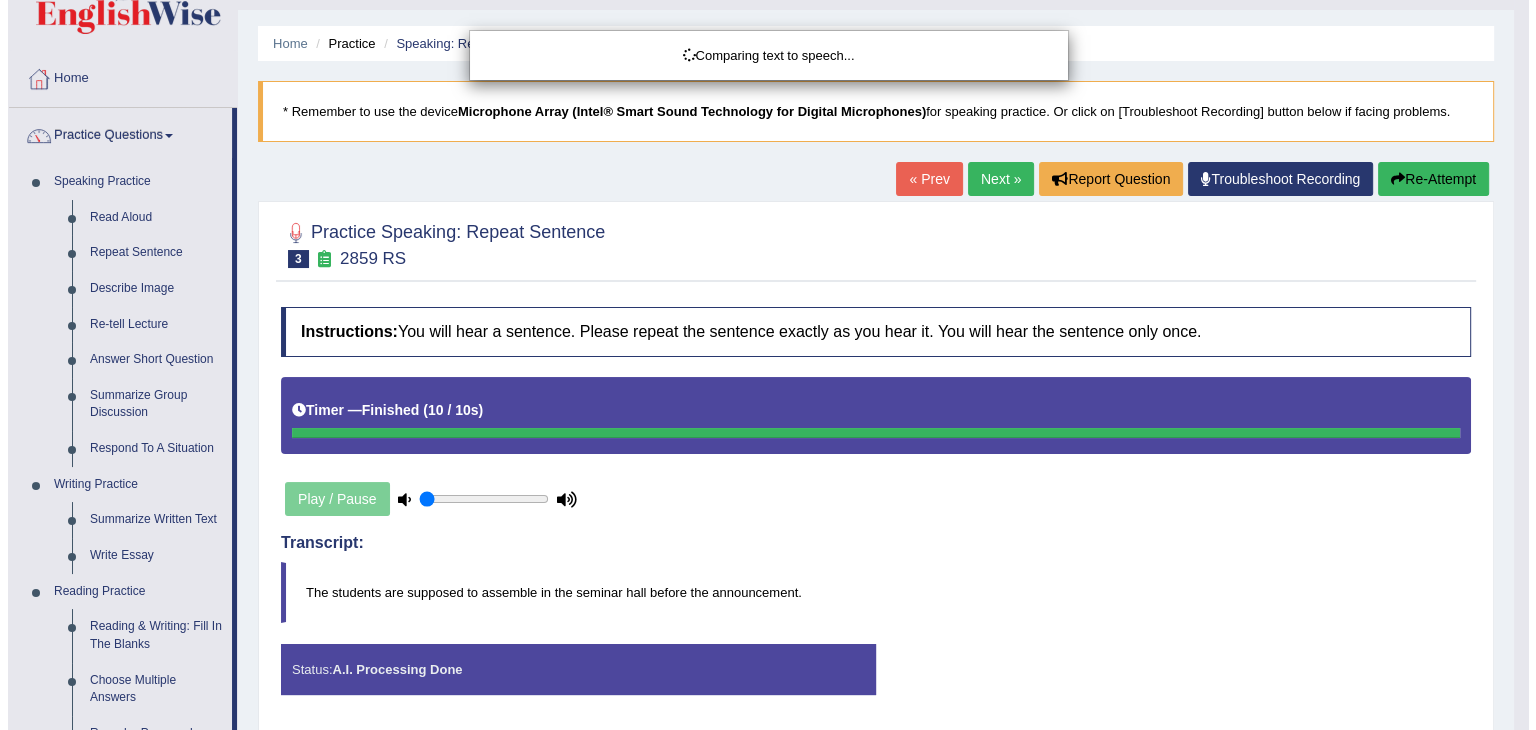 scroll, scrollTop: 130, scrollLeft: 0, axis: vertical 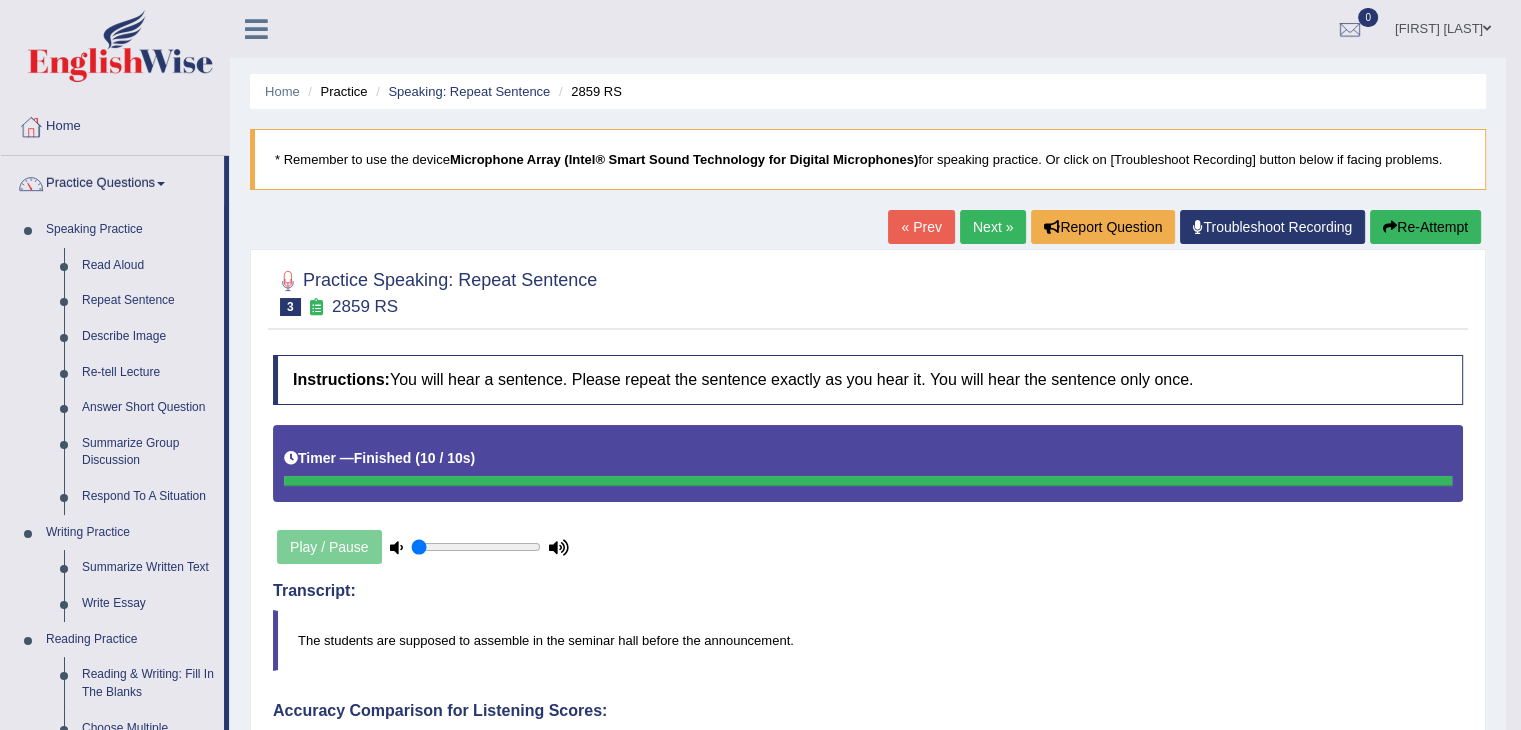 click on "Next »" at bounding box center [993, 227] 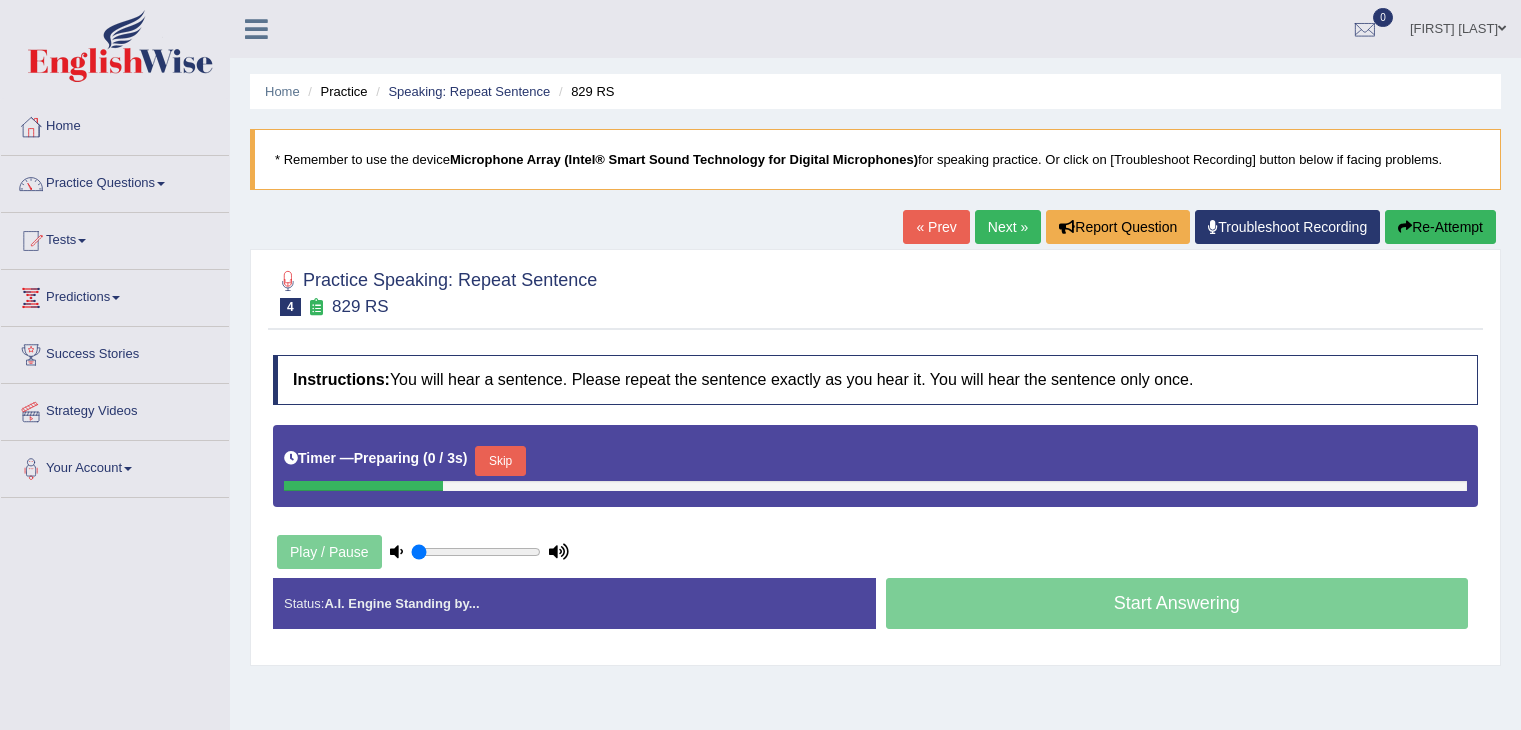scroll, scrollTop: 0, scrollLeft: 0, axis: both 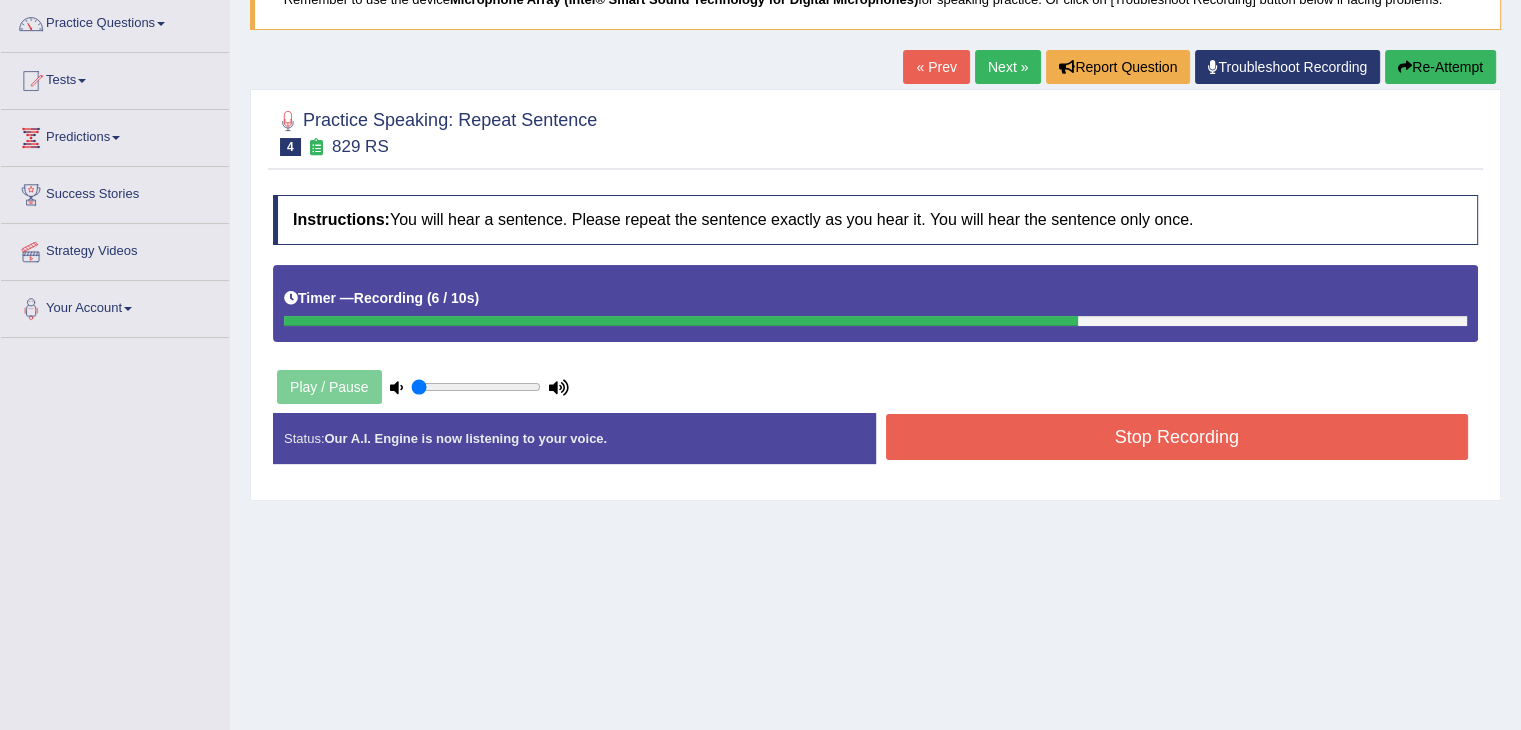 click on "Stop Recording" at bounding box center [1177, 437] 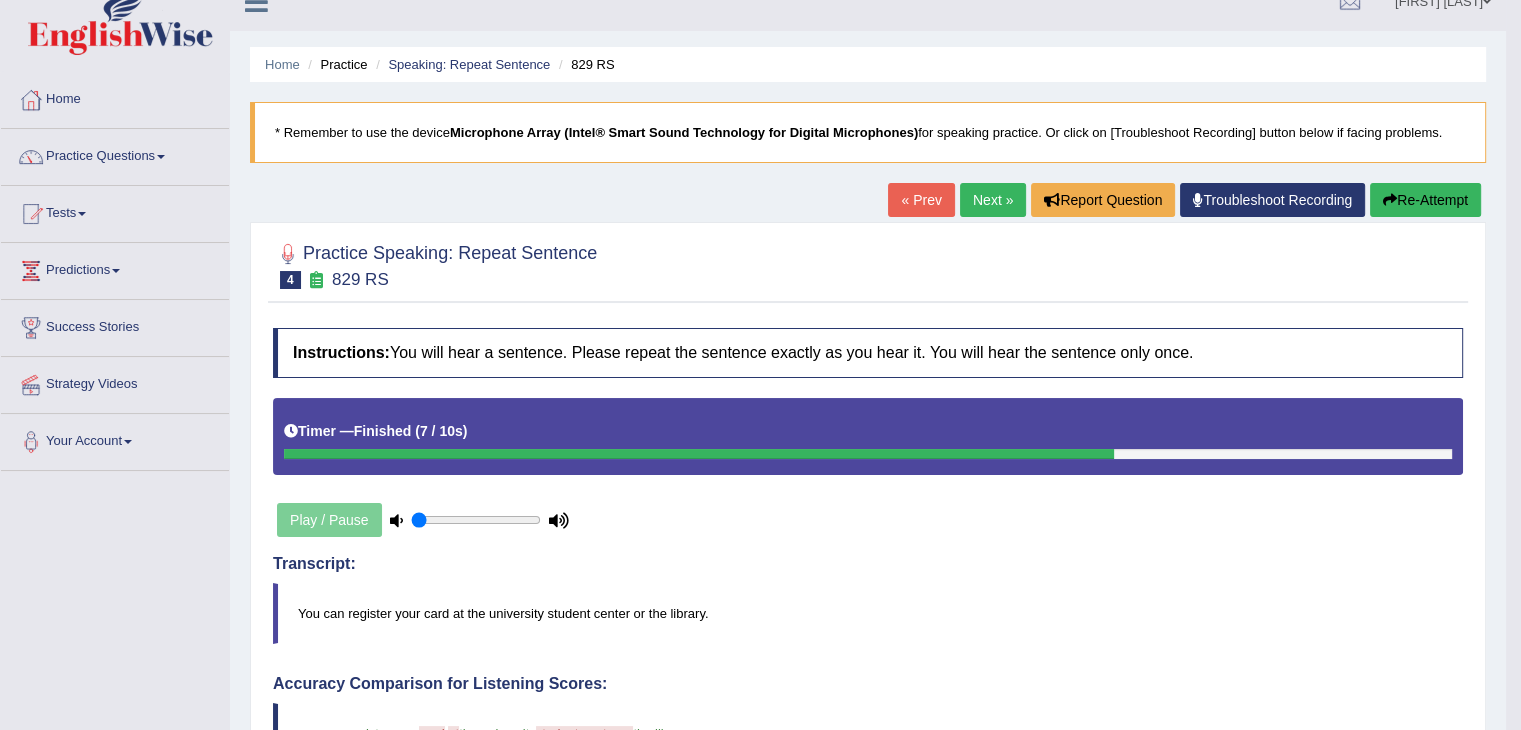 scroll, scrollTop: 16, scrollLeft: 0, axis: vertical 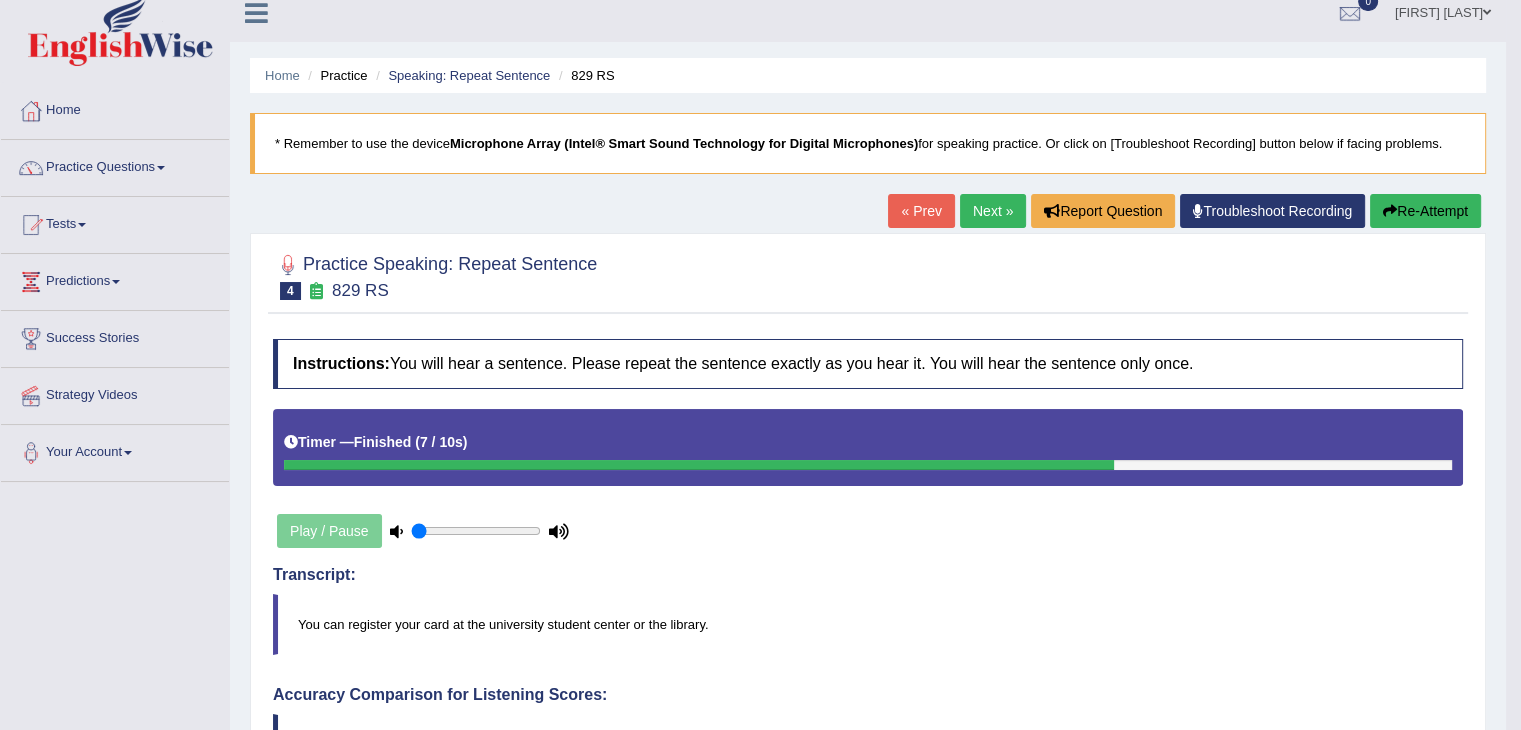 click on "Next »" at bounding box center [993, 211] 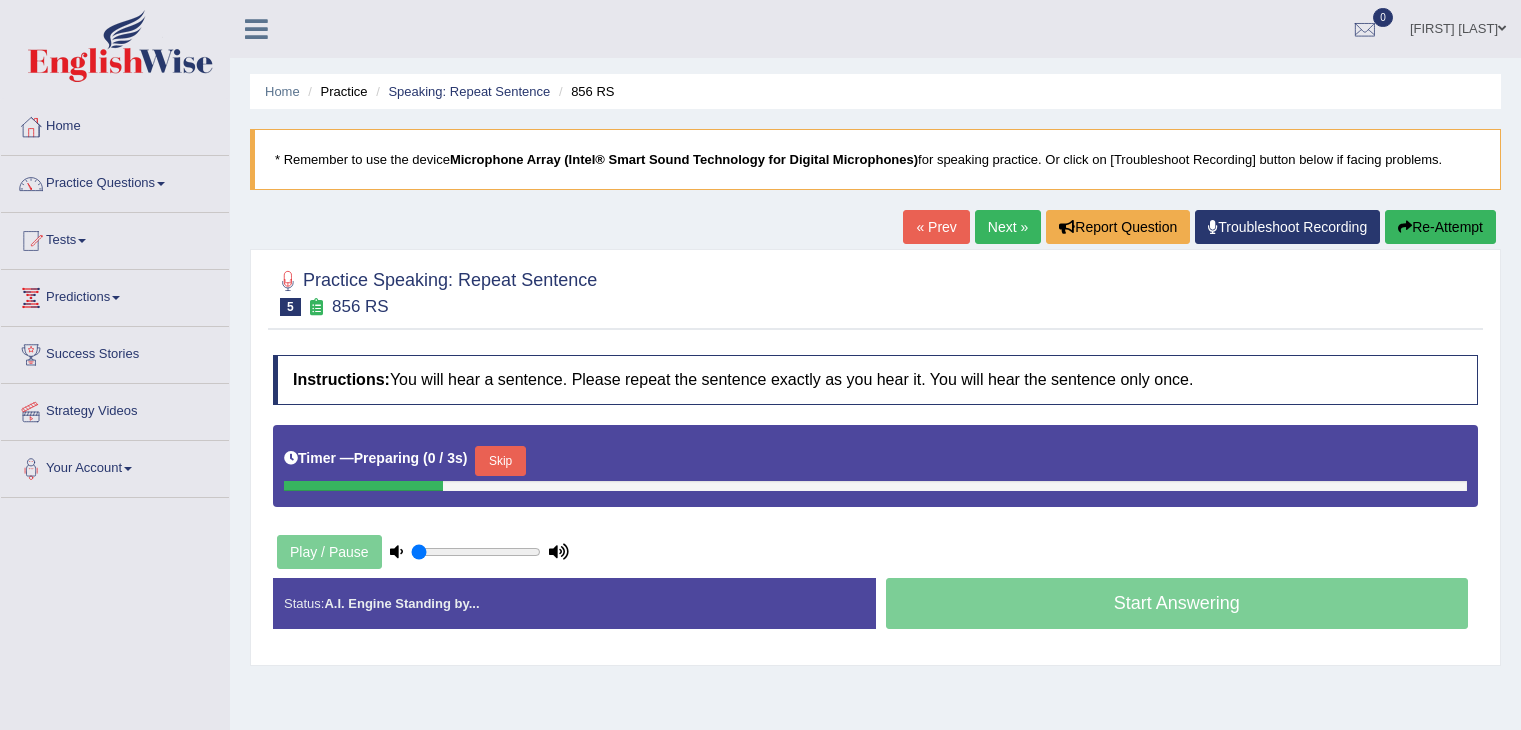 scroll, scrollTop: 0, scrollLeft: 0, axis: both 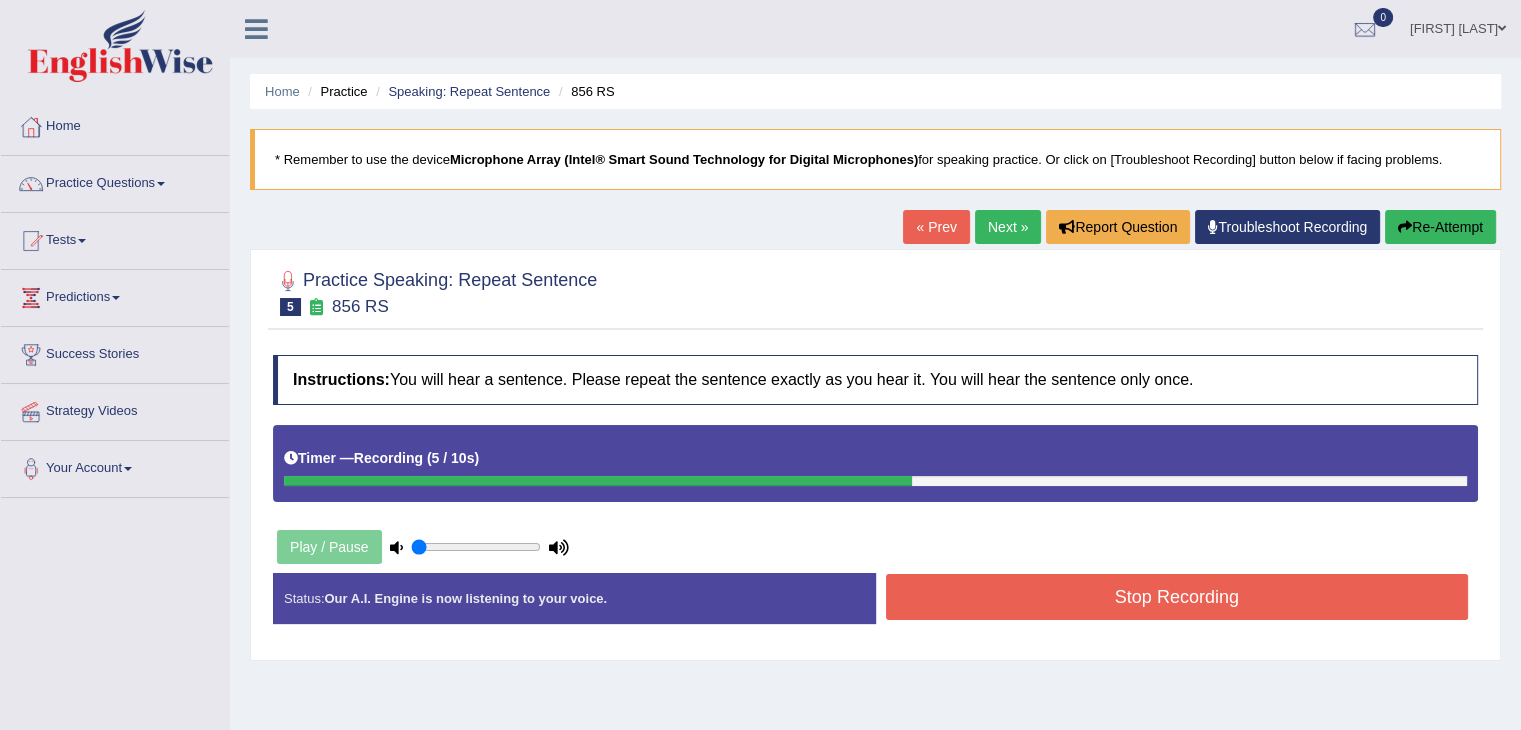 click on "Stop Recording" at bounding box center [1177, 597] 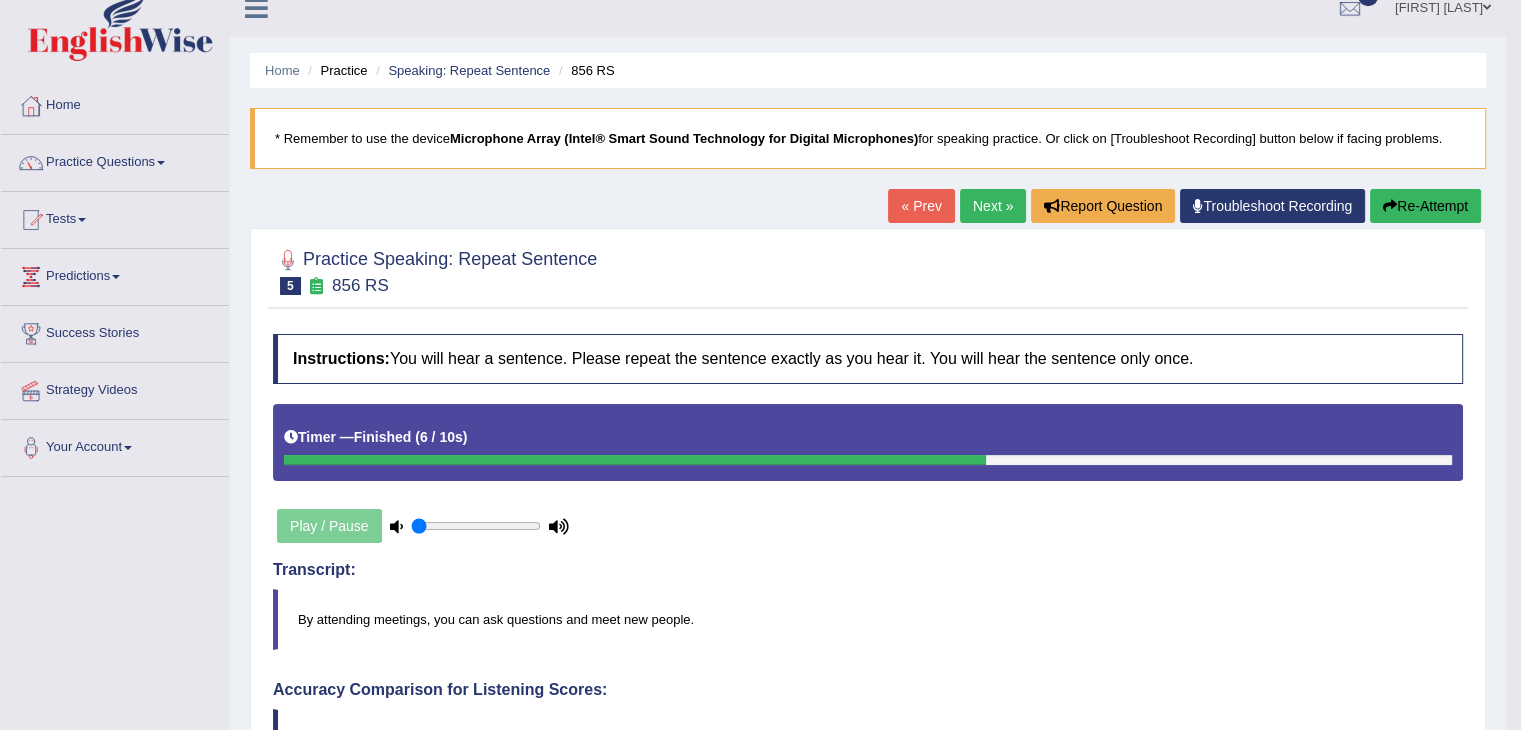 scroll, scrollTop: 4, scrollLeft: 0, axis: vertical 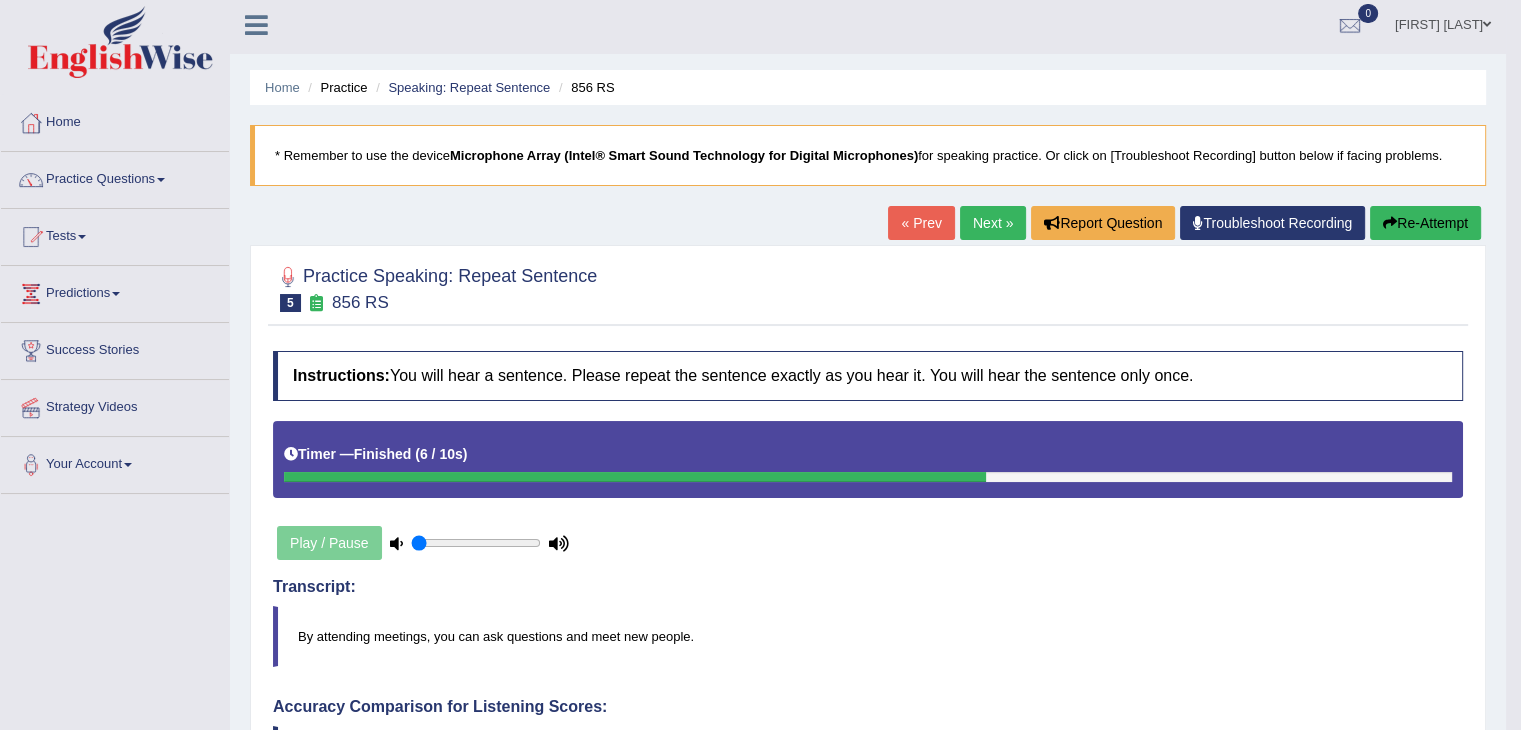 click on "Next »" at bounding box center (993, 223) 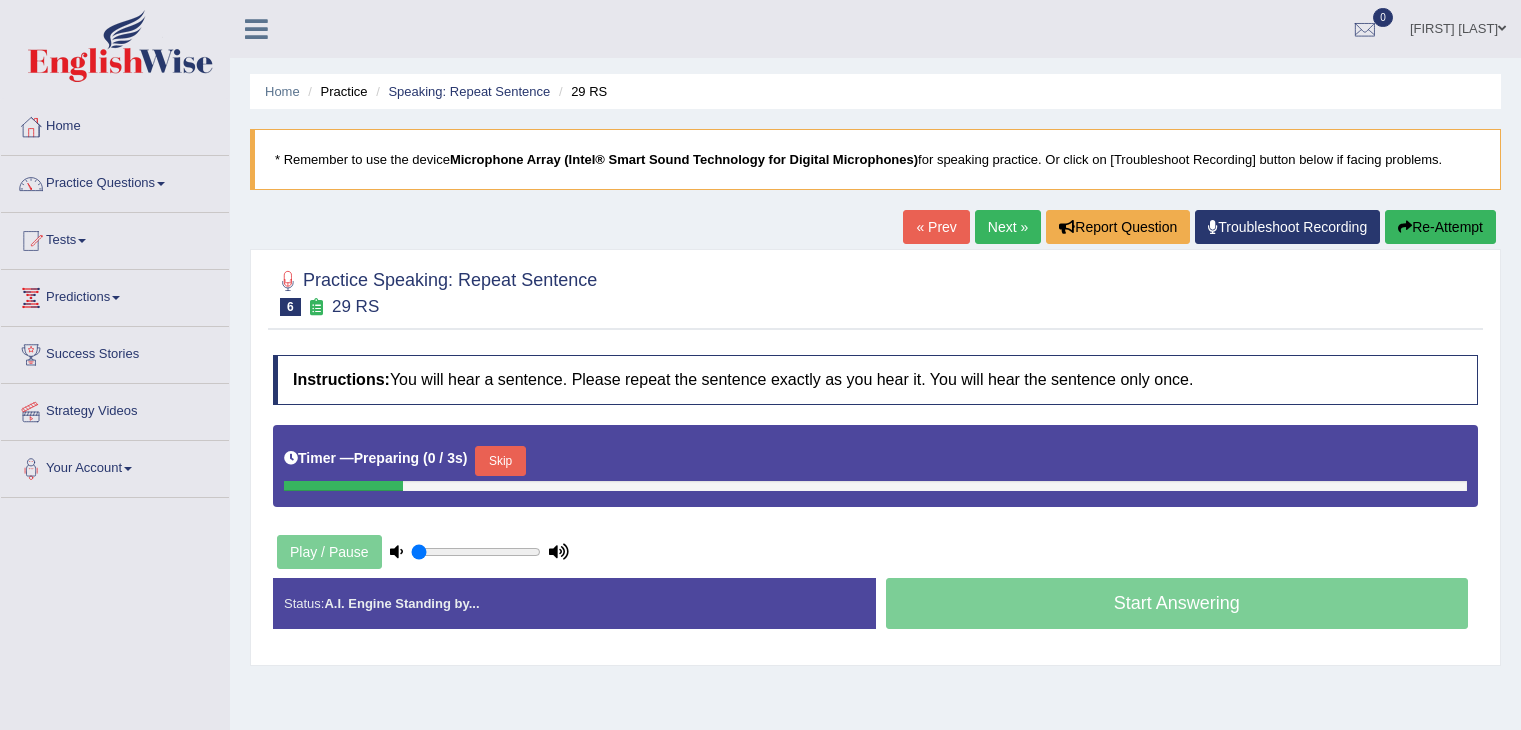 scroll, scrollTop: 0, scrollLeft: 0, axis: both 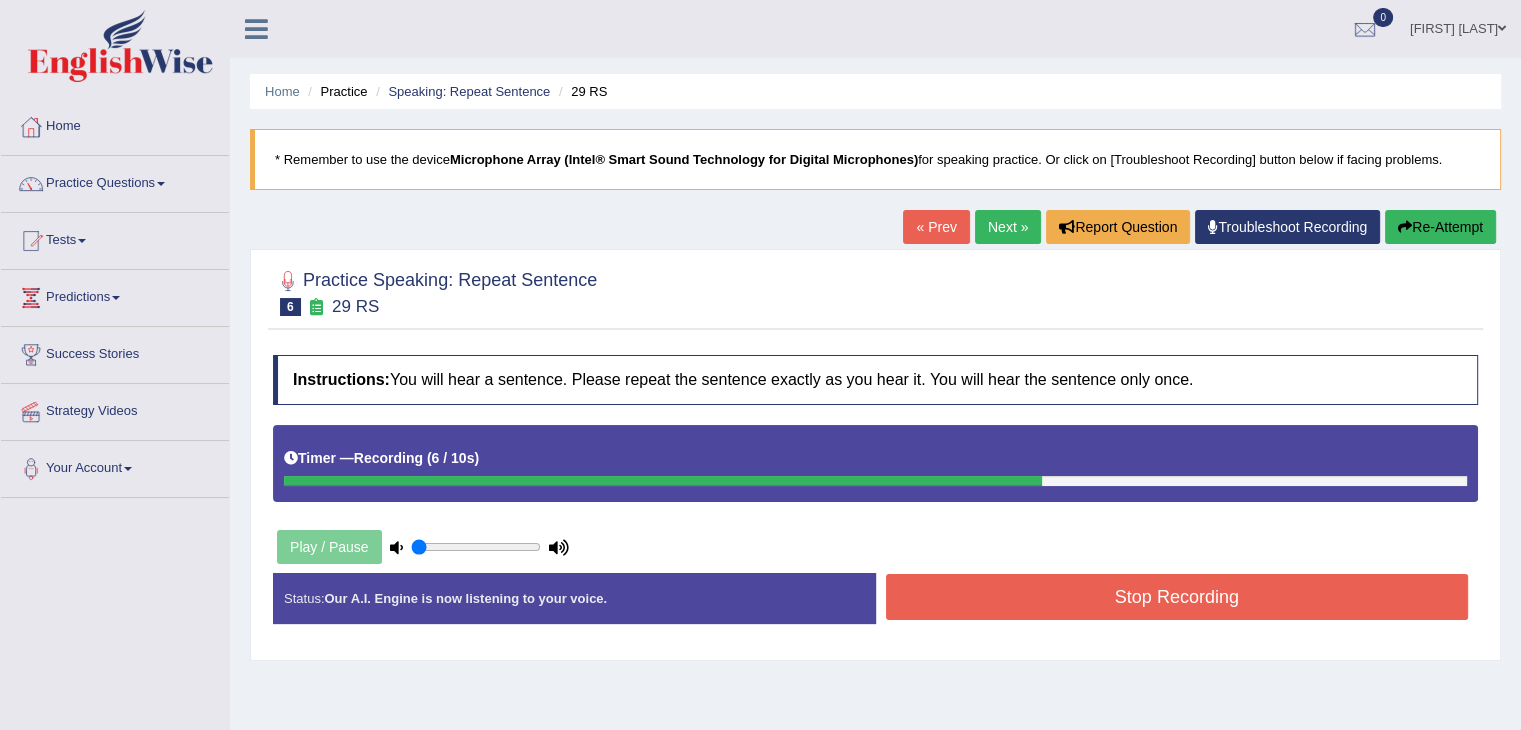 click on "Stop Recording" at bounding box center (1177, 597) 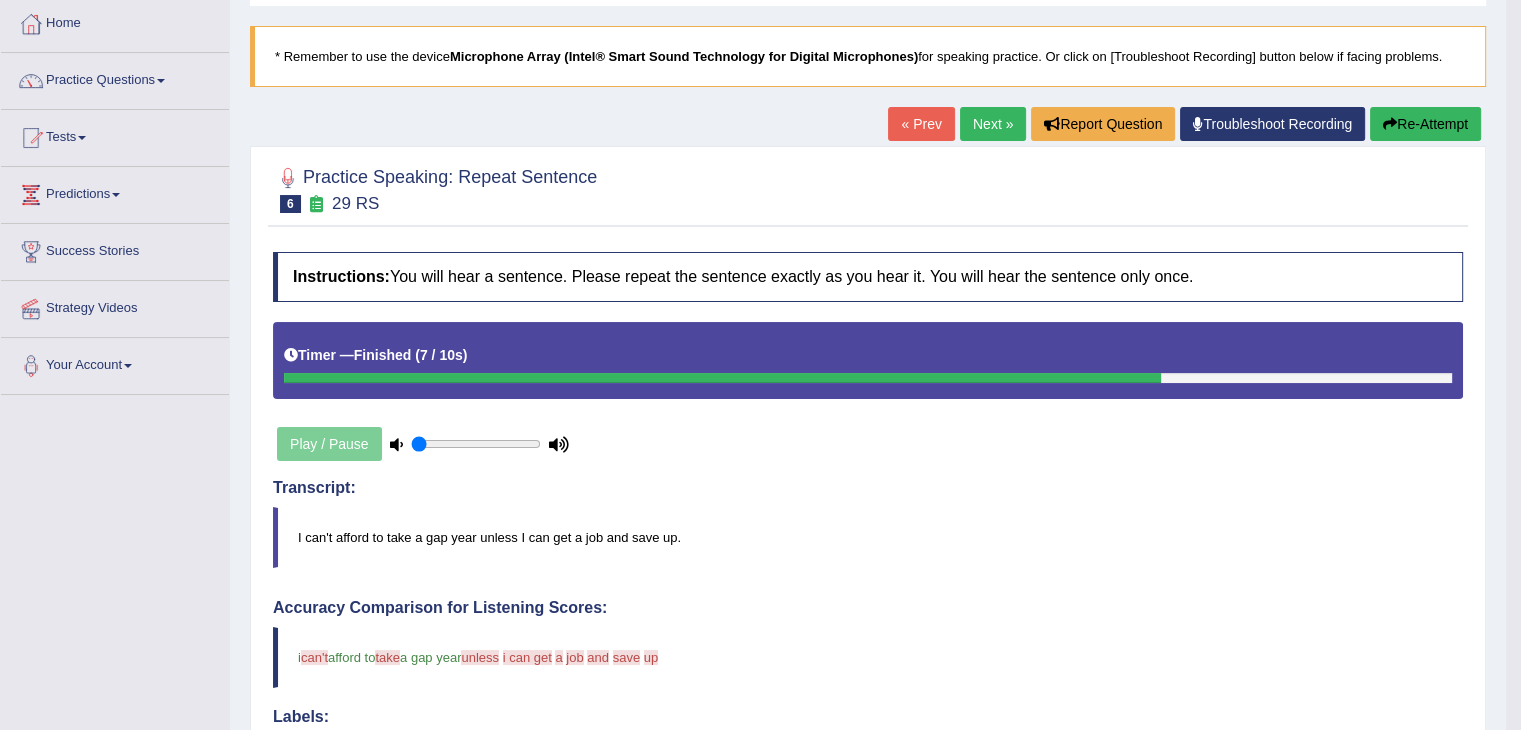 scroll, scrollTop: 0, scrollLeft: 0, axis: both 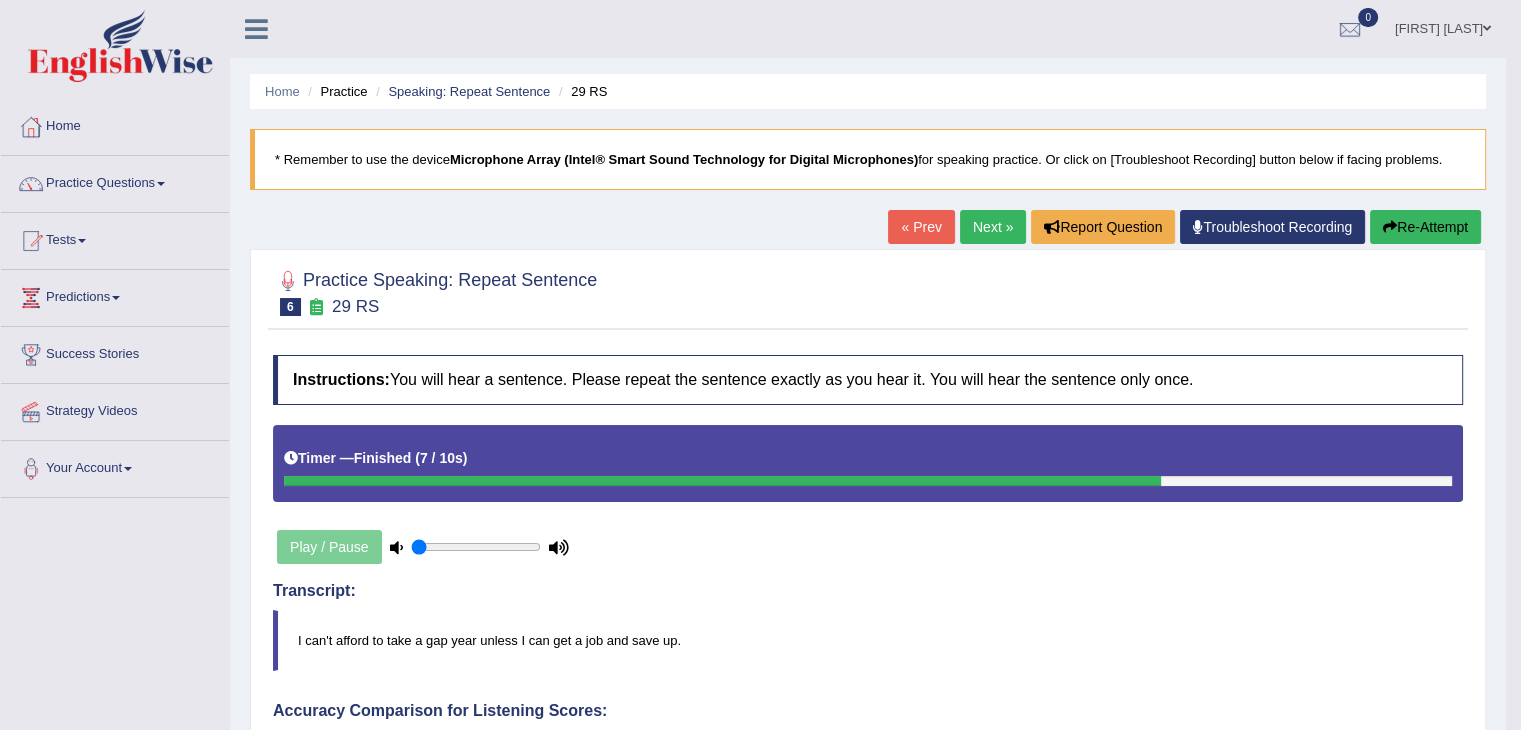 click on "Next »" at bounding box center [993, 227] 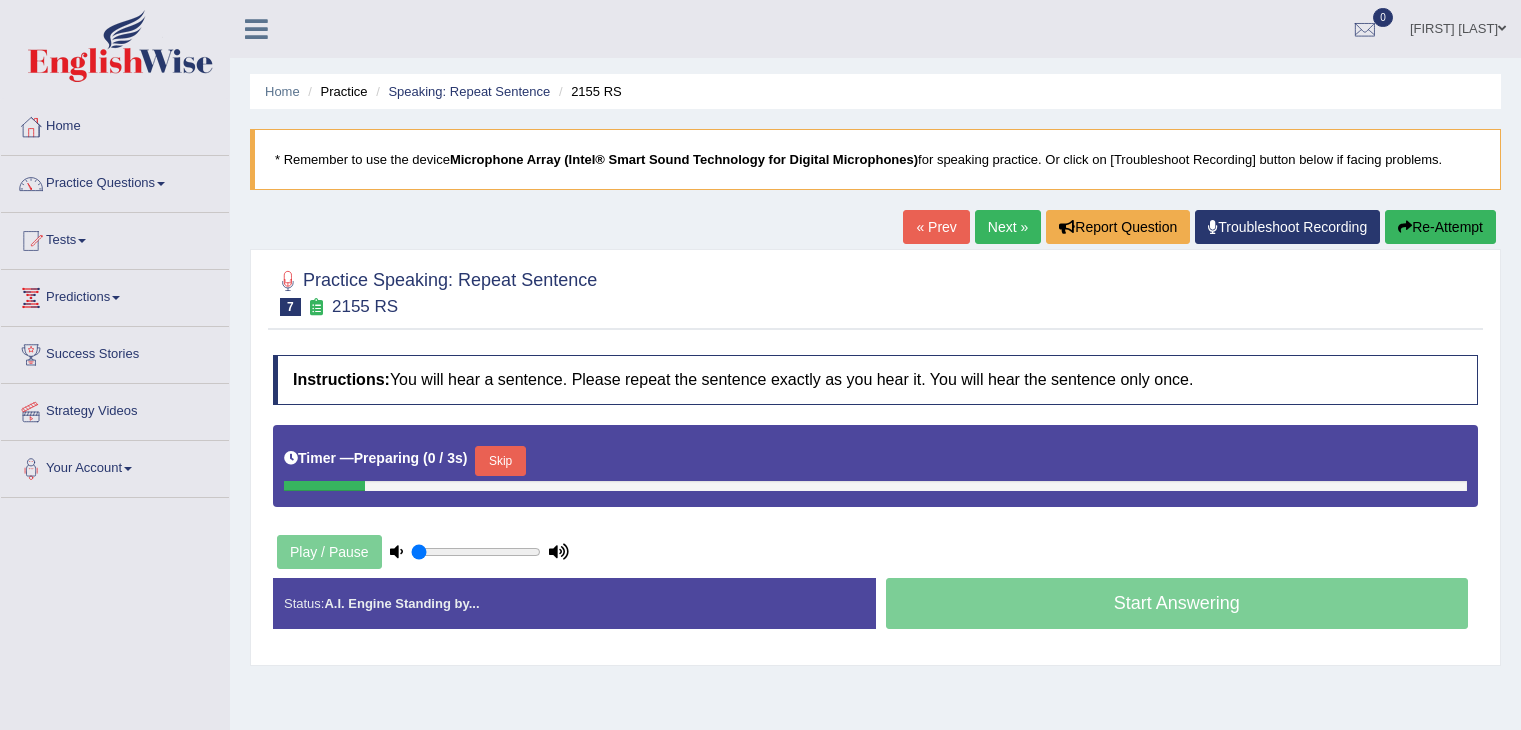 scroll, scrollTop: 0, scrollLeft: 0, axis: both 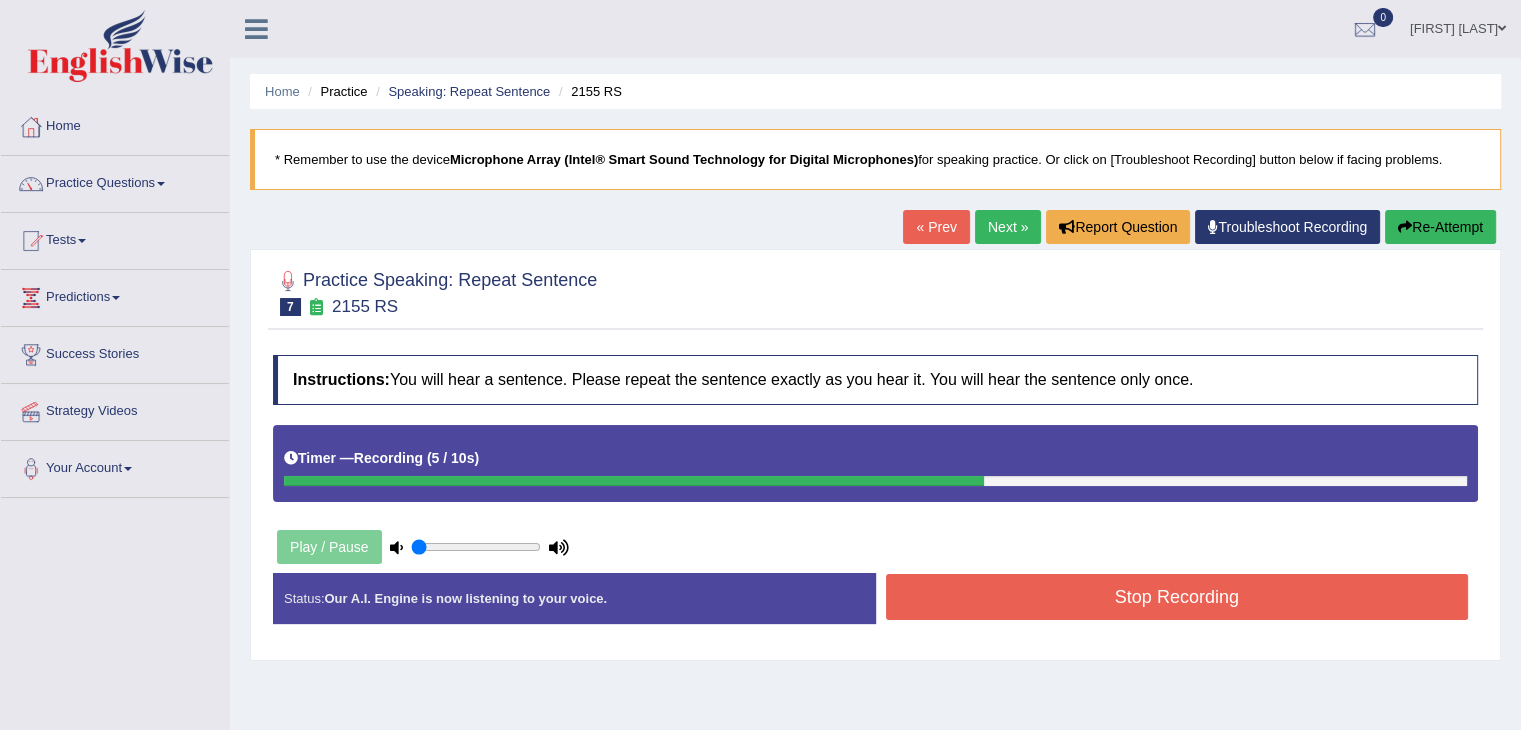 click on "Stop Recording" at bounding box center (1177, 597) 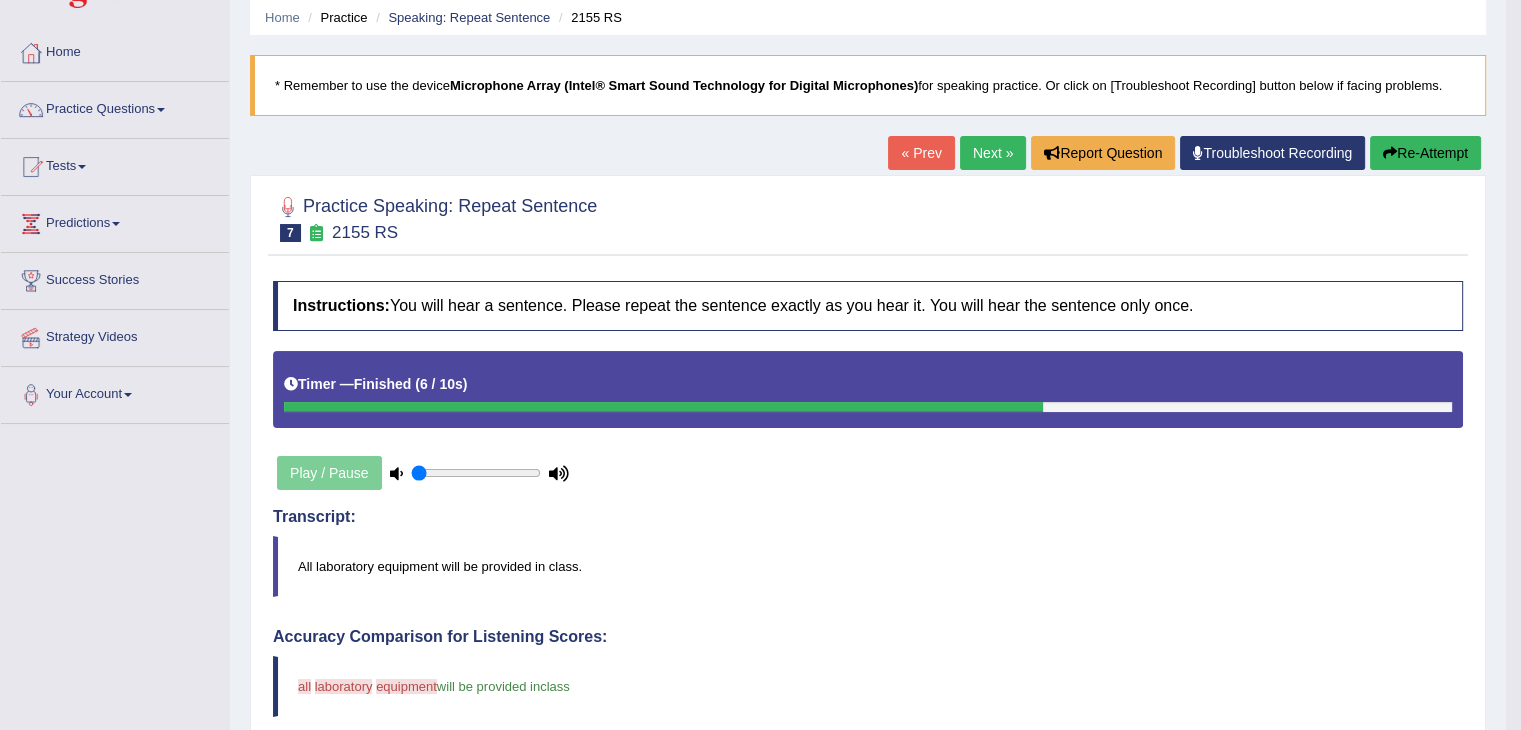 scroll, scrollTop: 0, scrollLeft: 0, axis: both 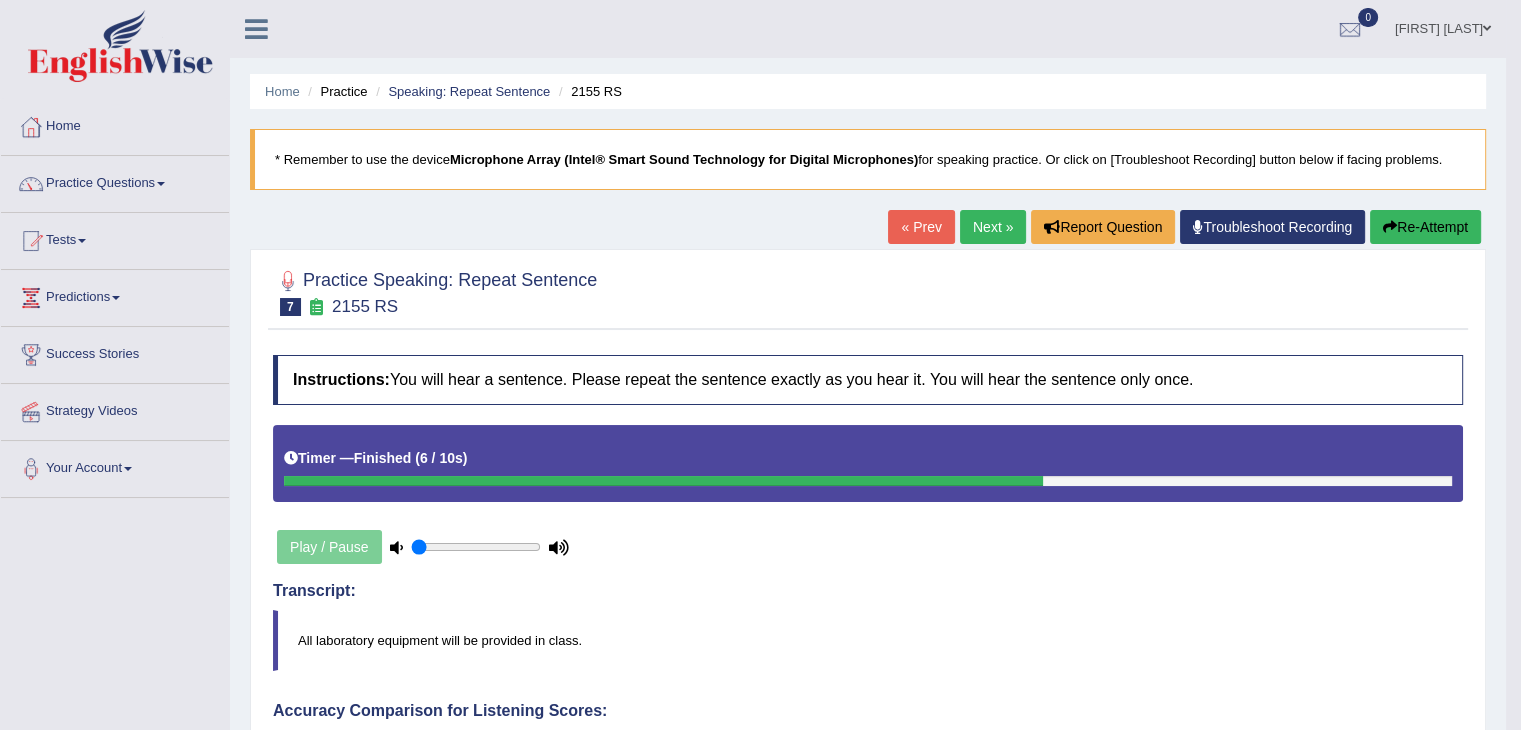 click on "Next »" at bounding box center (993, 227) 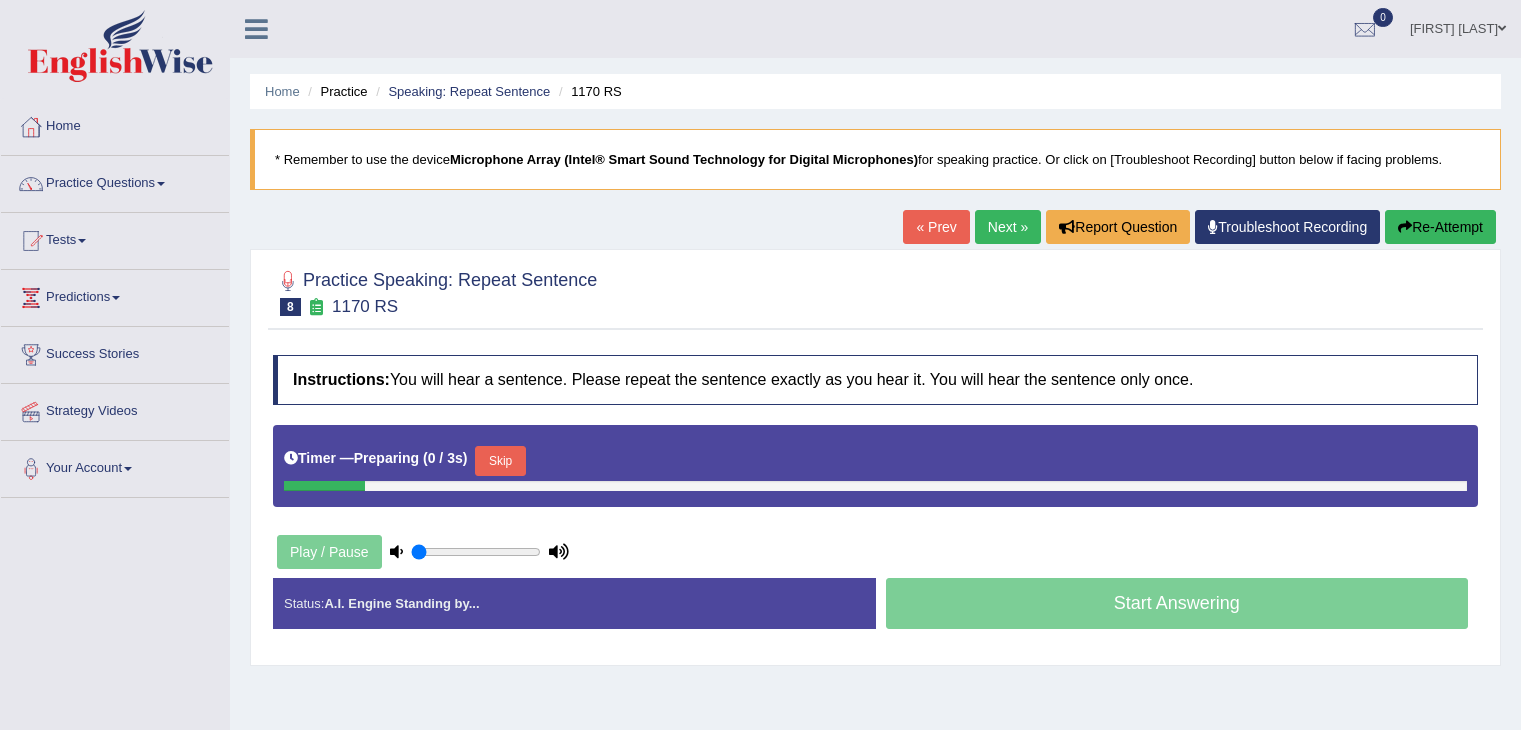 scroll, scrollTop: 0, scrollLeft: 0, axis: both 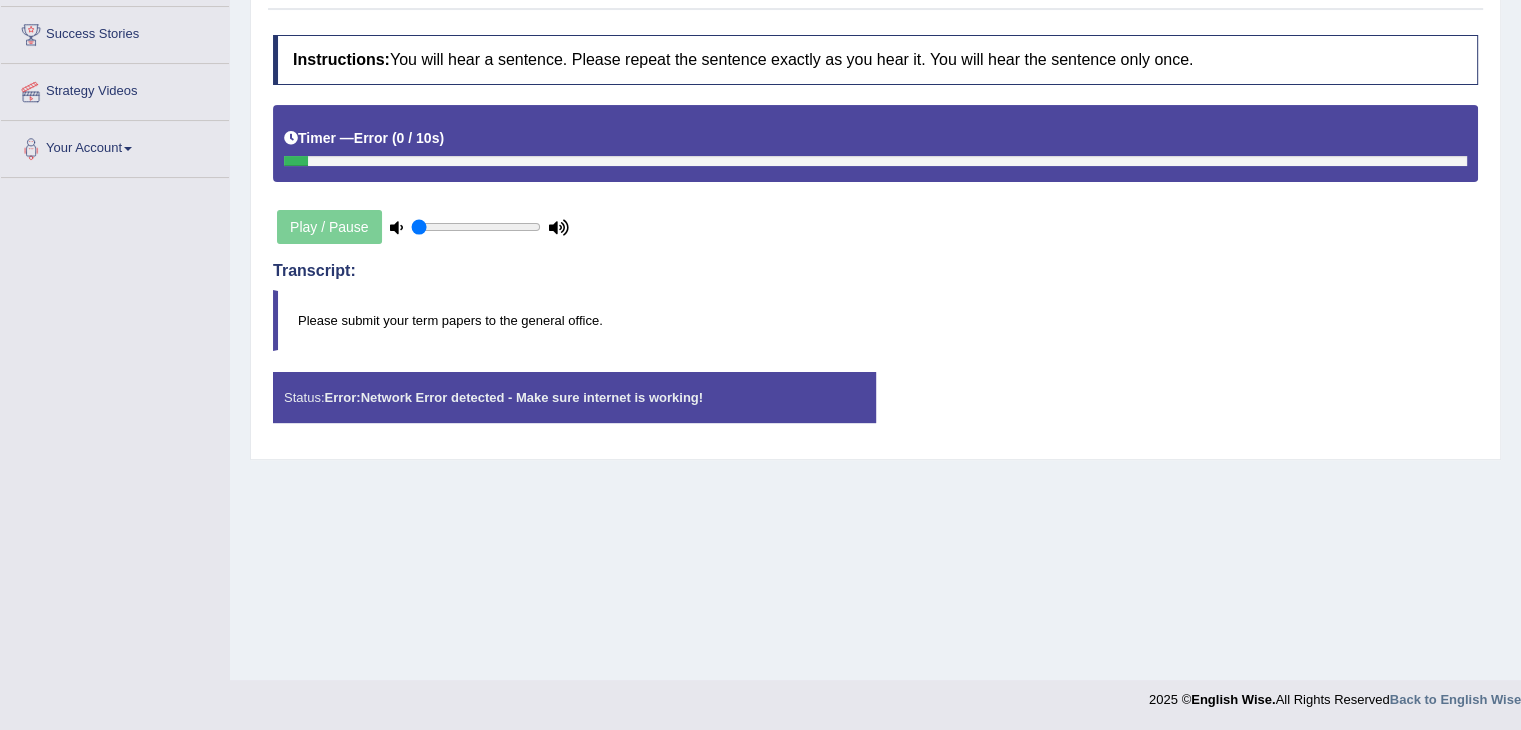click on "Status:  Error:  Network Error detected - Make sure internet is working!" at bounding box center [574, 397] 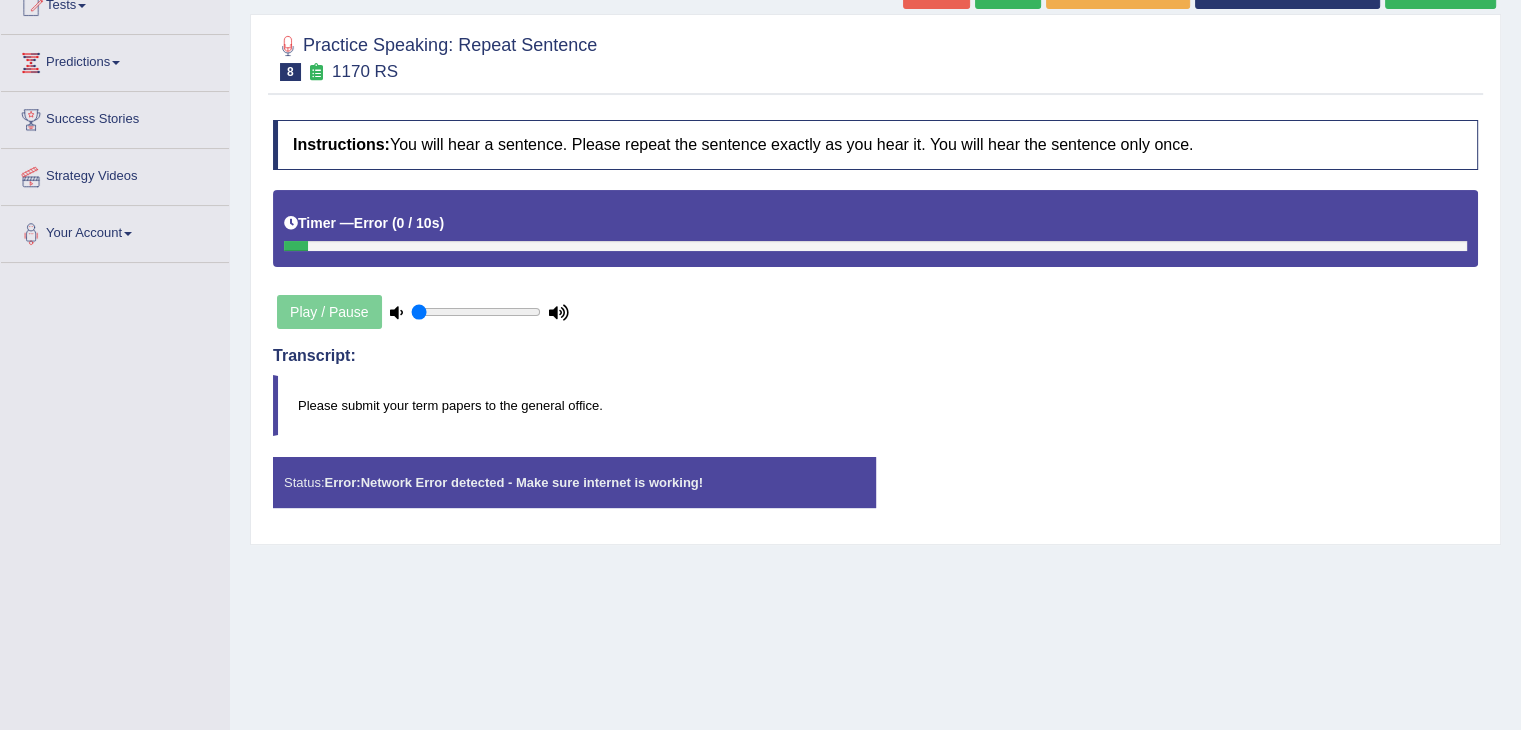 click on "Play / Pause" at bounding box center [423, 312] 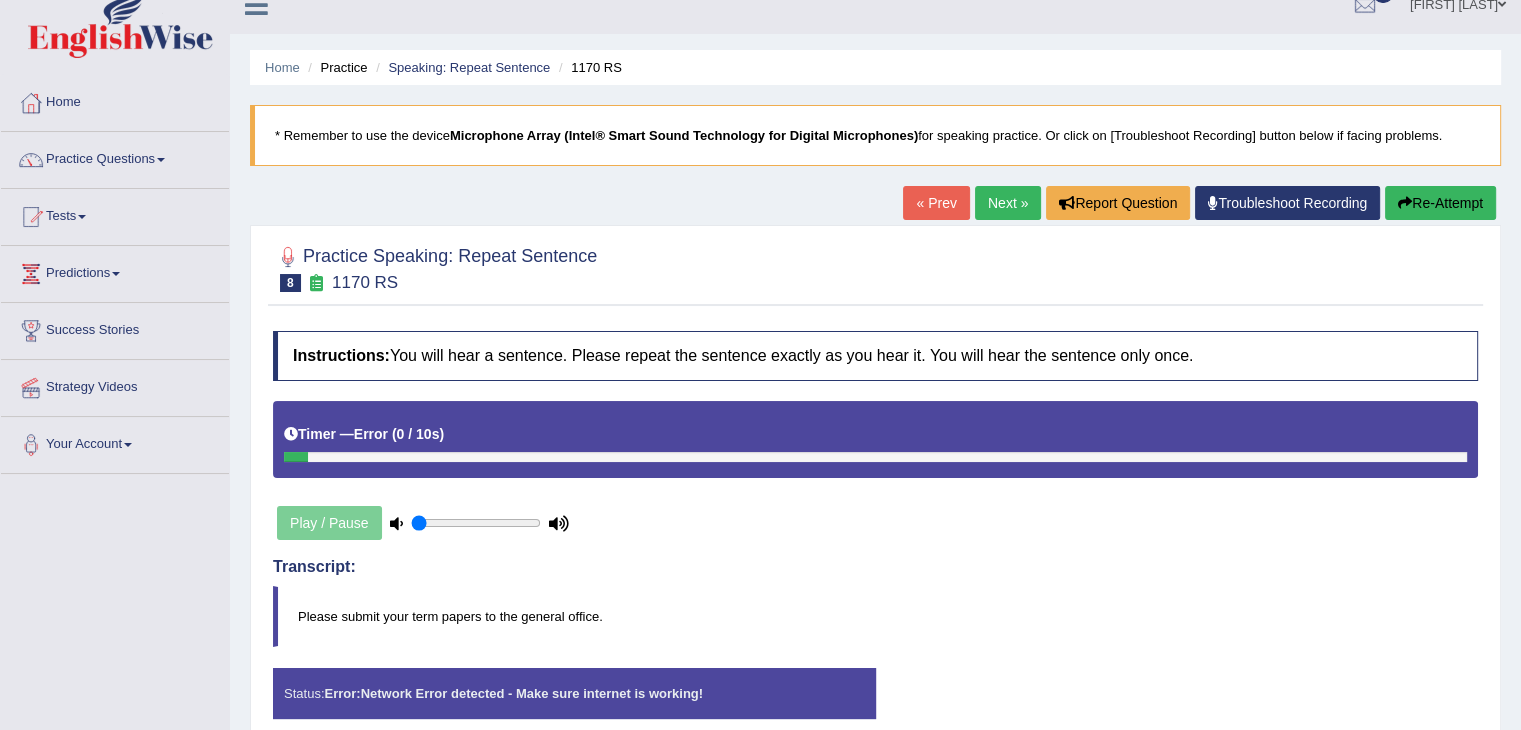 scroll, scrollTop: 320, scrollLeft: 0, axis: vertical 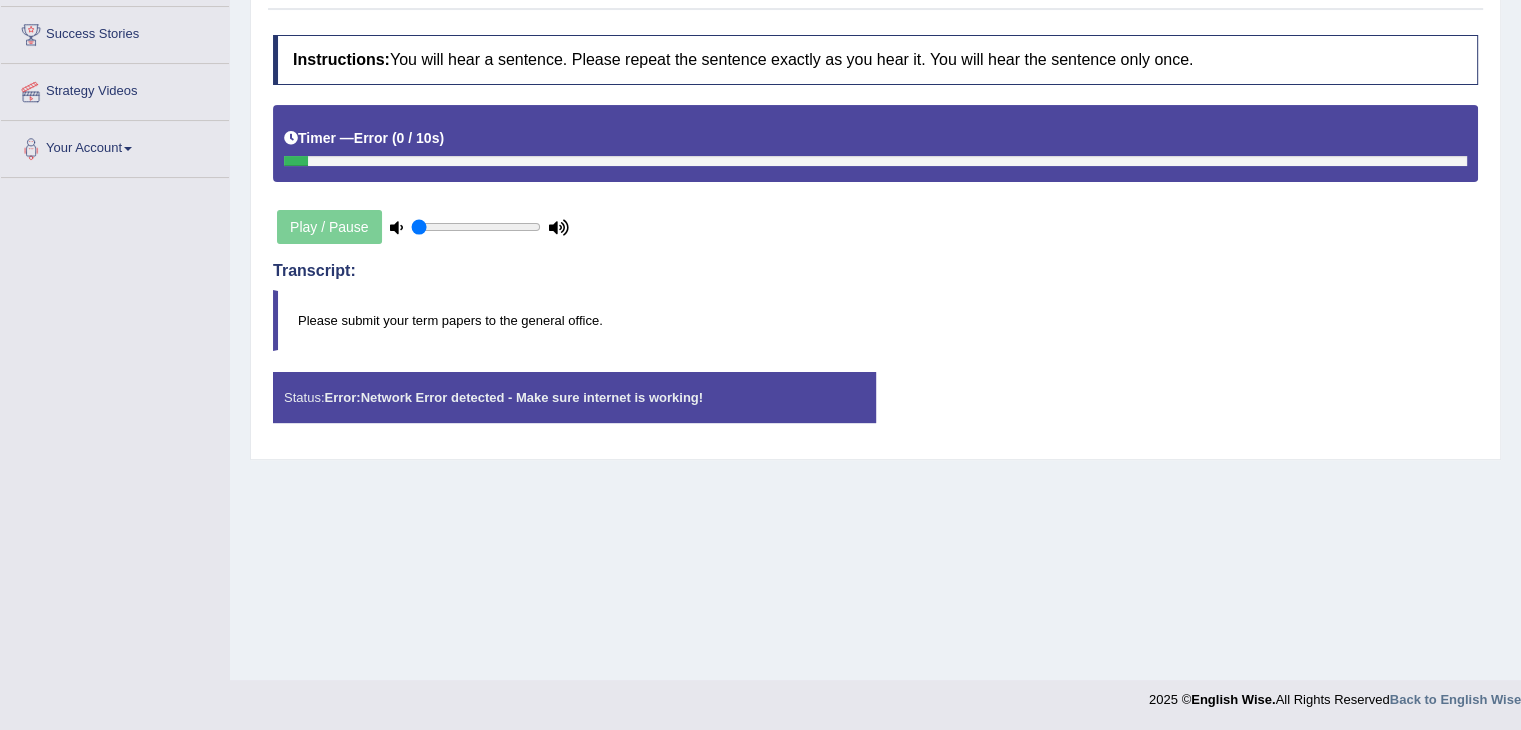 click on "Error:  Network Error detected - Make sure internet is working!" at bounding box center [513, 397] 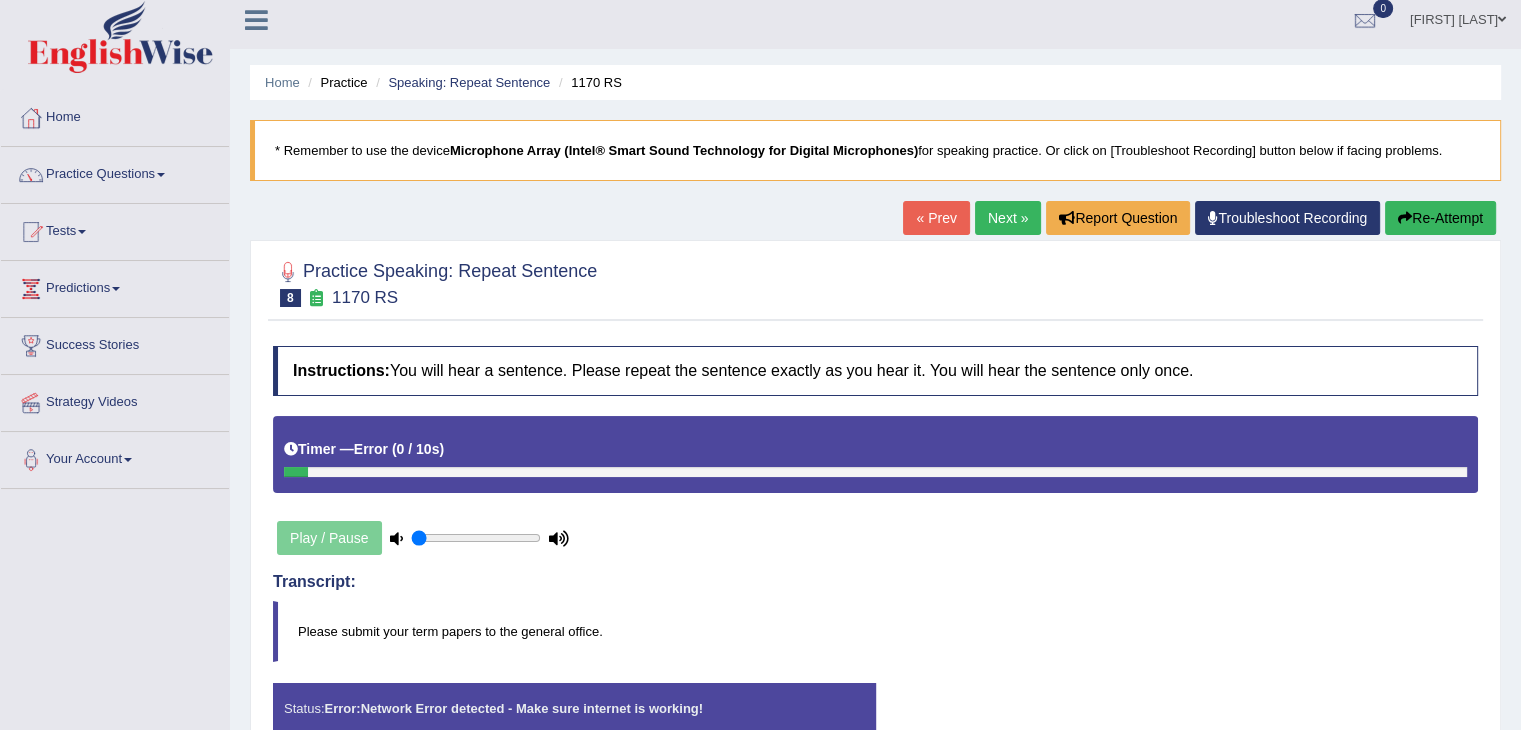 scroll, scrollTop: 0, scrollLeft: 0, axis: both 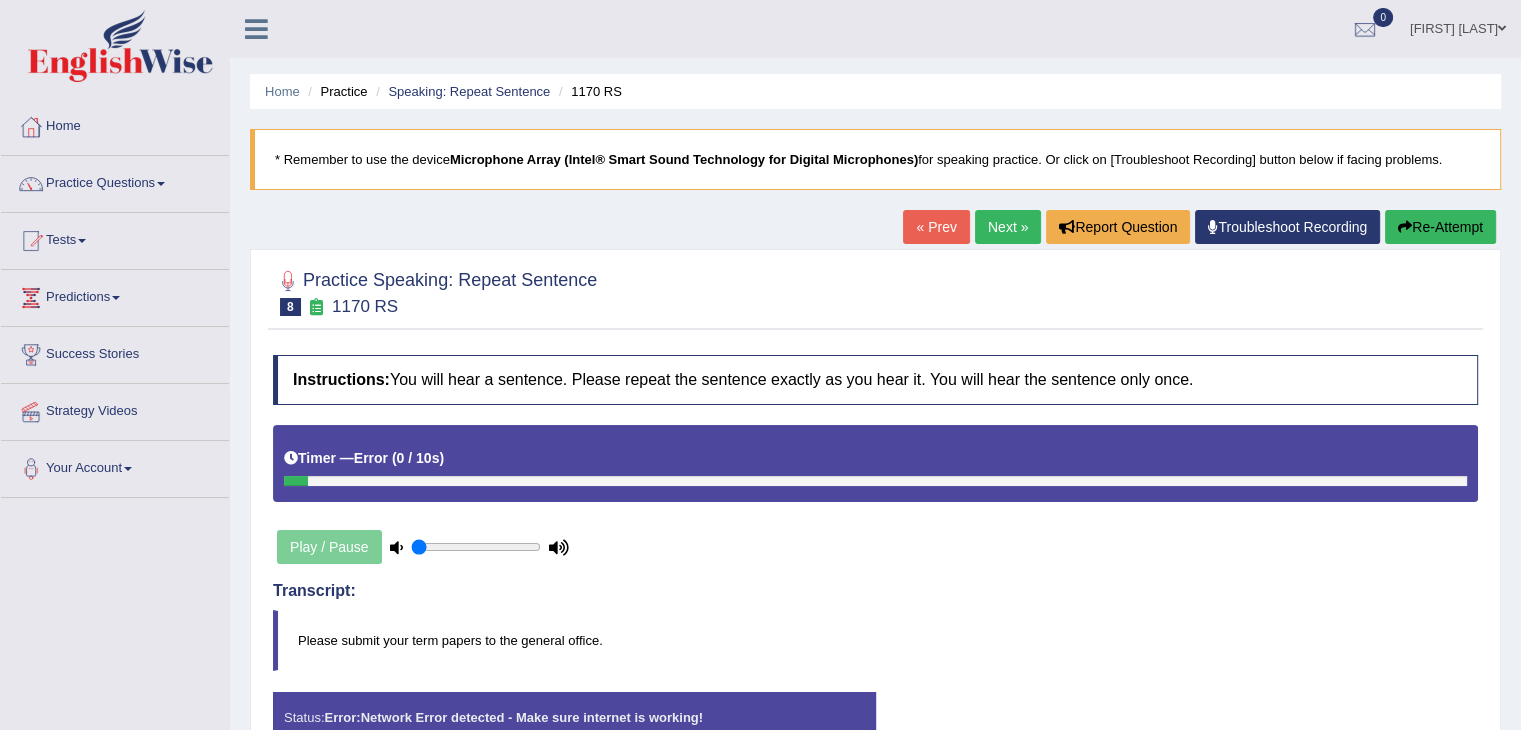 click on "« Prev" at bounding box center (936, 227) 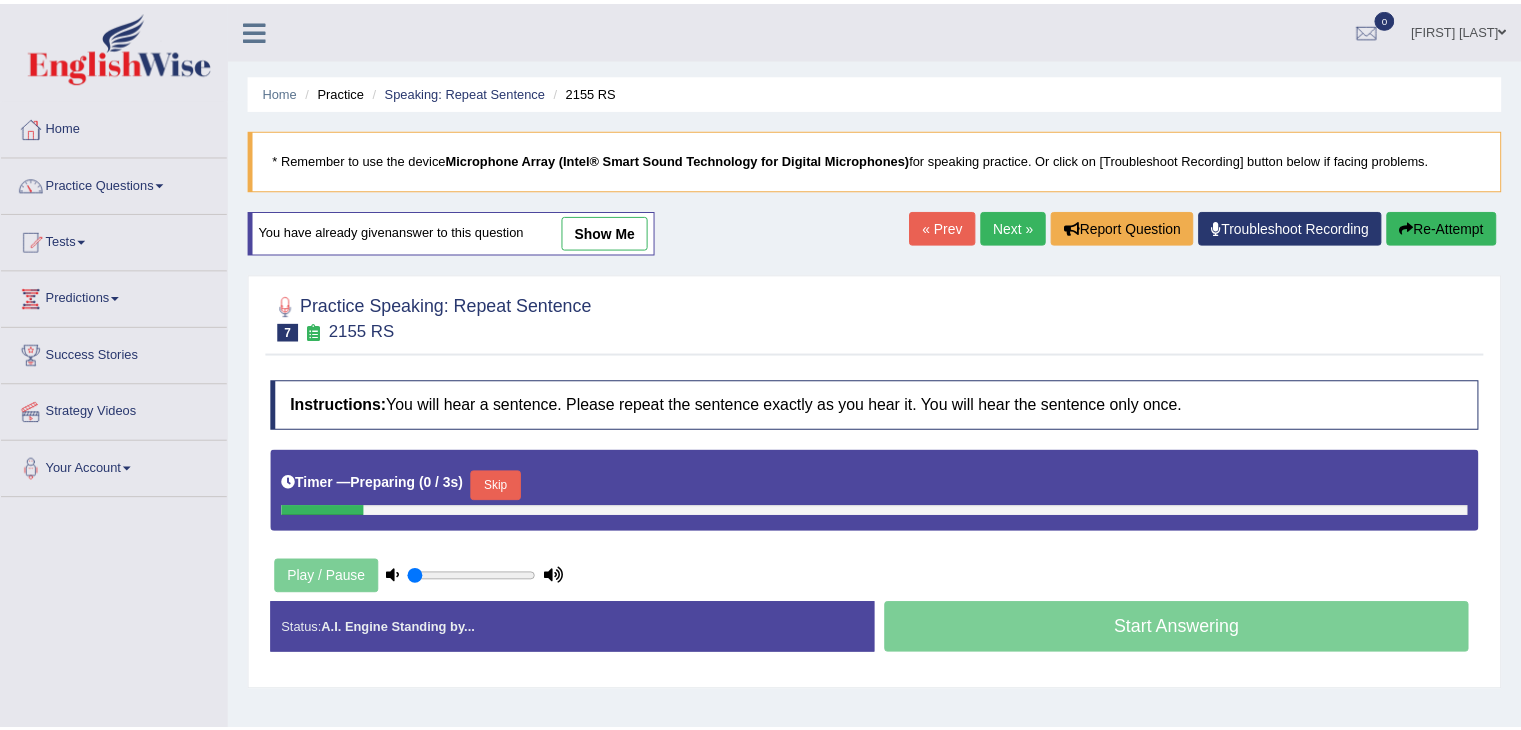 scroll, scrollTop: 0, scrollLeft: 0, axis: both 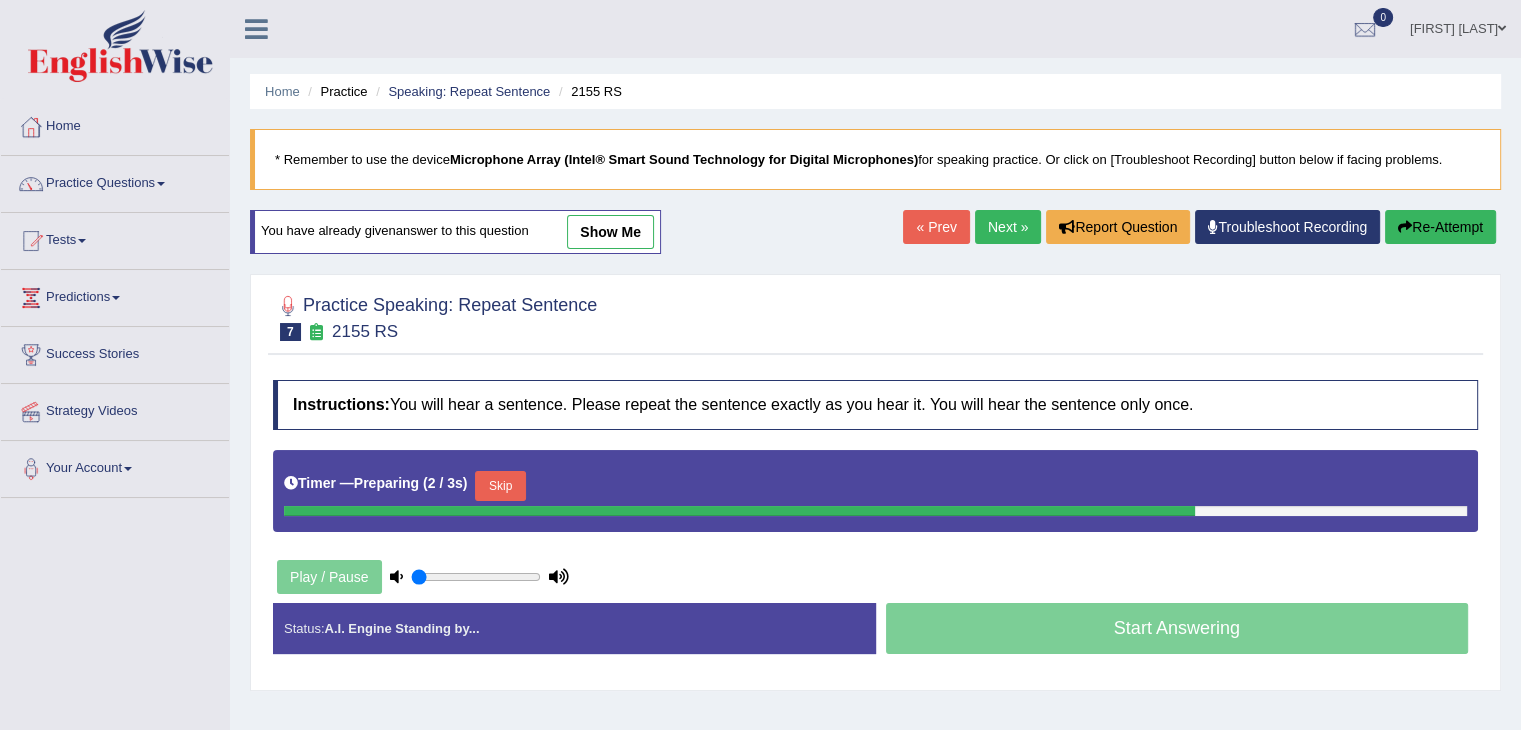 click on "Next »" at bounding box center (1008, 227) 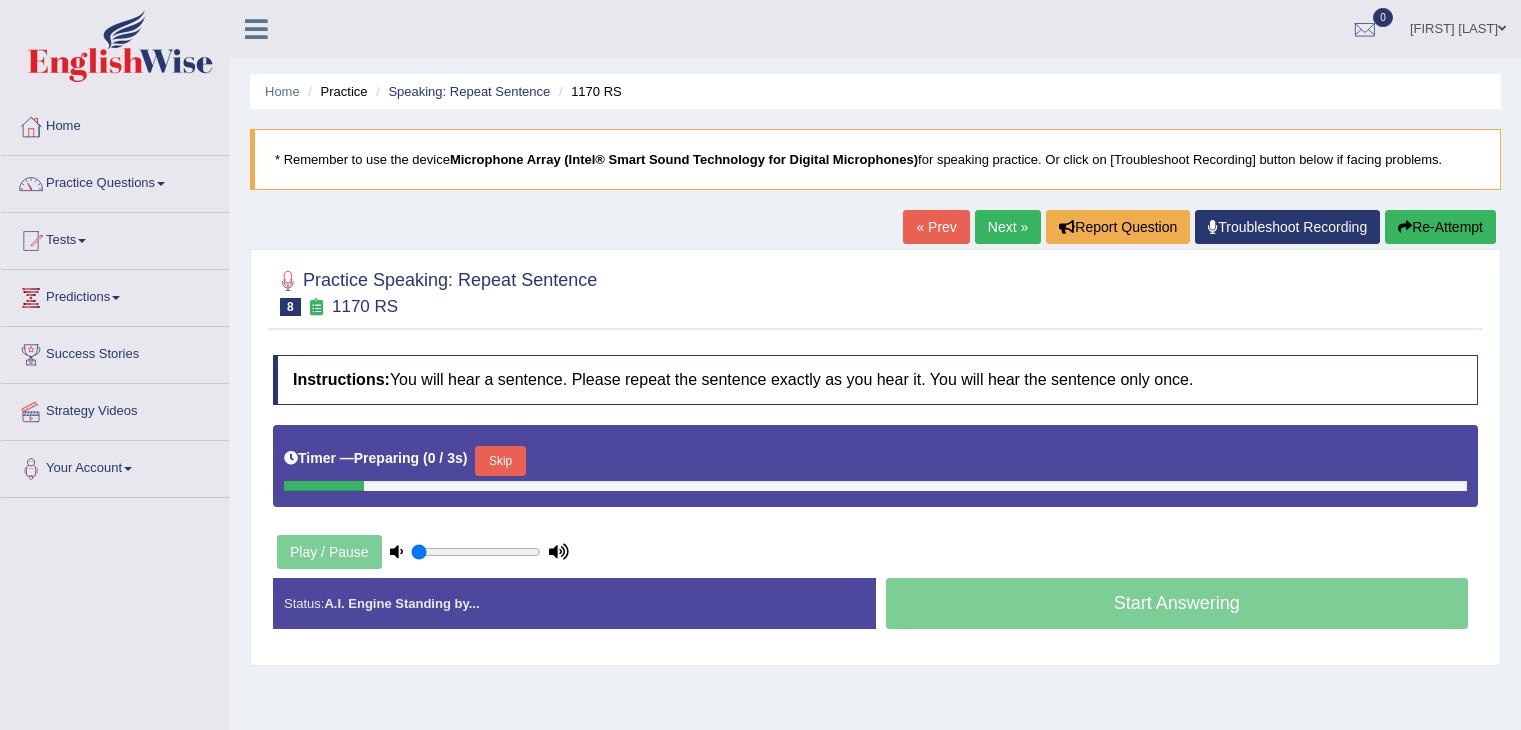 scroll, scrollTop: 0, scrollLeft: 0, axis: both 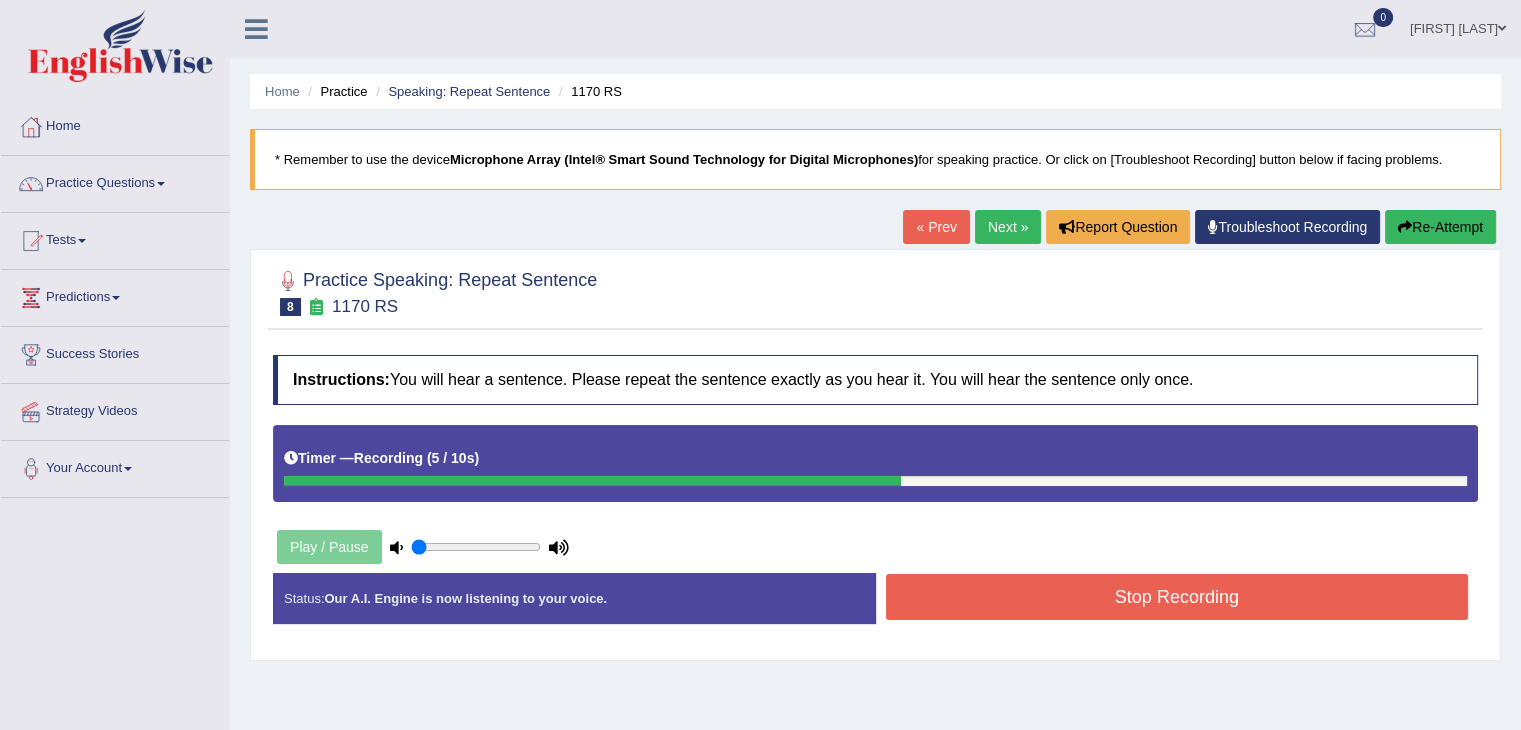 click on "Stop Recording" at bounding box center [1177, 597] 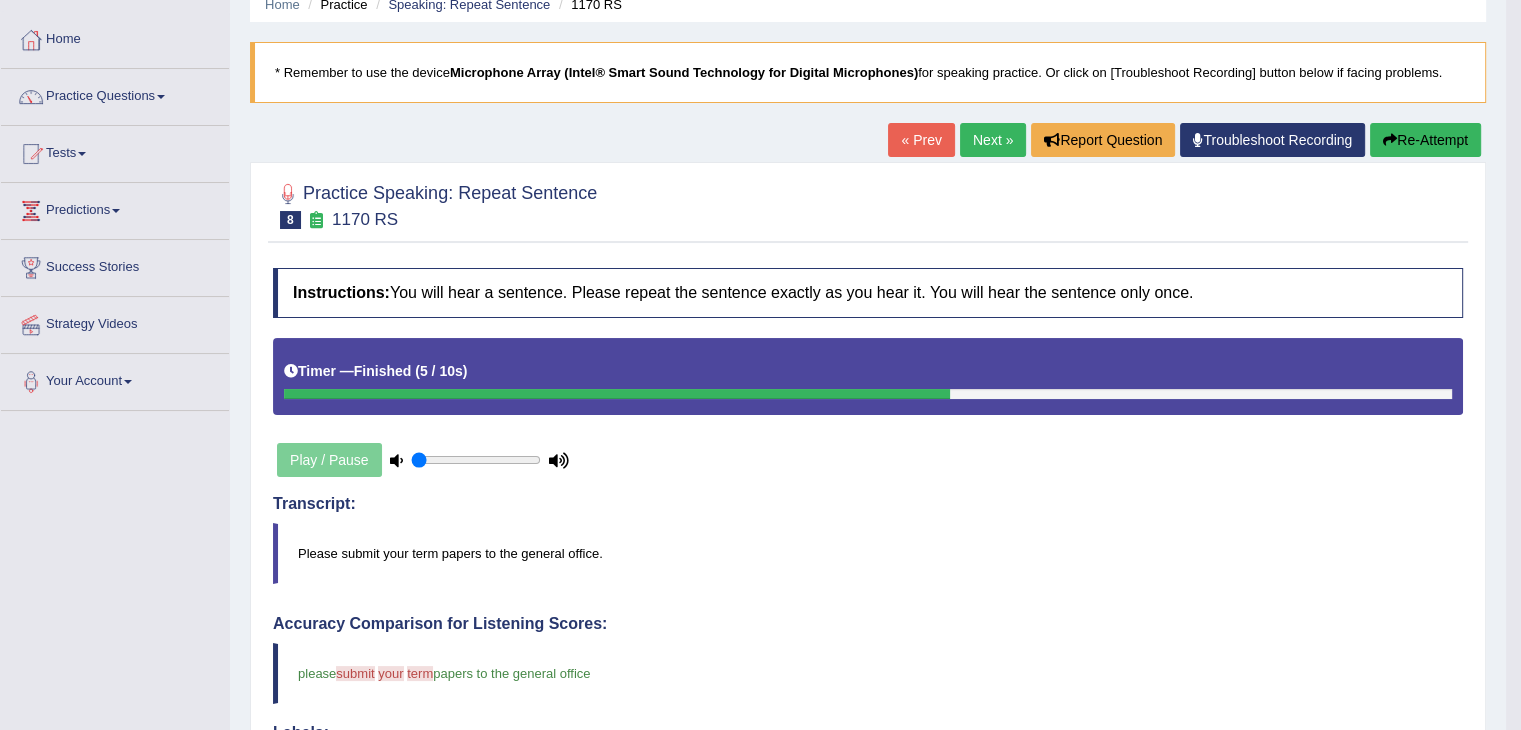 scroll, scrollTop: 0, scrollLeft: 0, axis: both 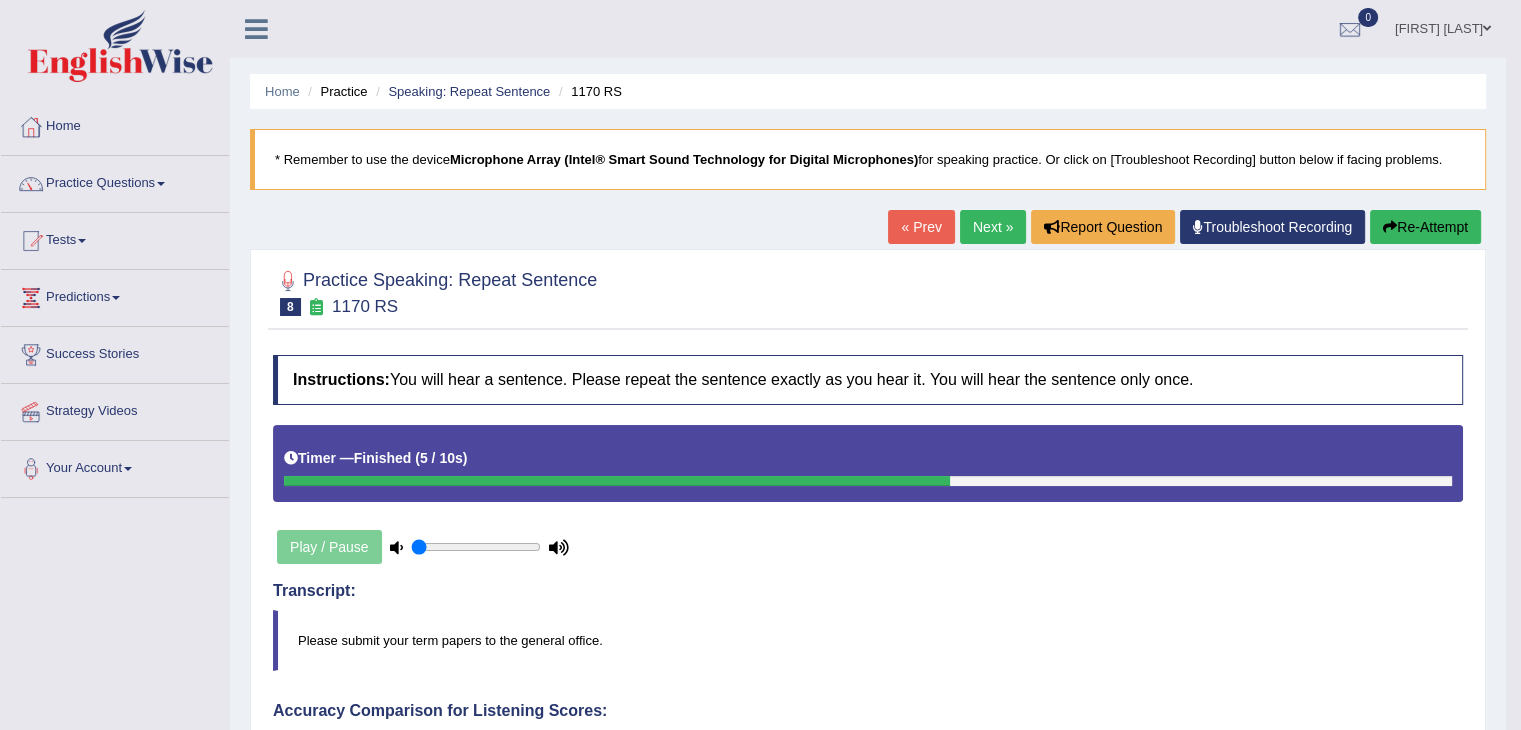 click on "Next »" at bounding box center [993, 227] 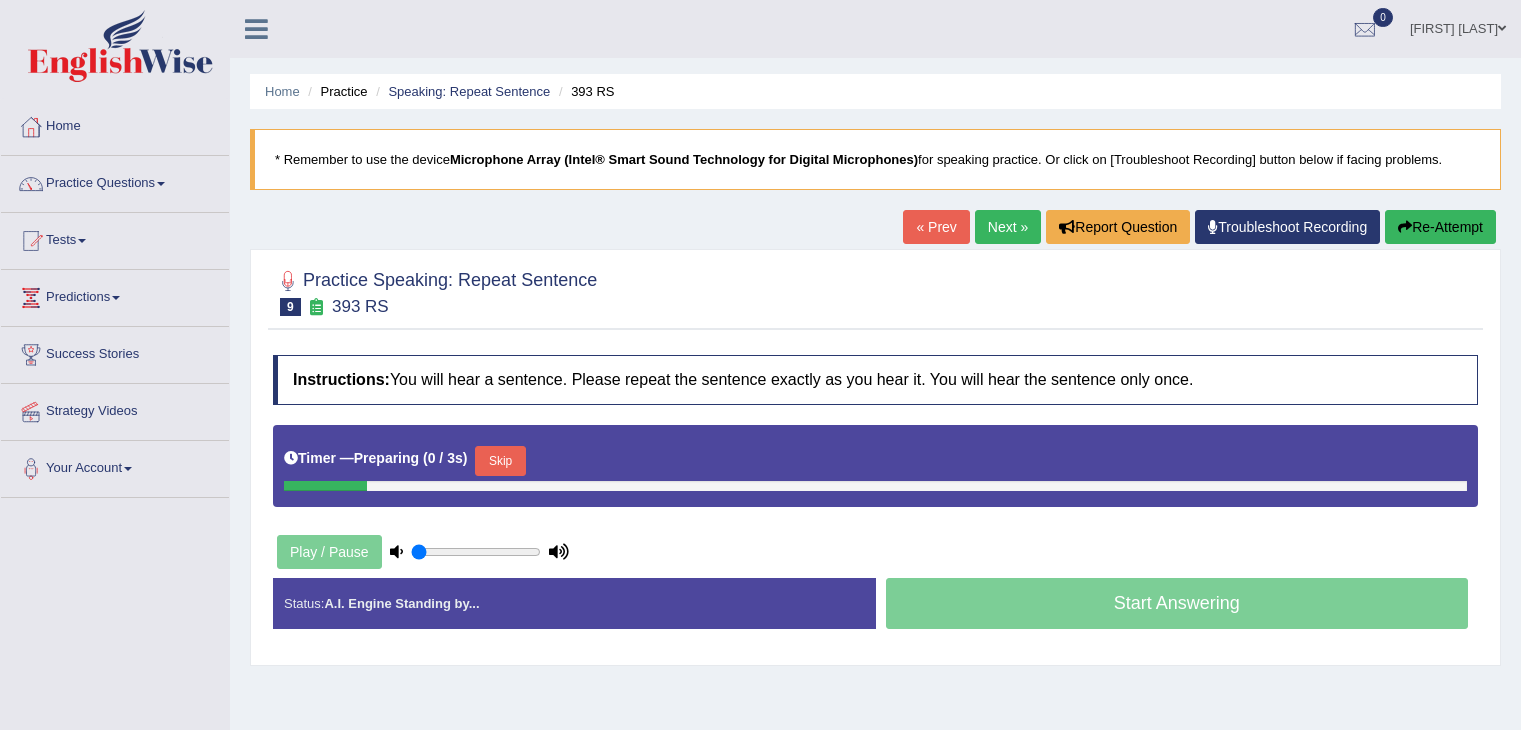 scroll, scrollTop: 0, scrollLeft: 0, axis: both 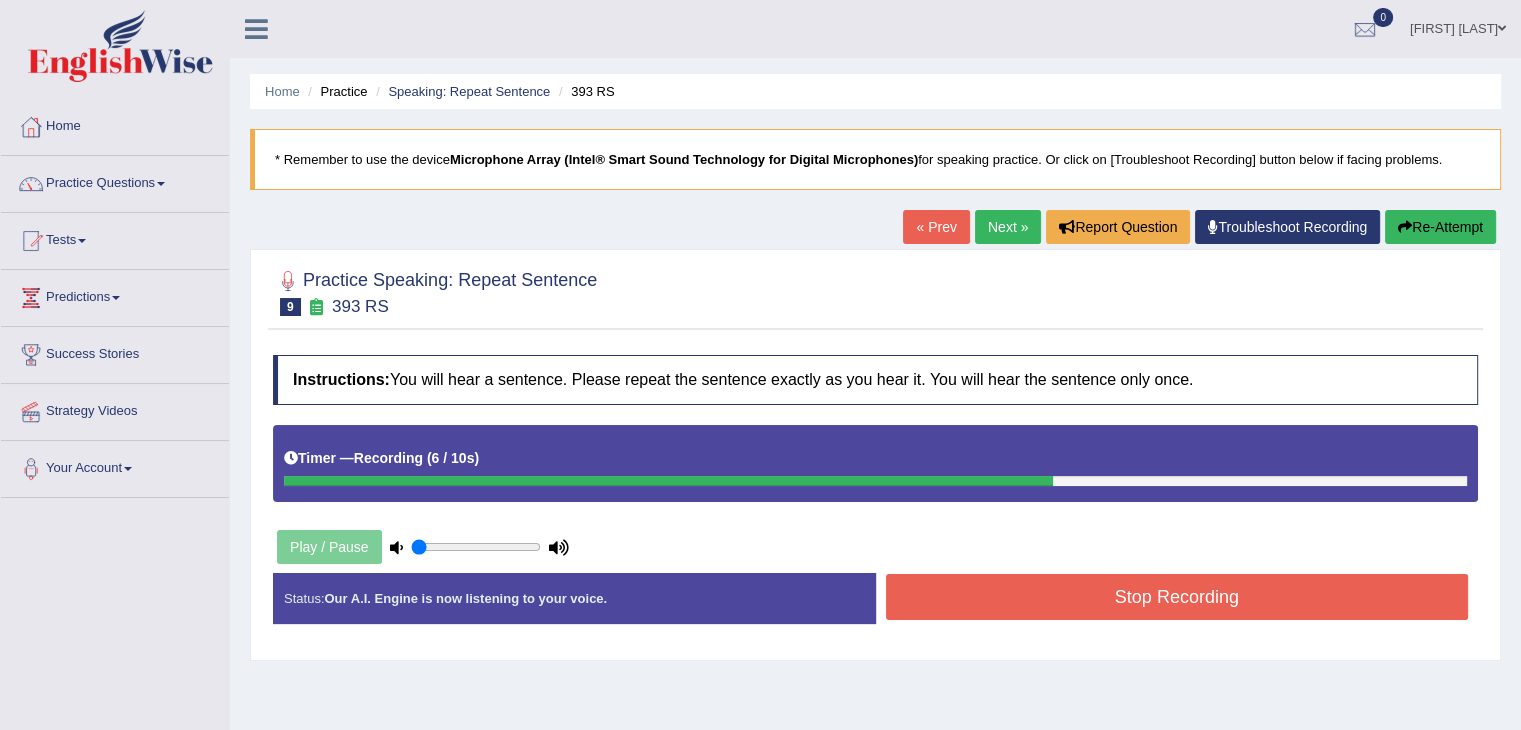 click on "Stop Recording" at bounding box center [1177, 597] 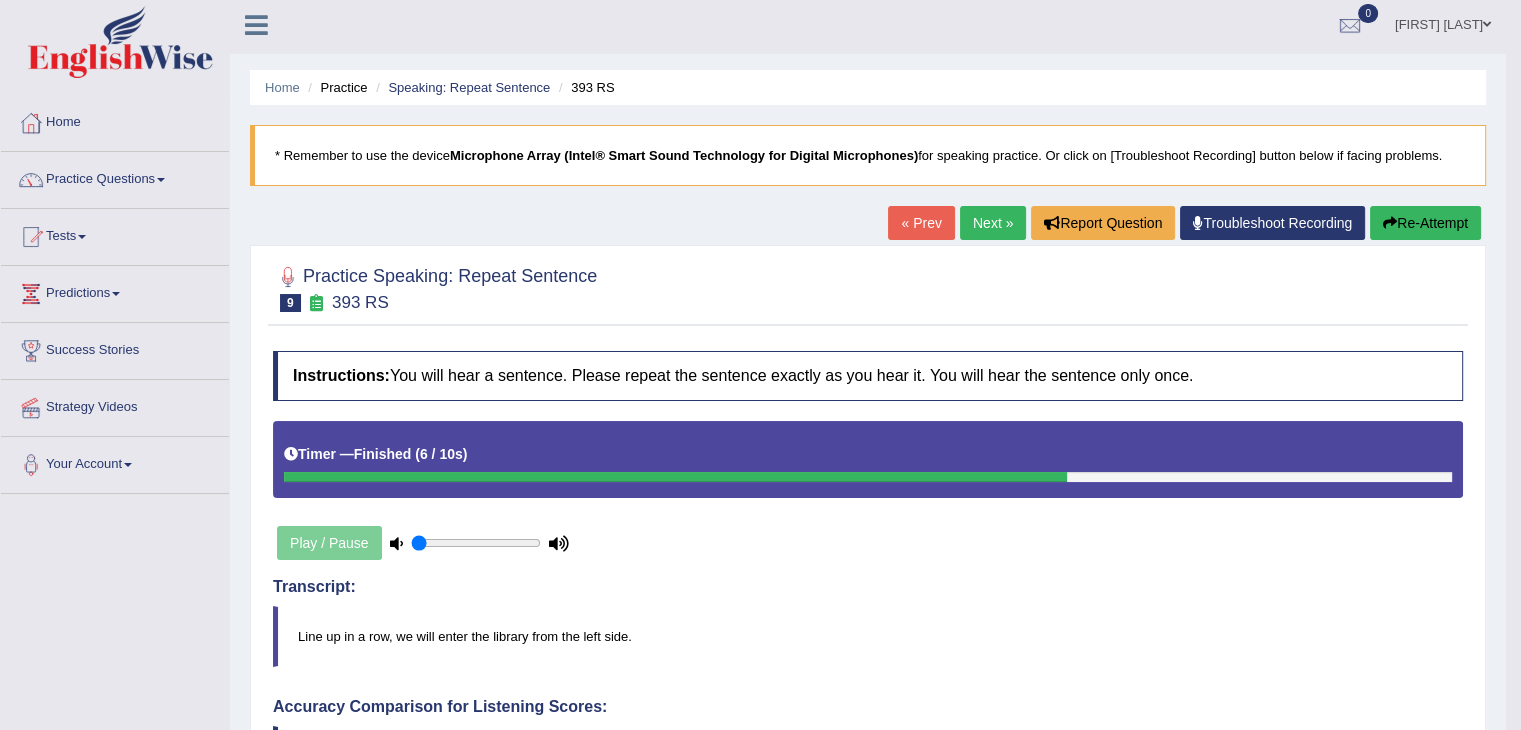 scroll, scrollTop: 0, scrollLeft: 0, axis: both 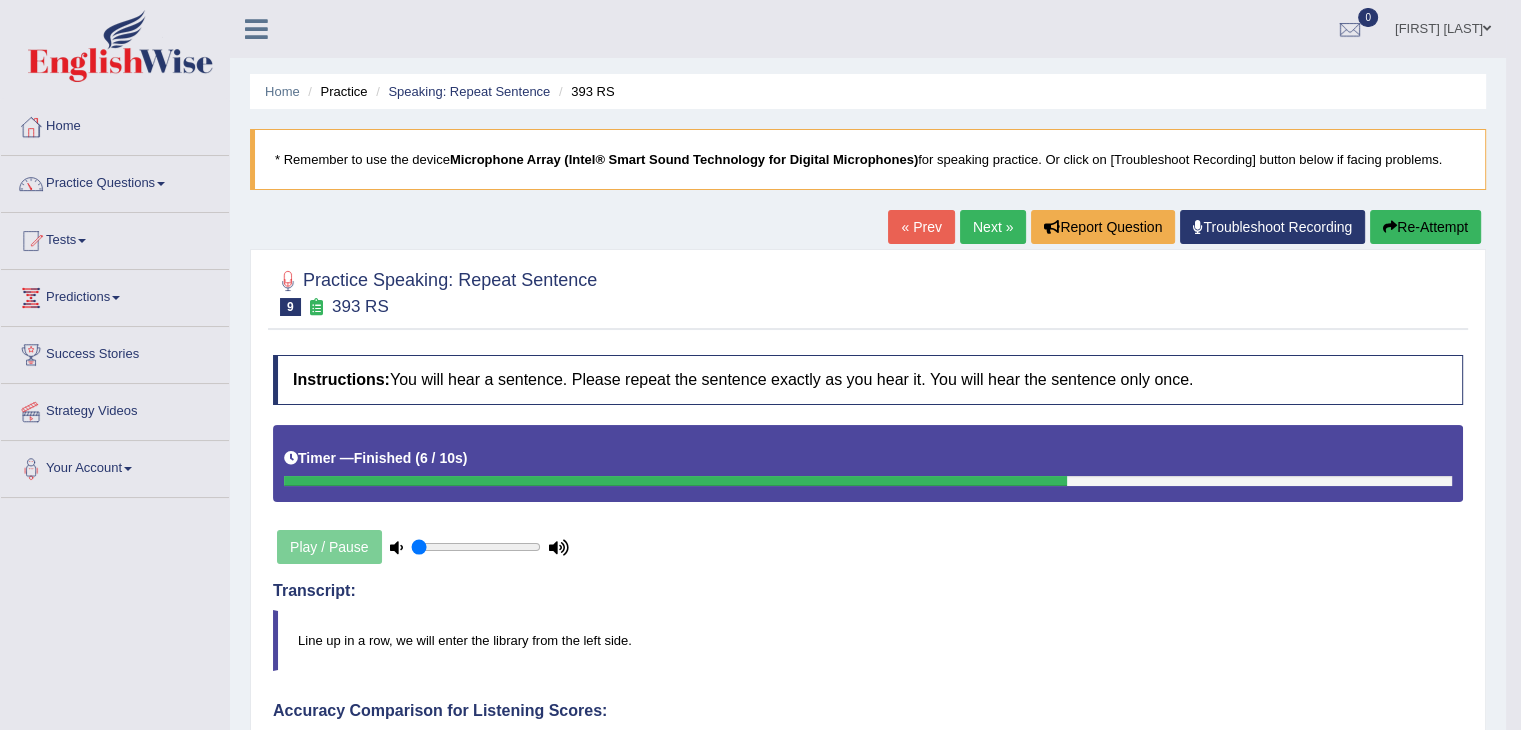 click on "Next »" at bounding box center (993, 227) 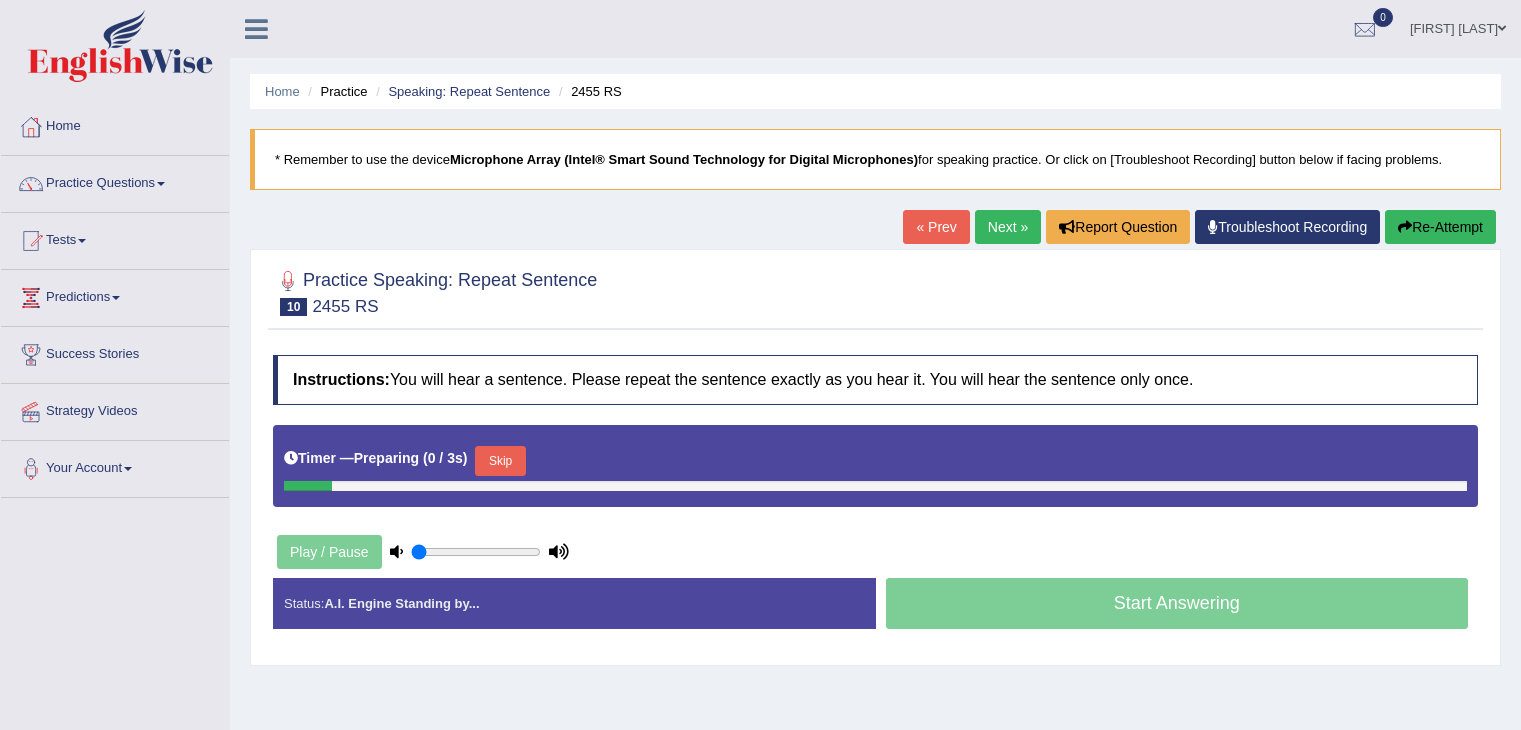 scroll, scrollTop: 0, scrollLeft: 0, axis: both 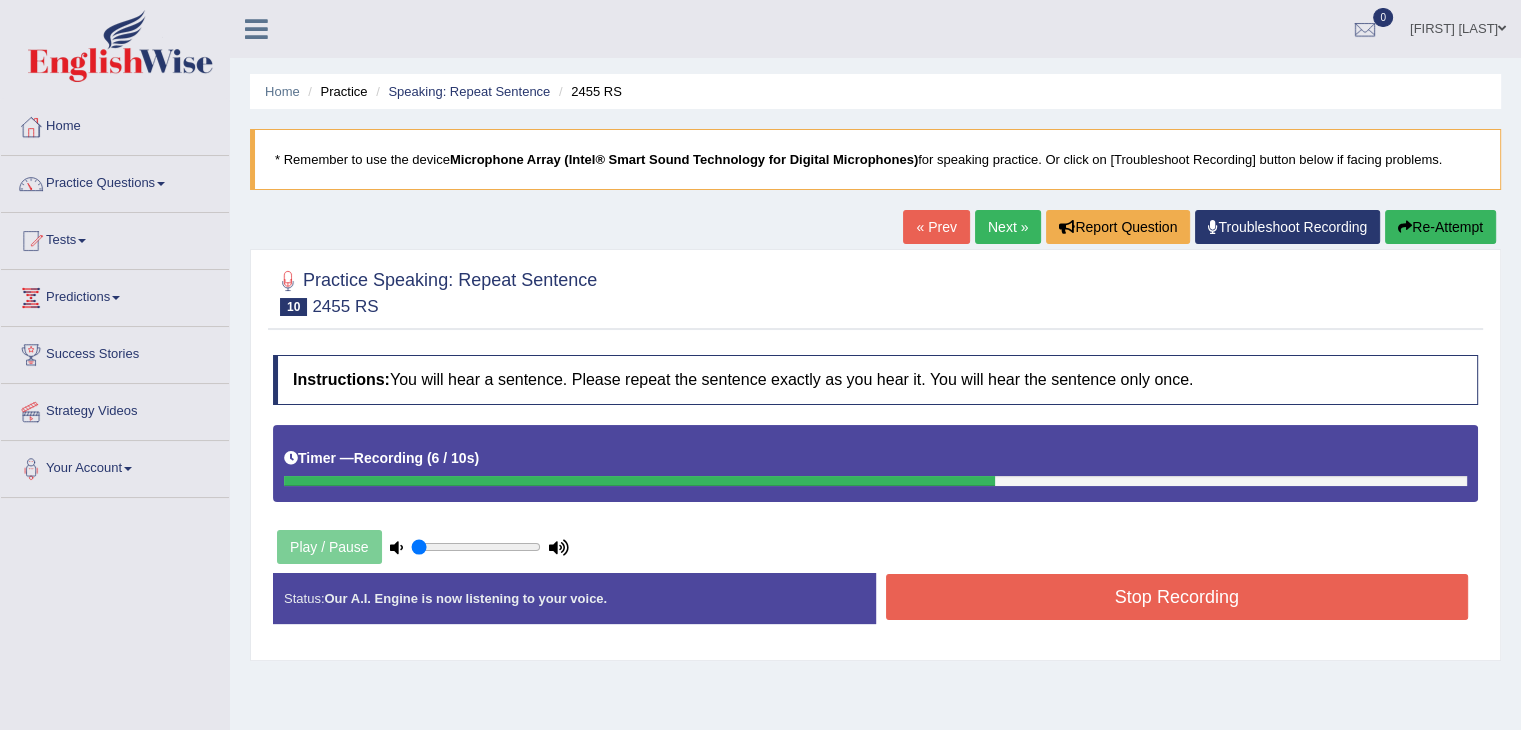 click on "Stop Recording" at bounding box center (1177, 597) 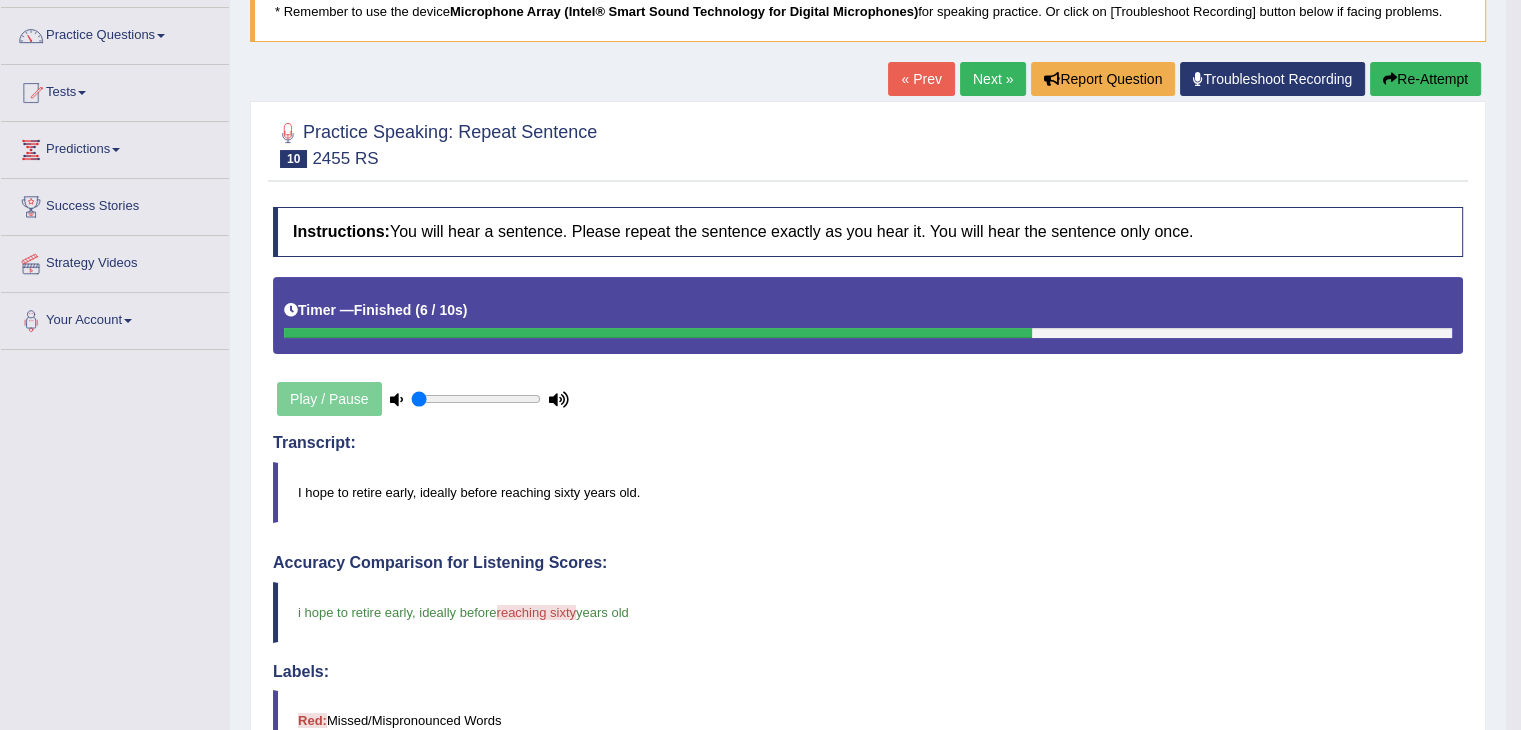 scroll, scrollTop: 0, scrollLeft: 0, axis: both 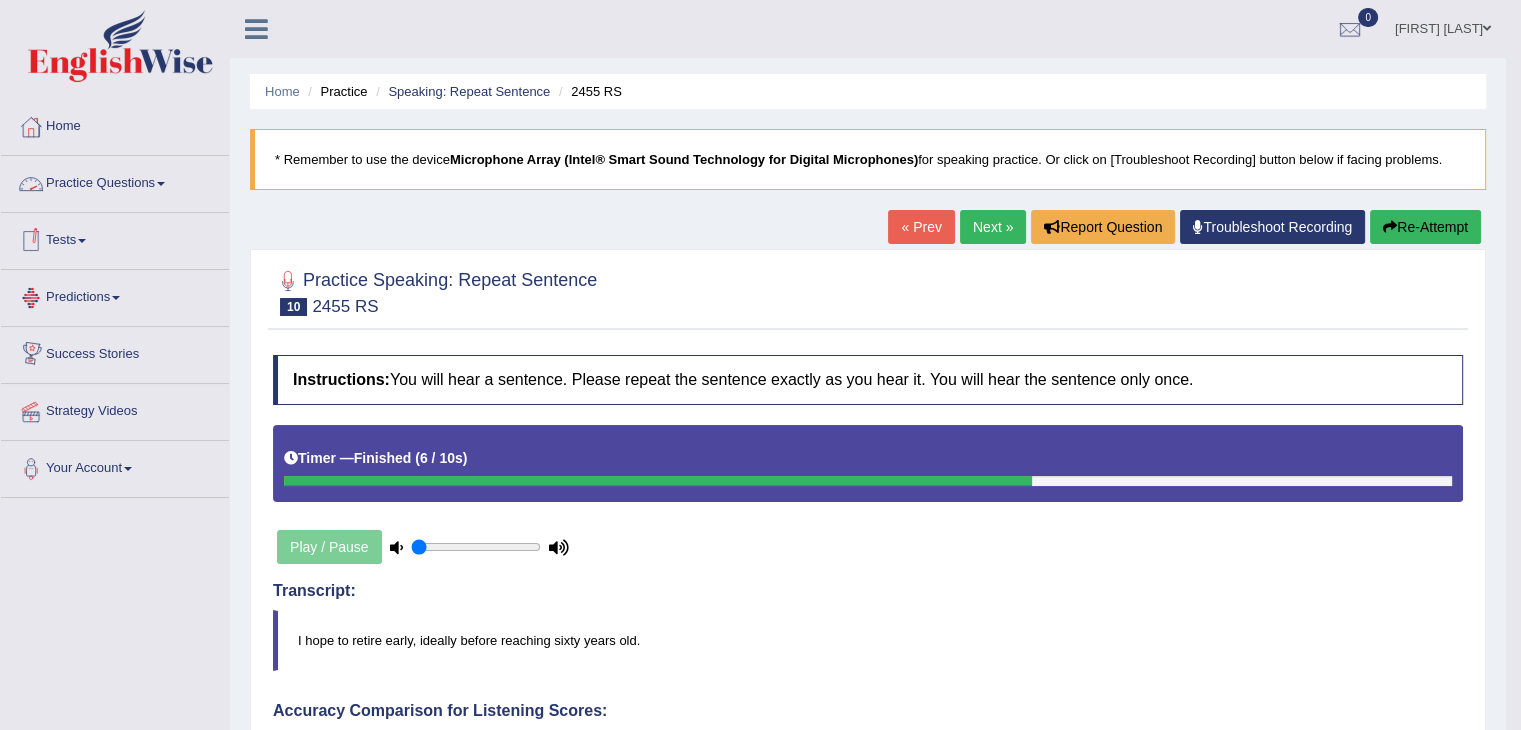 click on "Practice Questions" at bounding box center (115, 181) 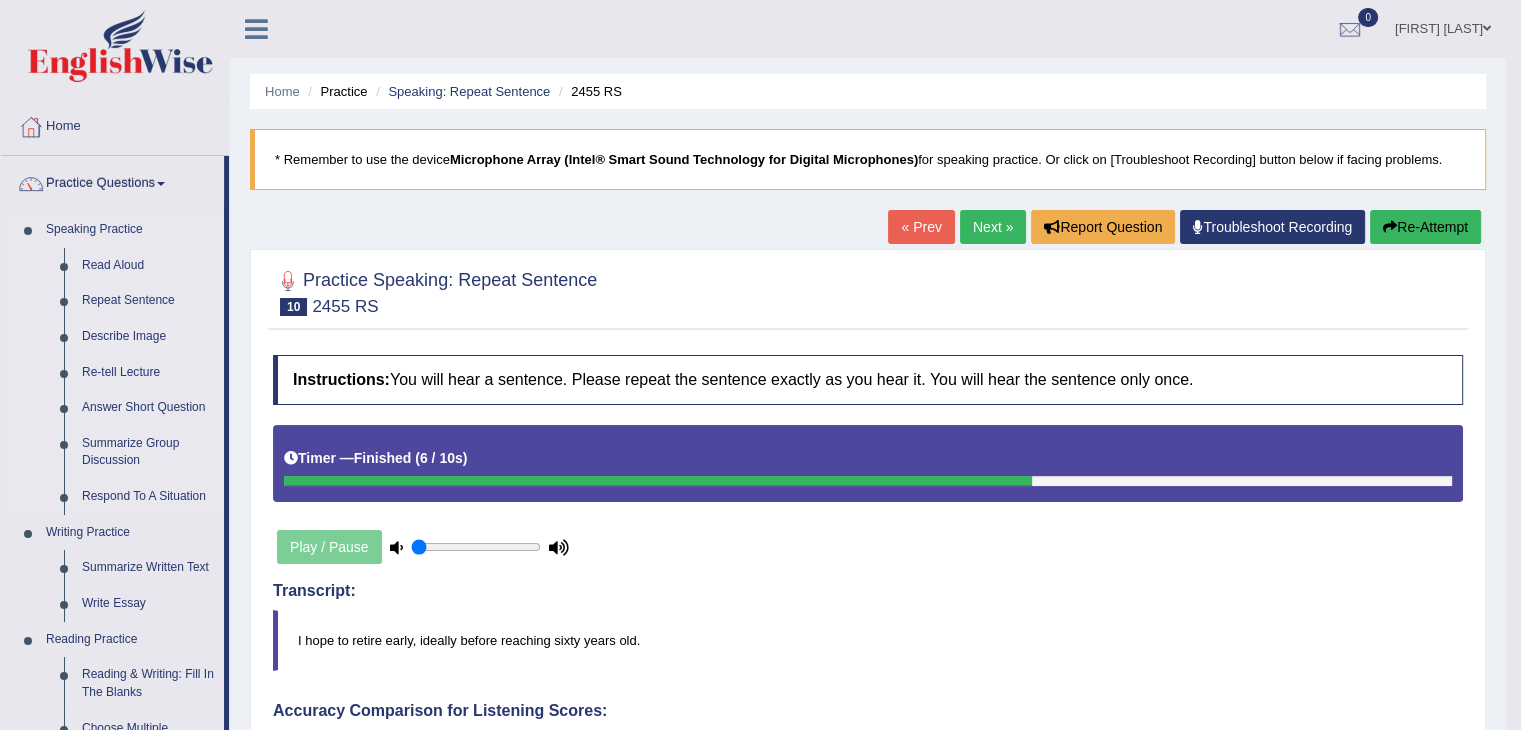 click on "Describe Image" at bounding box center [148, 337] 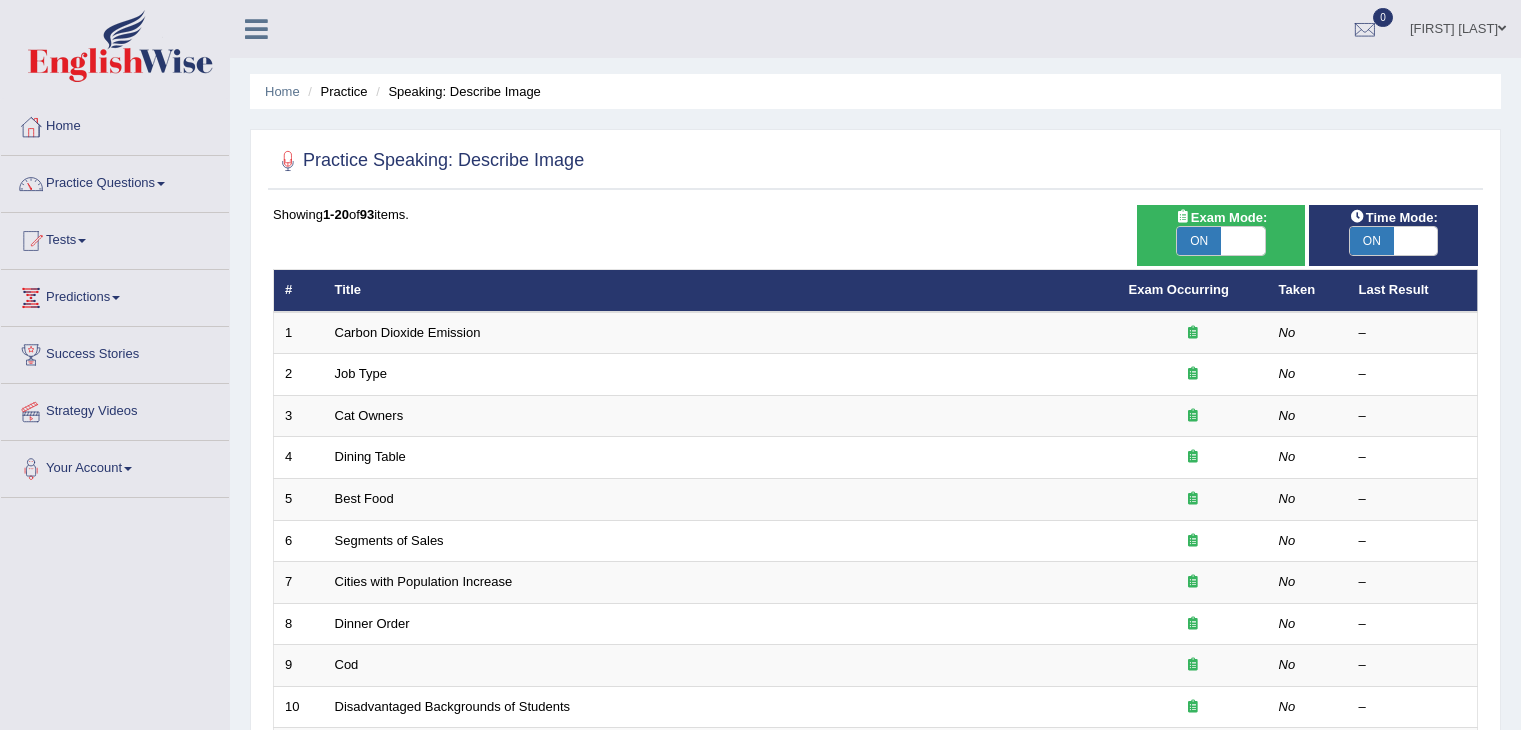 scroll, scrollTop: 0, scrollLeft: 0, axis: both 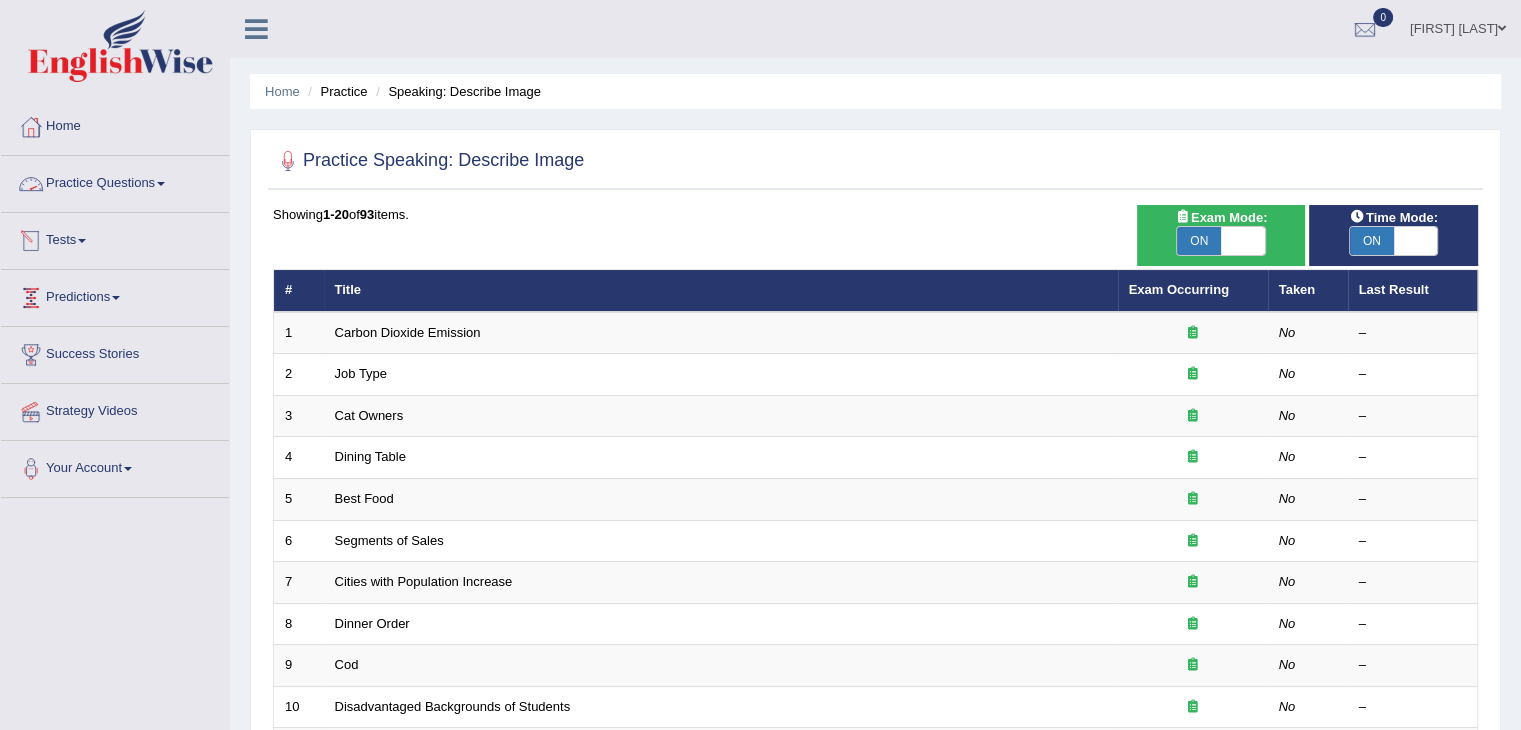 click on "Practice Questions" at bounding box center (115, 181) 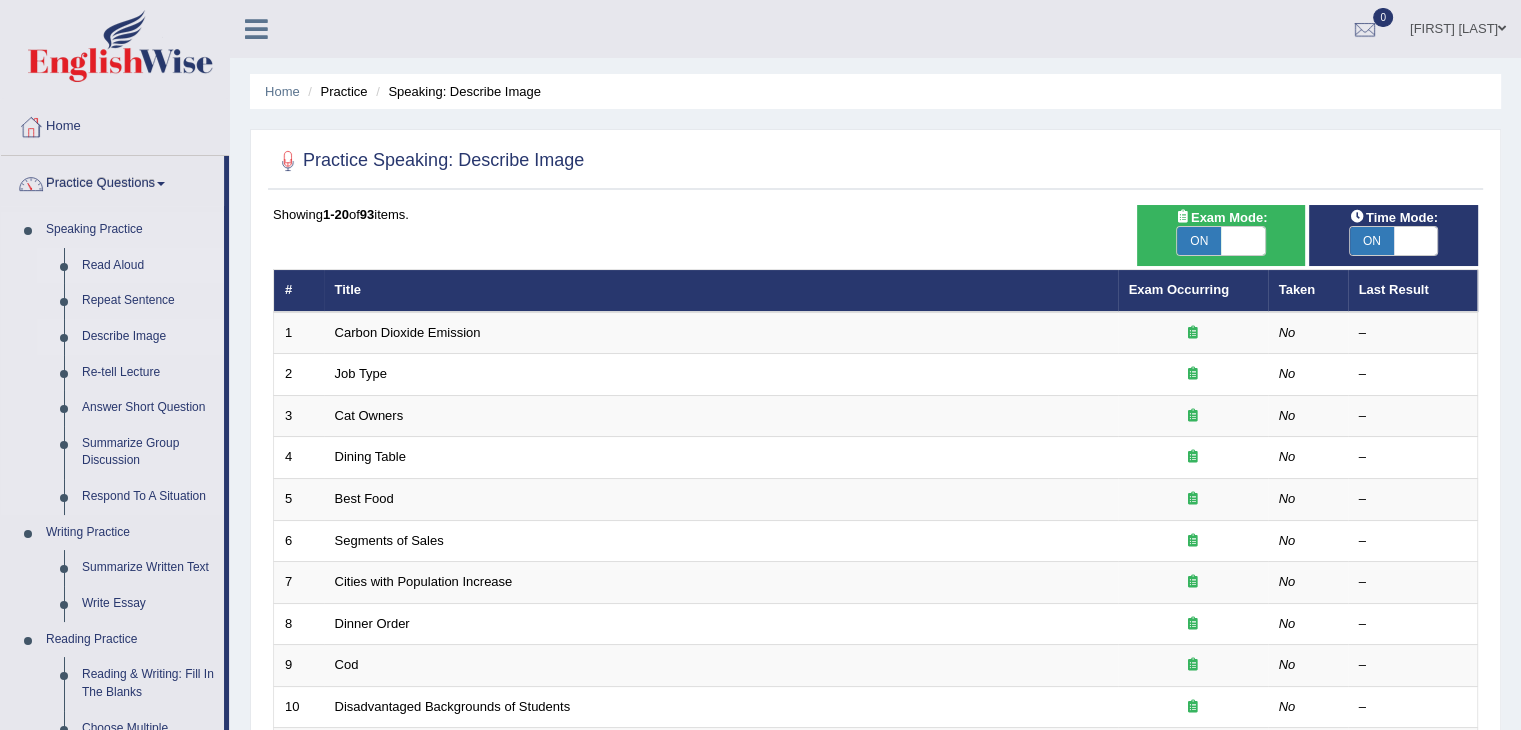 click on "Read Aloud" at bounding box center [148, 266] 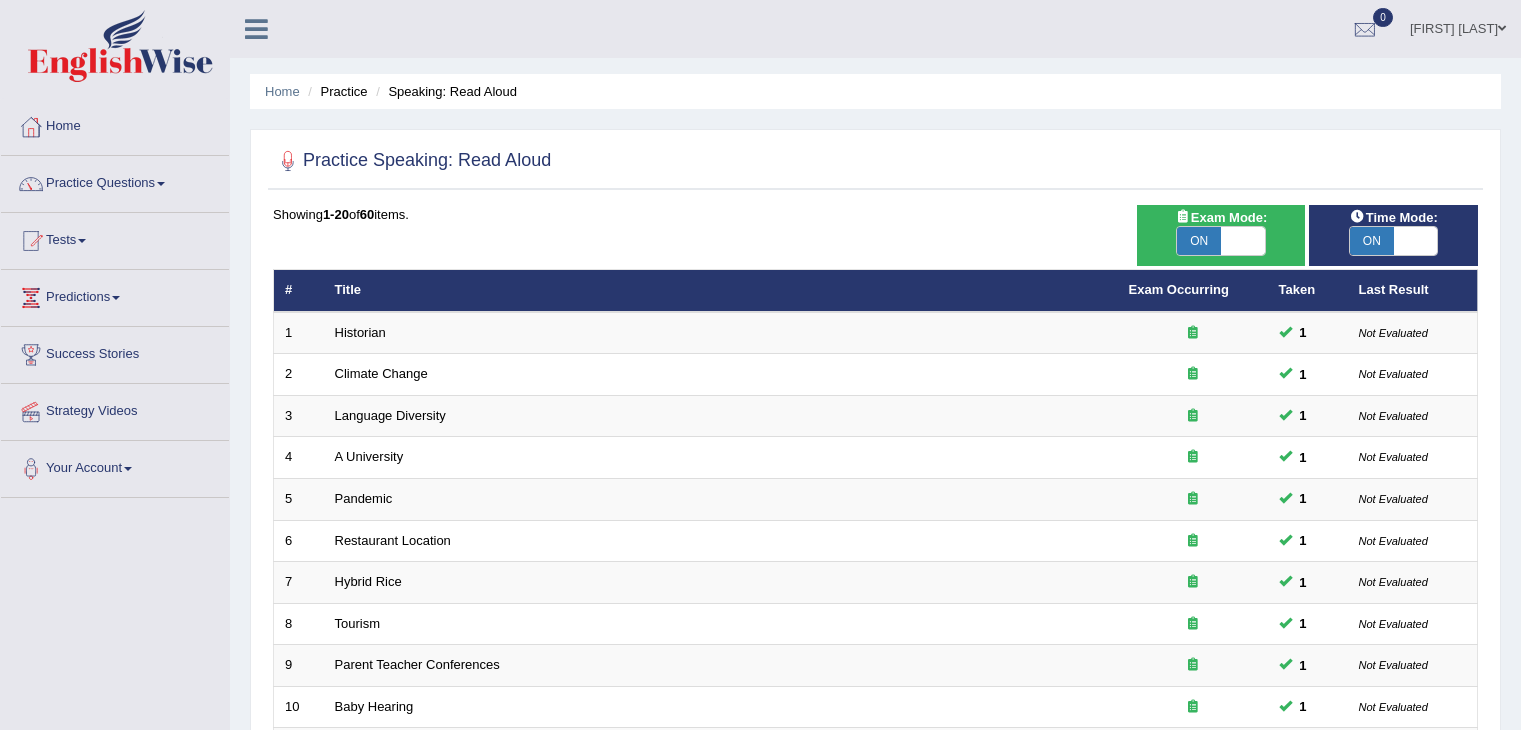 scroll, scrollTop: 0, scrollLeft: 0, axis: both 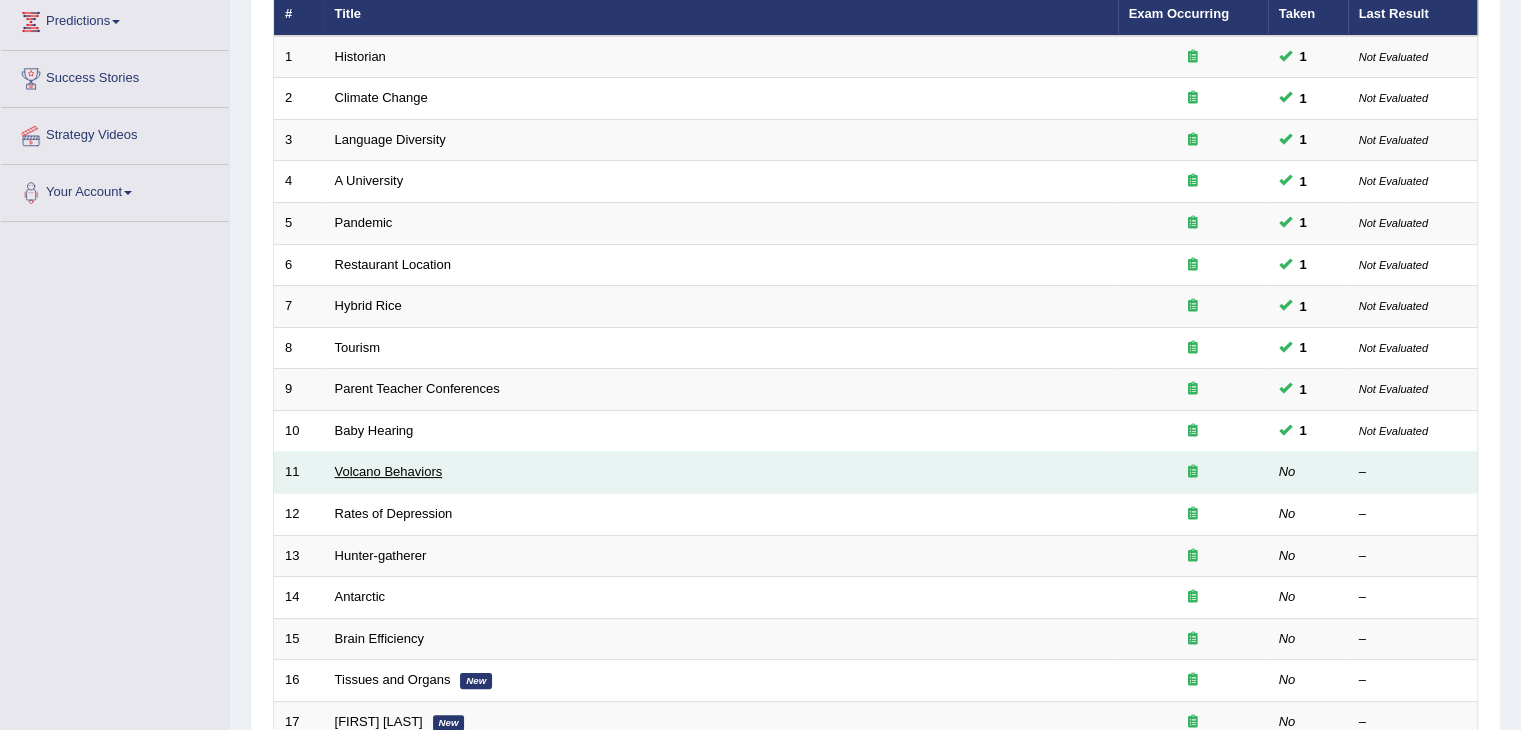 click on "Volcano Behaviors" at bounding box center [389, 471] 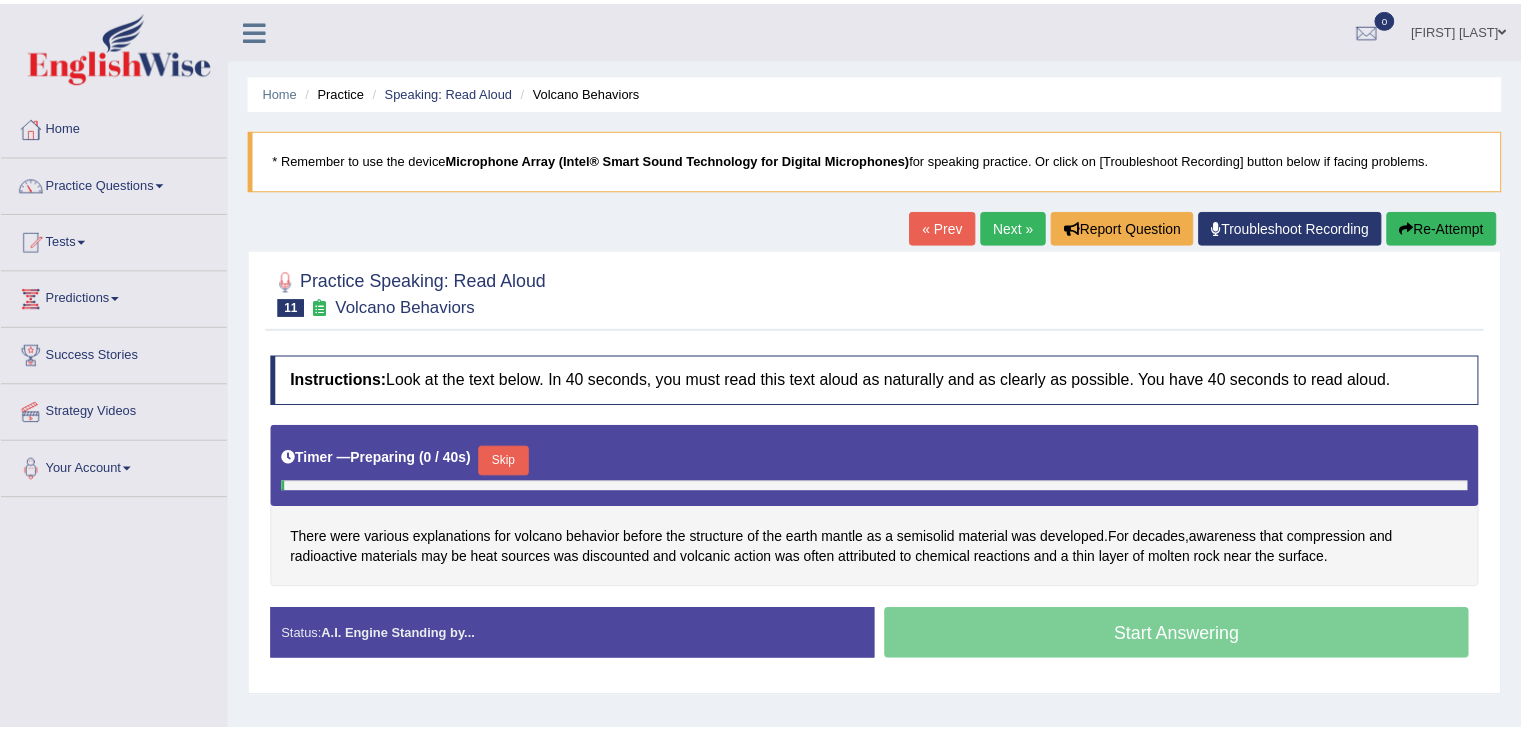 scroll, scrollTop: 0, scrollLeft: 0, axis: both 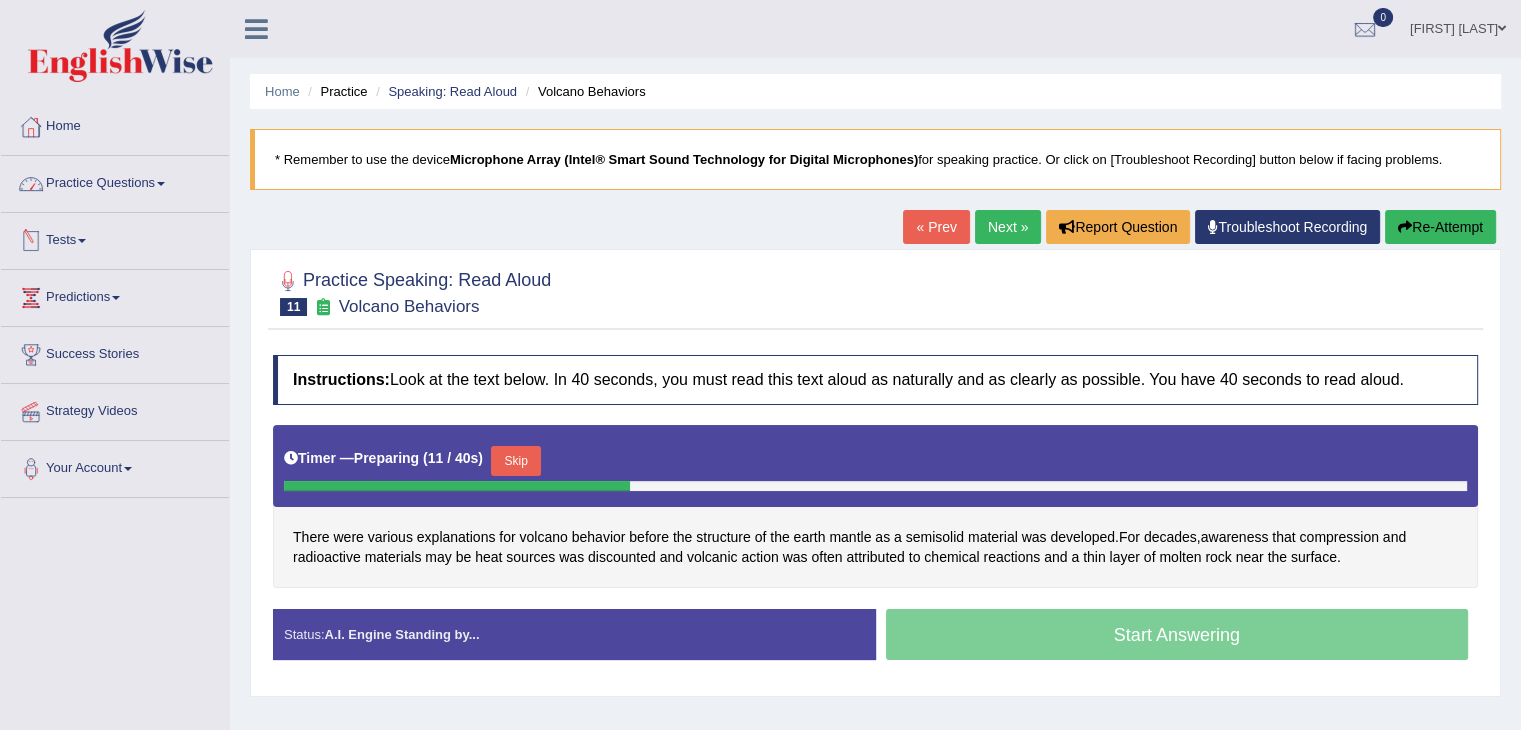click on "Practice Questions" at bounding box center (115, 181) 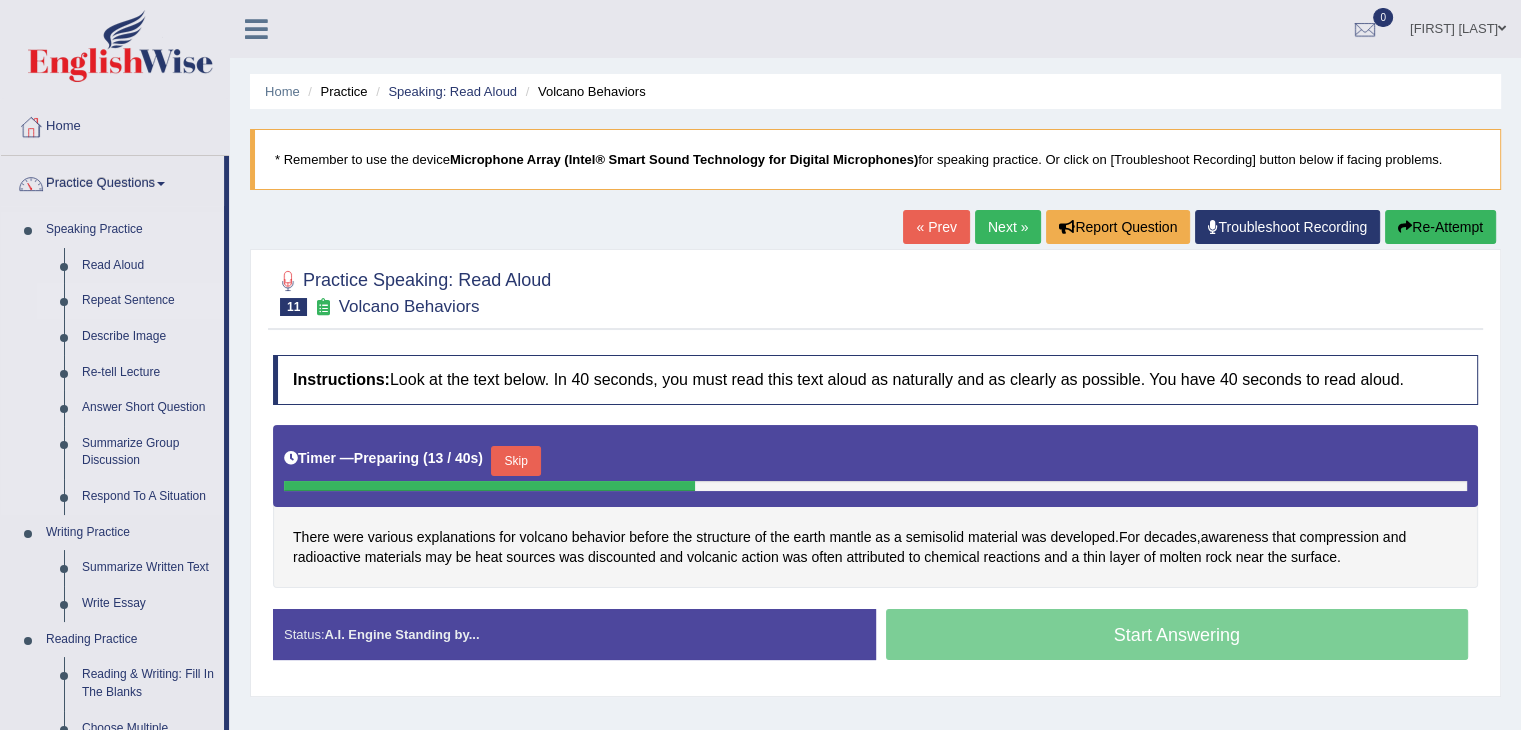 click on "Repeat Sentence" at bounding box center [148, 301] 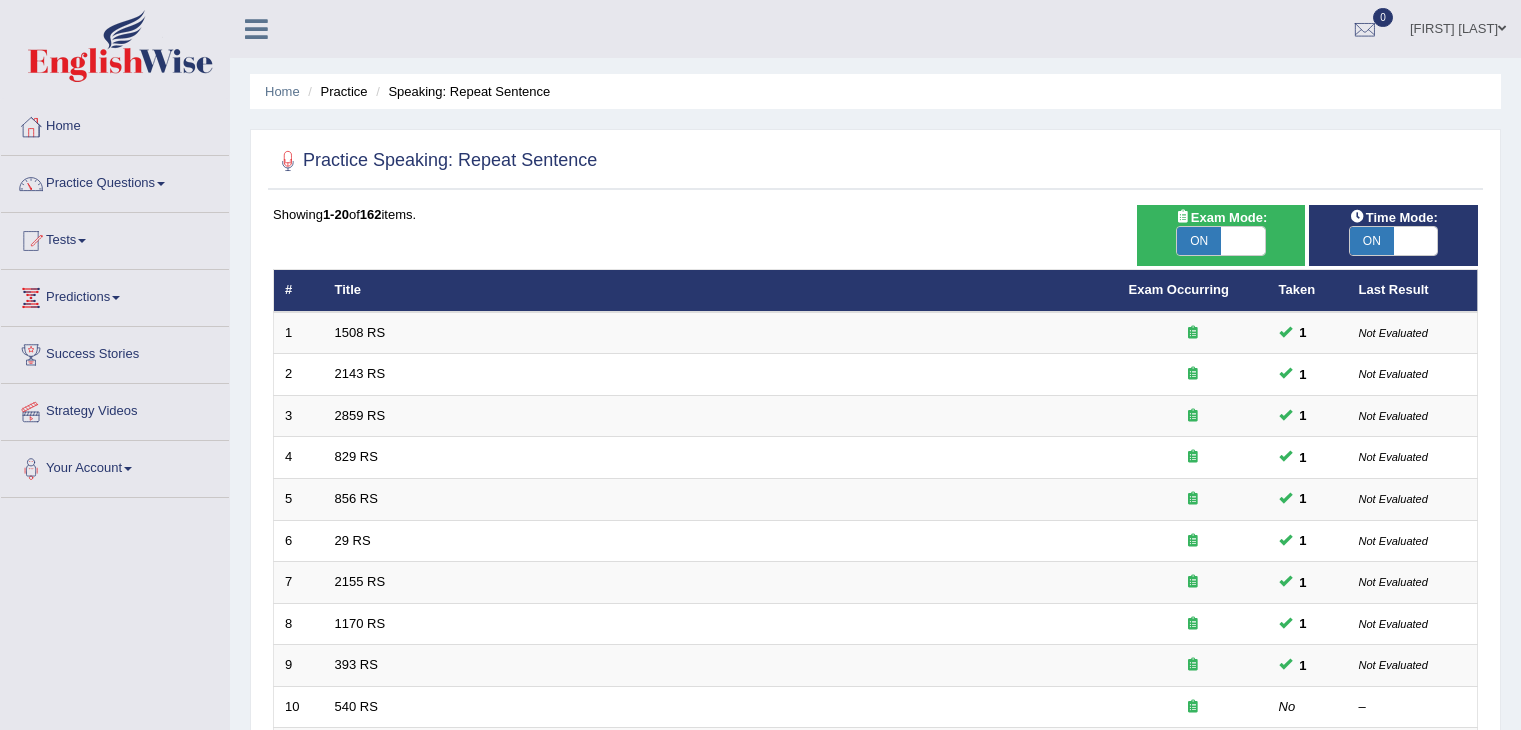 scroll, scrollTop: 0, scrollLeft: 0, axis: both 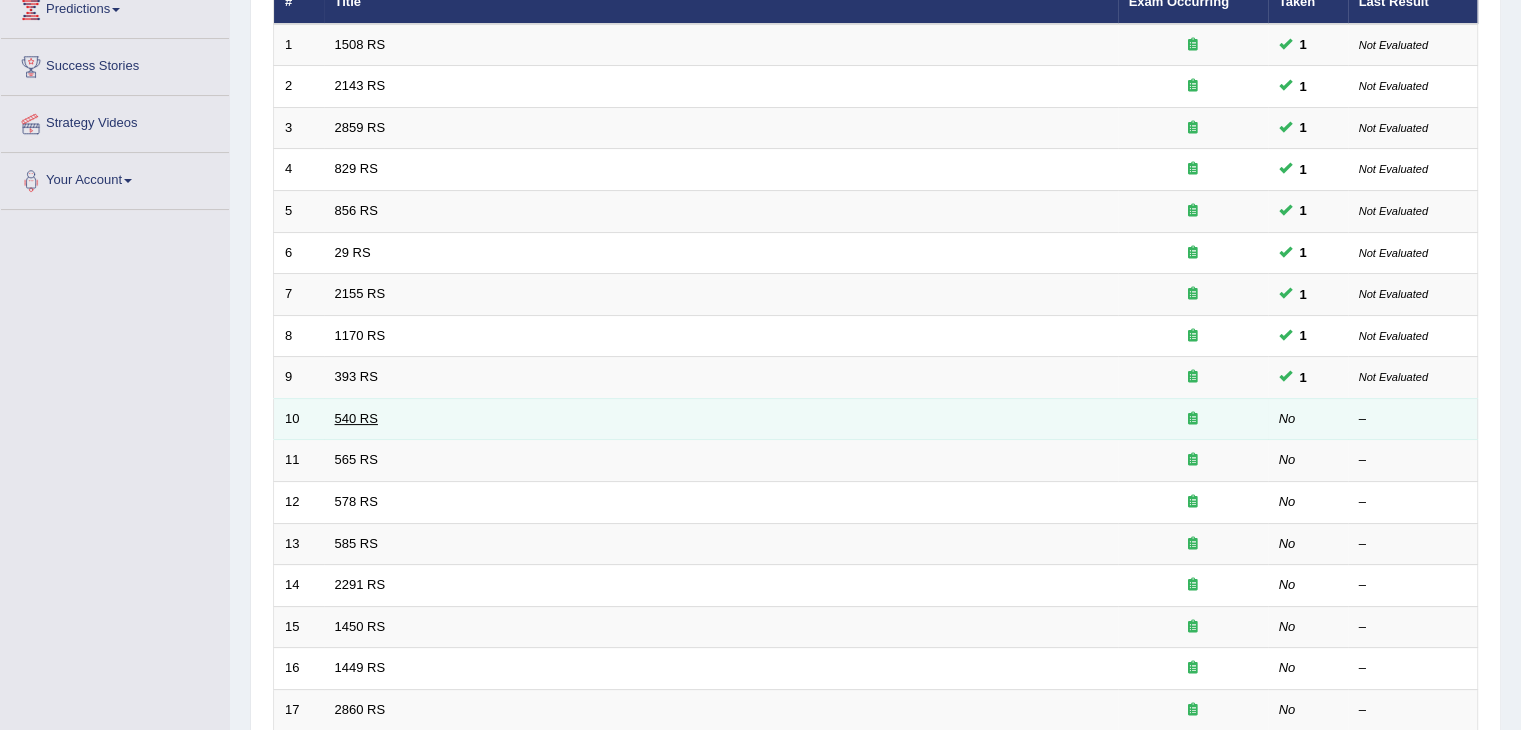 click on "540 RS" at bounding box center [356, 418] 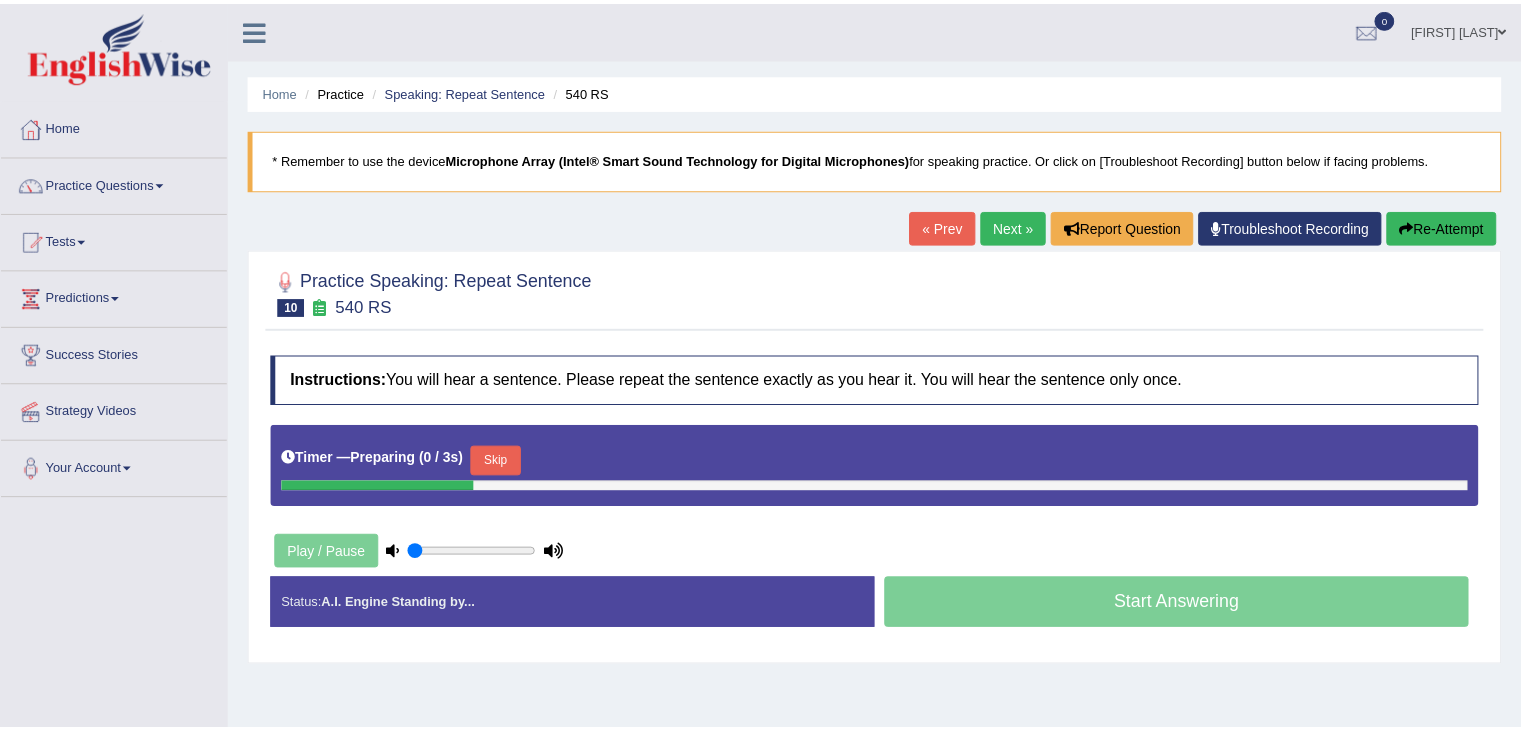 scroll, scrollTop: 0, scrollLeft: 0, axis: both 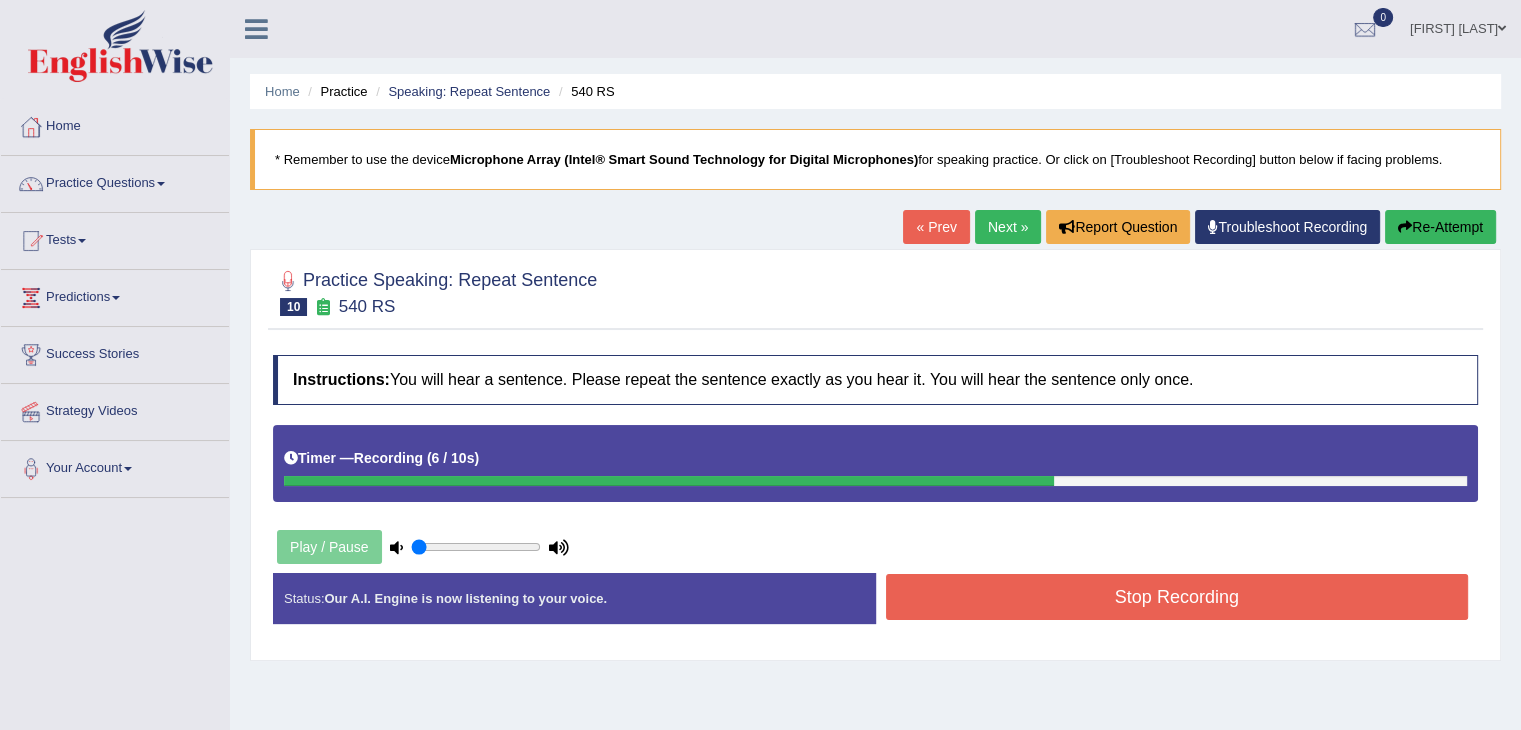 click on "Stop Recording" at bounding box center (1177, 597) 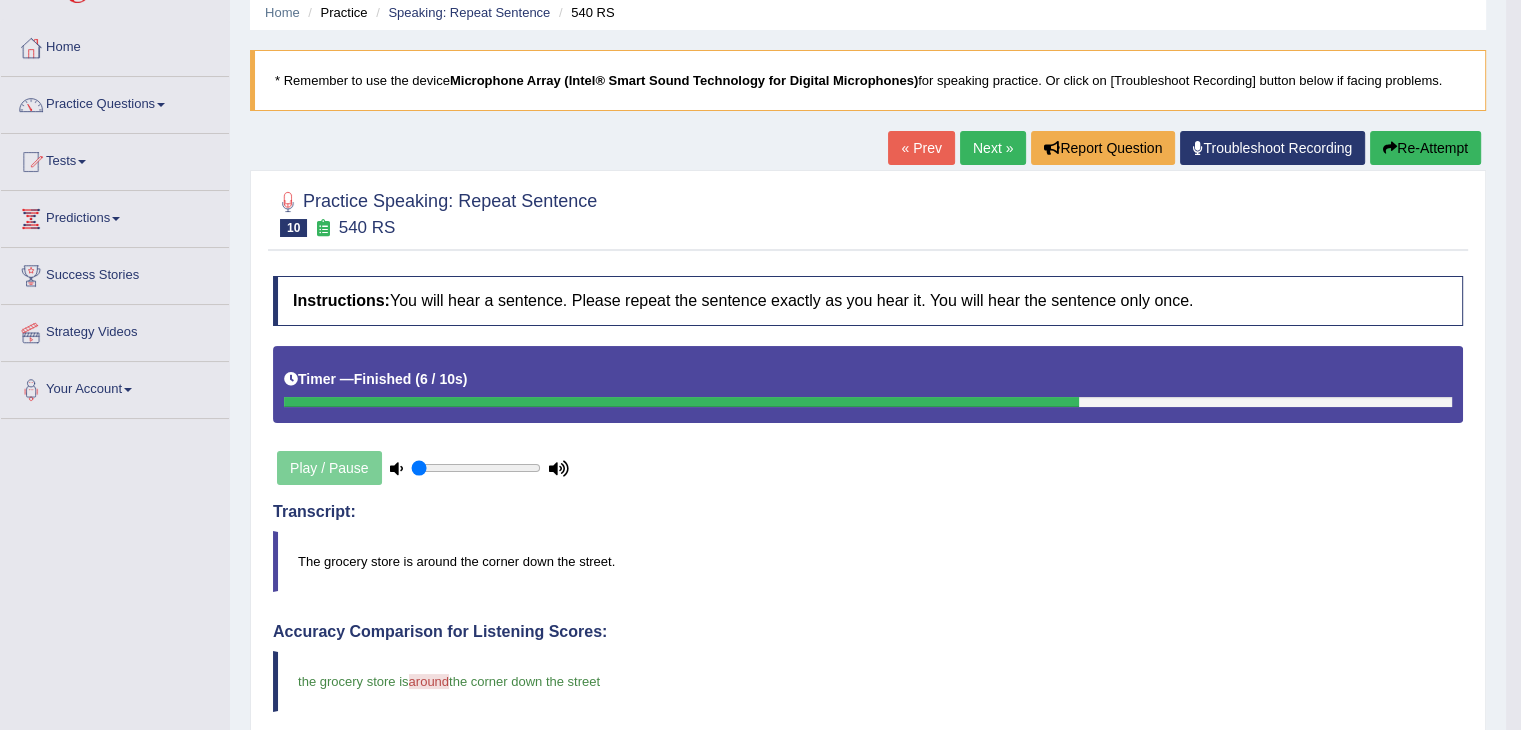 scroll, scrollTop: 0, scrollLeft: 0, axis: both 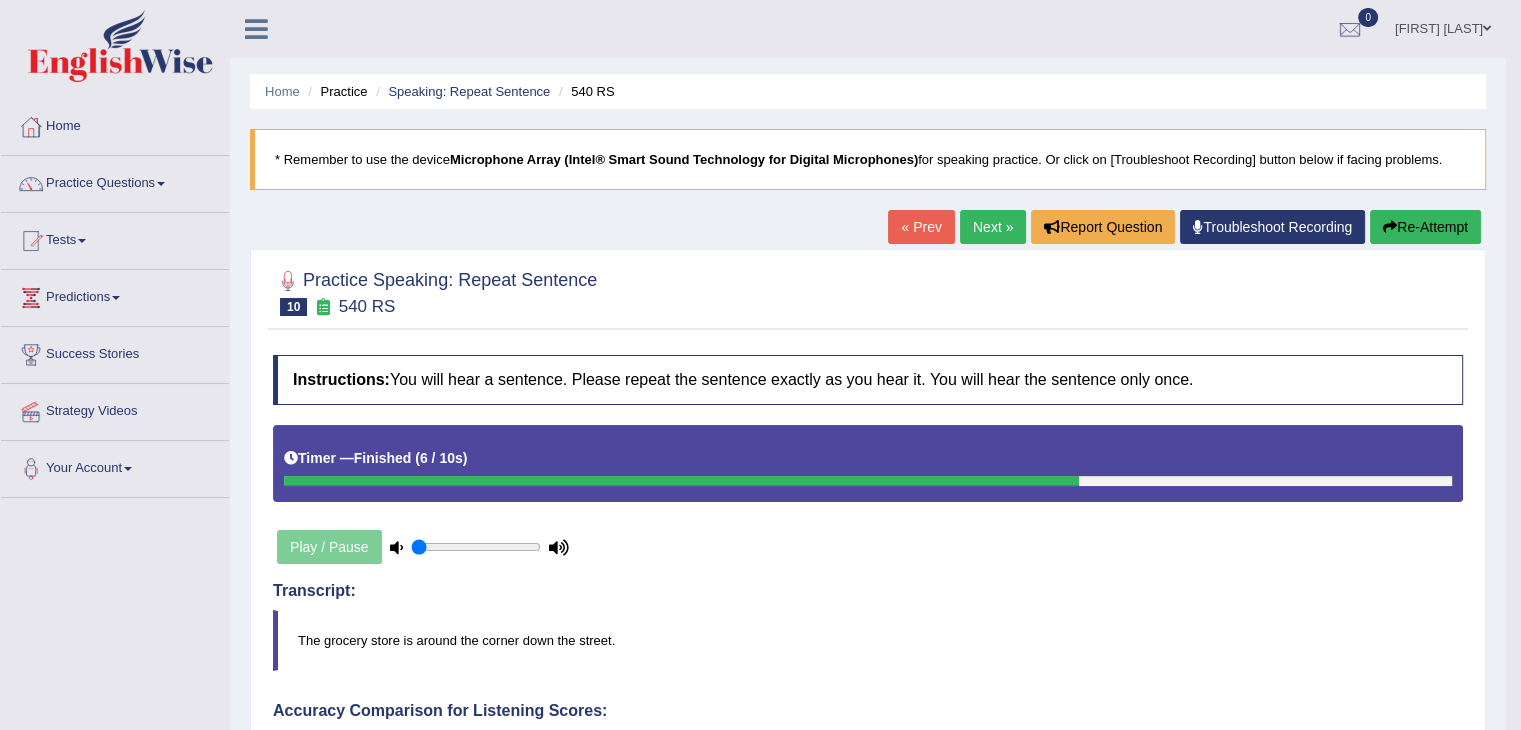 click on "Next »" at bounding box center [993, 227] 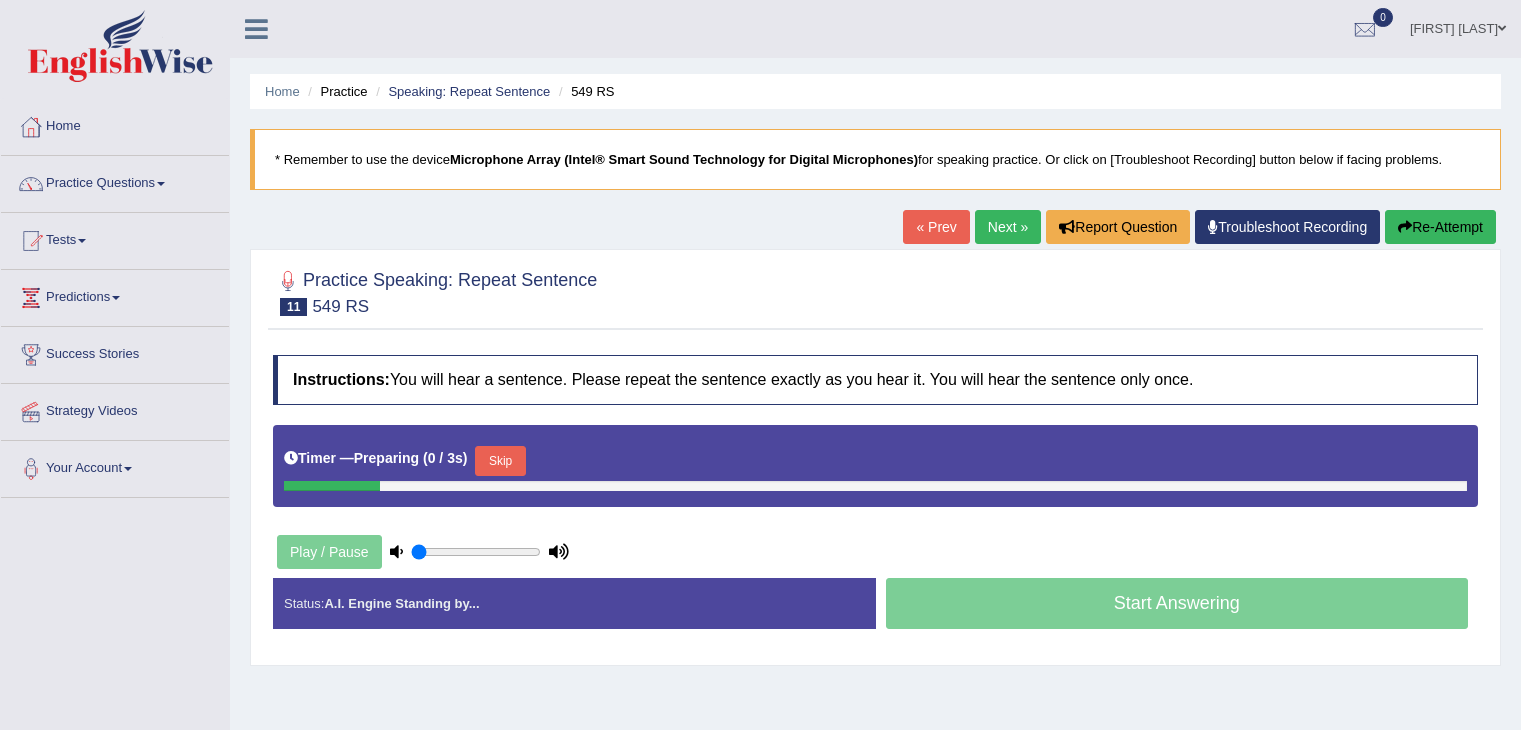 scroll, scrollTop: 0, scrollLeft: 0, axis: both 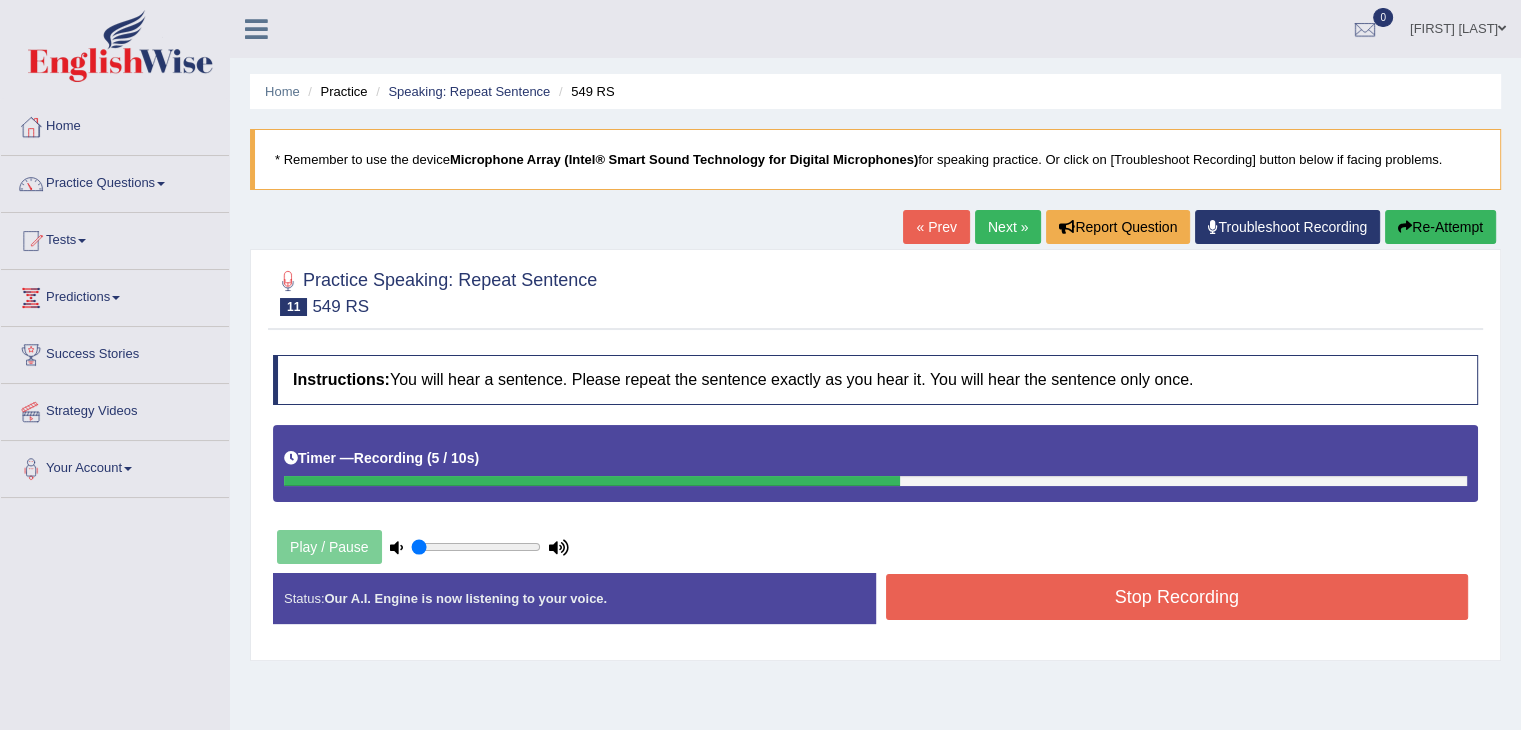 click on "Stop Recording" at bounding box center [1177, 597] 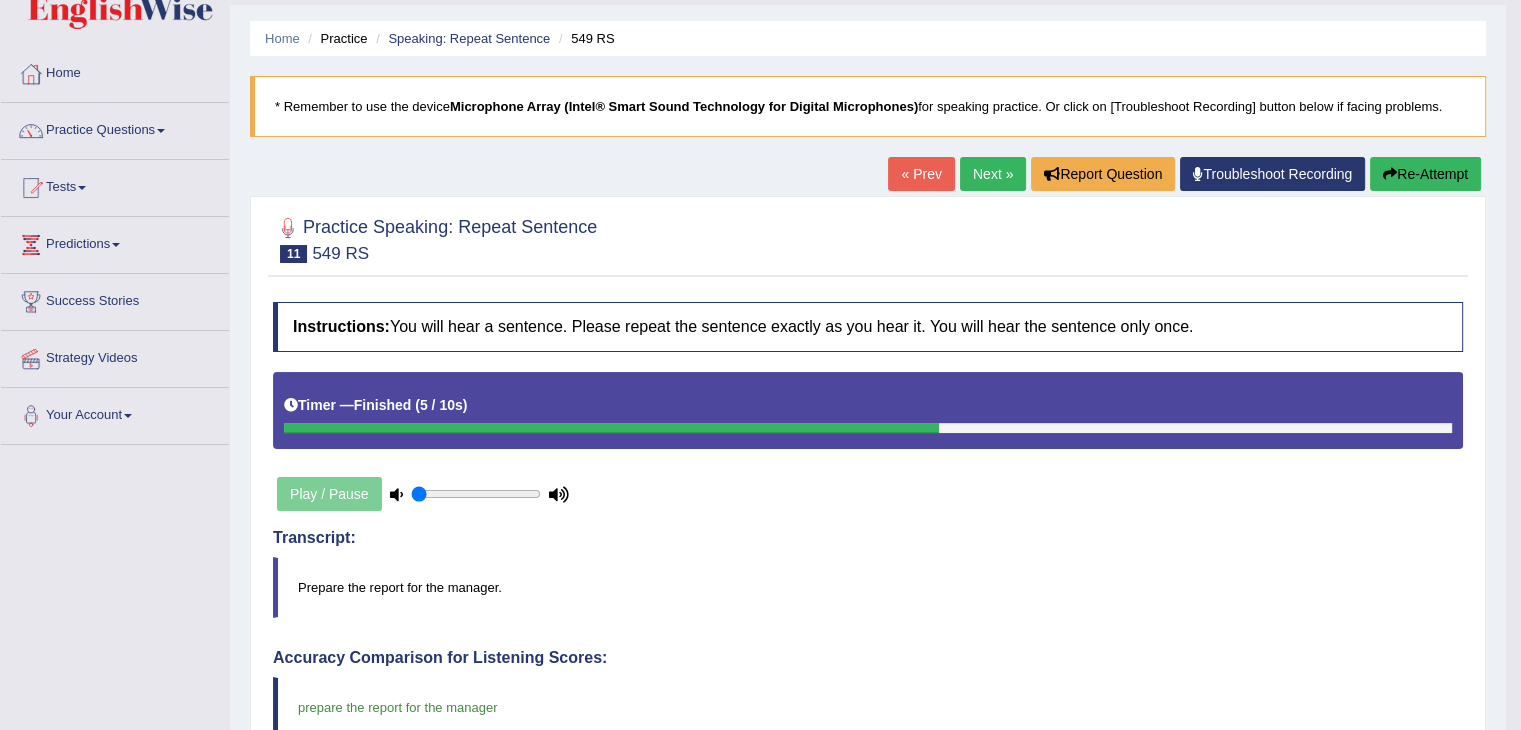 scroll, scrollTop: 51, scrollLeft: 0, axis: vertical 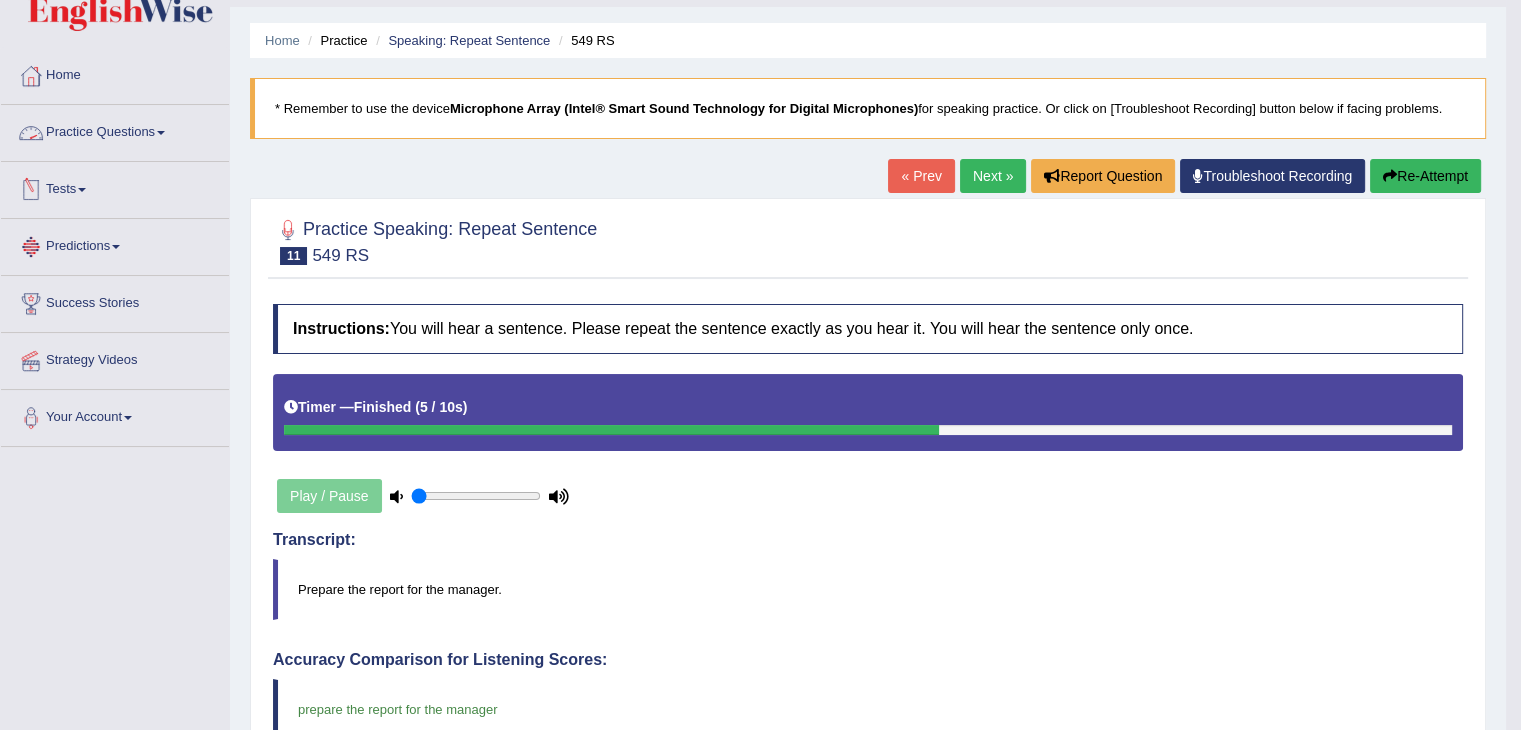 click on "Practice Questions" at bounding box center (115, 130) 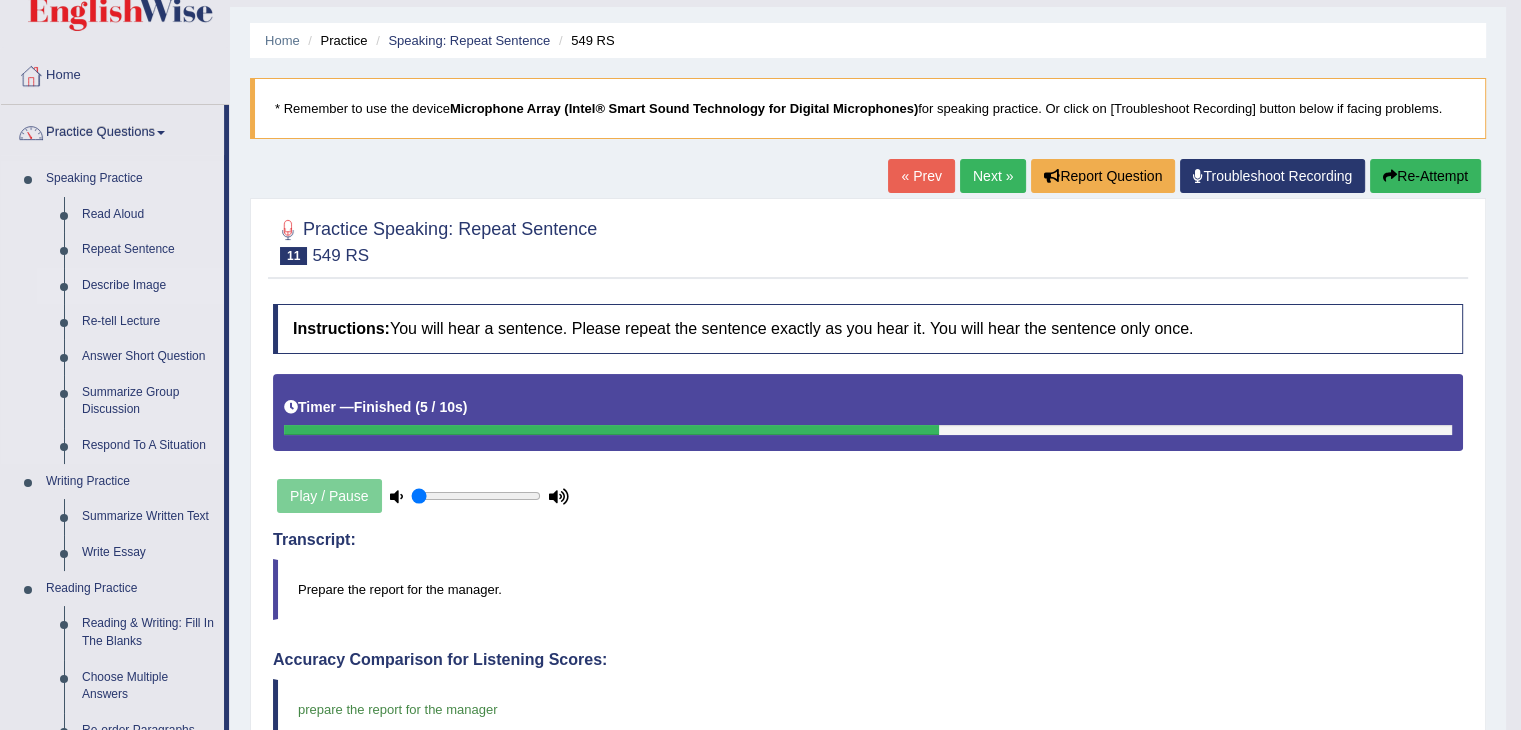 click on "Describe Image" at bounding box center [148, 286] 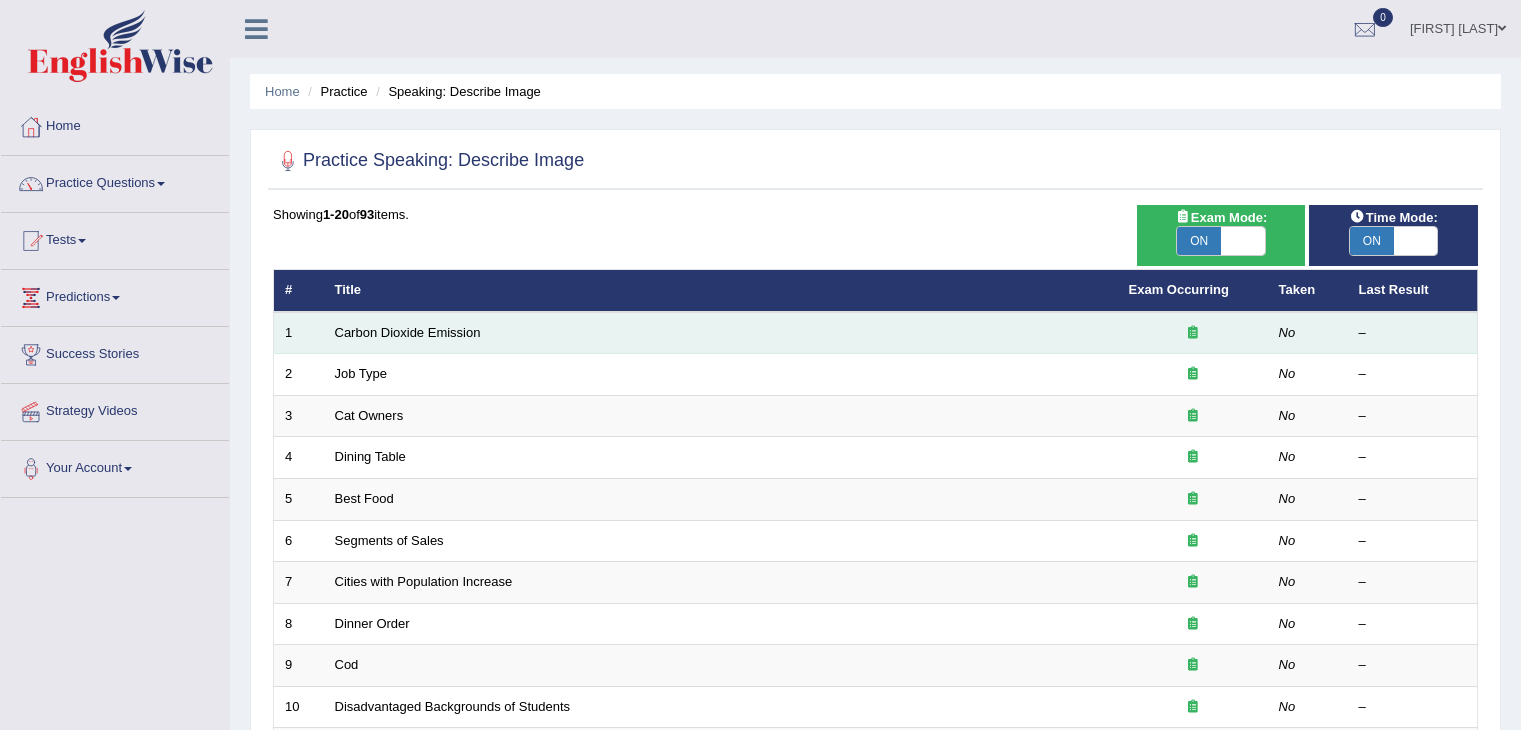 scroll, scrollTop: 0, scrollLeft: 0, axis: both 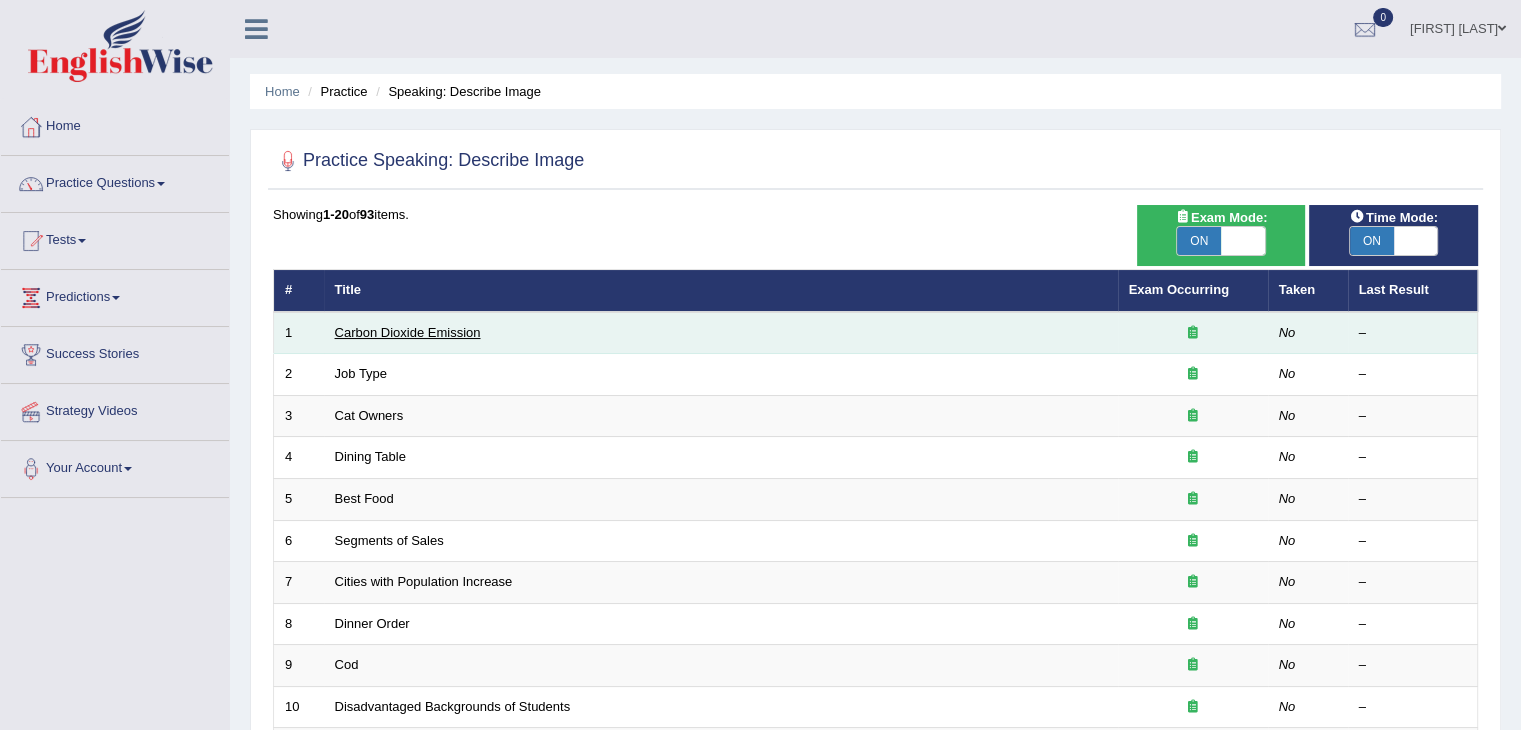click on "Carbon Dioxide Emission" at bounding box center [408, 332] 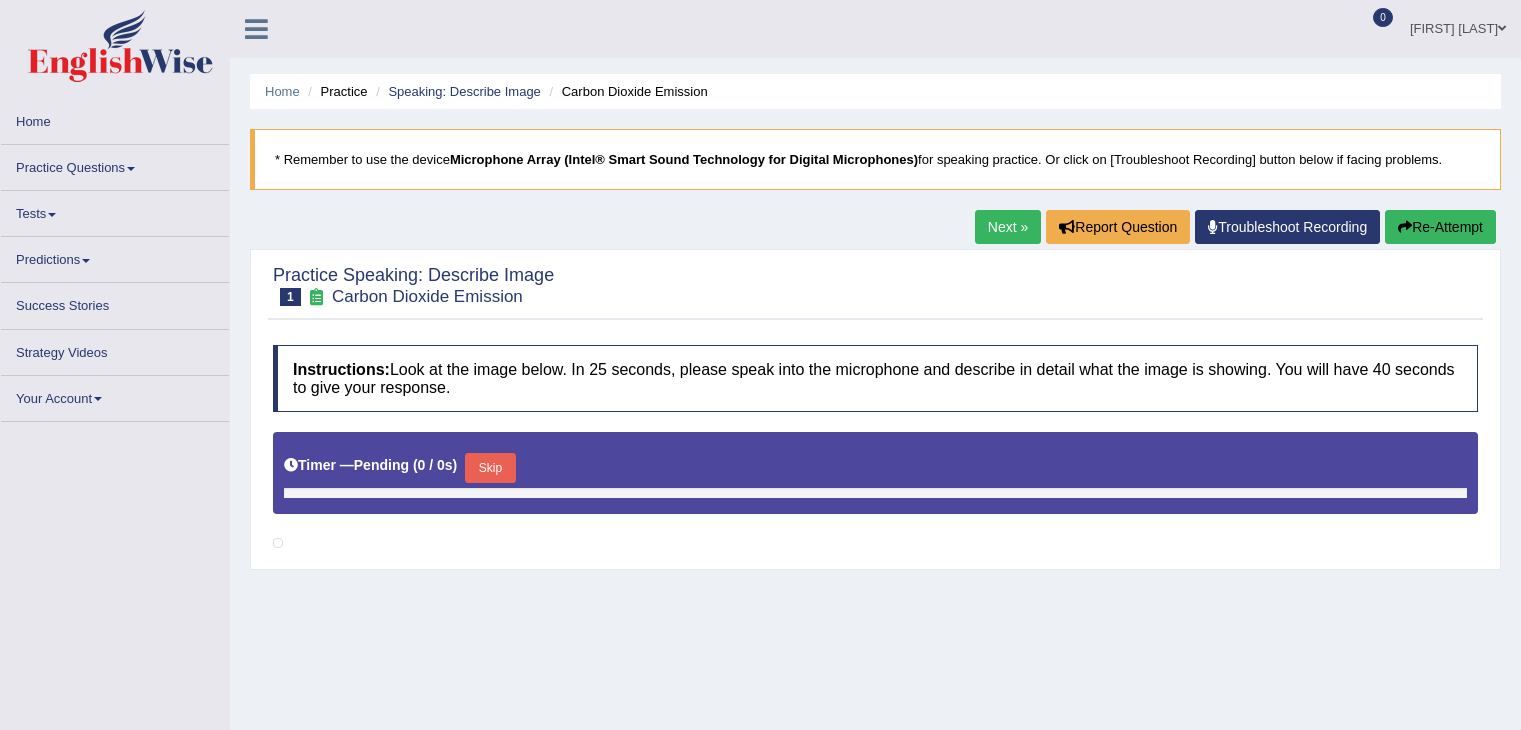scroll, scrollTop: 0, scrollLeft: 0, axis: both 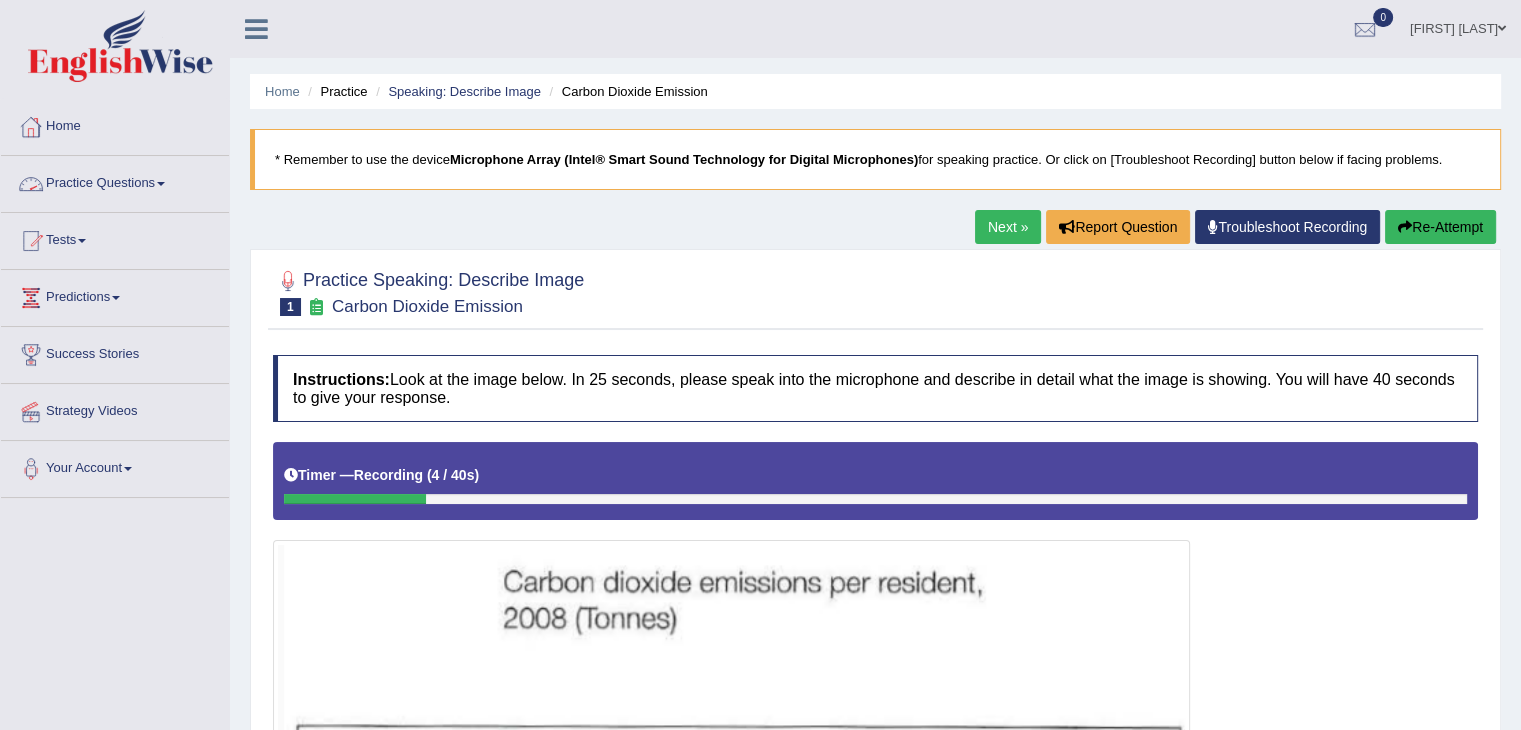 click on "Practice Questions" at bounding box center (115, 181) 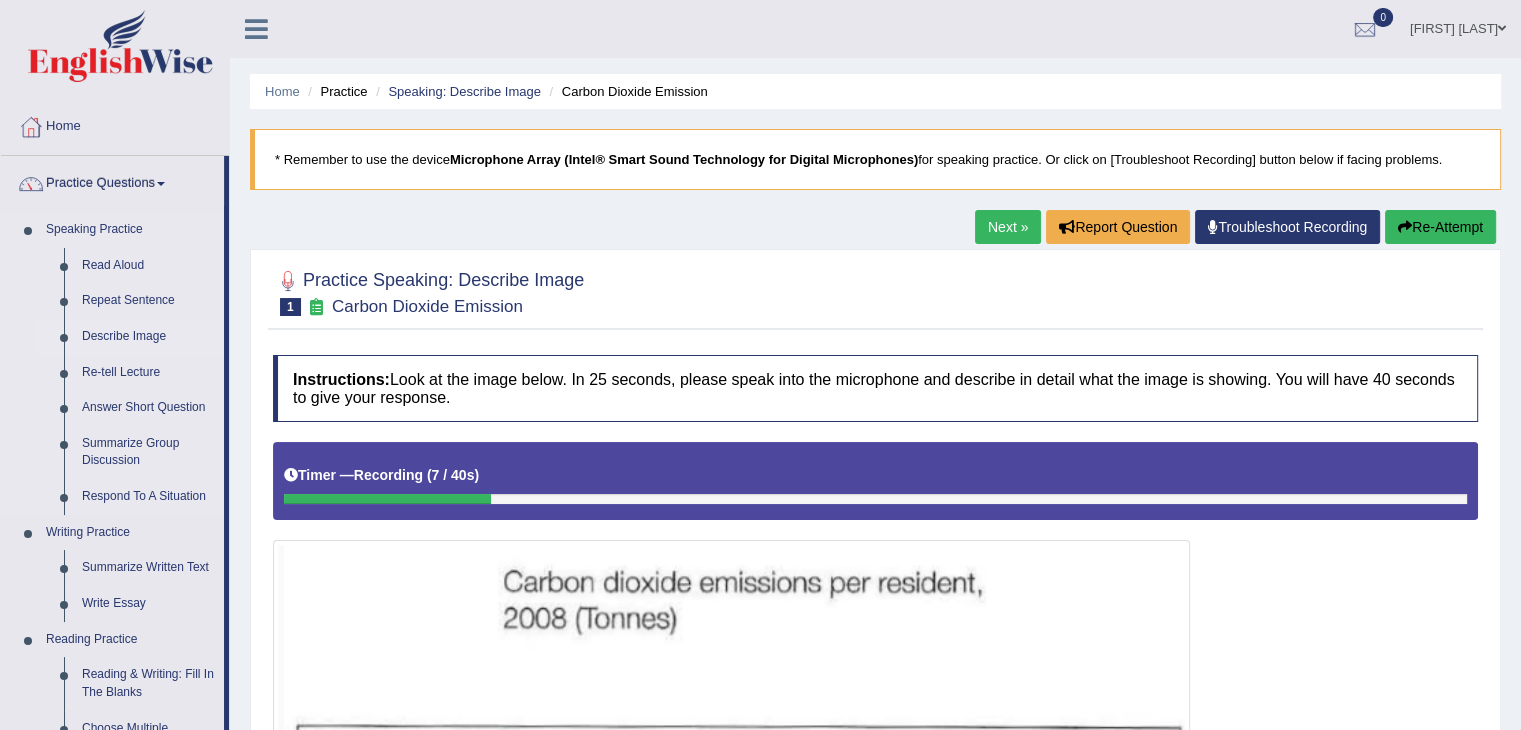 click on "Describe Image" at bounding box center [148, 337] 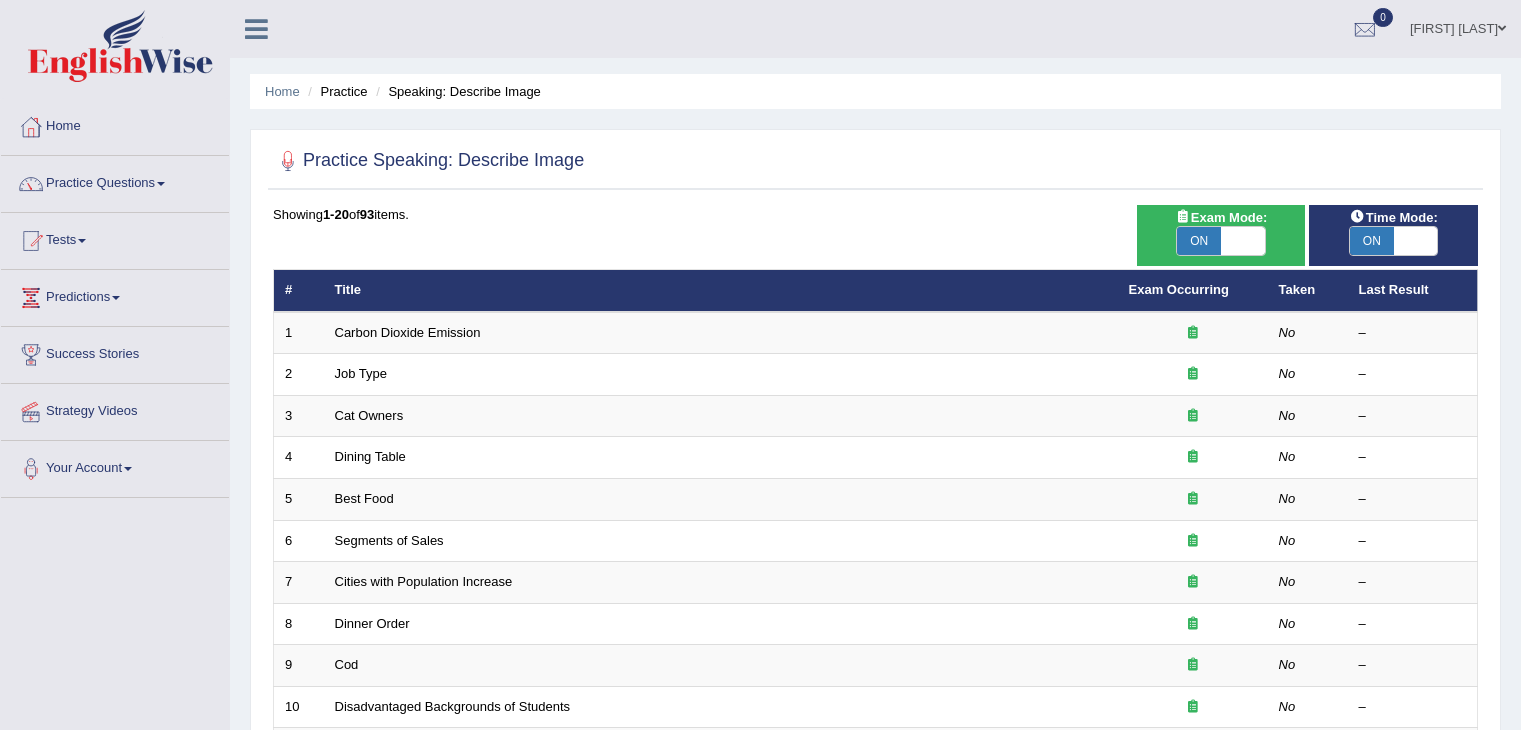 scroll, scrollTop: 0, scrollLeft: 0, axis: both 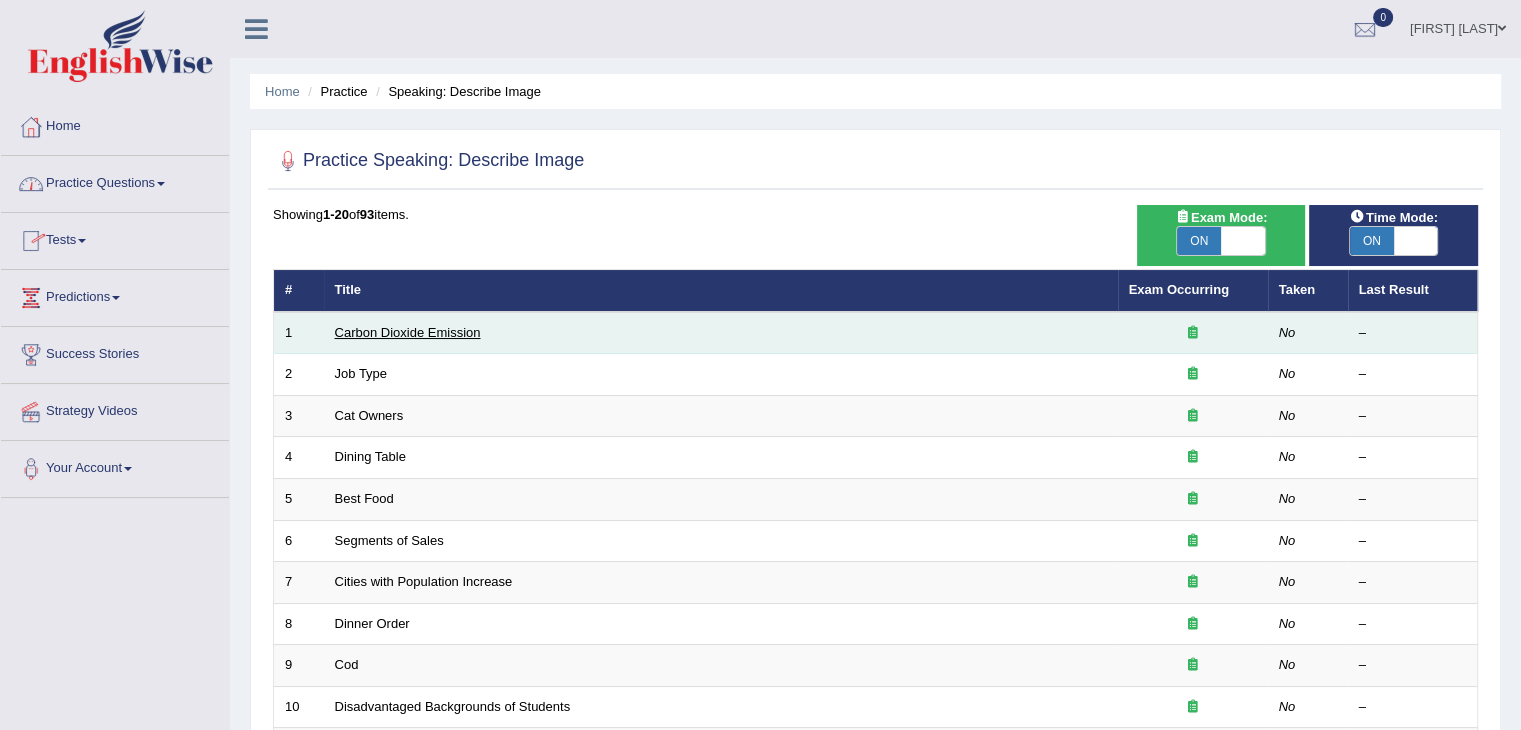 click on "Carbon Dioxide Emission" at bounding box center (408, 332) 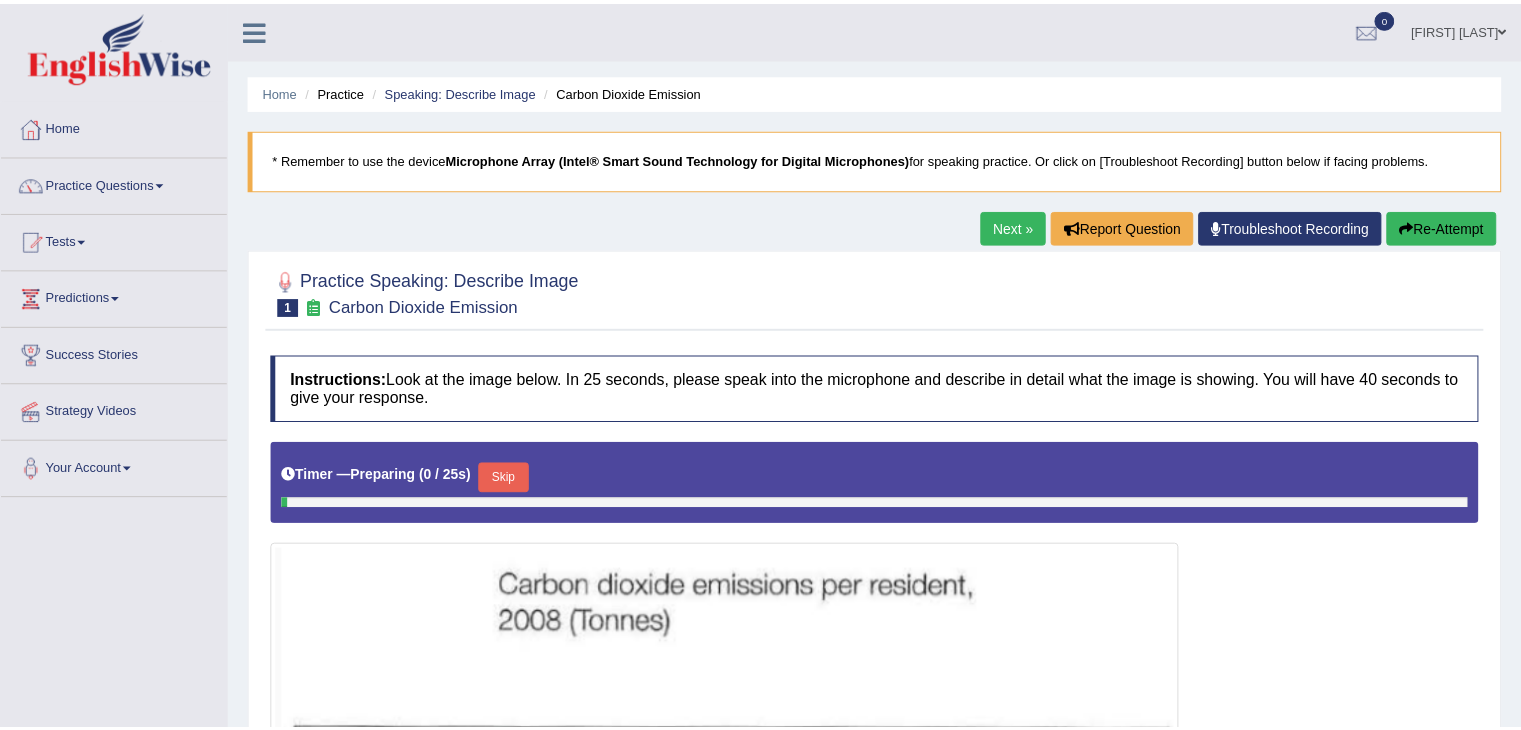 scroll, scrollTop: 0, scrollLeft: 0, axis: both 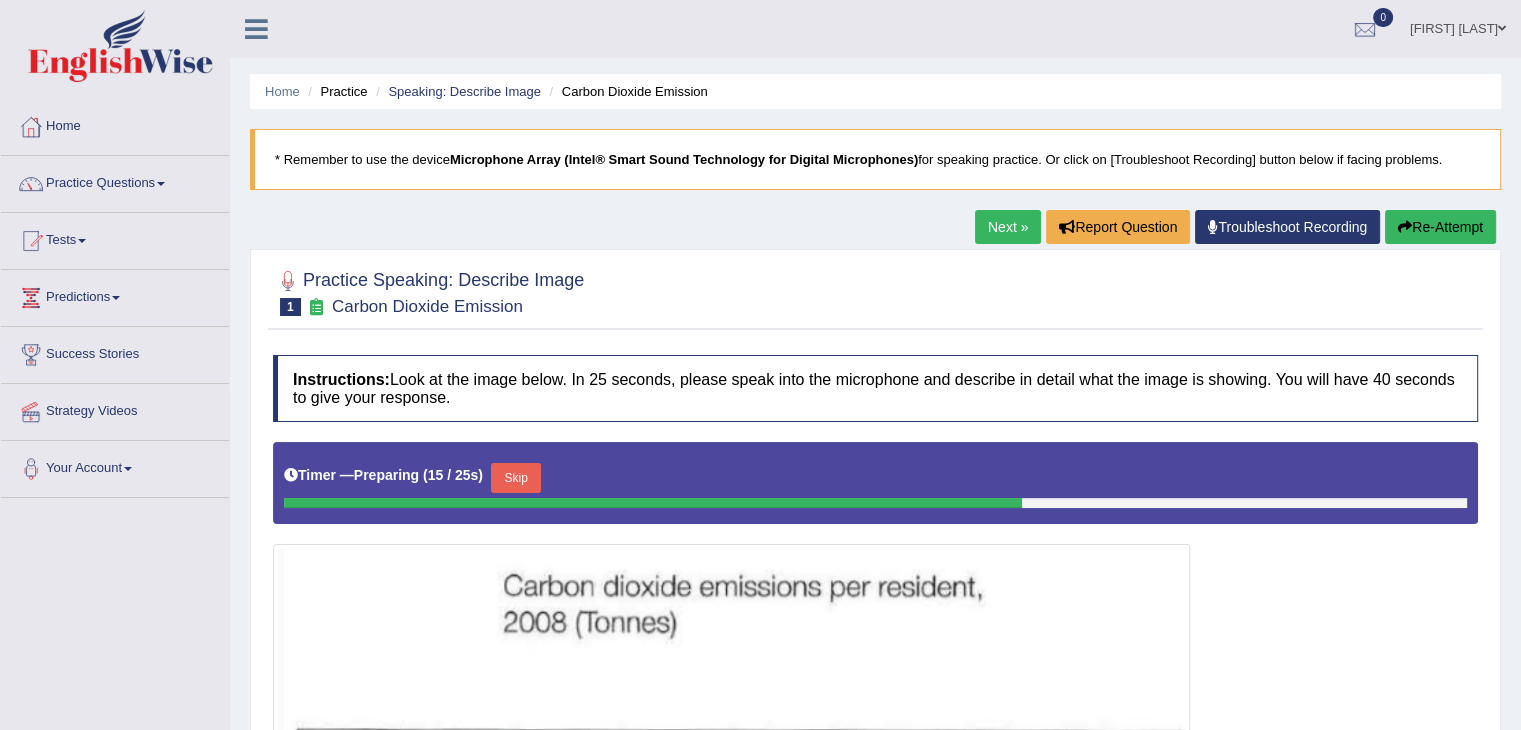click on "Skip" at bounding box center [516, 478] 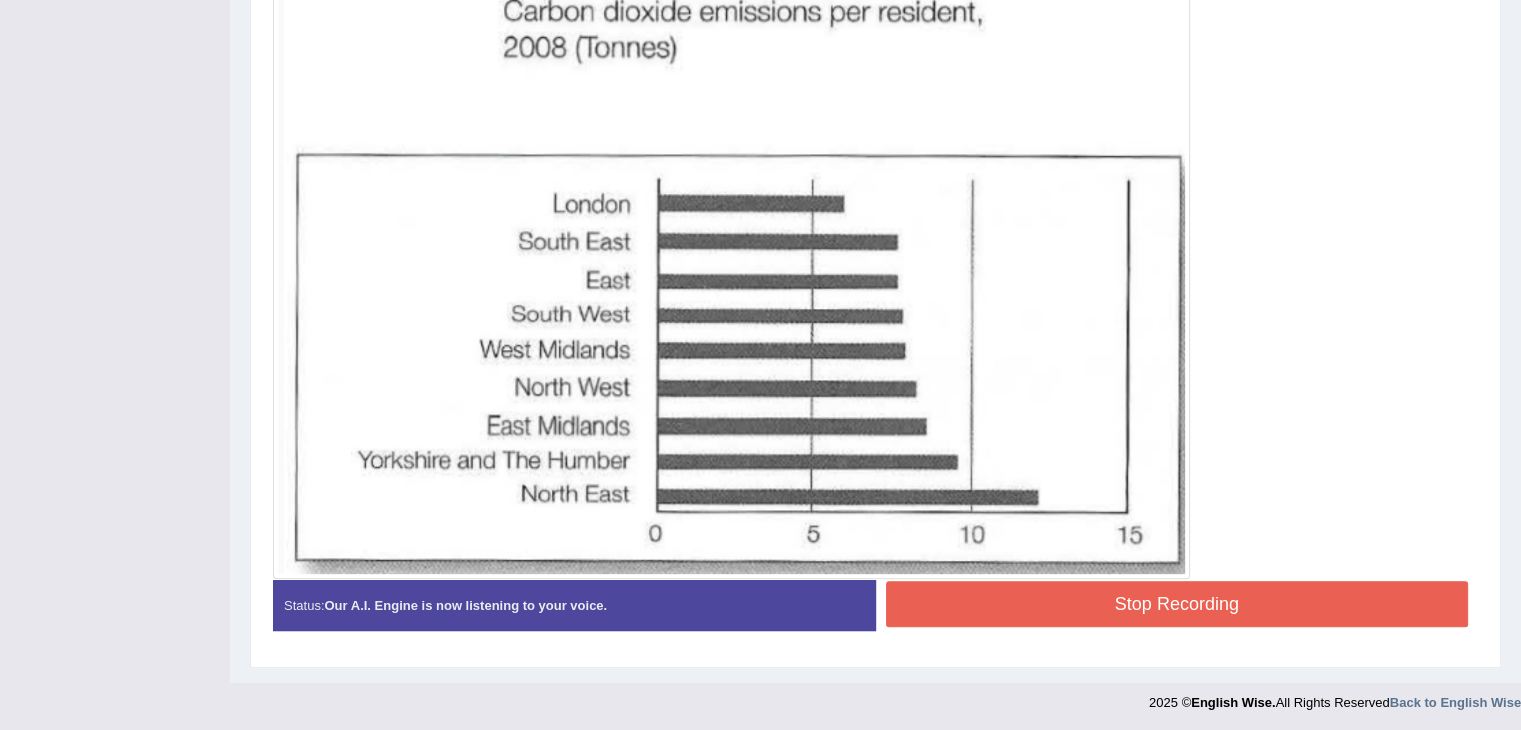 scroll, scrollTop: 0, scrollLeft: 0, axis: both 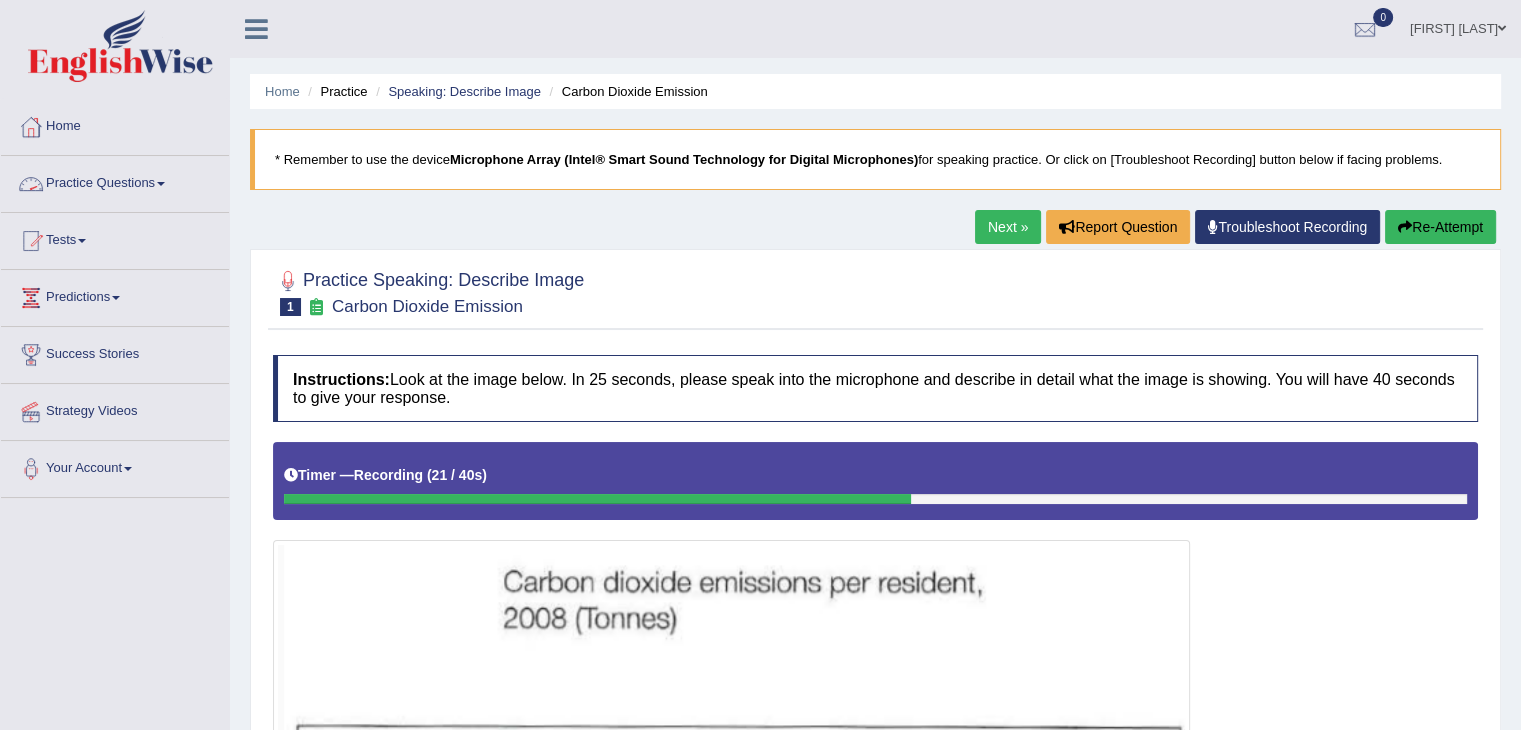 click on "Practice Questions" at bounding box center [115, 181] 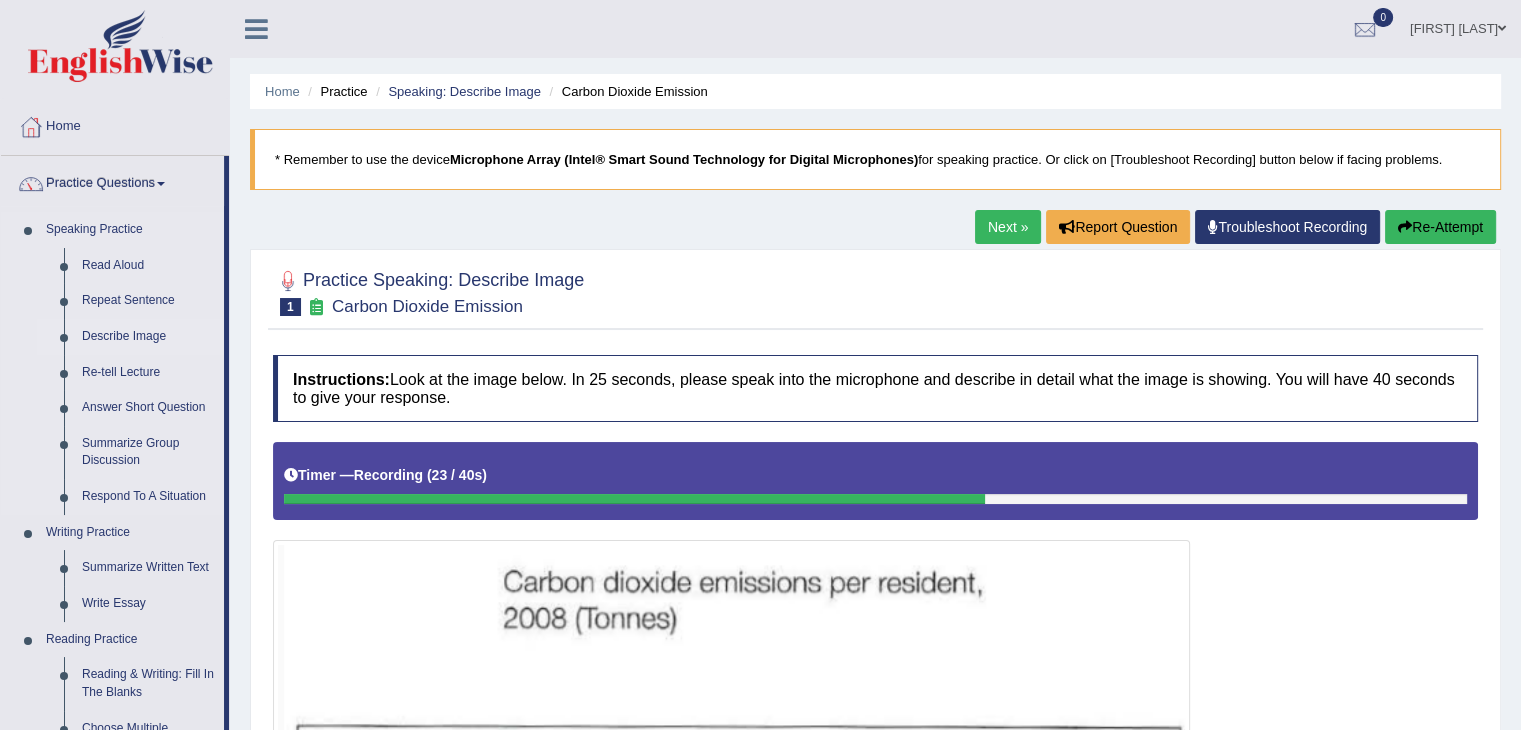 click on "Describe Image" at bounding box center [148, 337] 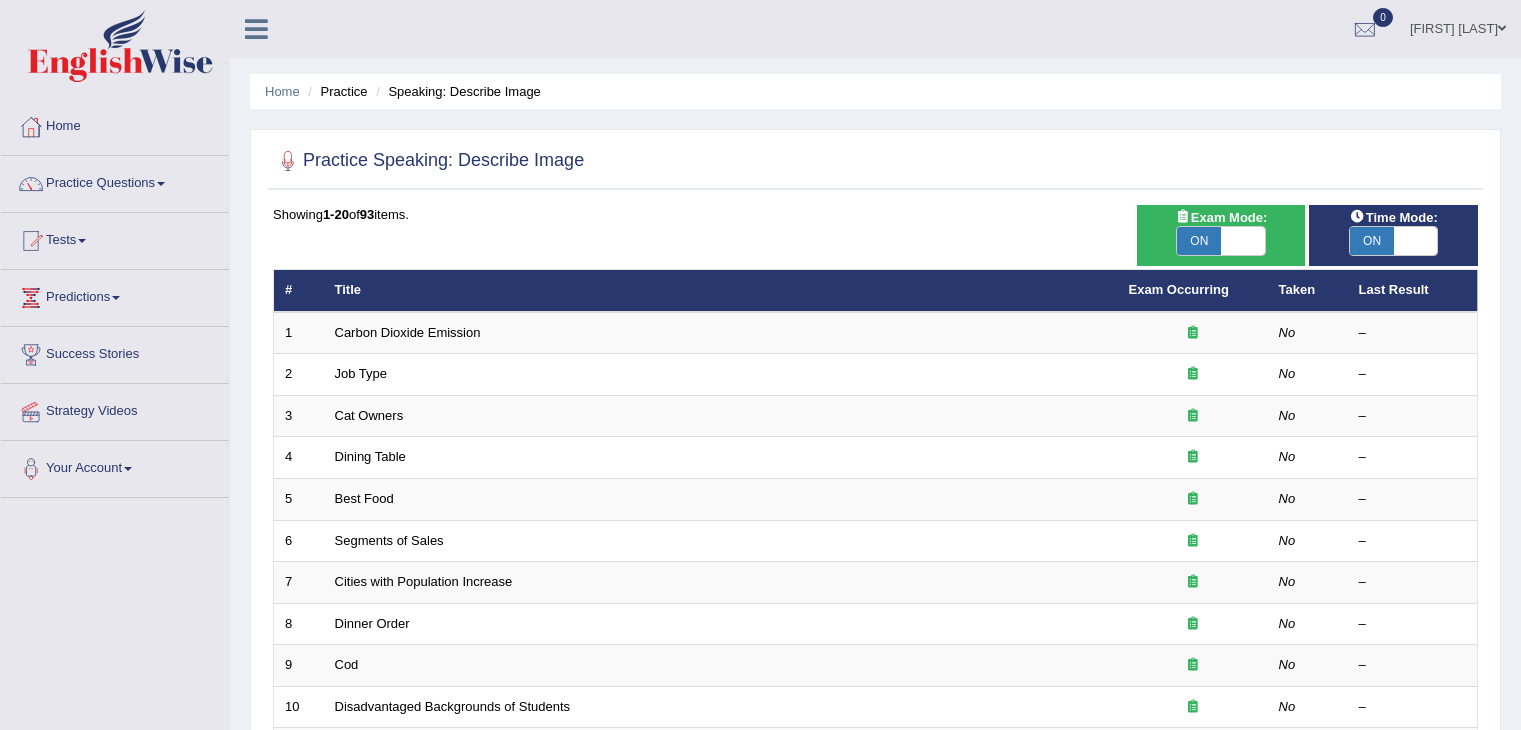 scroll, scrollTop: 0, scrollLeft: 0, axis: both 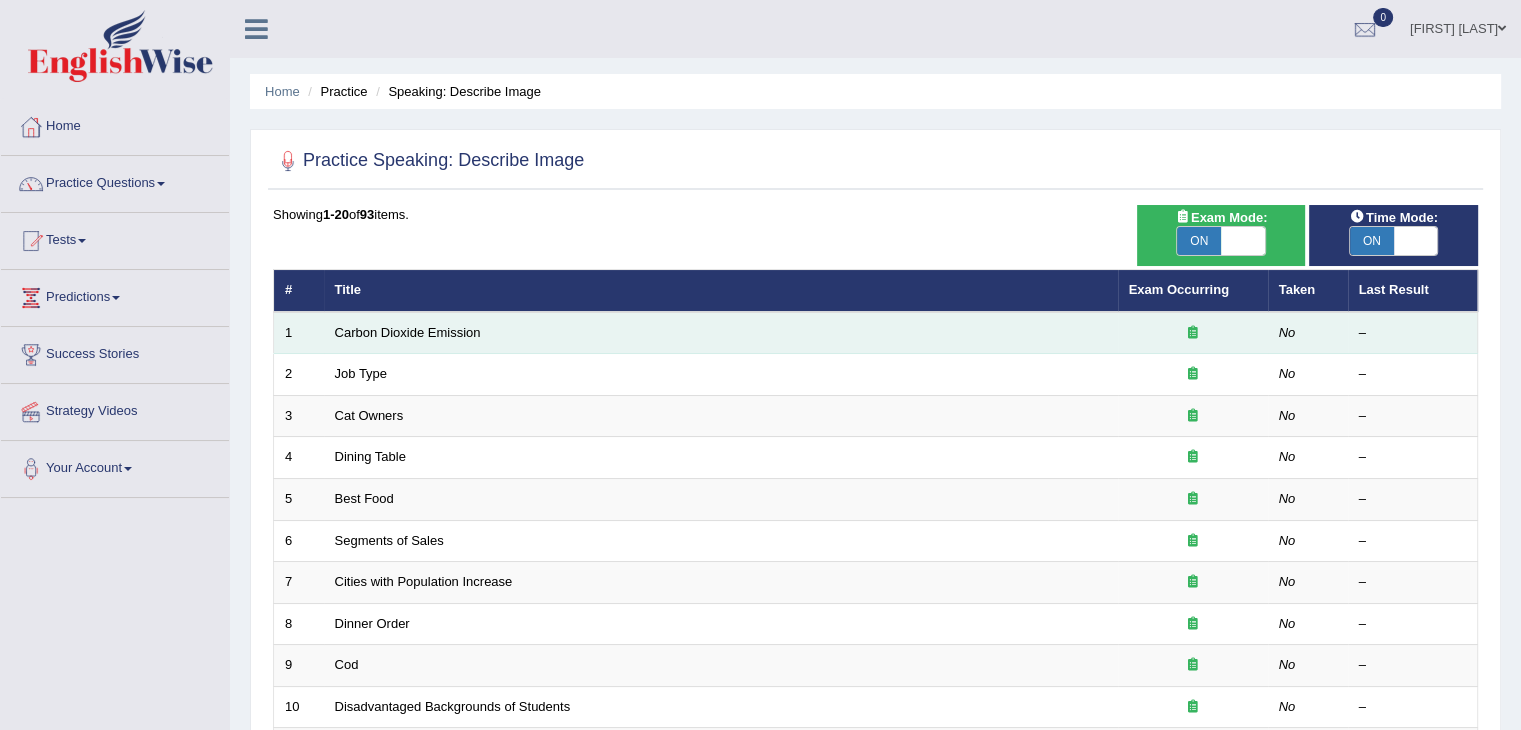 click on "Carbon Dioxide Emission" at bounding box center (721, 333) 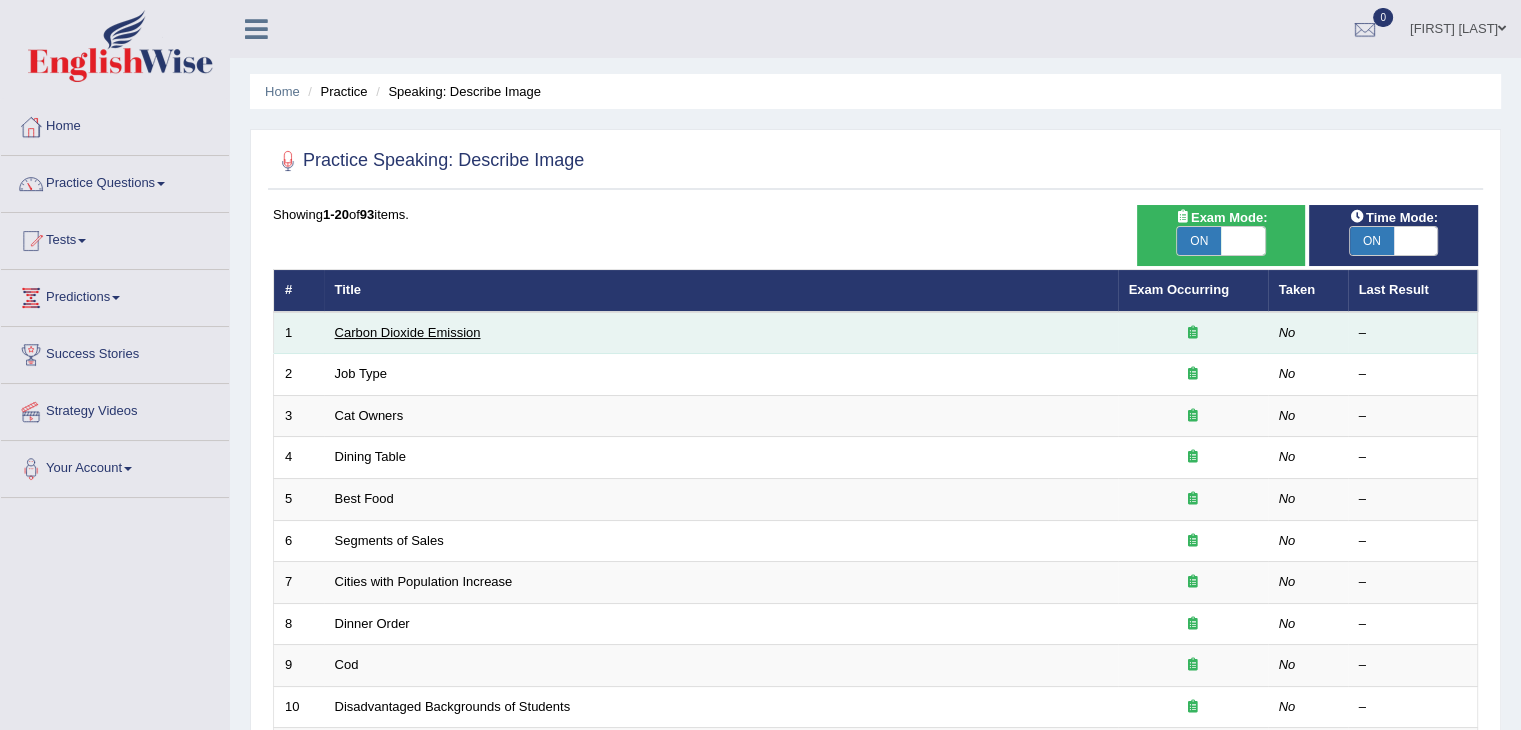 click on "Carbon Dioxide Emission" at bounding box center (408, 332) 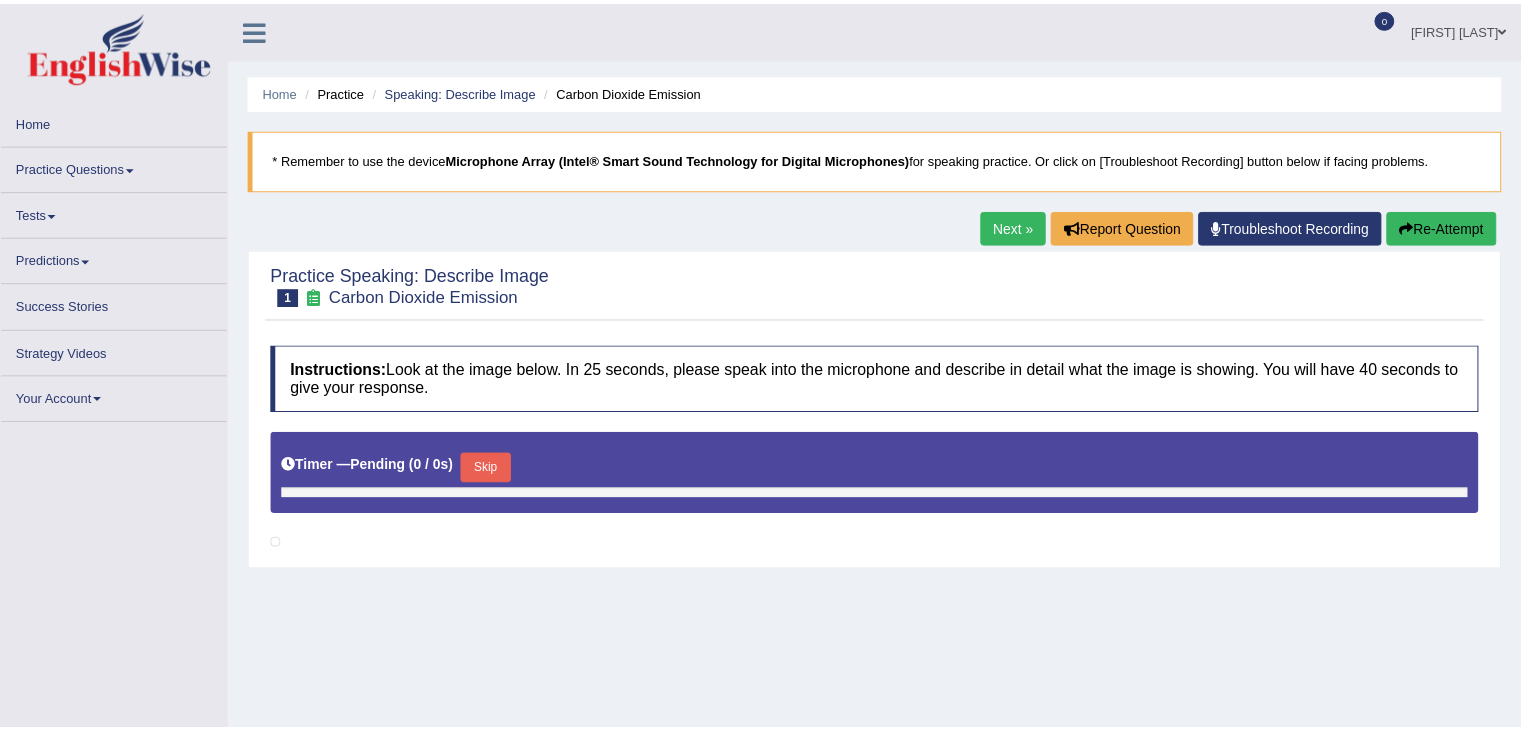 scroll, scrollTop: 0, scrollLeft: 0, axis: both 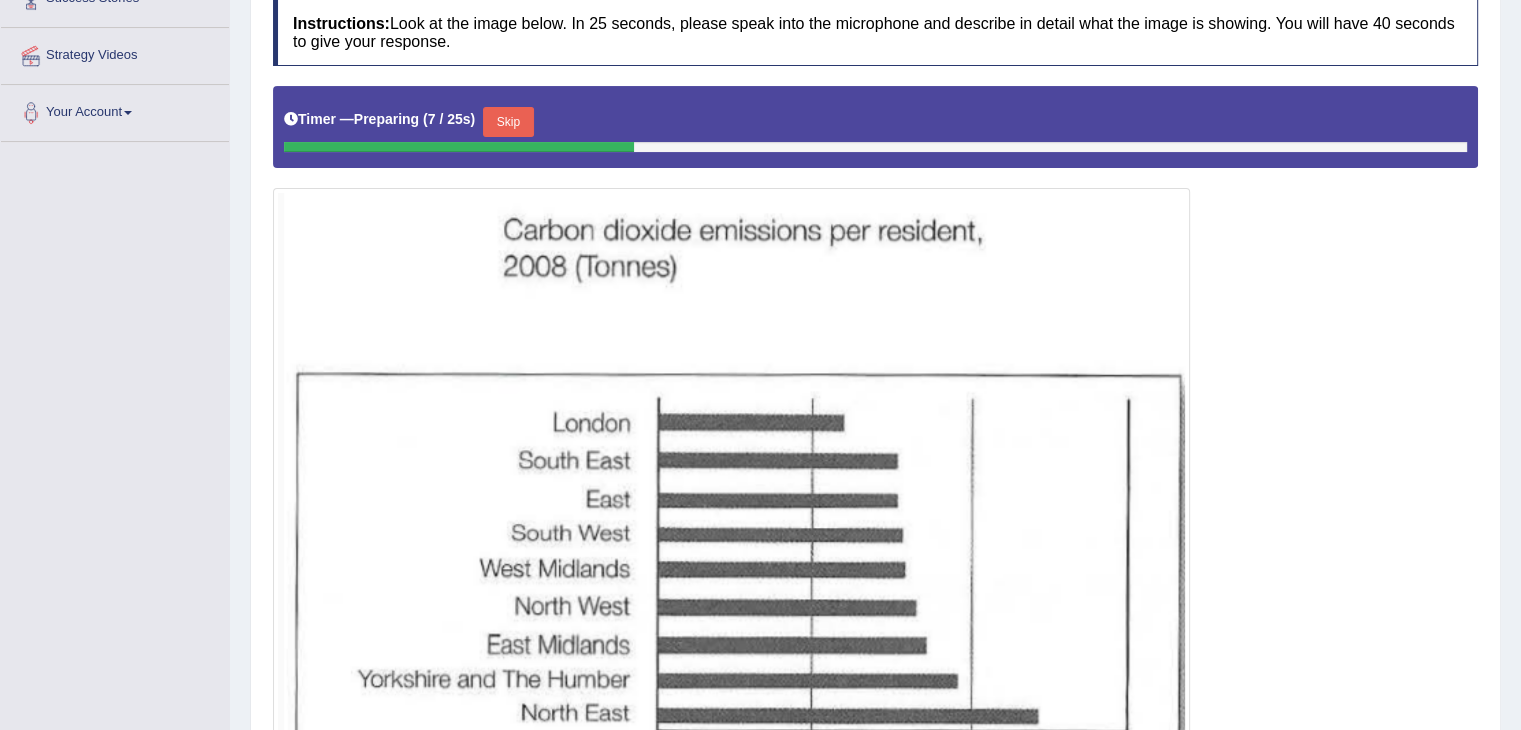 click on "Skip" at bounding box center [508, 122] 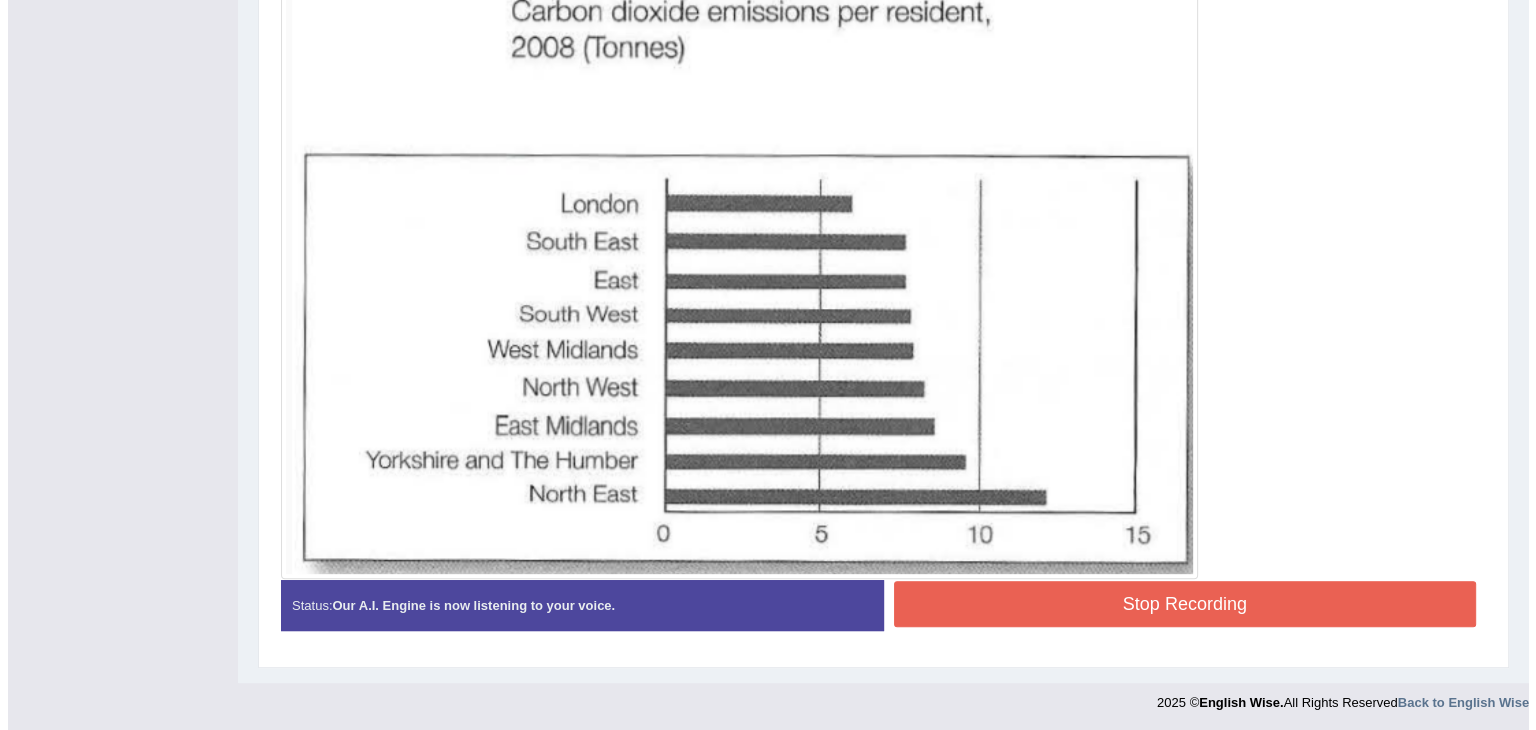 scroll, scrollTop: 570, scrollLeft: 0, axis: vertical 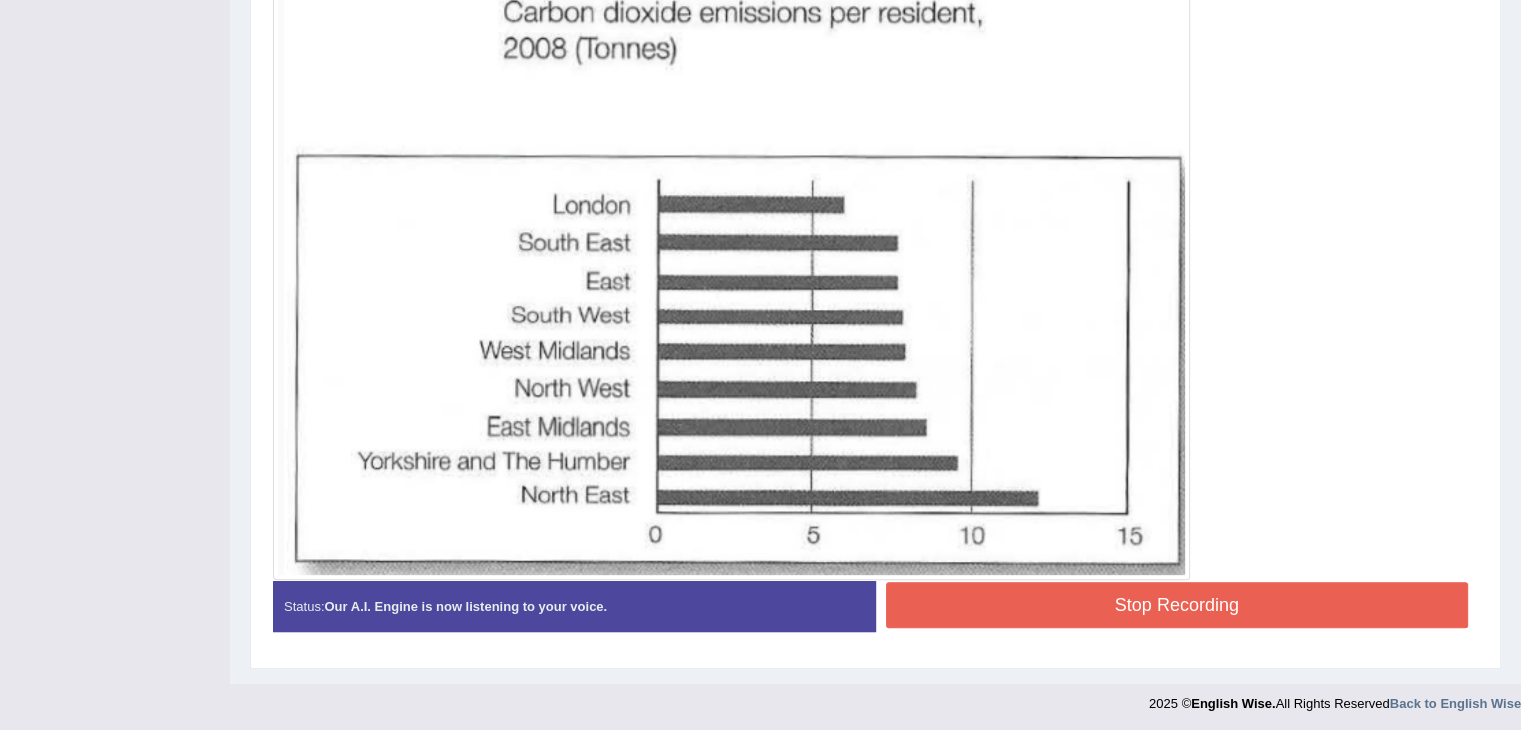 click on "Stop Recording" at bounding box center (1177, 605) 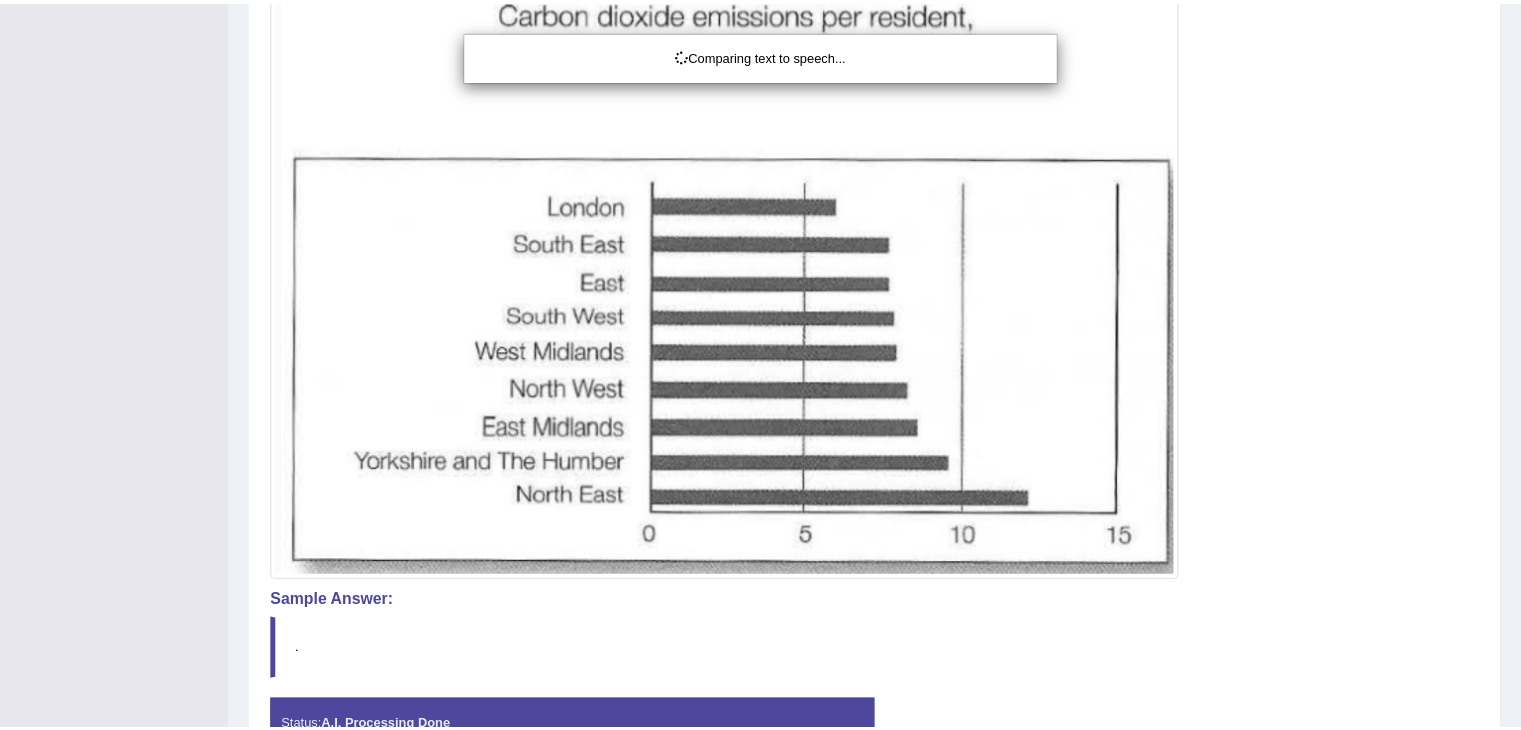 scroll, scrollTop: 569, scrollLeft: 0, axis: vertical 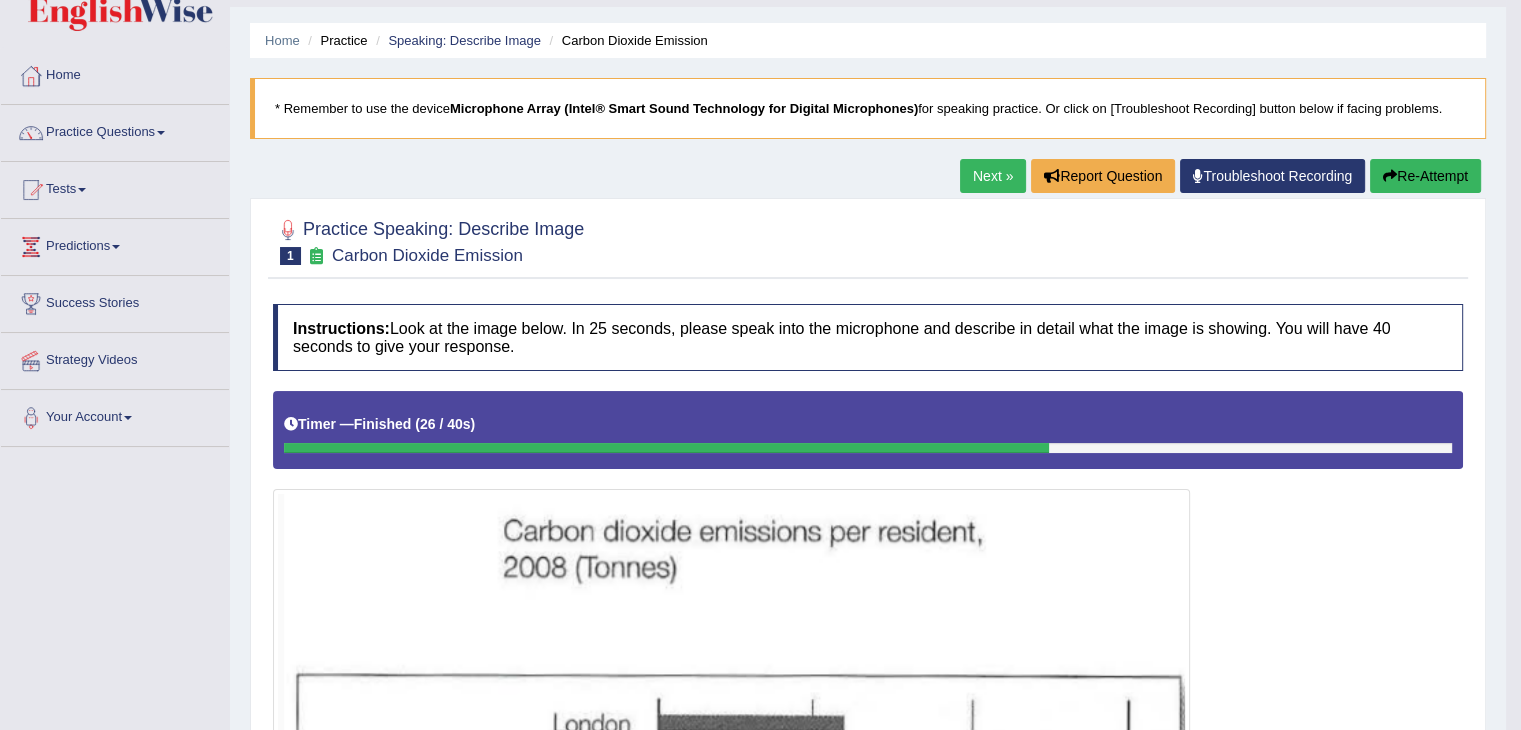 click on "Next »" at bounding box center (993, 176) 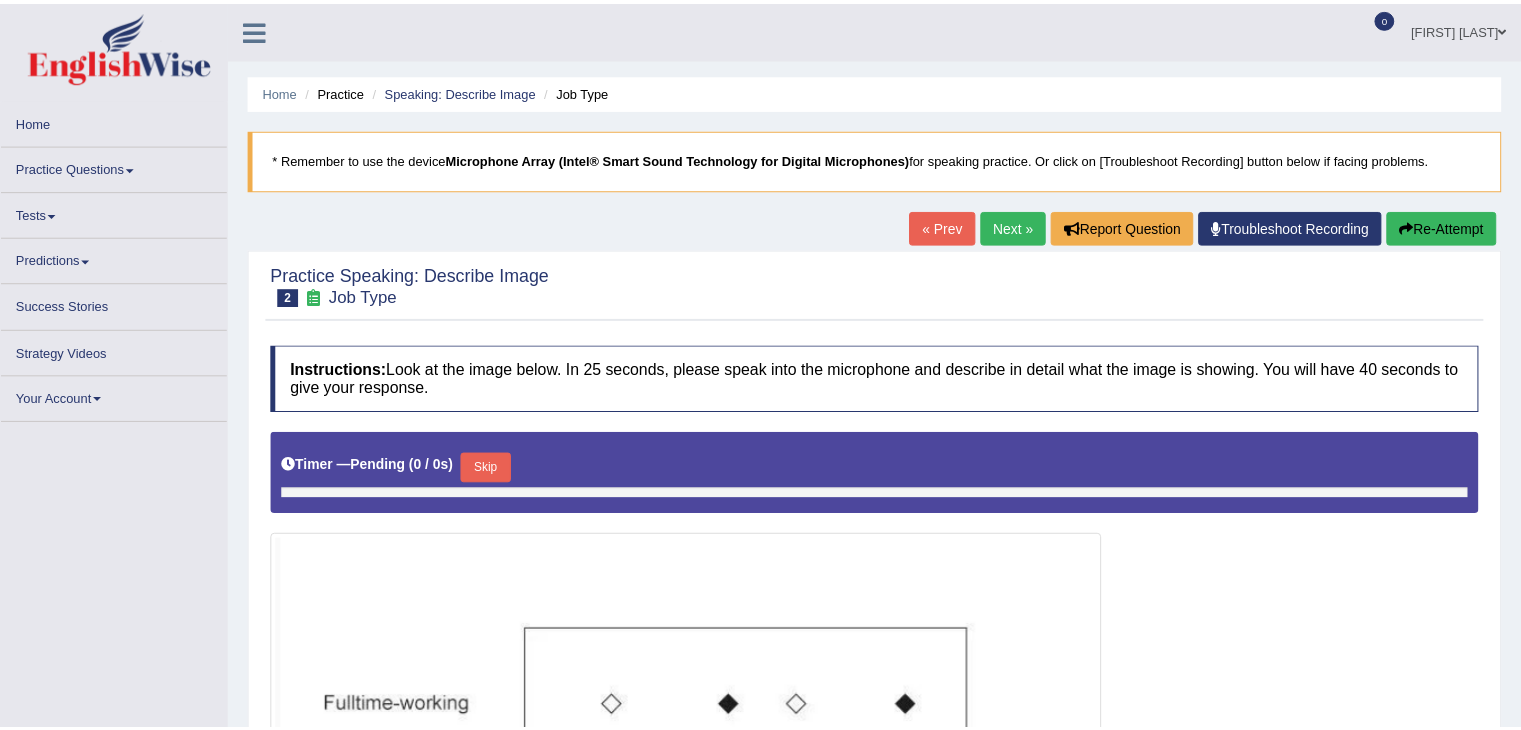 scroll, scrollTop: 0, scrollLeft: 0, axis: both 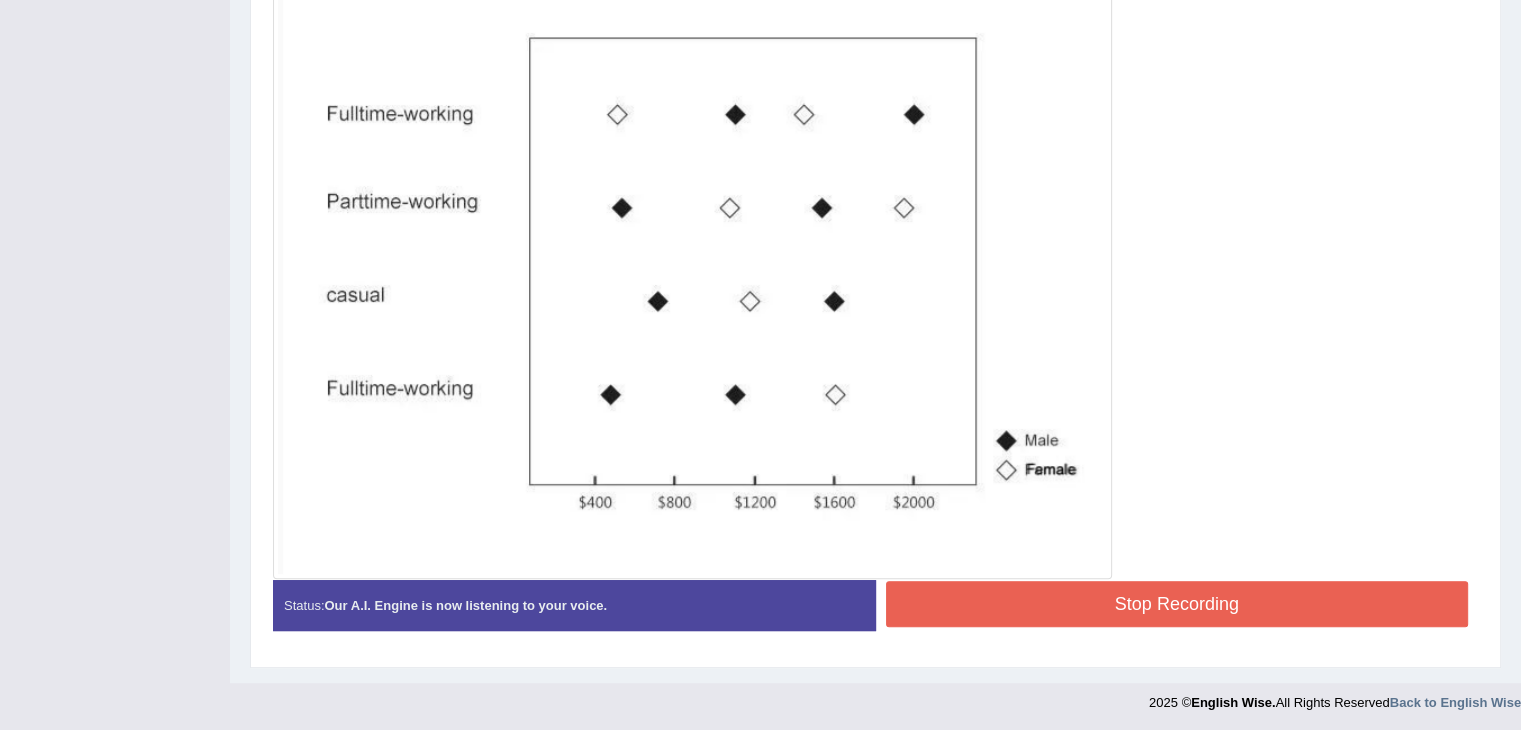 click on "Stop Recording" at bounding box center (1177, 604) 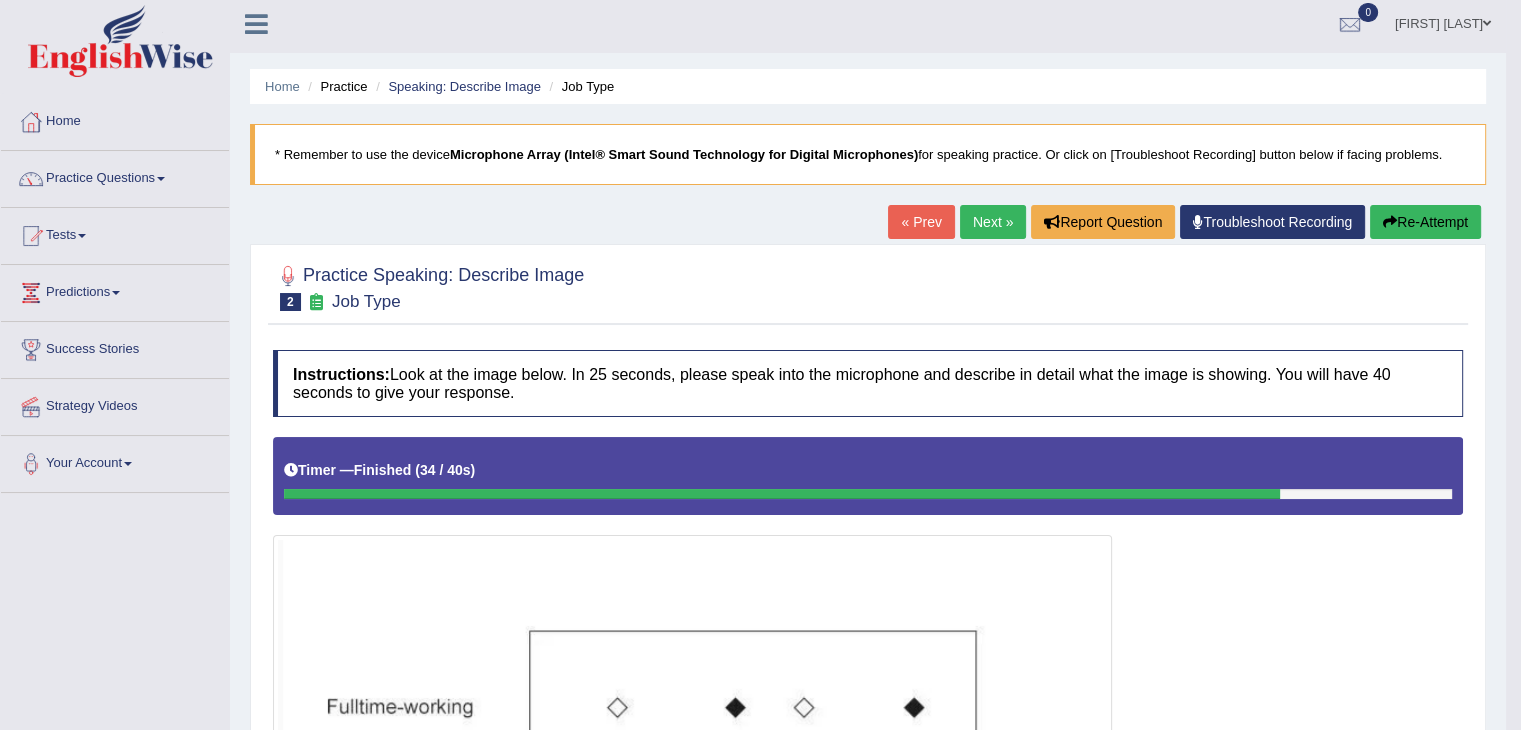 scroll, scrollTop: 0, scrollLeft: 0, axis: both 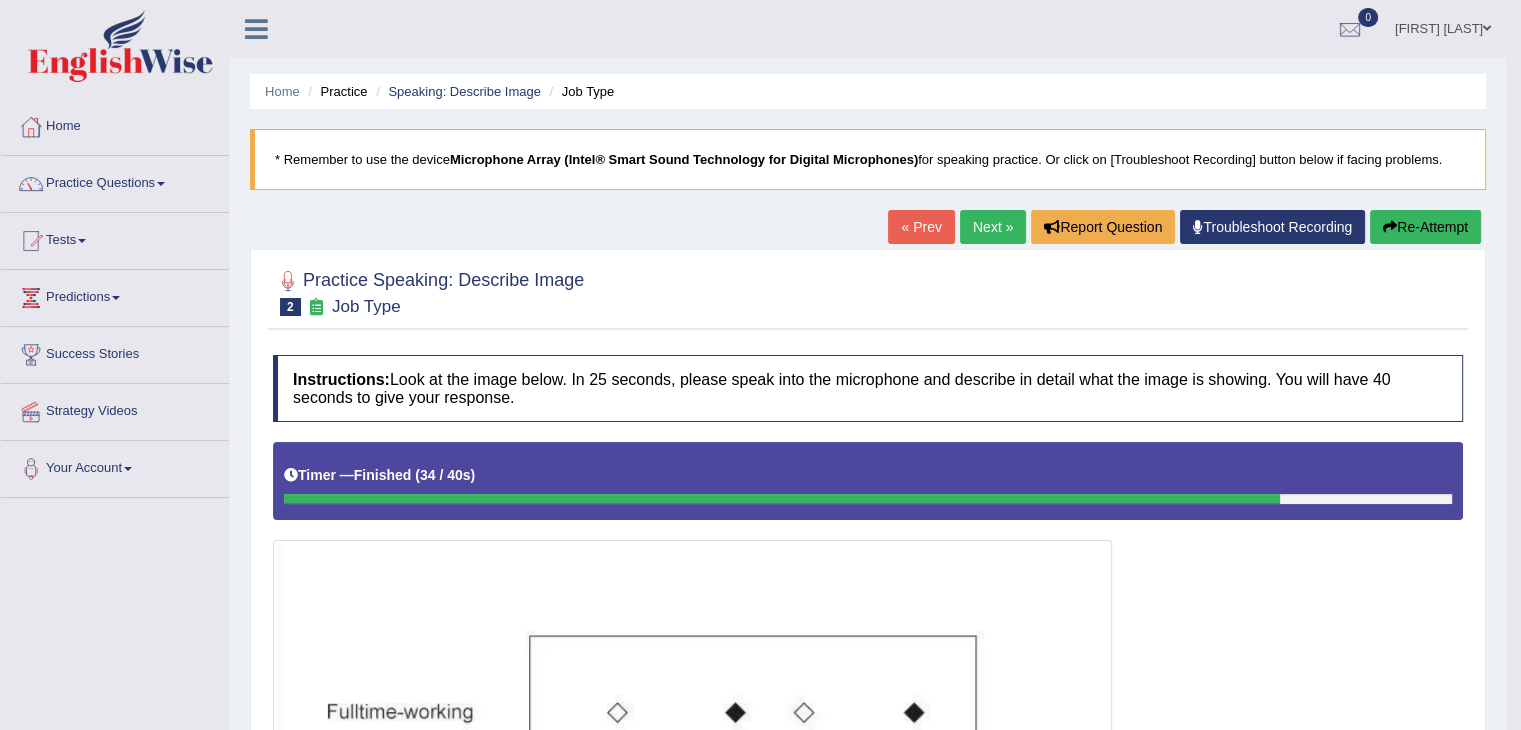 click on "Next »" at bounding box center (993, 227) 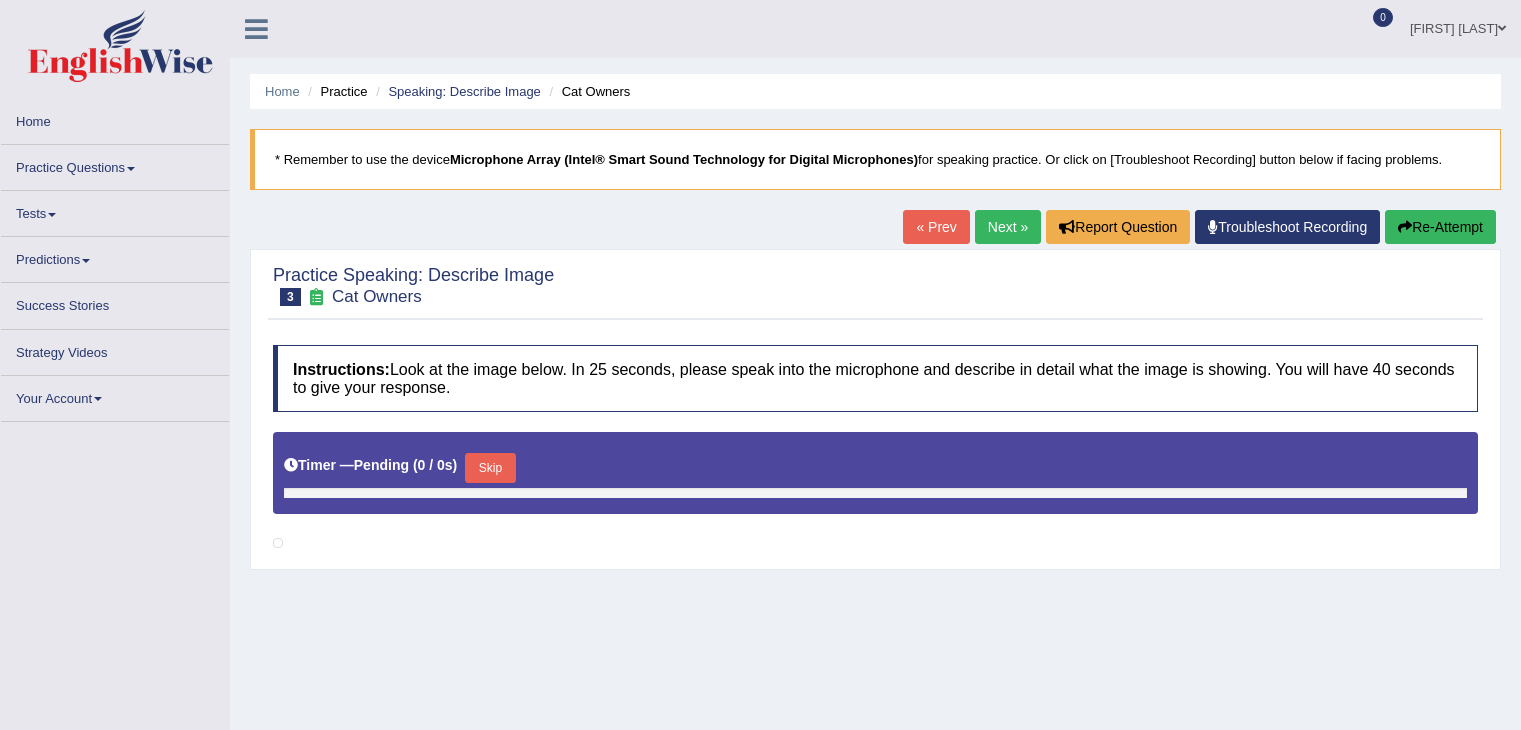 scroll, scrollTop: 0, scrollLeft: 0, axis: both 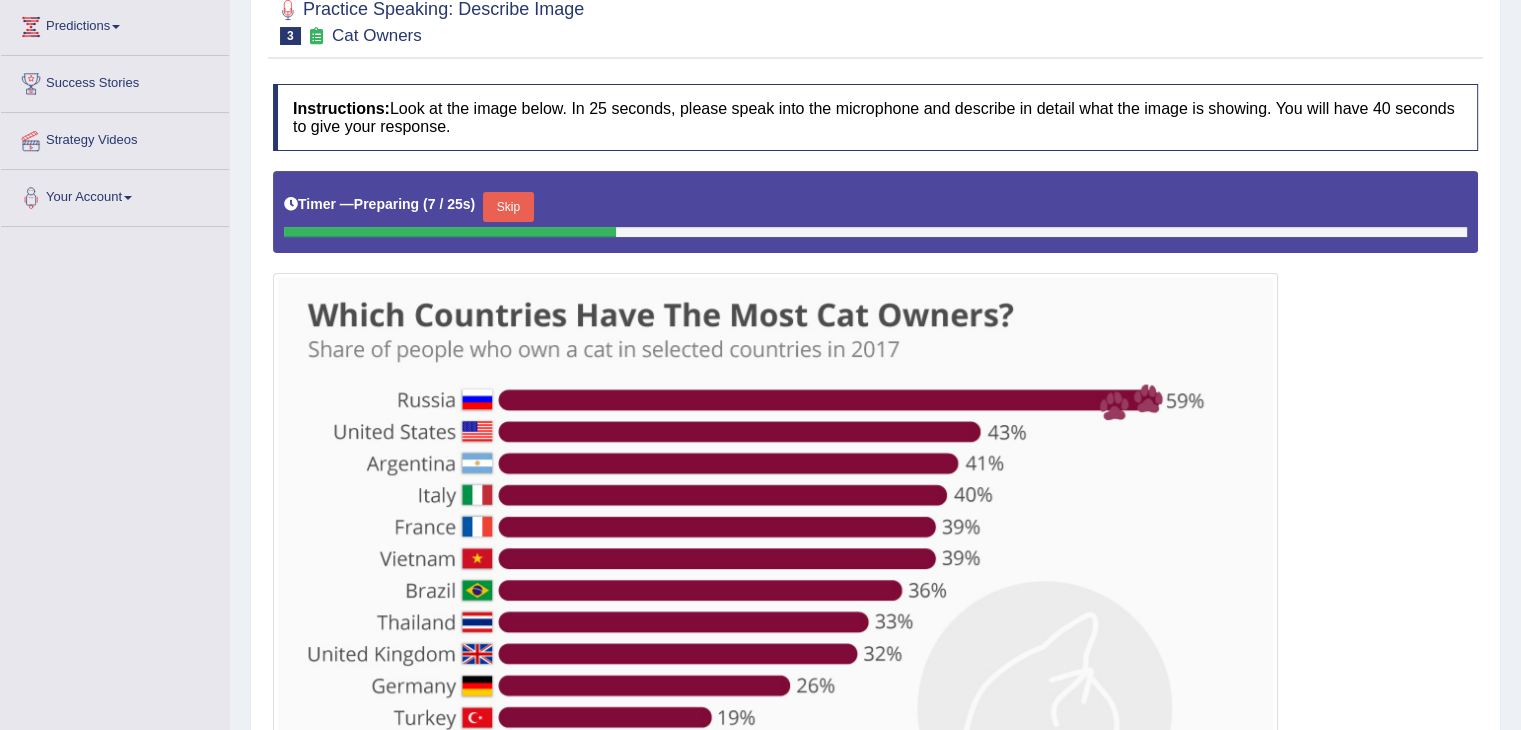 click on "Skip" at bounding box center (508, 207) 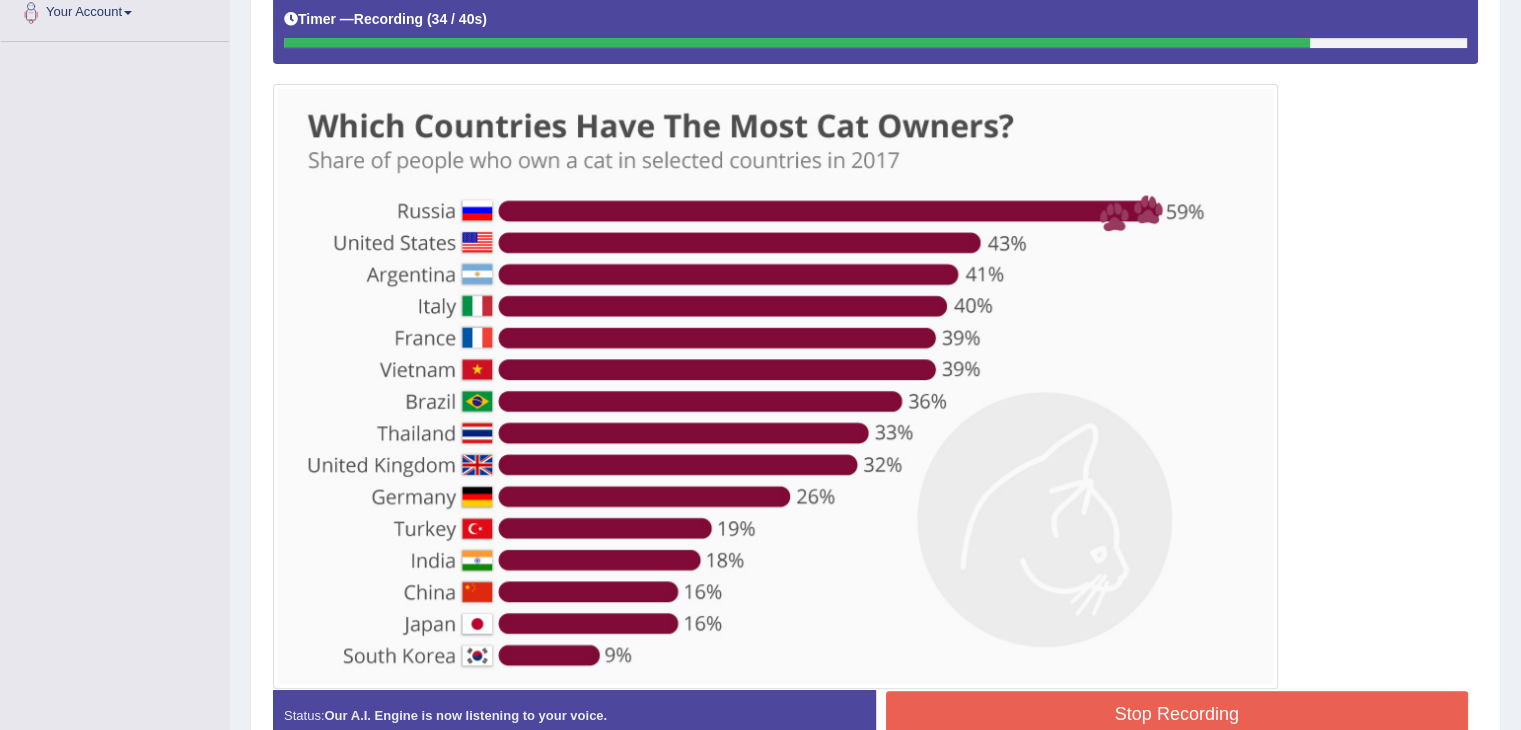 scroll, scrollTop: 458, scrollLeft: 0, axis: vertical 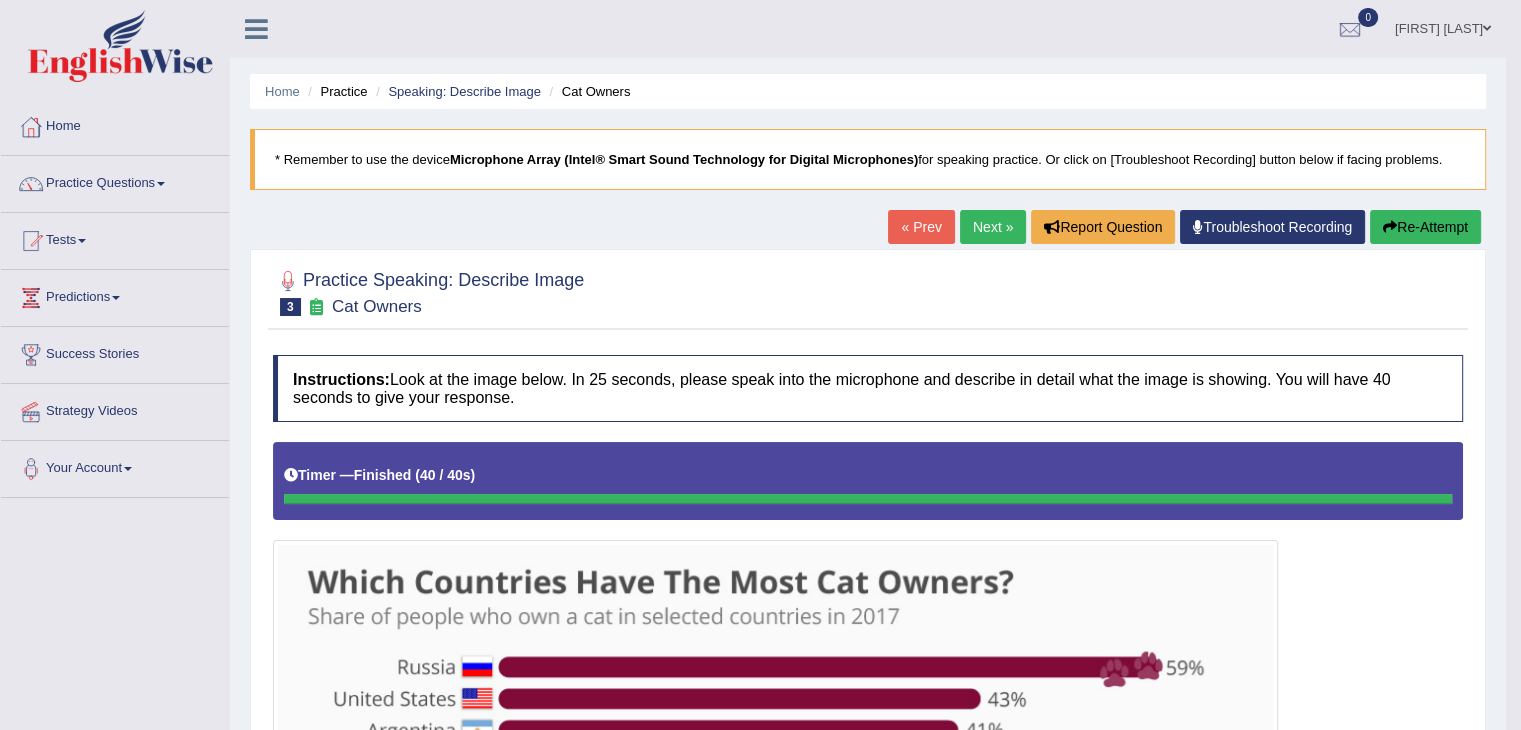 click on "Next »" at bounding box center (993, 227) 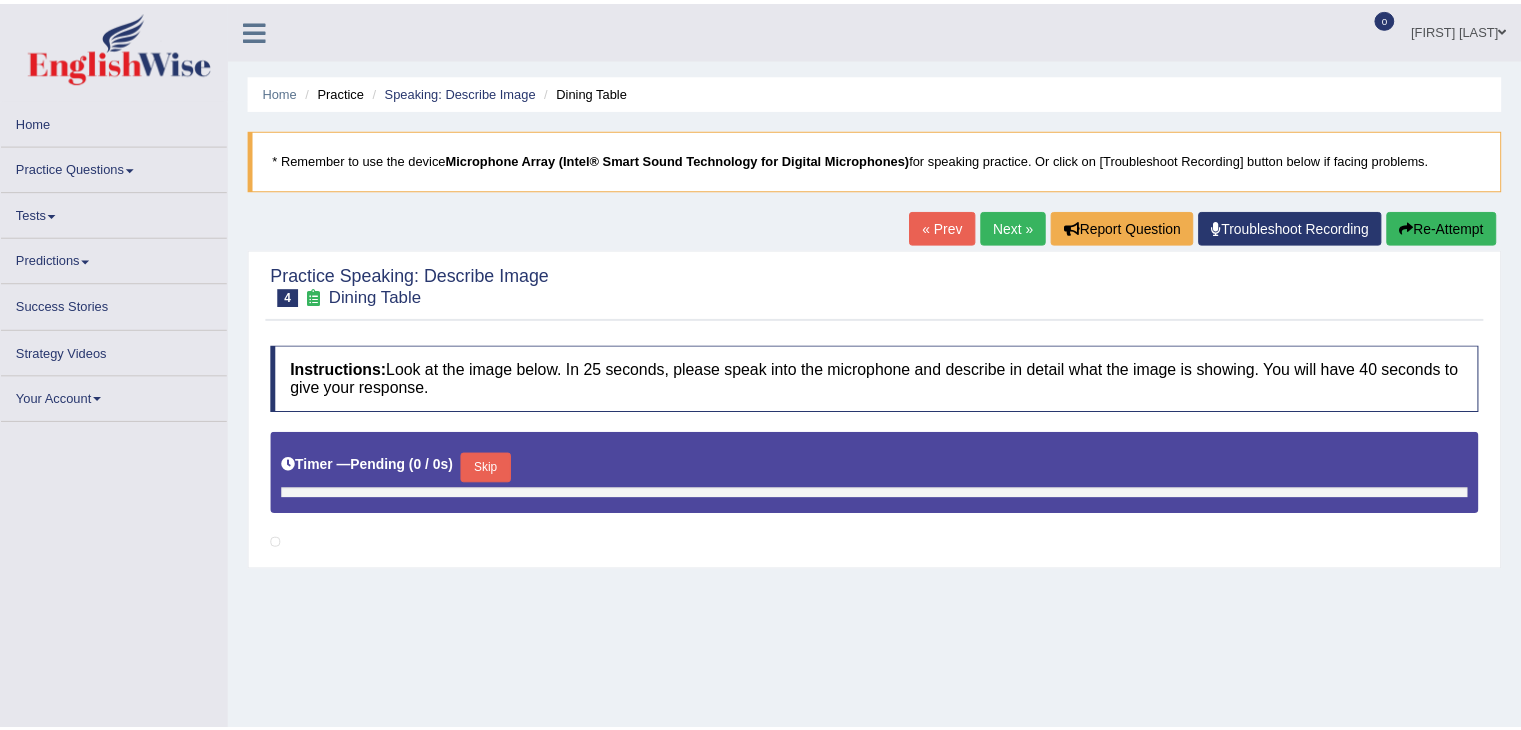 scroll, scrollTop: 0, scrollLeft: 0, axis: both 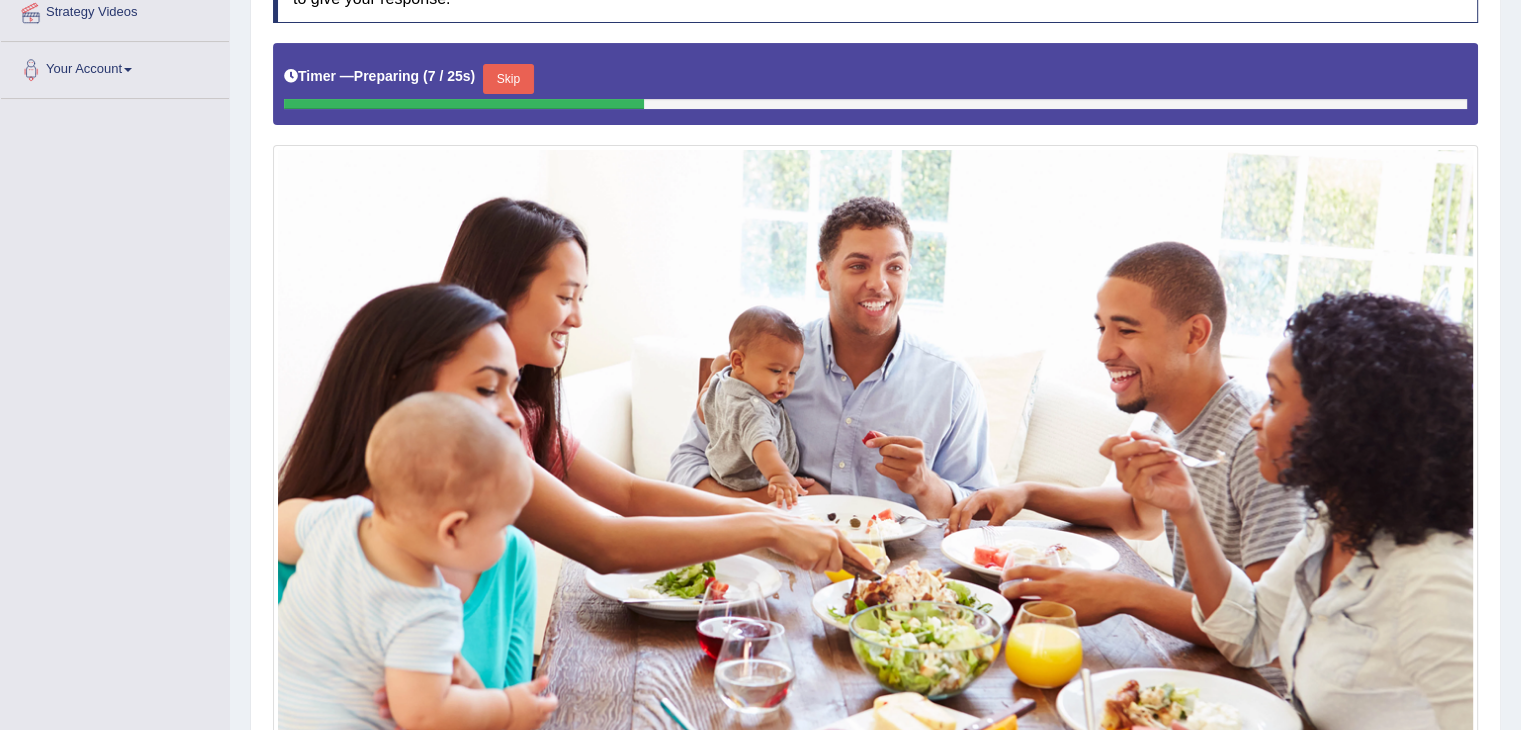 click on "Skip" at bounding box center (508, 79) 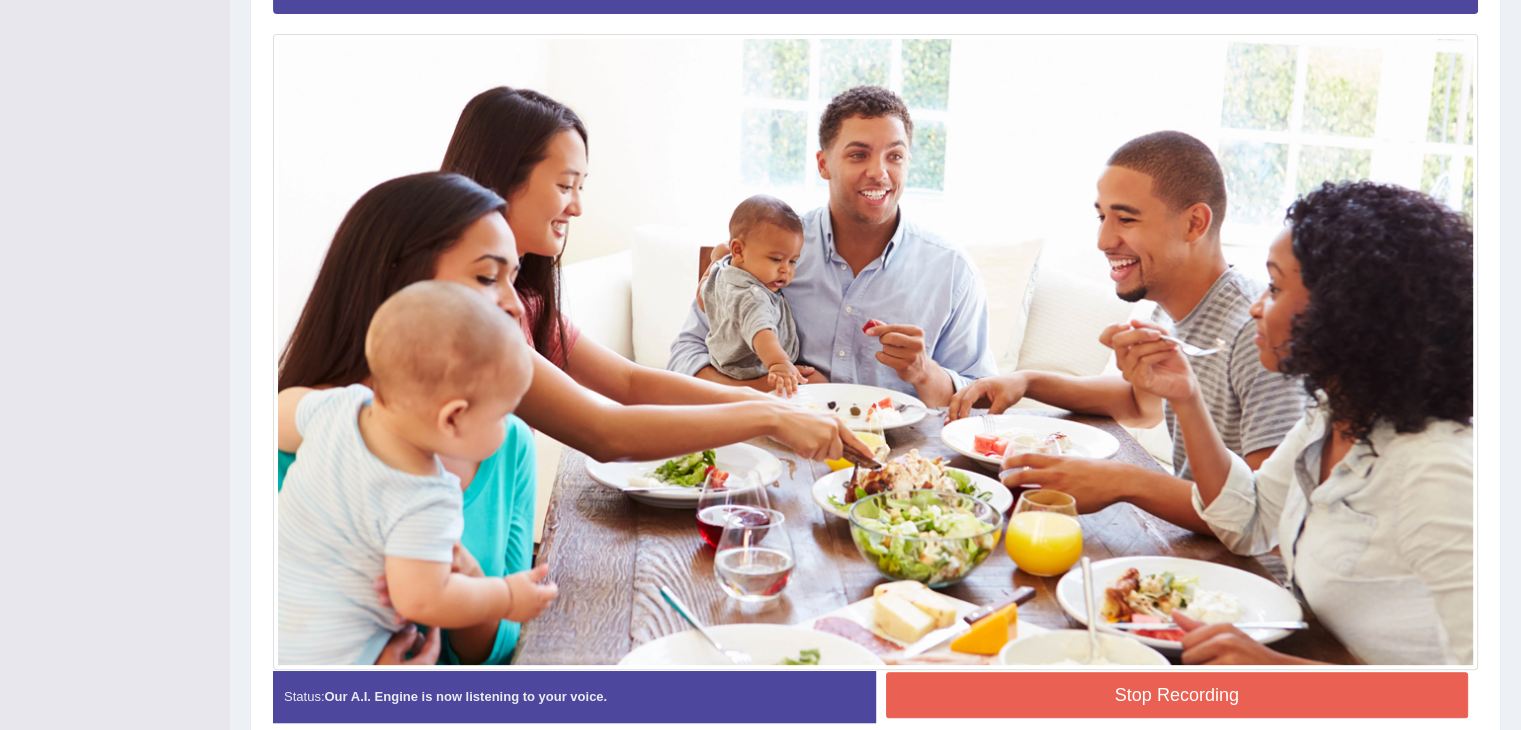 scroll, scrollTop: 598, scrollLeft: 0, axis: vertical 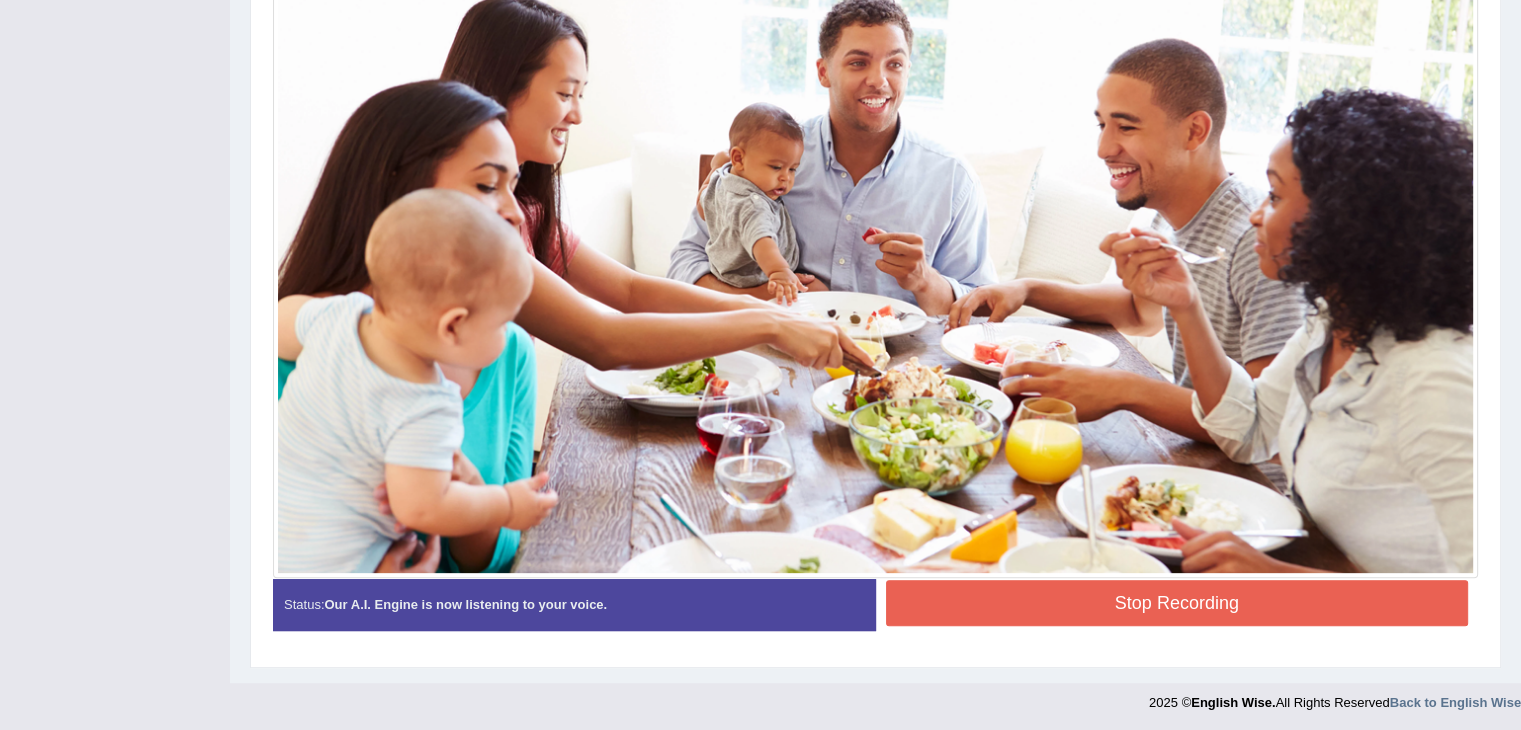 click on "Stop Recording" at bounding box center [1177, 603] 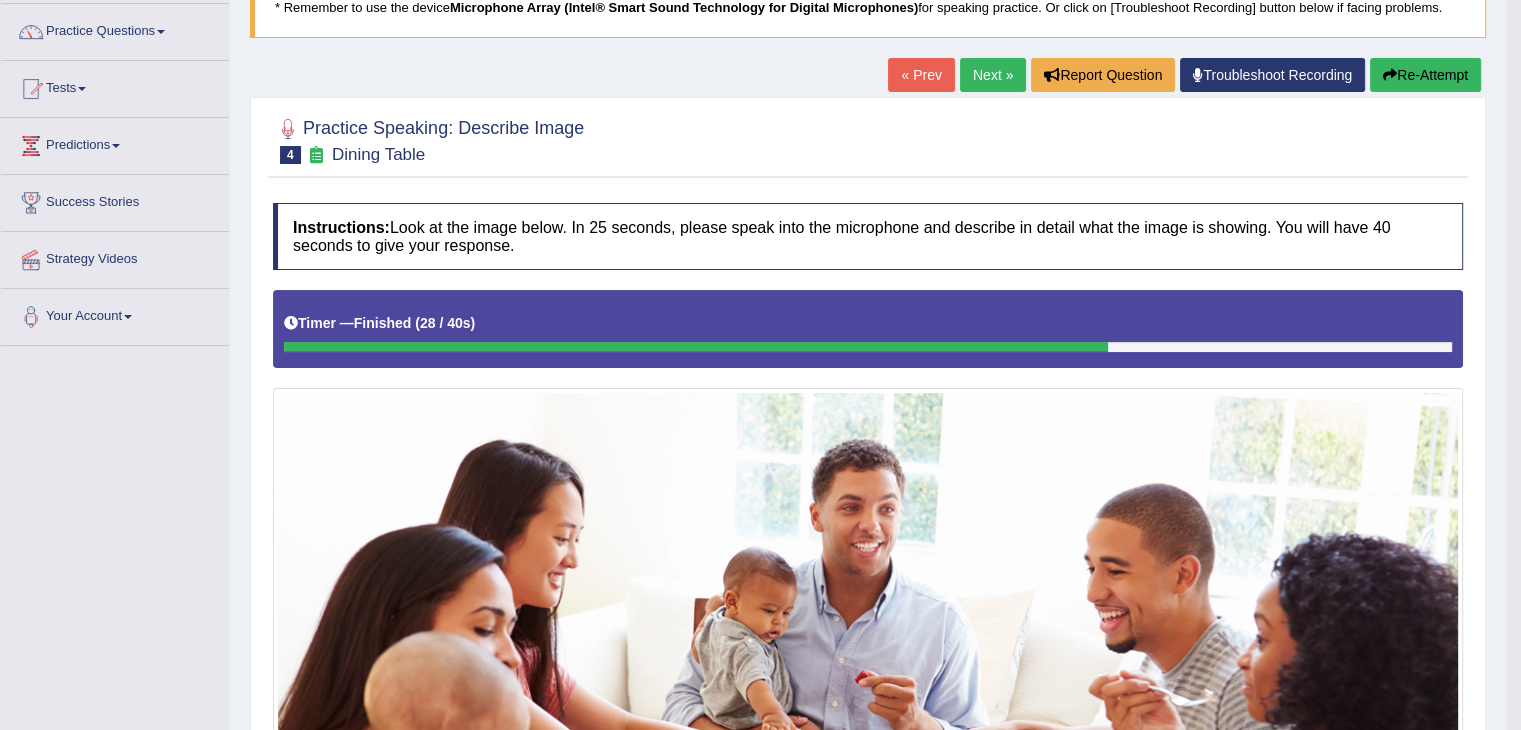 scroll, scrollTop: 152, scrollLeft: 0, axis: vertical 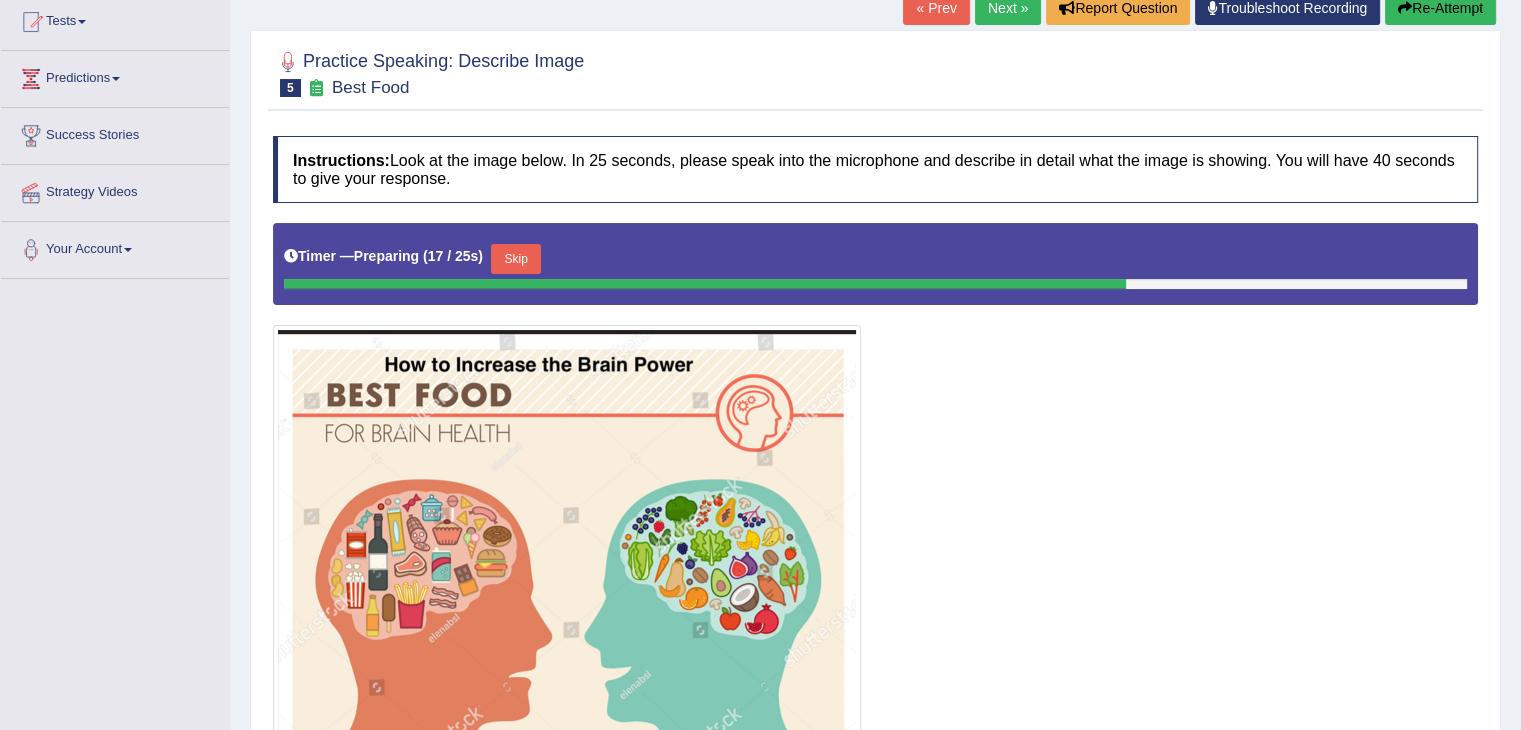click on "Skip" at bounding box center (516, 259) 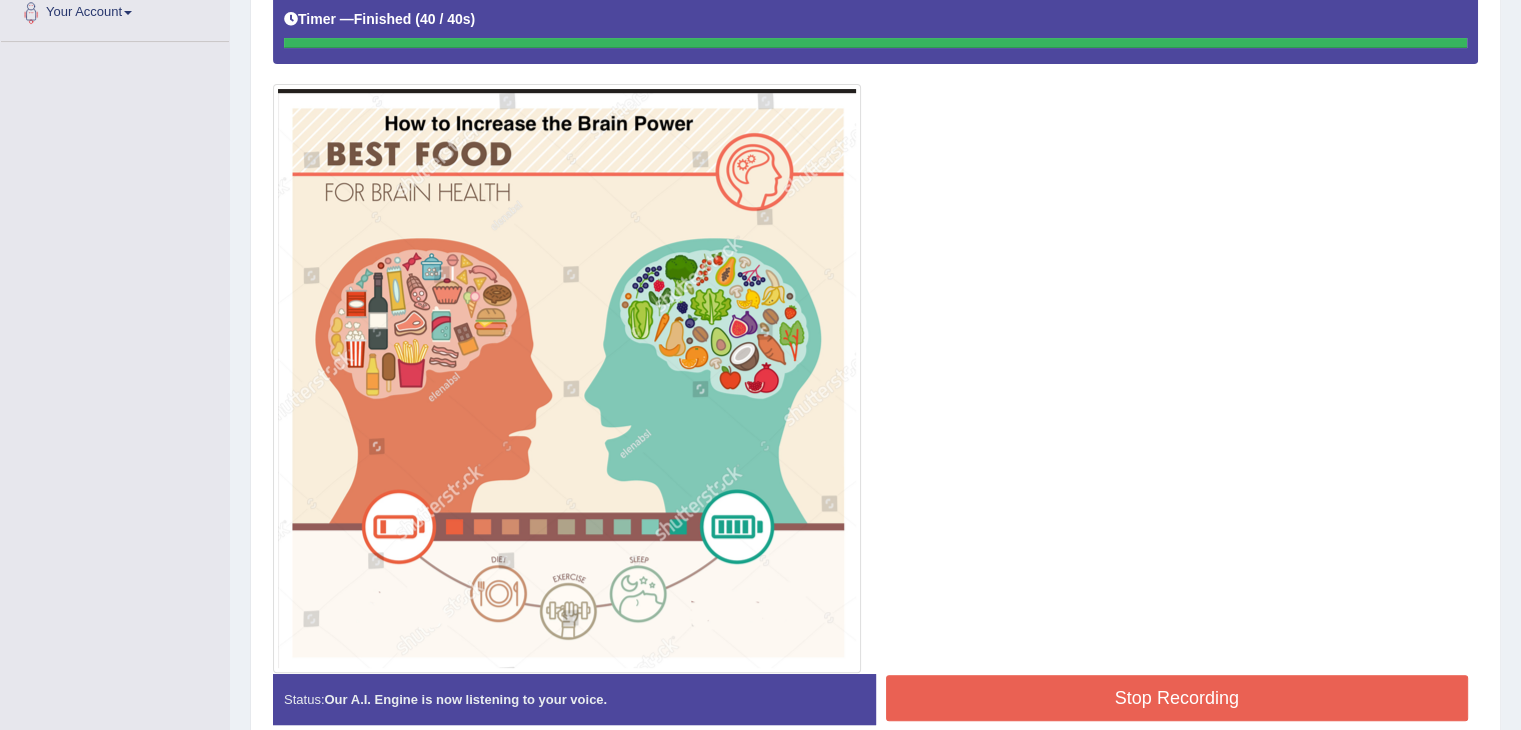 scroll, scrollTop: 247, scrollLeft: 0, axis: vertical 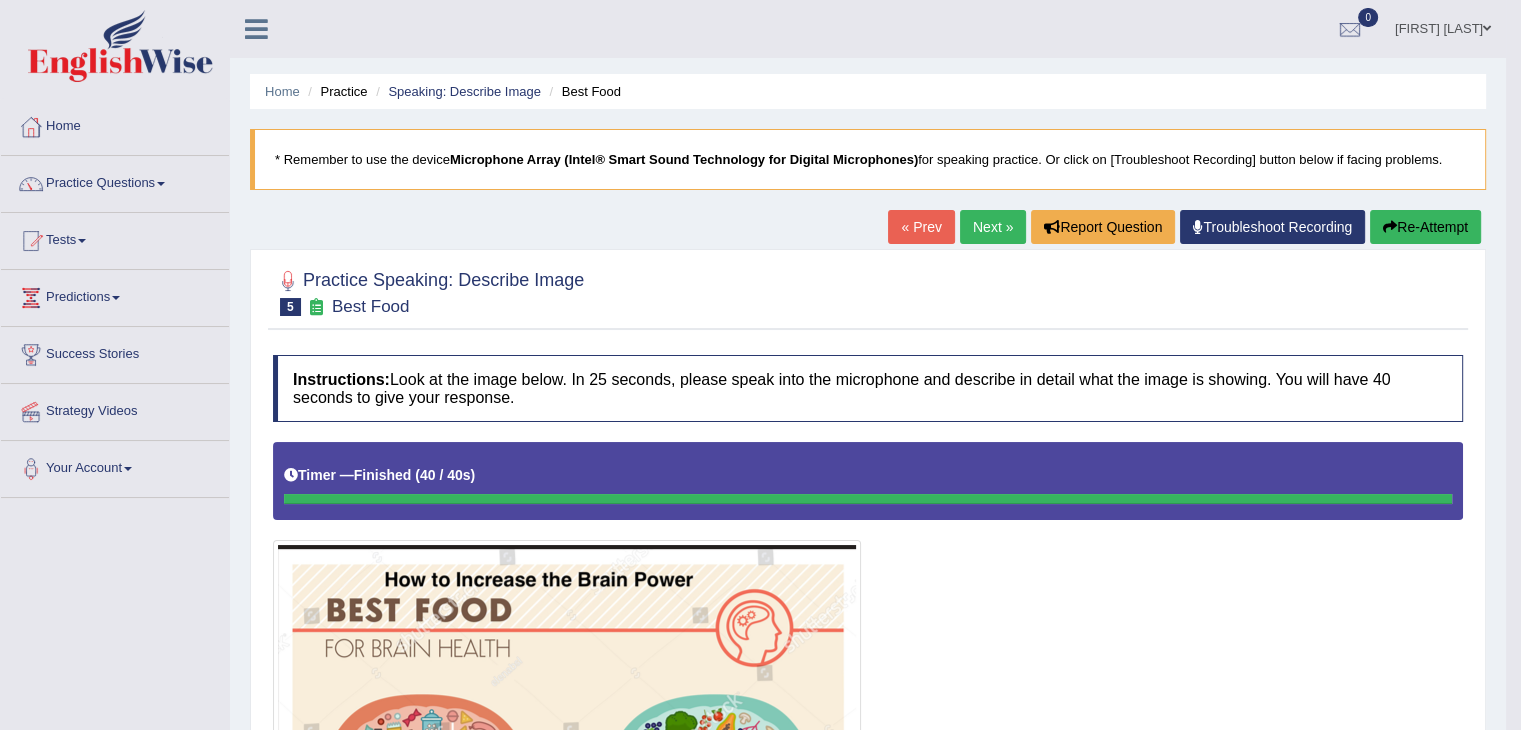 click on "Next »" at bounding box center [993, 227] 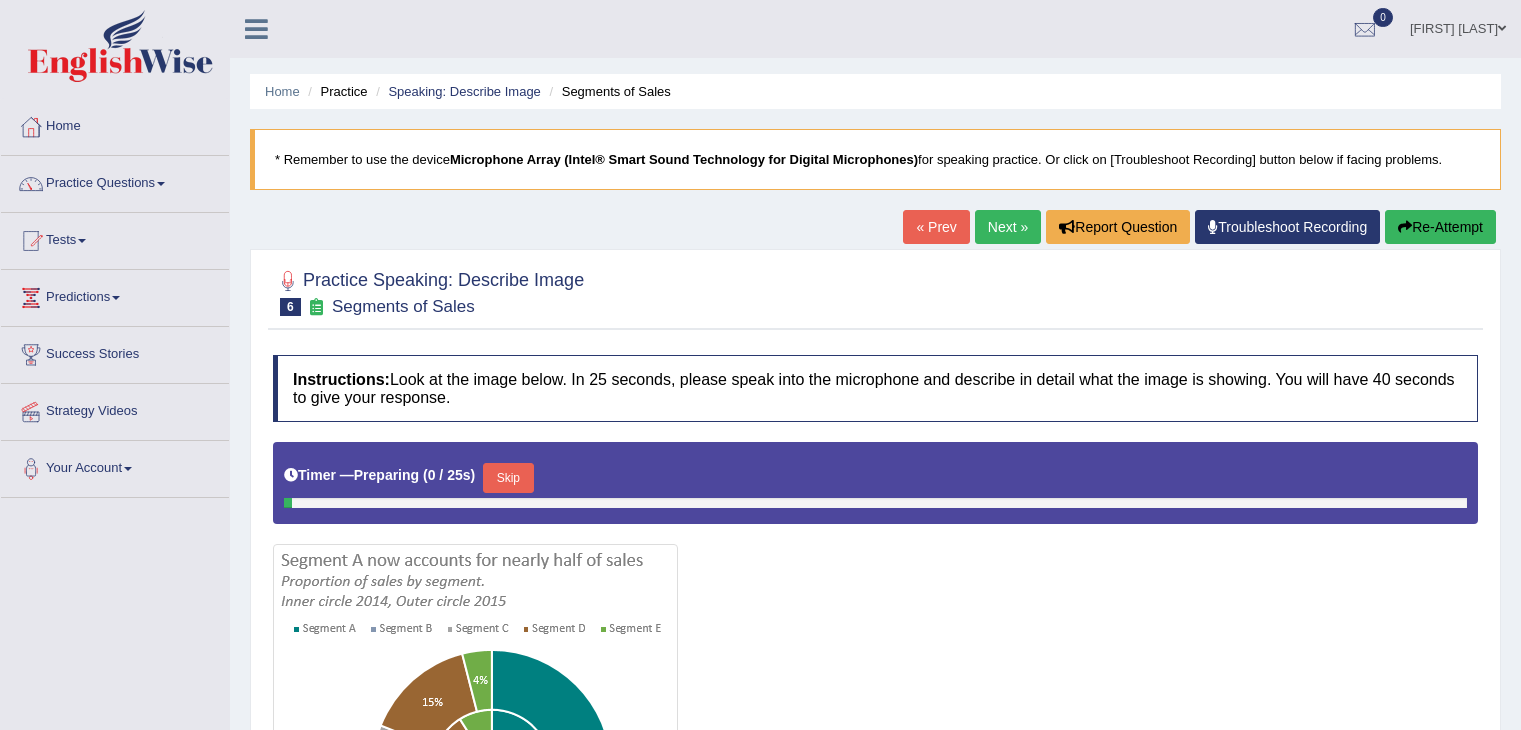 scroll, scrollTop: 0, scrollLeft: 0, axis: both 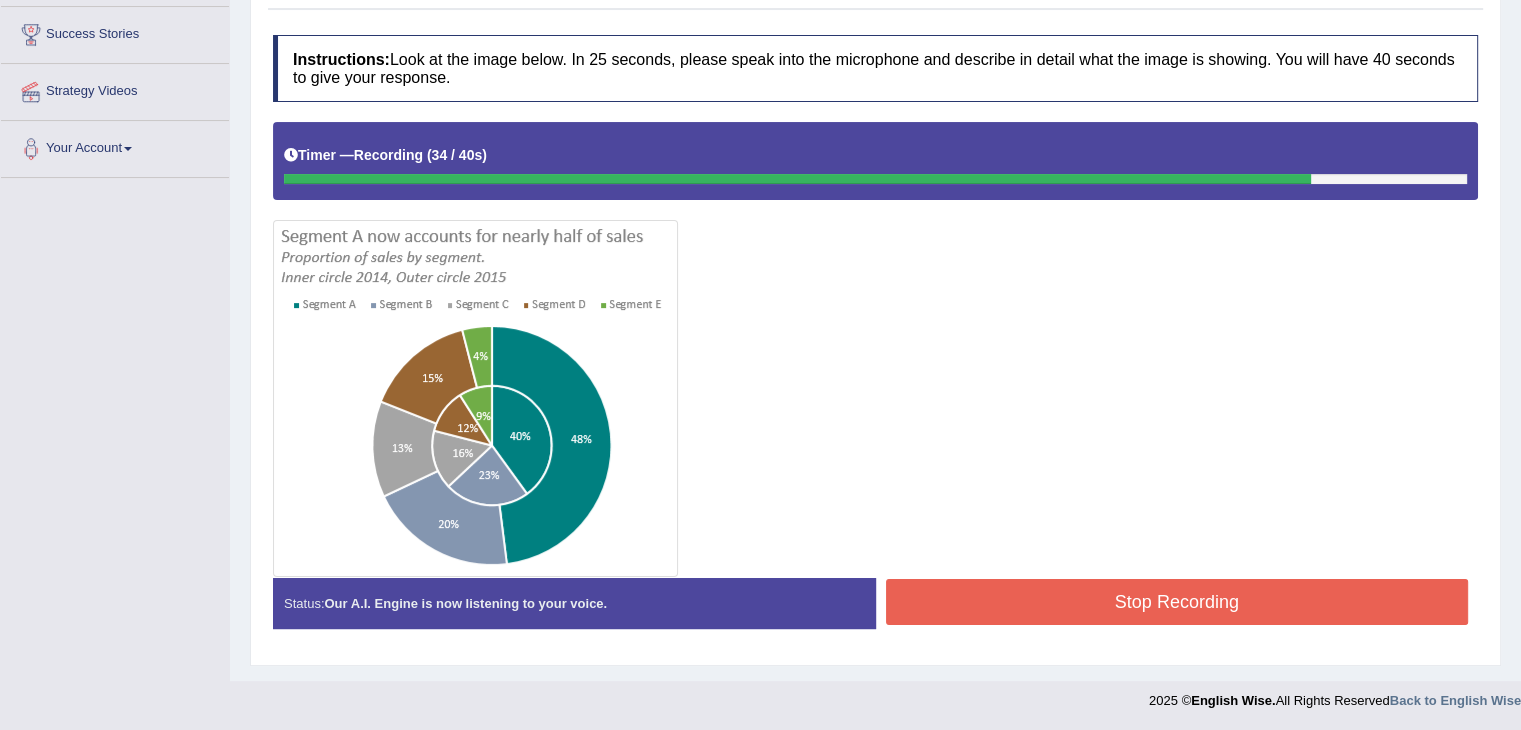 click on "Stop Recording" at bounding box center (1177, 602) 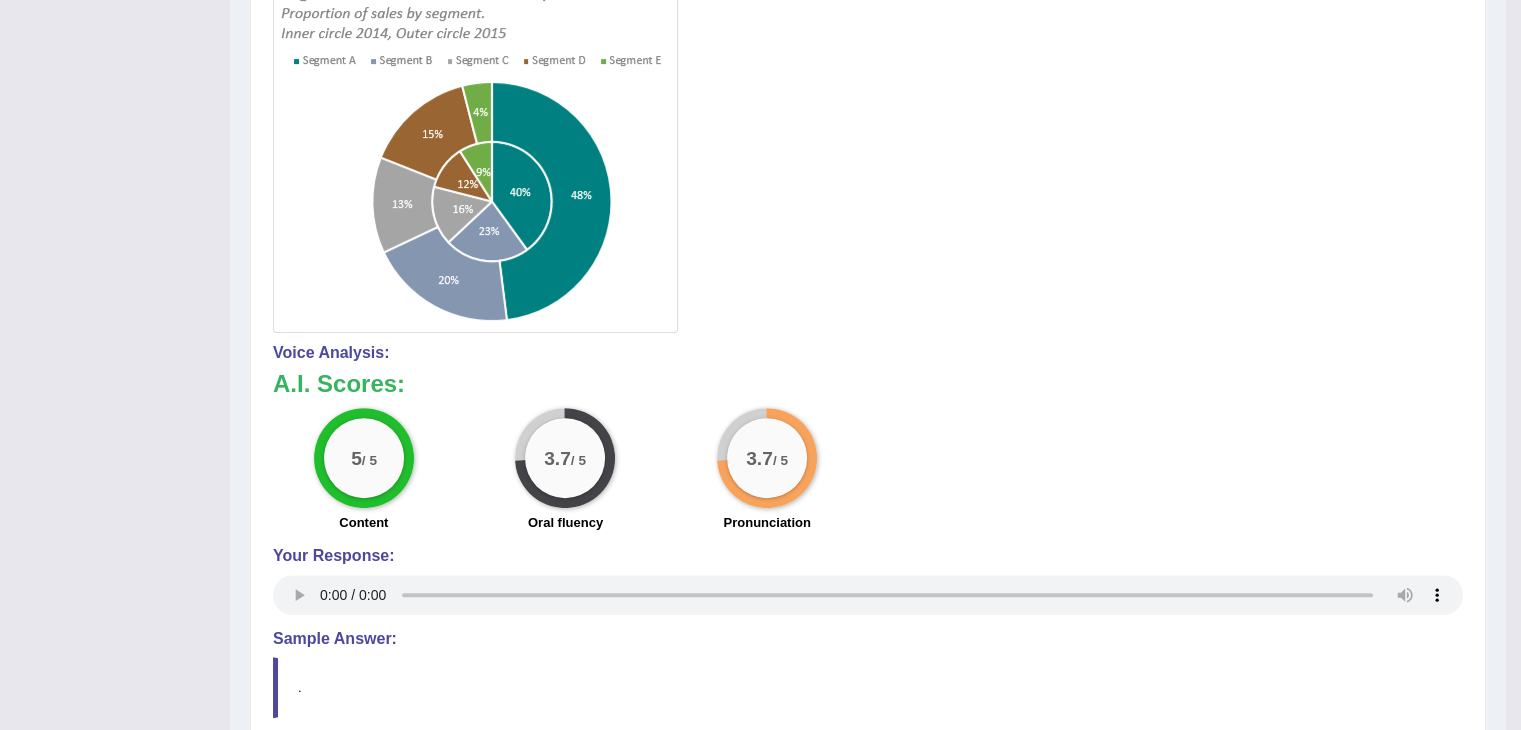 scroll, scrollTop: 0, scrollLeft: 0, axis: both 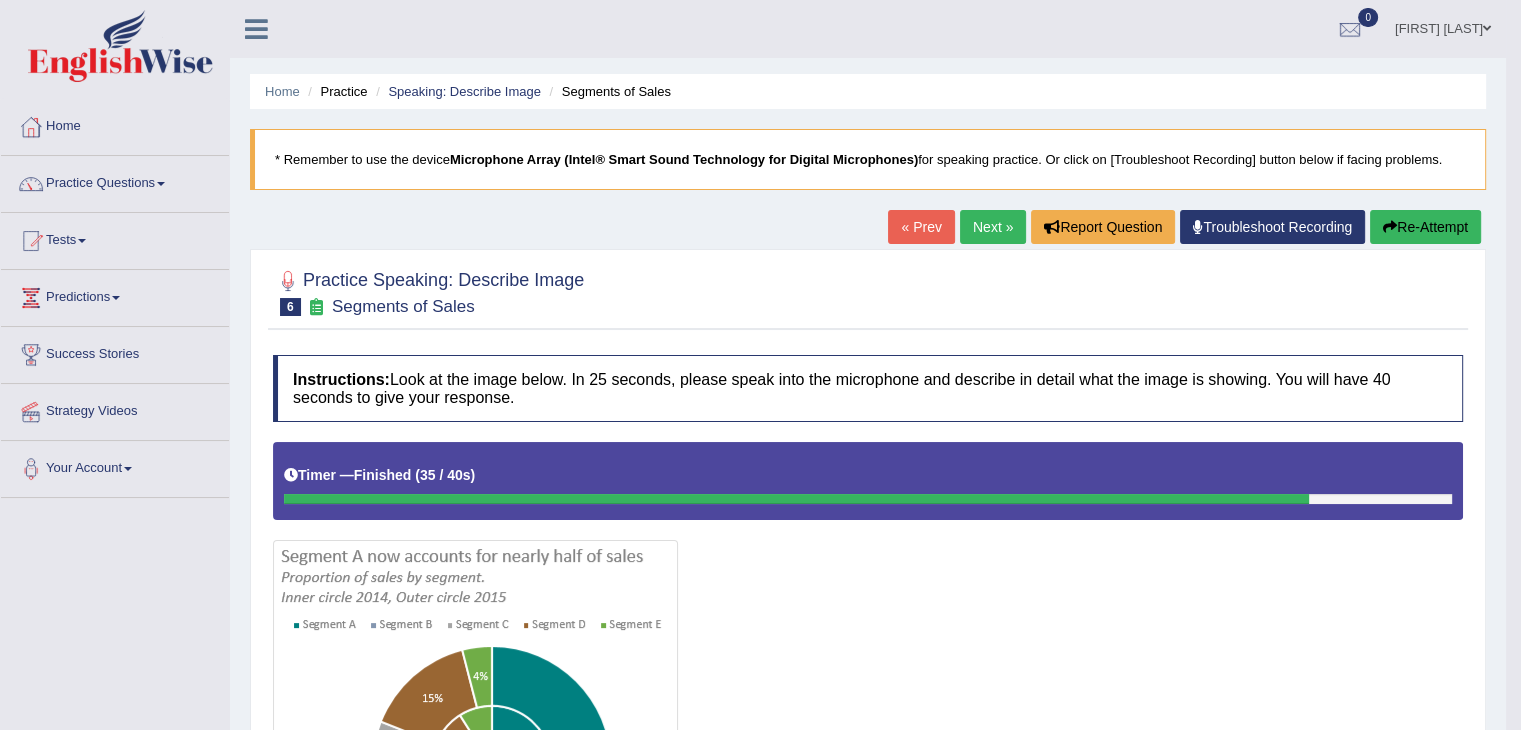 click on "Next »" at bounding box center [993, 227] 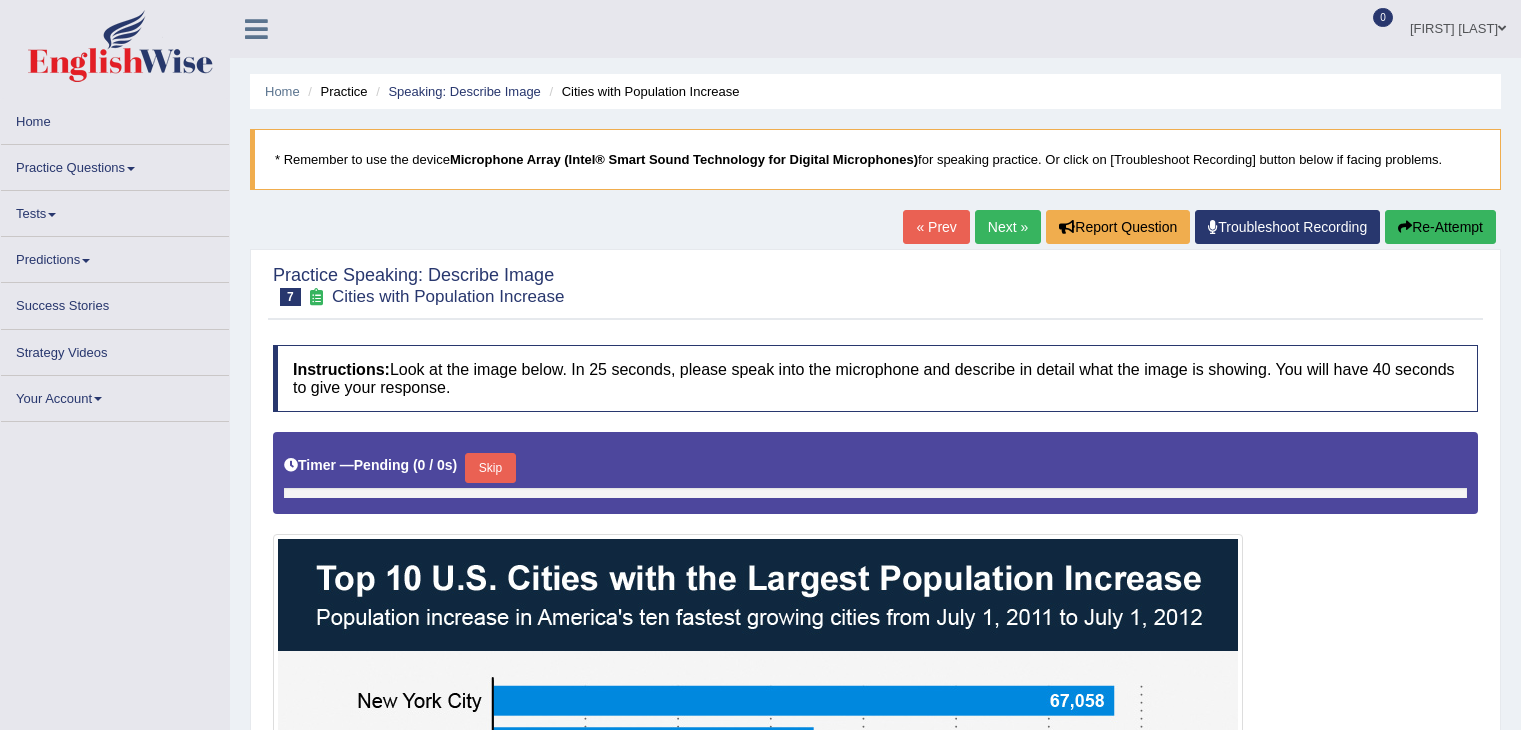 scroll, scrollTop: 0, scrollLeft: 0, axis: both 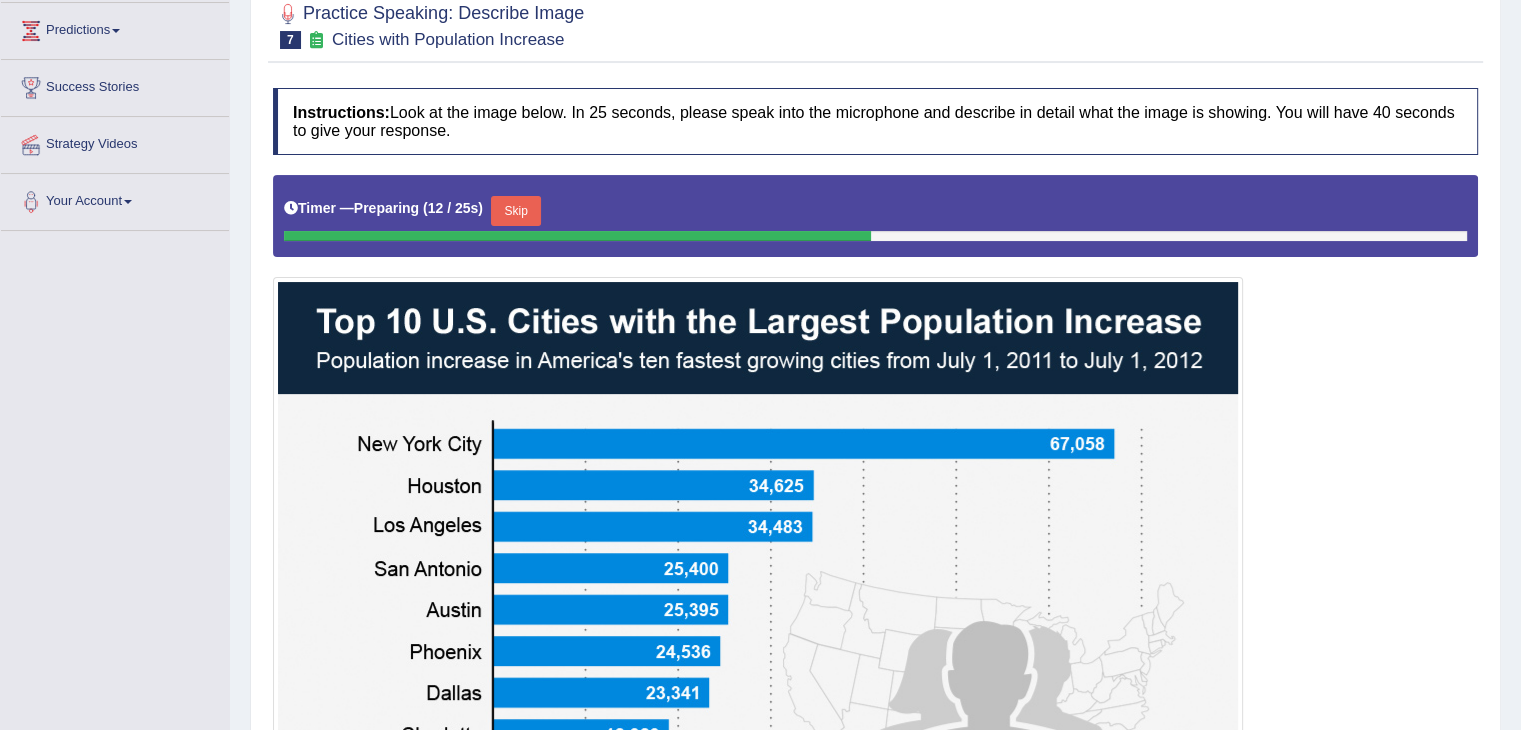 click on "Timer —  Preparing   ( 12 / 25s ) Skip" at bounding box center [875, 211] 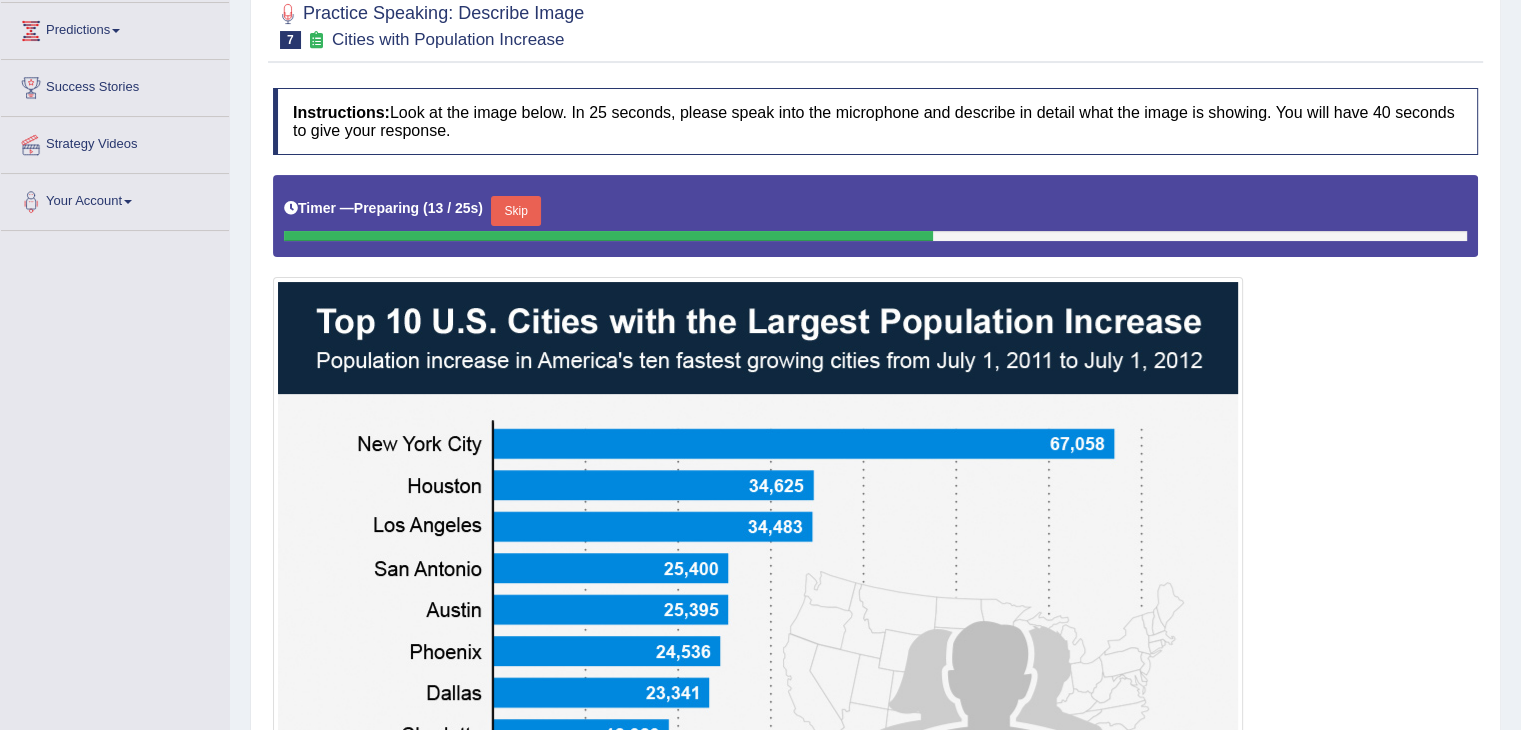 click on "Skip" at bounding box center [516, 211] 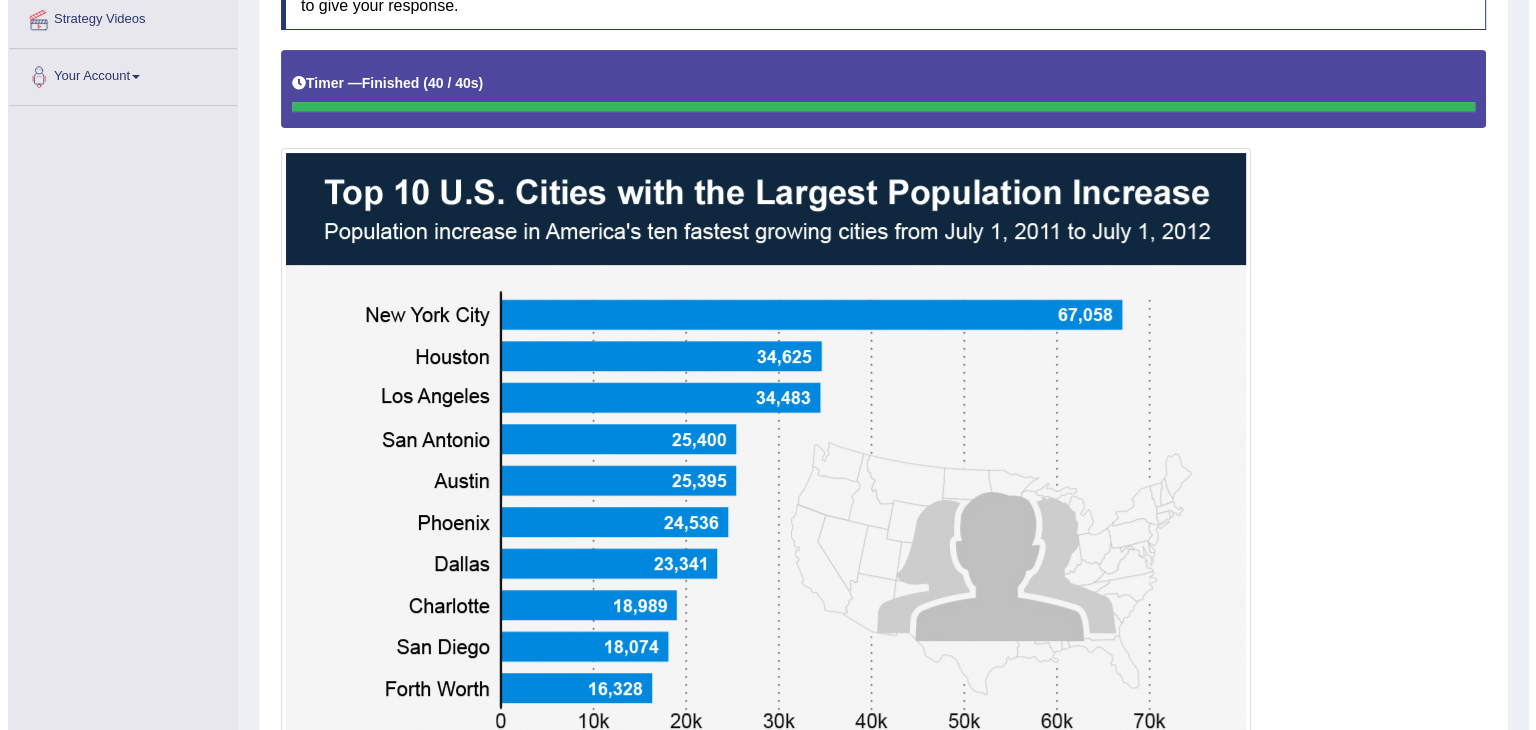 scroll, scrollTop: 388, scrollLeft: 0, axis: vertical 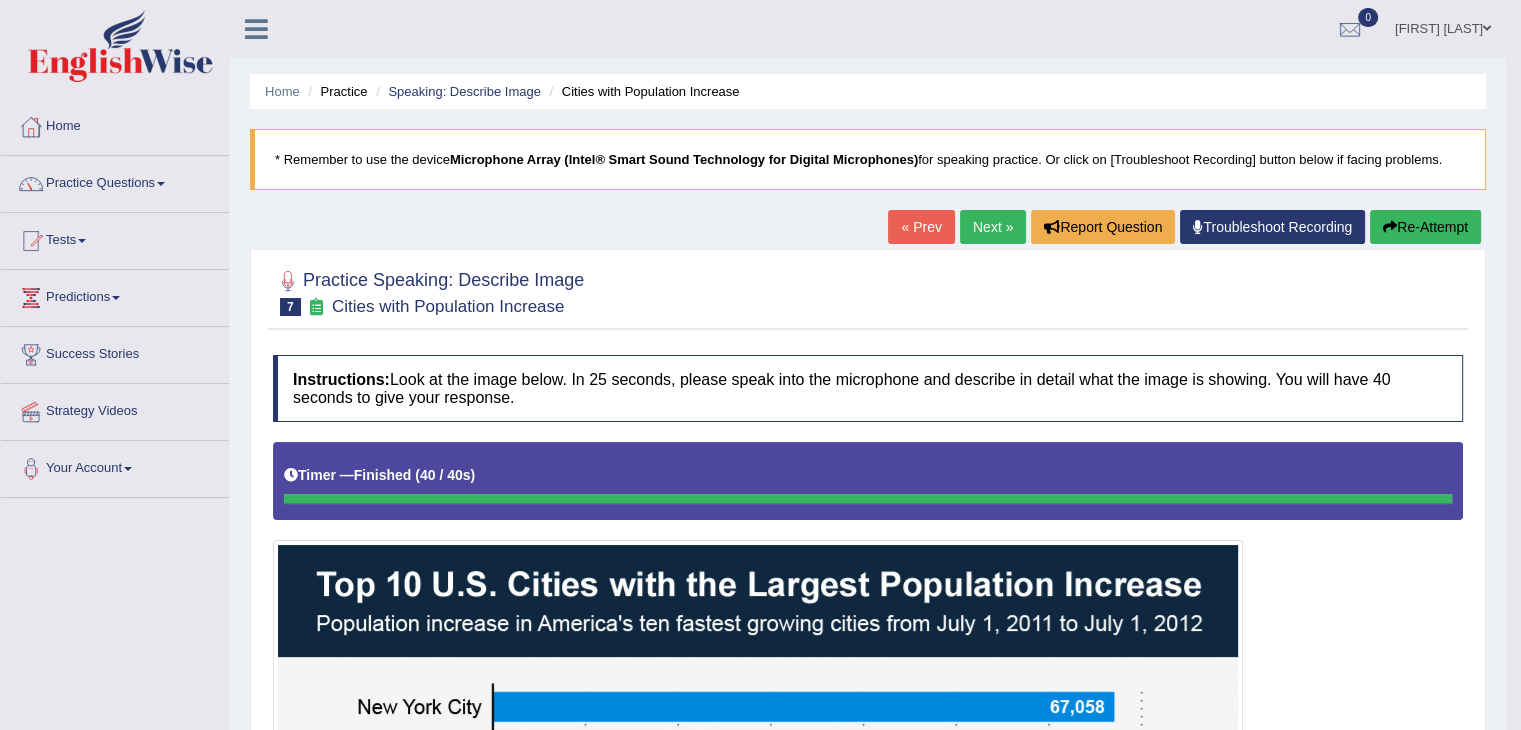 click on "Next »" at bounding box center (993, 227) 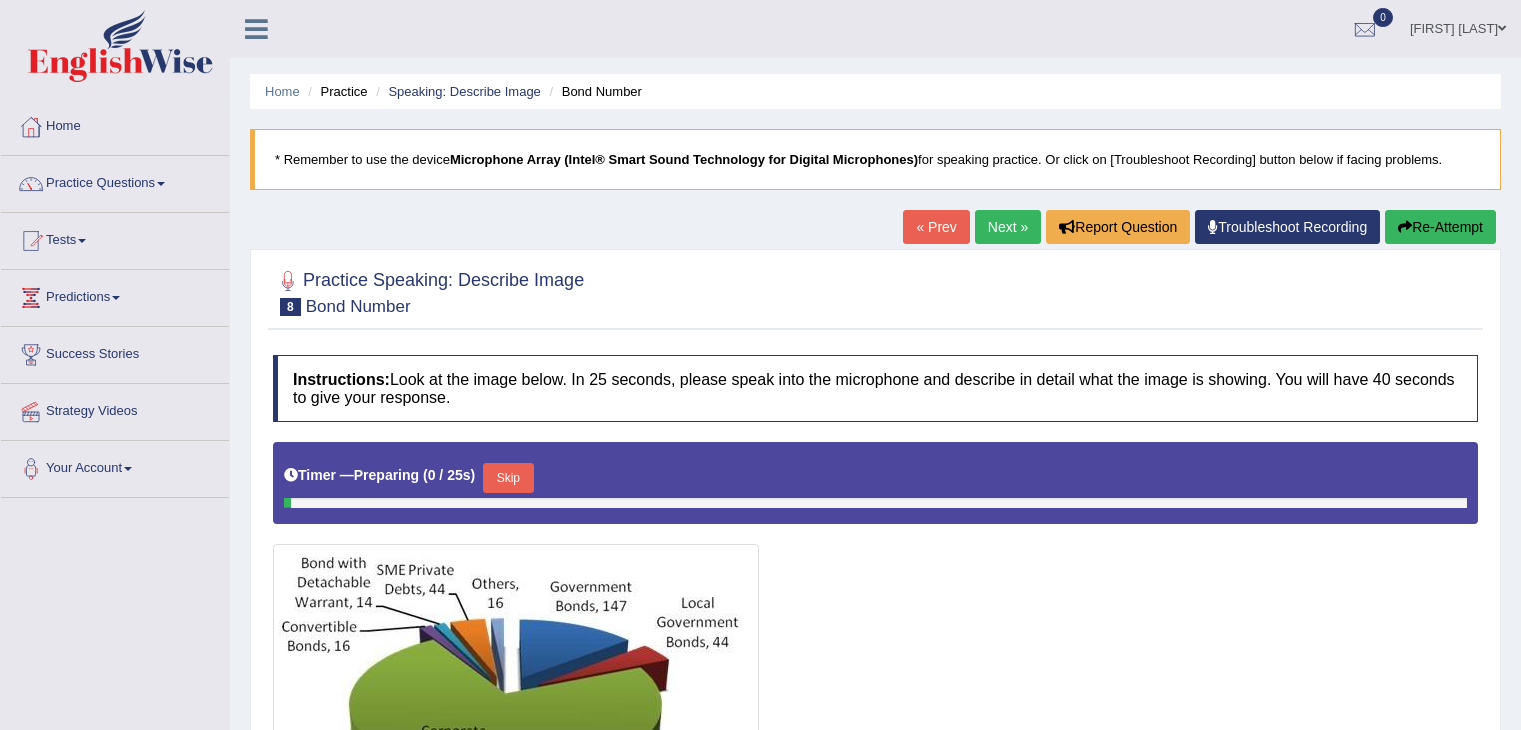 scroll, scrollTop: 0, scrollLeft: 0, axis: both 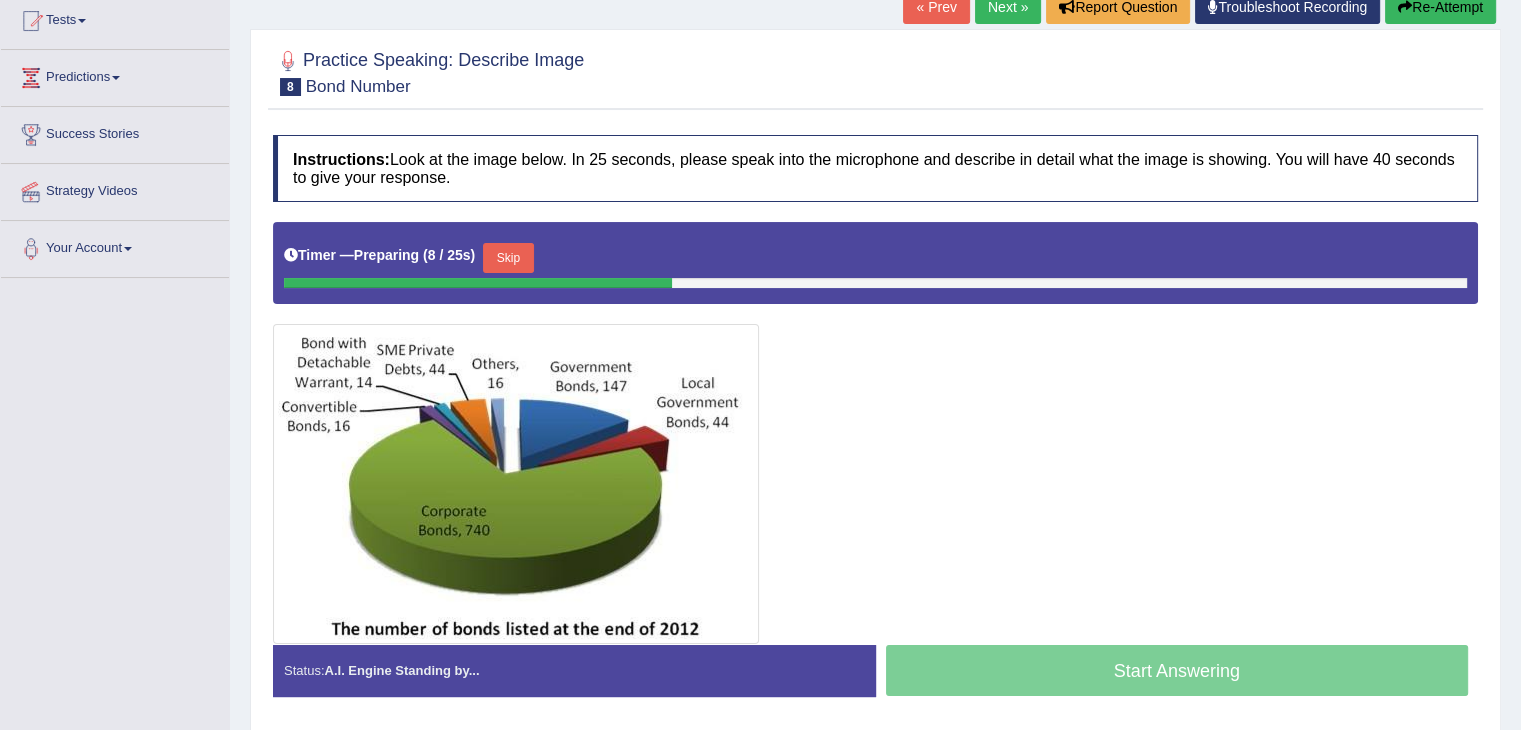 click on "Skip" at bounding box center (508, 258) 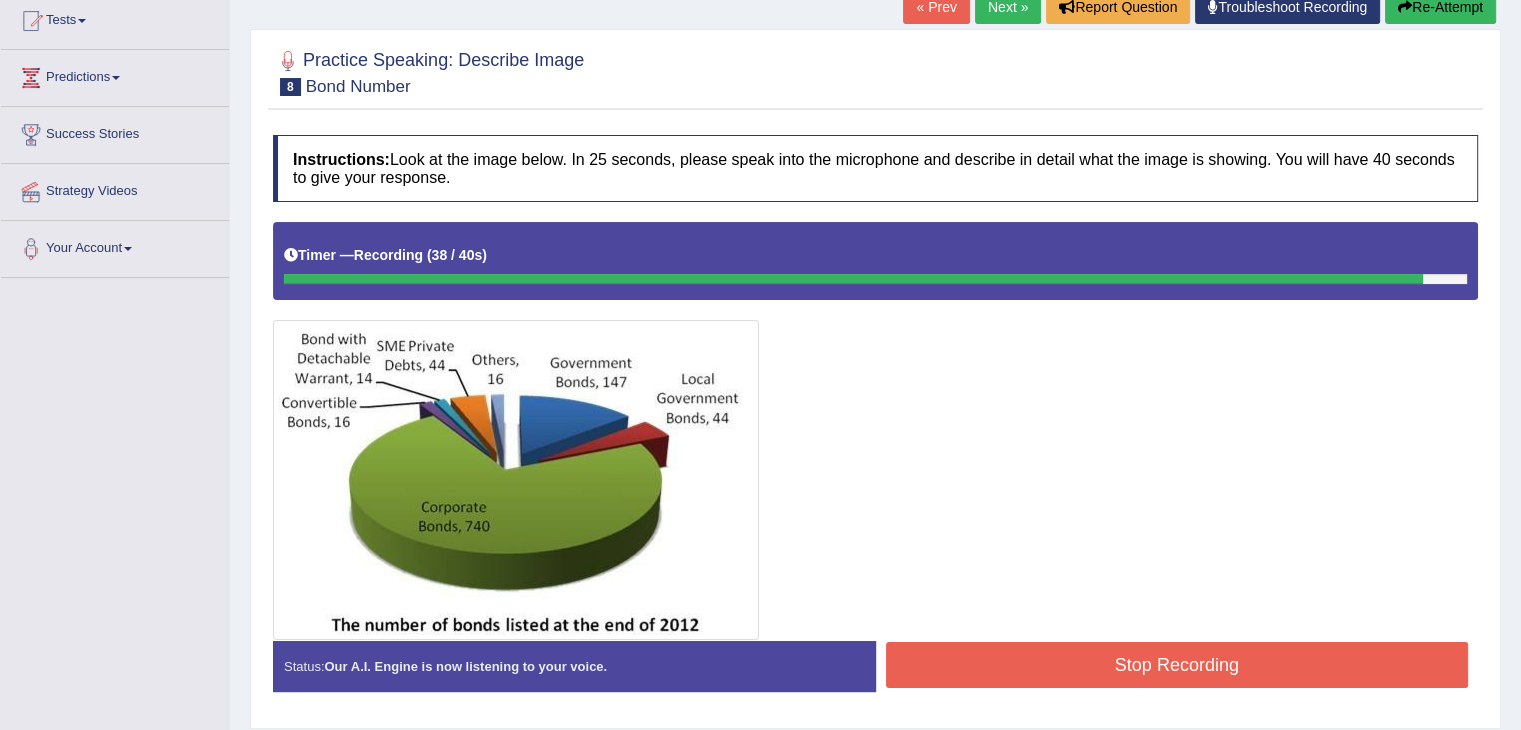 click on "Stop Recording" at bounding box center (1177, 665) 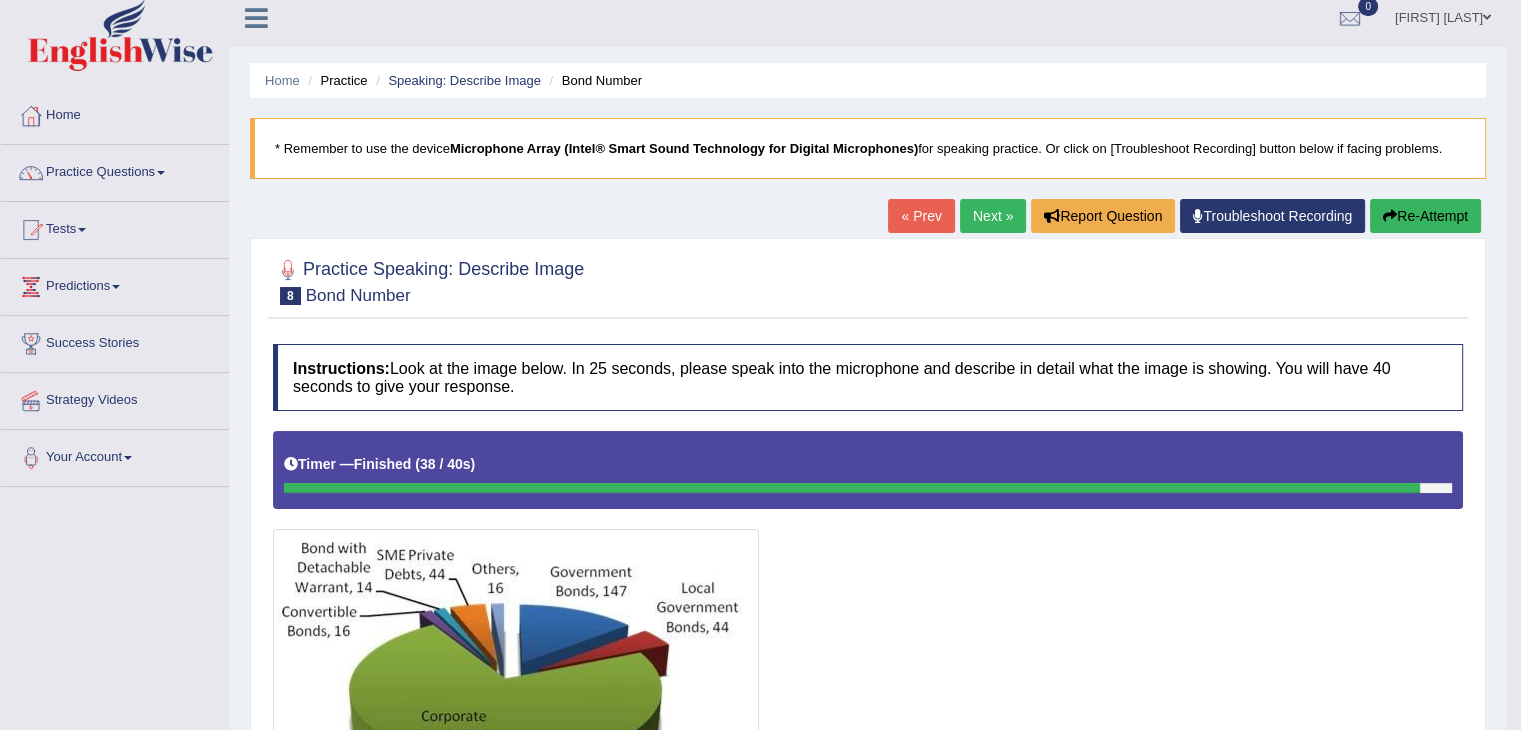 scroll, scrollTop: 0, scrollLeft: 0, axis: both 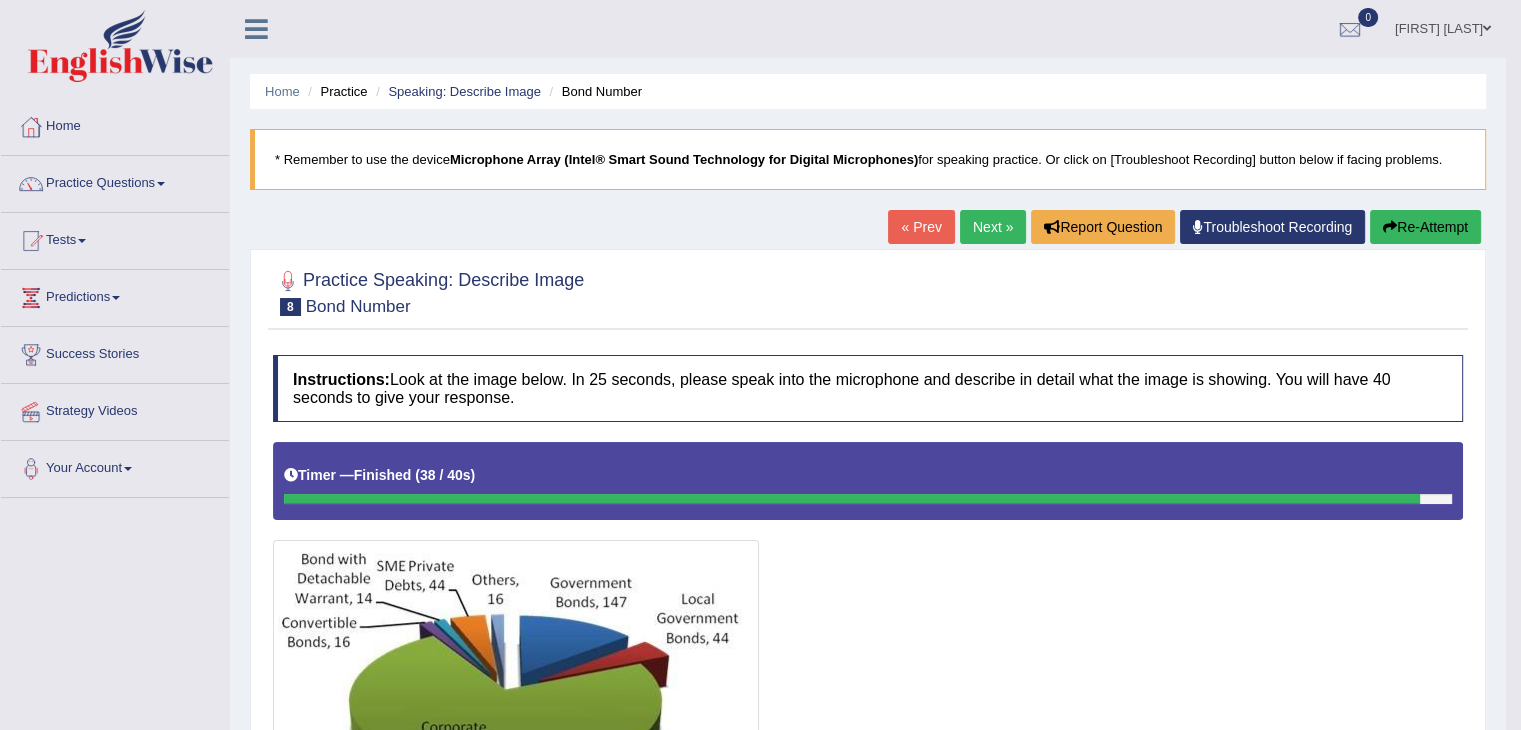 click on "Next »" at bounding box center (993, 227) 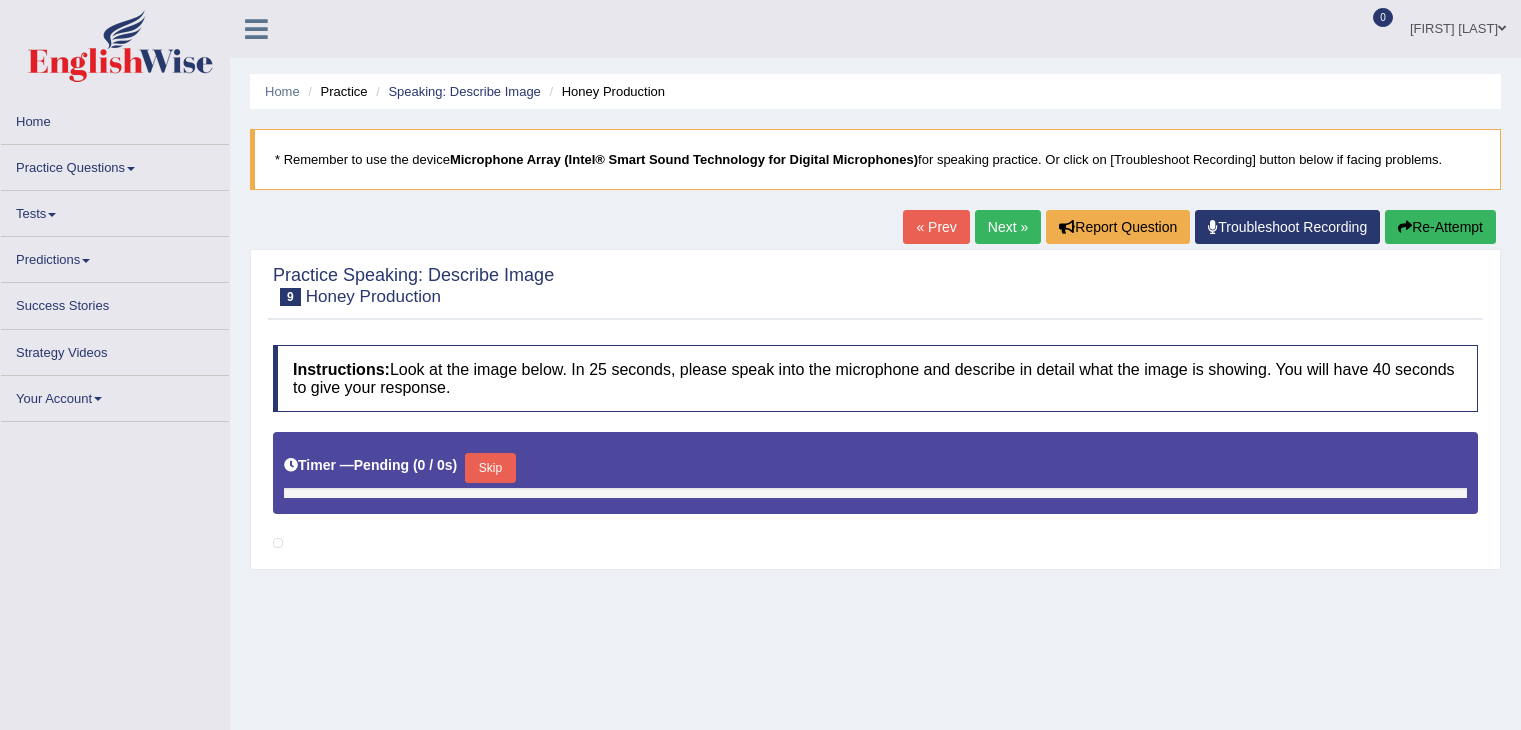 scroll, scrollTop: 0, scrollLeft: 0, axis: both 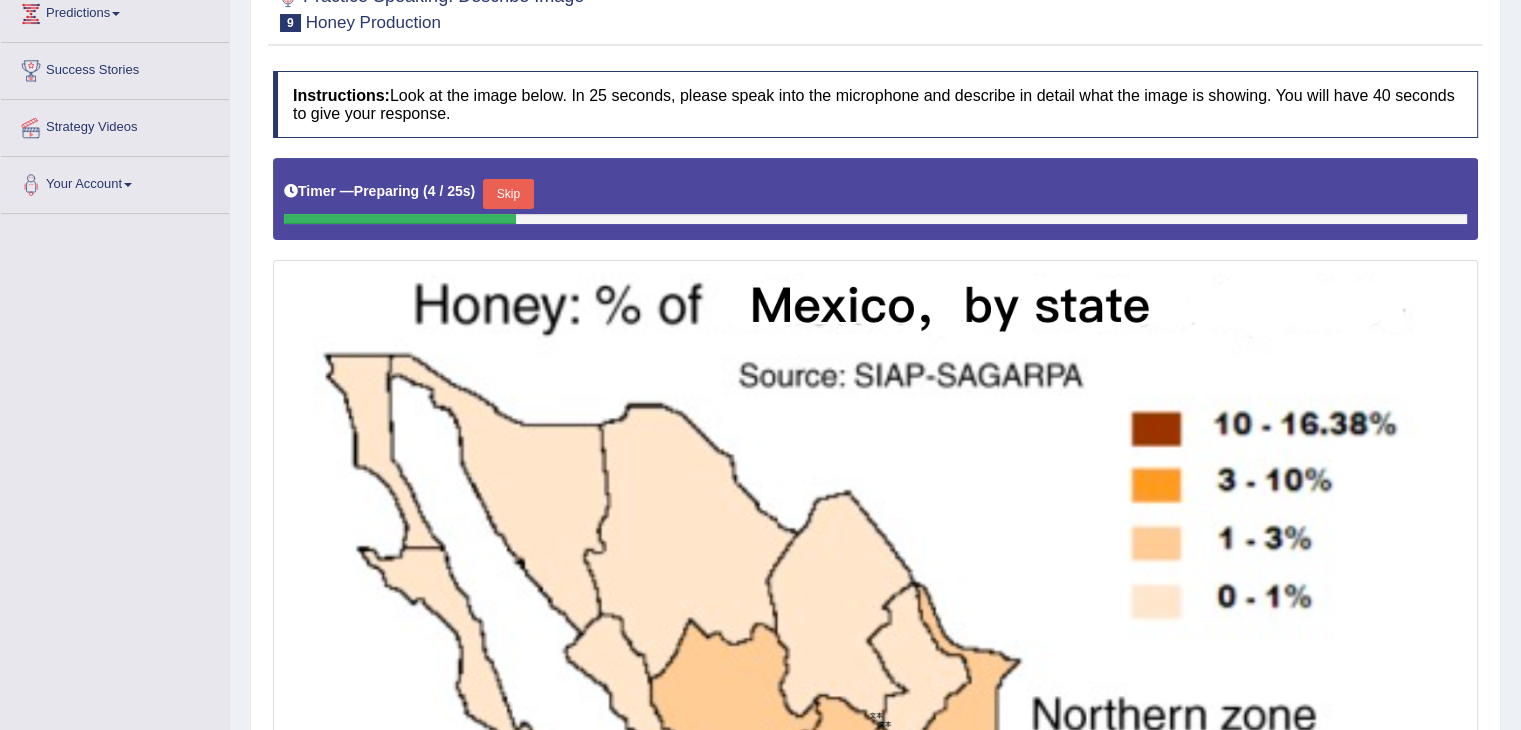 click on "Skip" at bounding box center [508, 194] 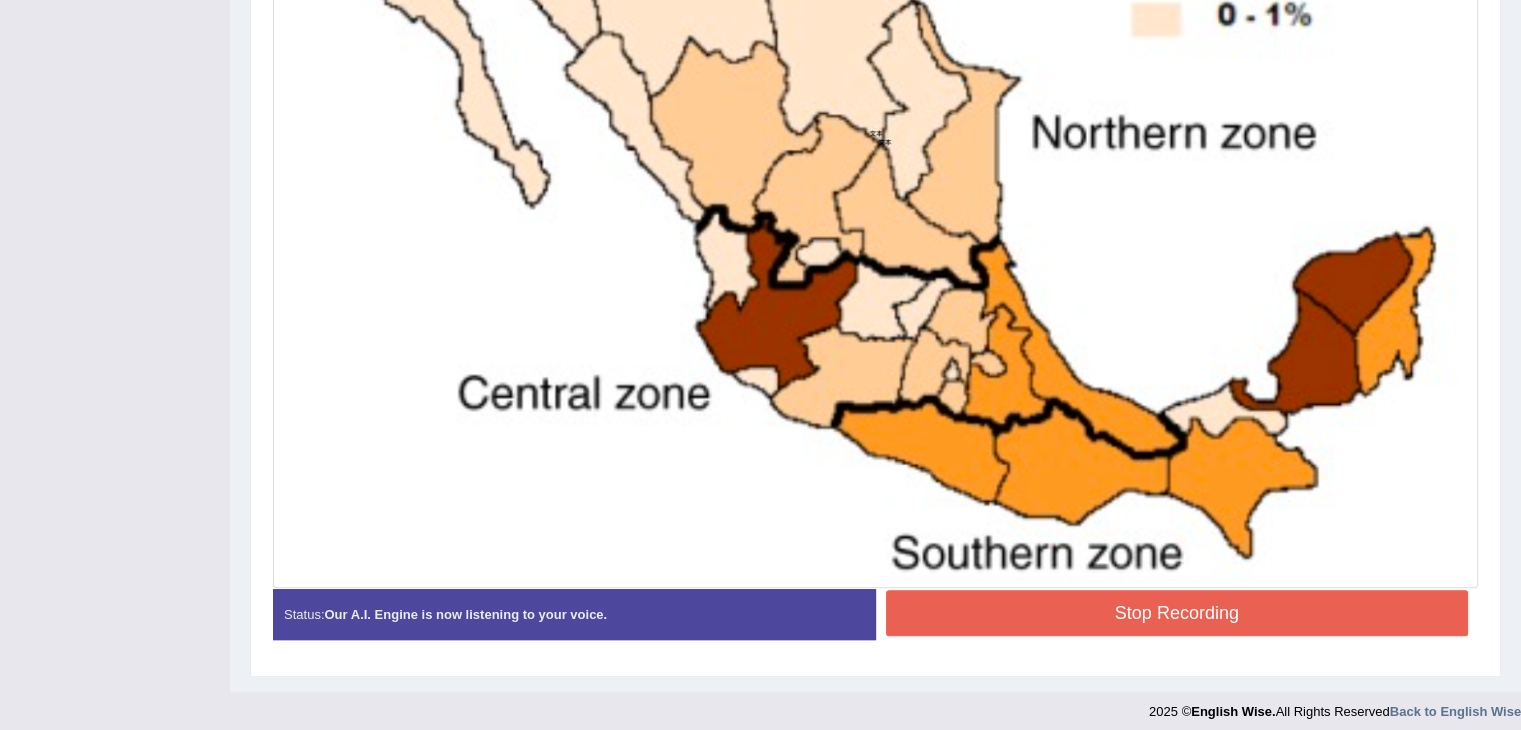 scroll, scrollTop: 863, scrollLeft: 0, axis: vertical 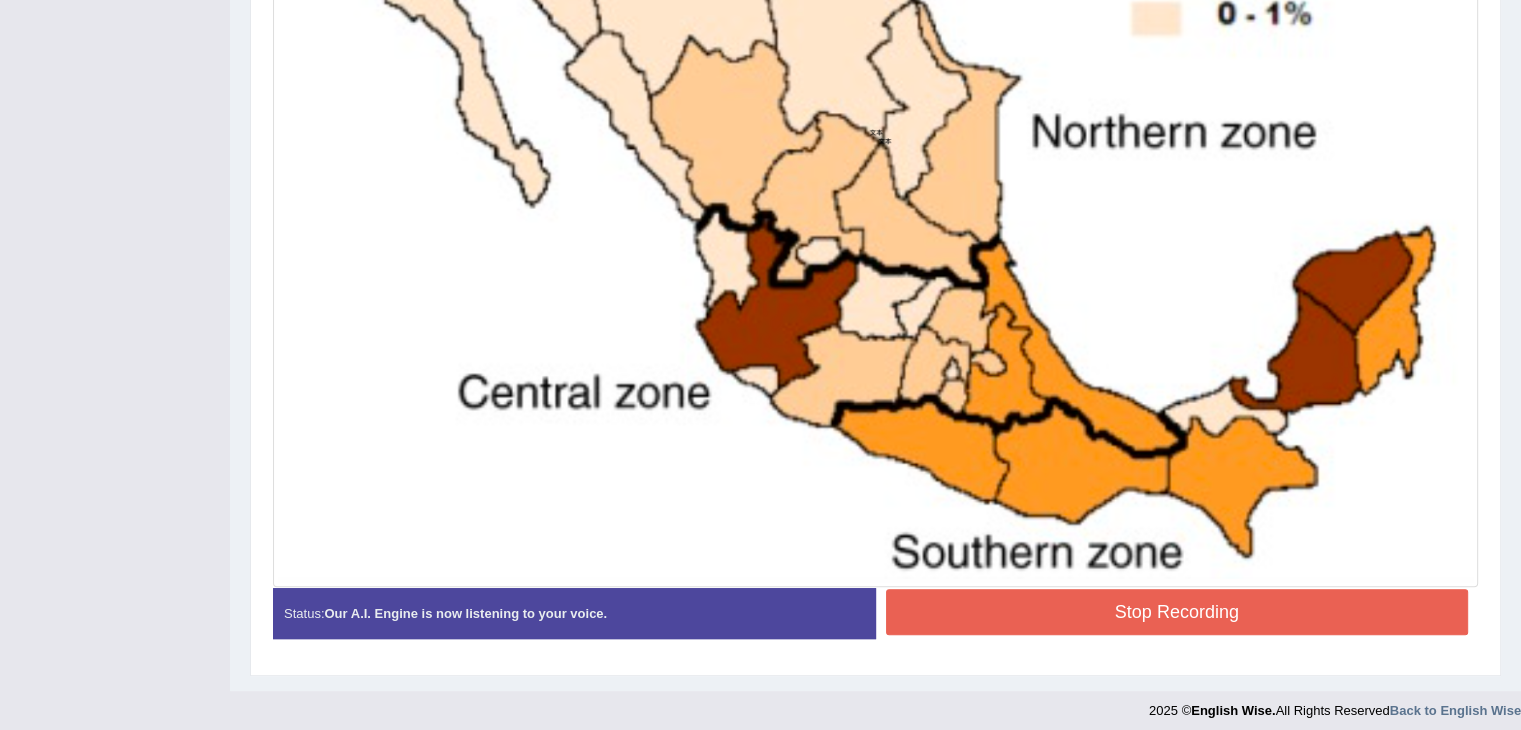click on "Stop Recording" at bounding box center [1177, 612] 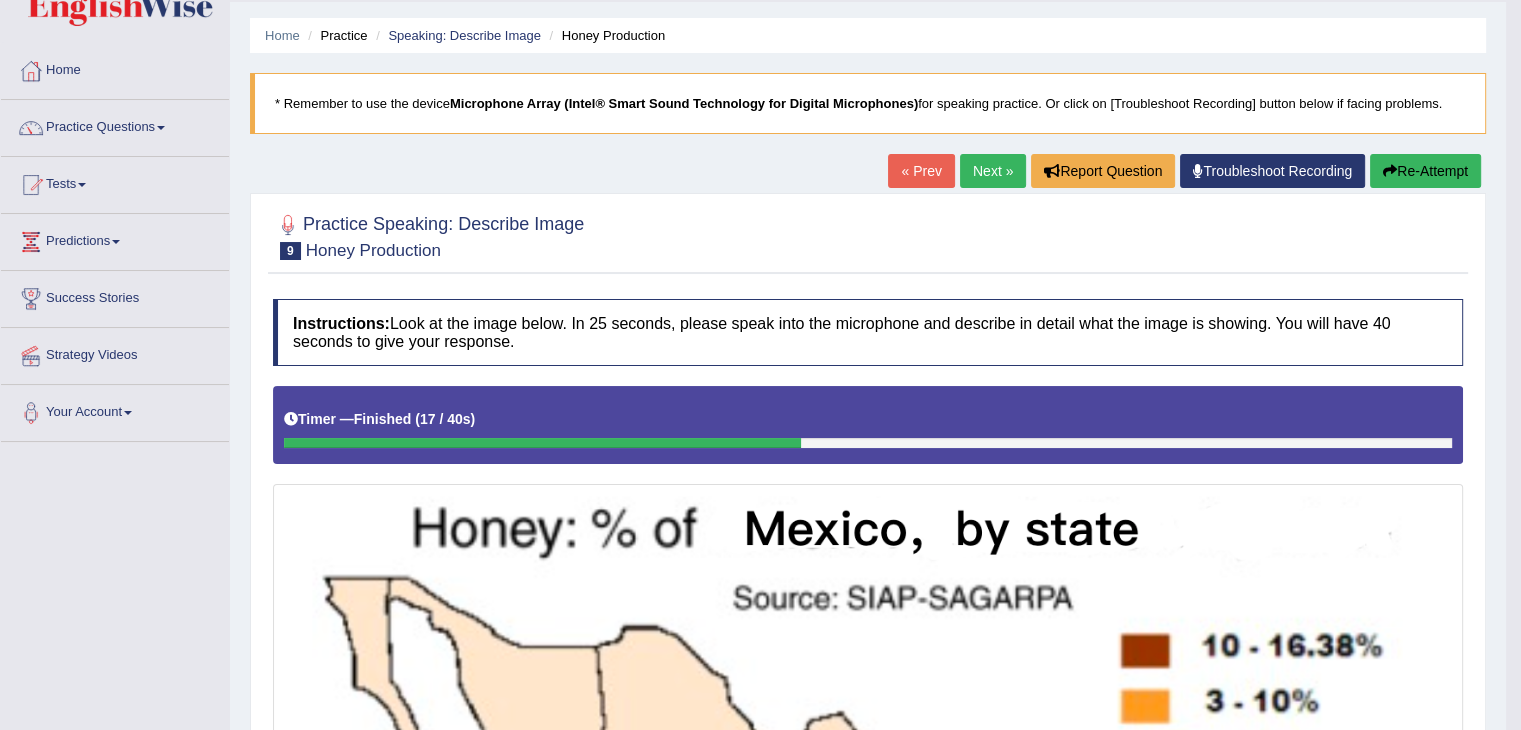 scroll, scrollTop: 0, scrollLeft: 0, axis: both 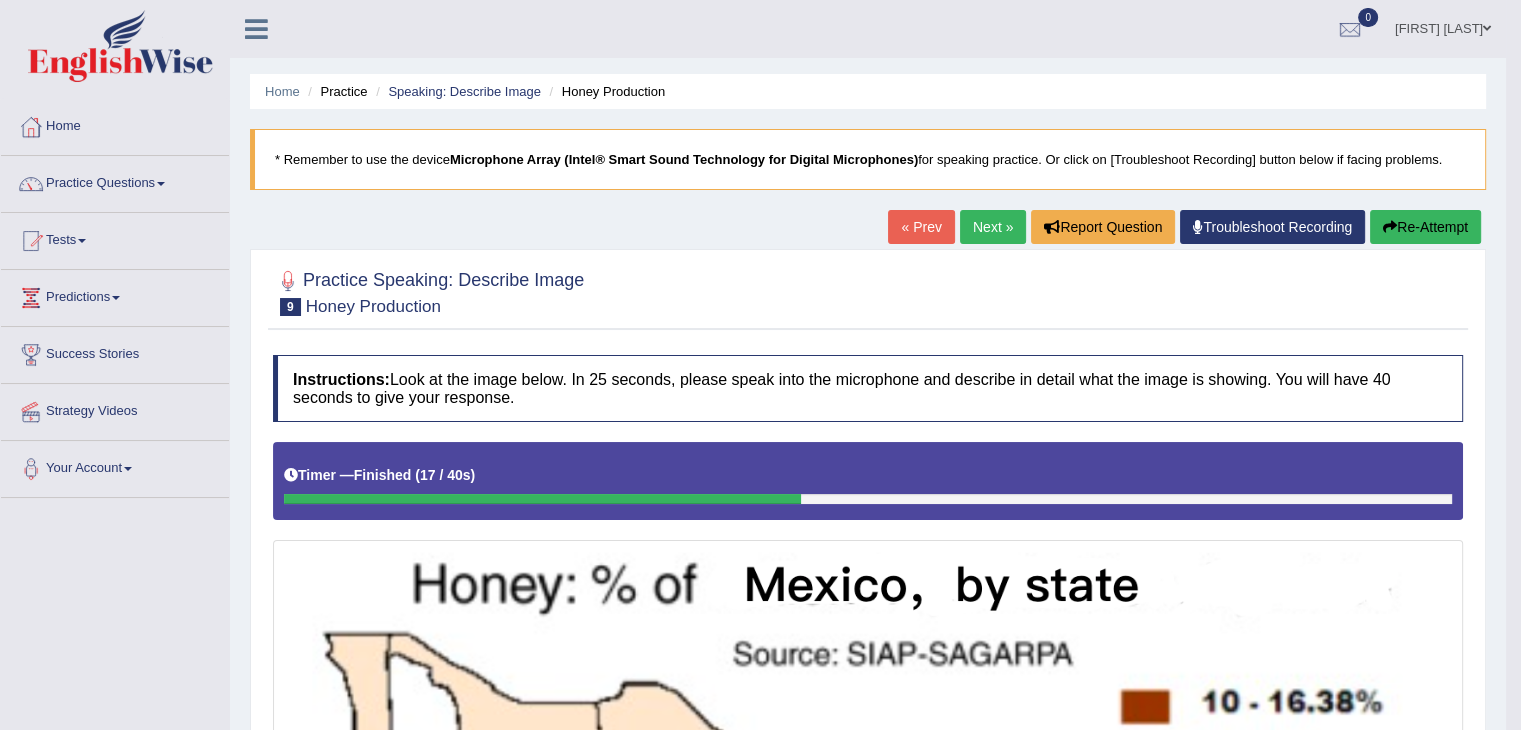click on "Next »" at bounding box center [993, 227] 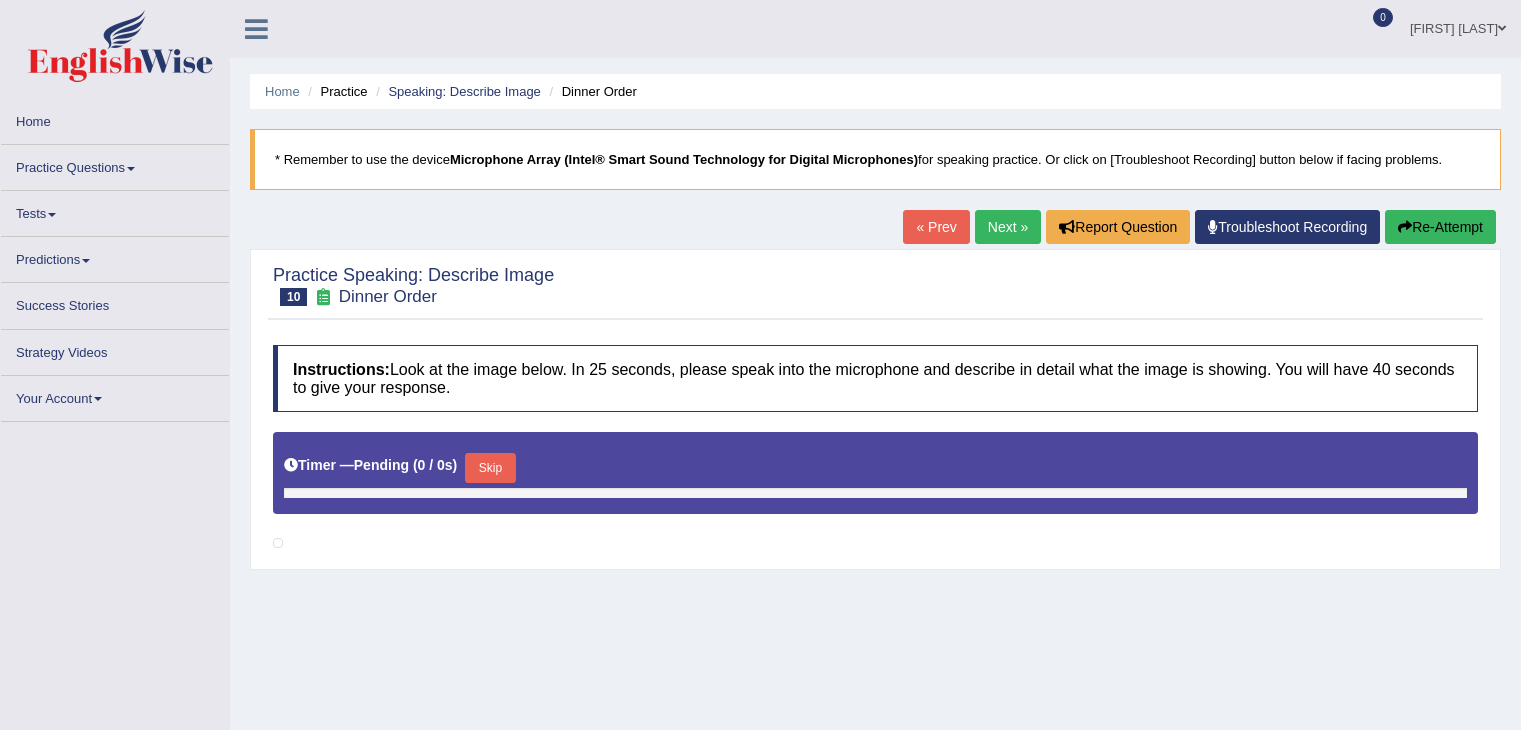 scroll, scrollTop: 0, scrollLeft: 0, axis: both 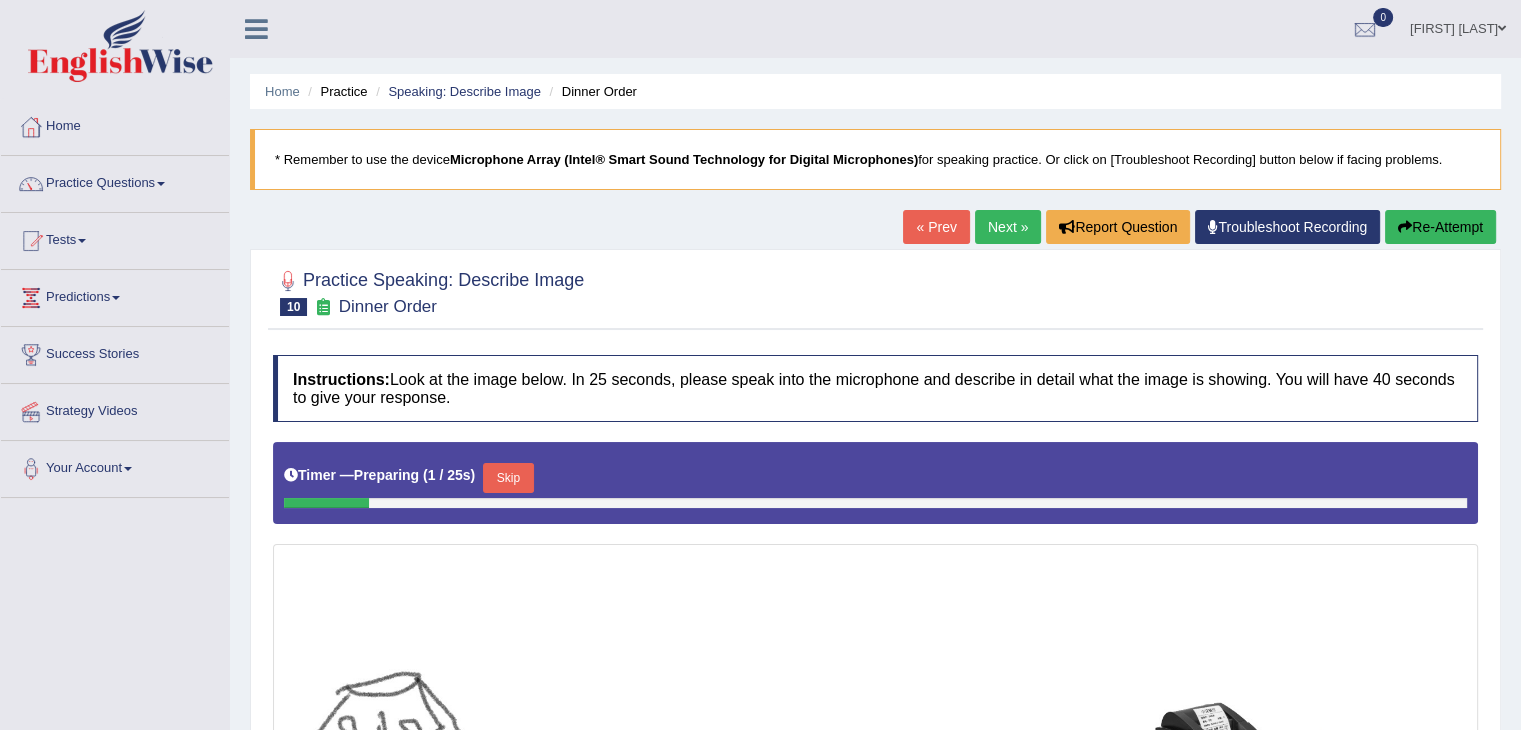 click on "Skip" at bounding box center [508, 478] 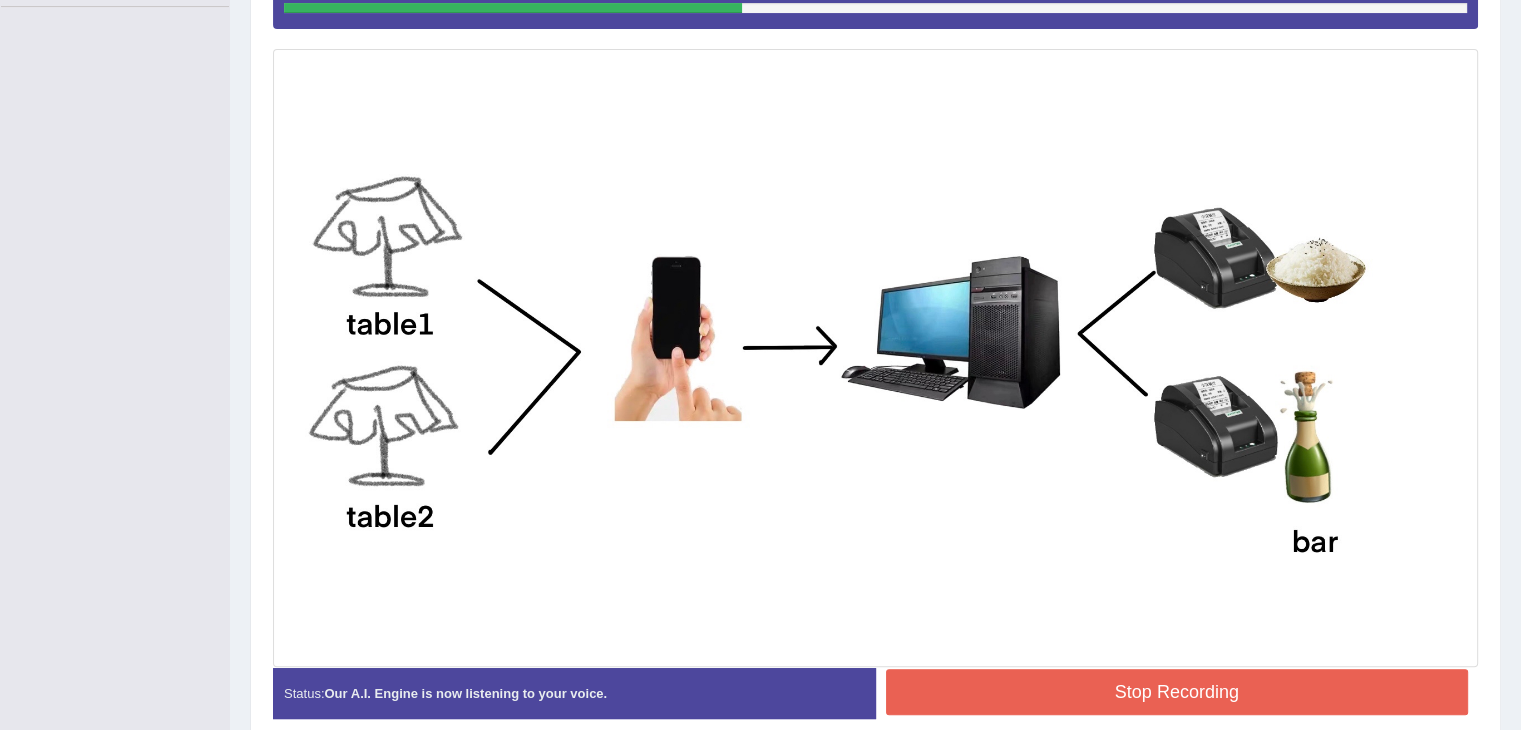 scroll, scrollTop: 44, scrollLeft: 0, axis: vertical 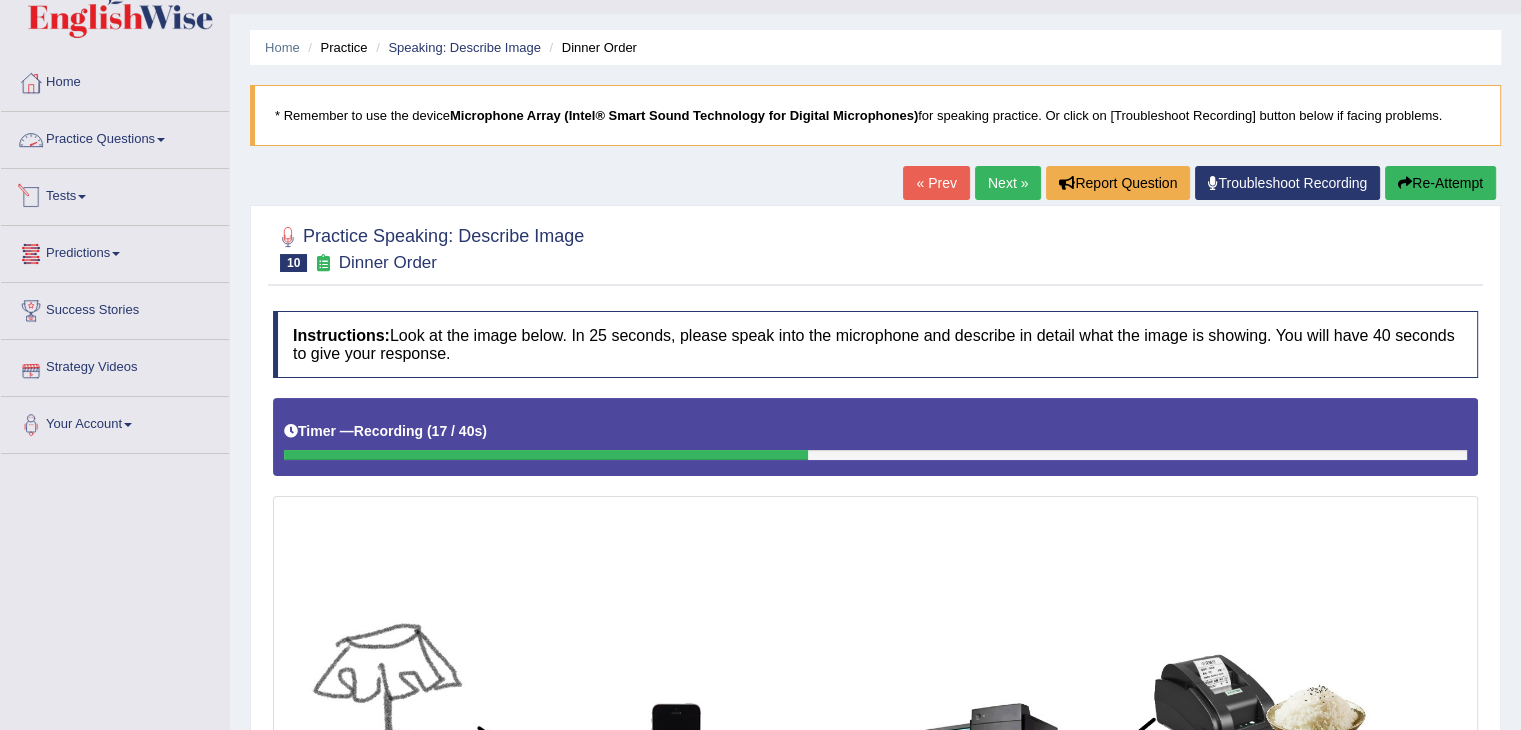 click on "Practice Questions" at bounding box center (115, 137) 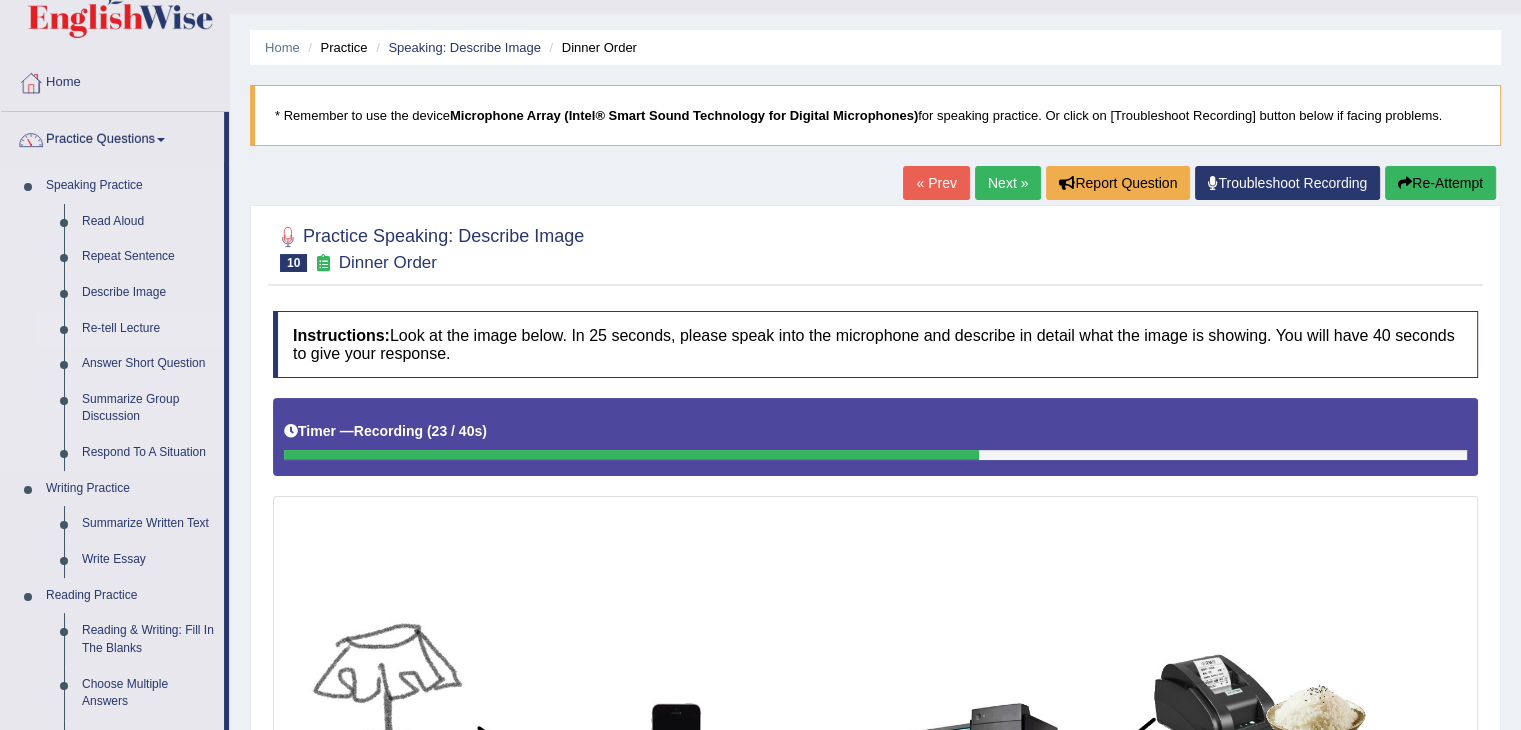 click on "Re-tell Lecture" at bounding box center [148, 329] 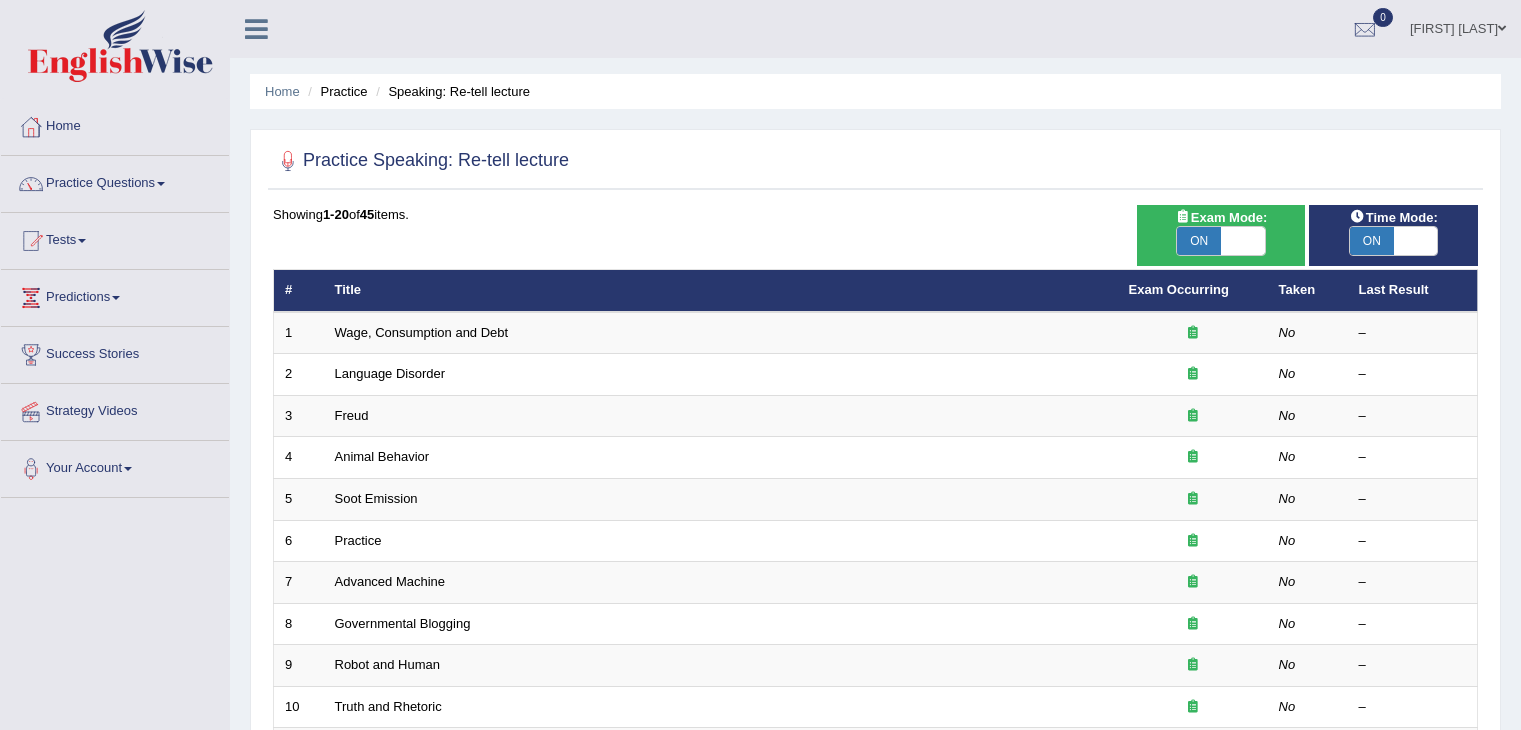 scroll, scrollTop: 0, scrollLeft: 0, axis: both 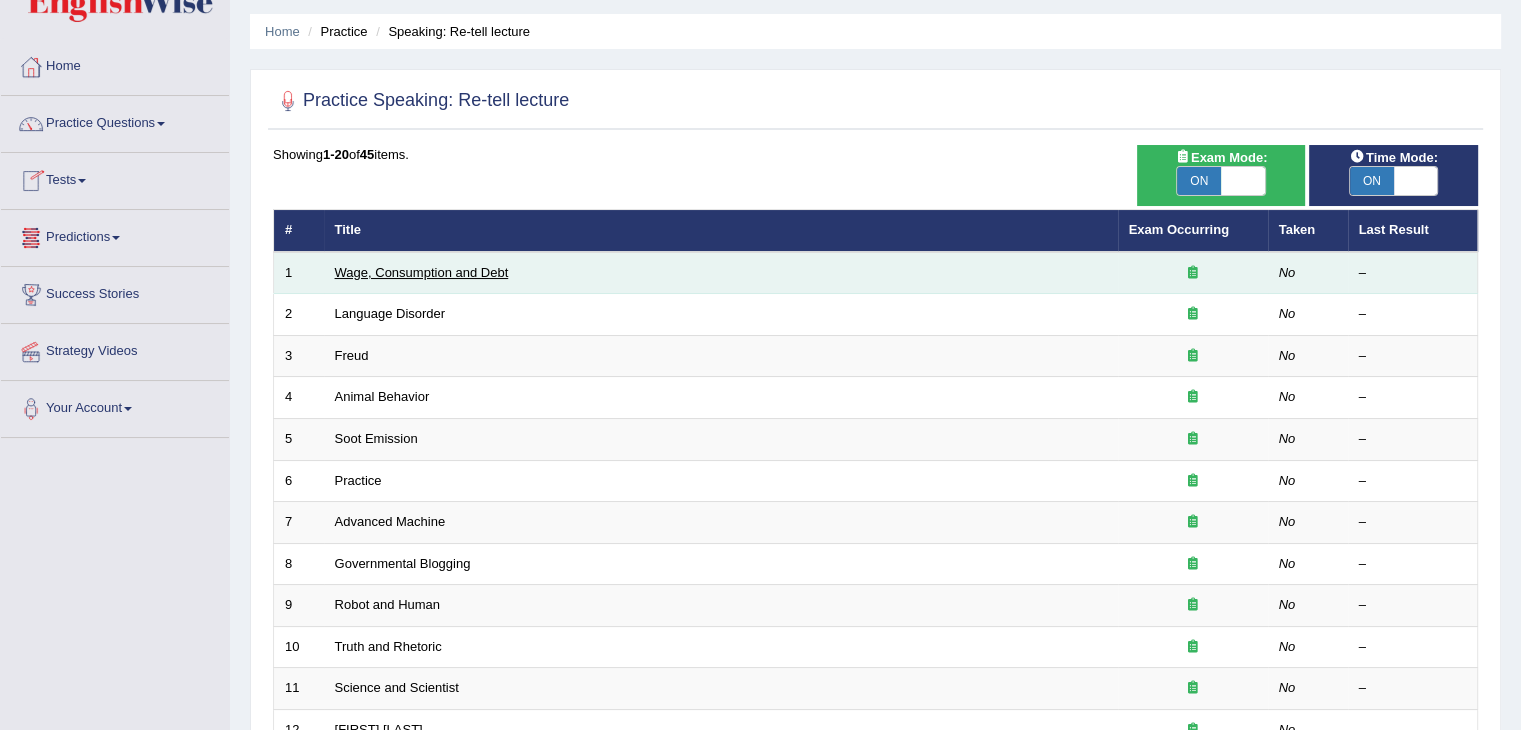click on "Wage, Consumption and Debt" at bounding box center (422, 272) 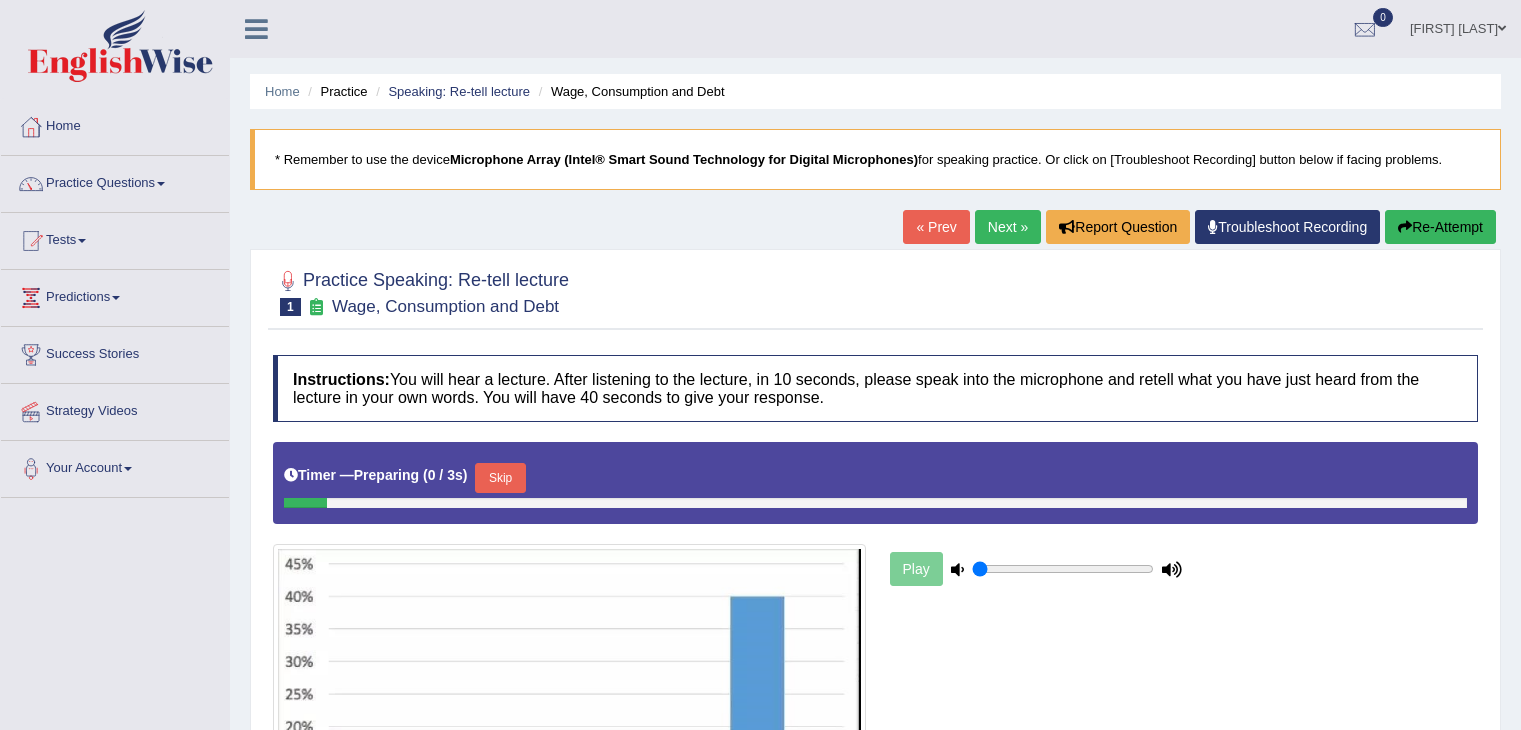 scroll, scrollTop: 0, scrollLeft: 0, axis: both 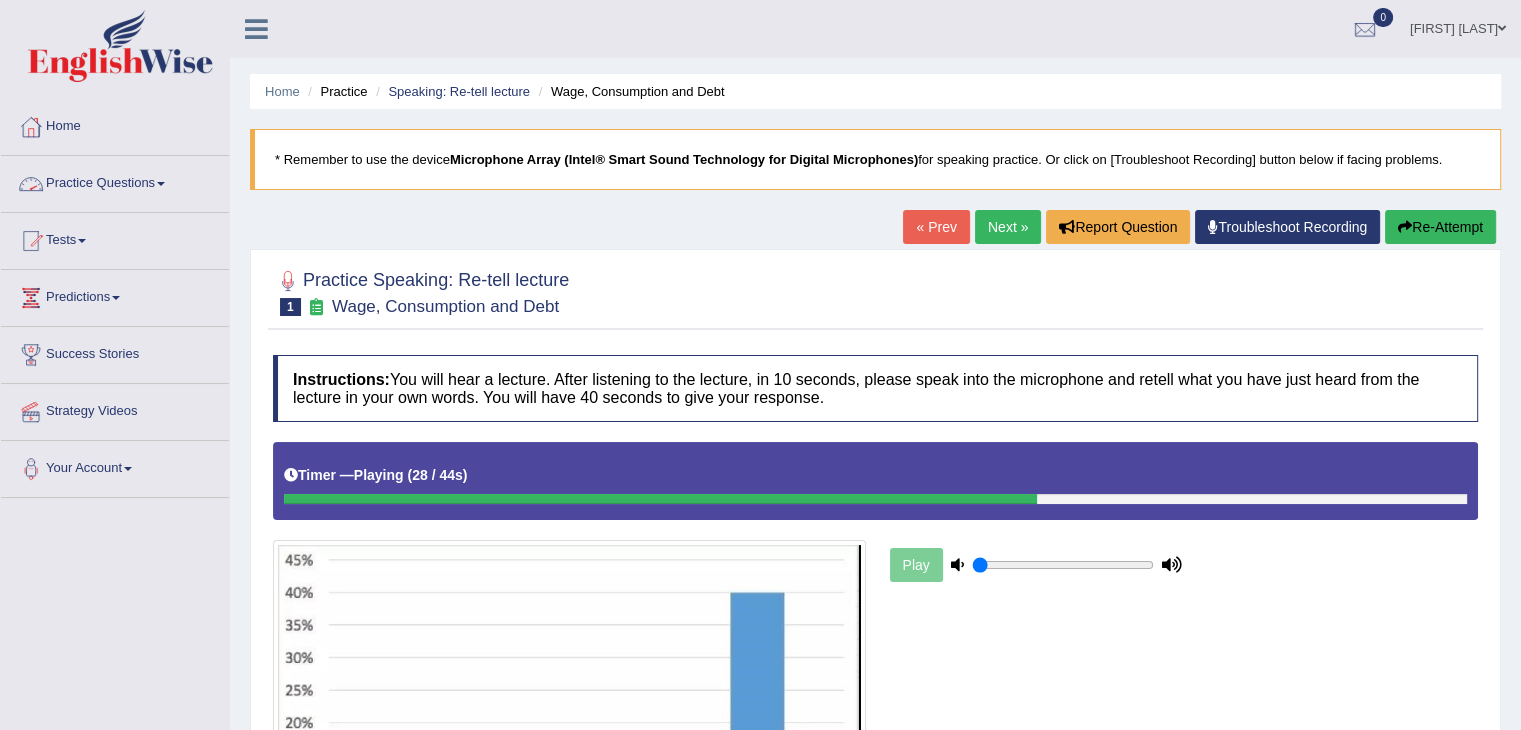 click on "Practice Questions" at bounding box center [115, 181] 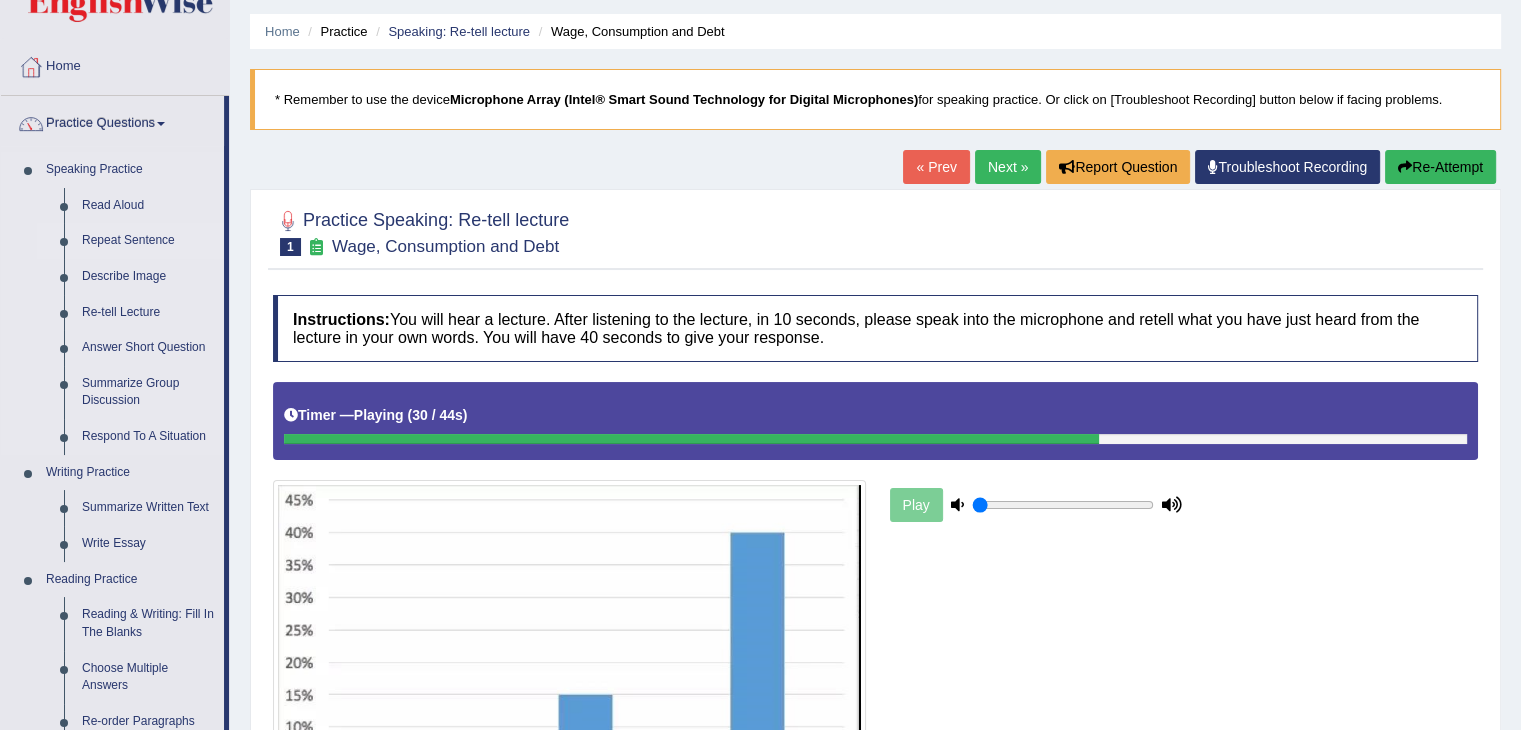 scroll, scrollTop: 72, scrollLeft: 0, axis: vertical 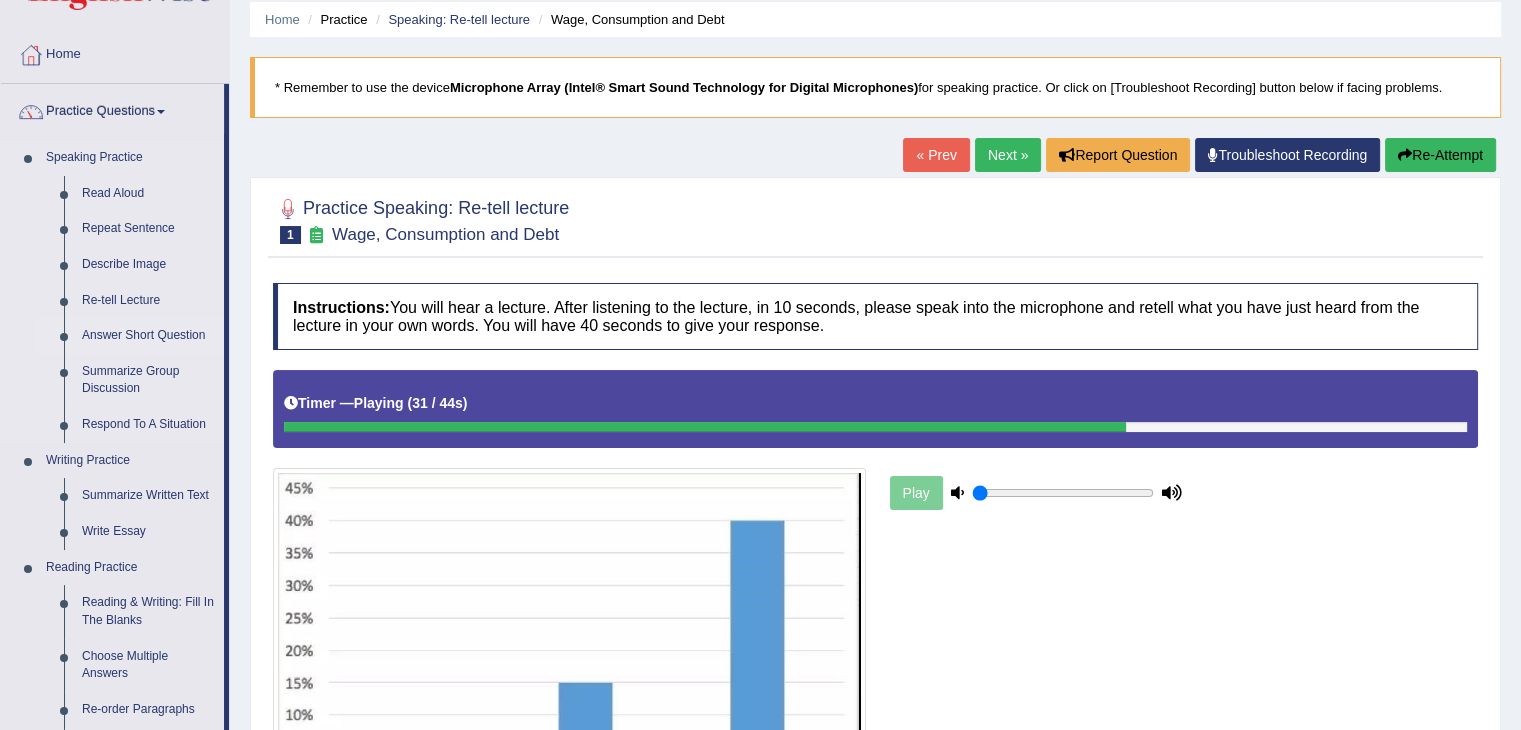 click on "Answer Short Question" at bounding box center [148, 336] 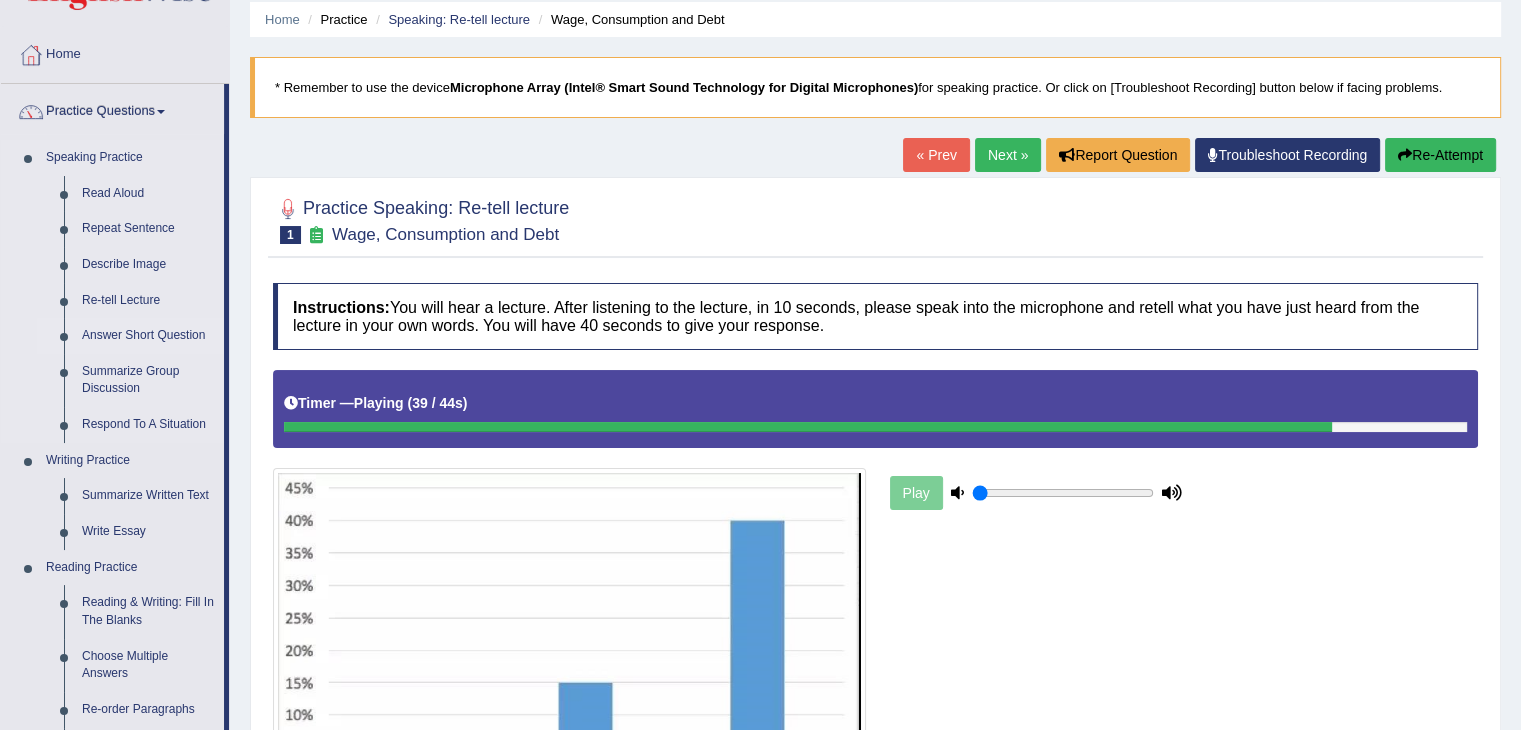 click on "Answer Short Question" at bounding box center (148, 336) 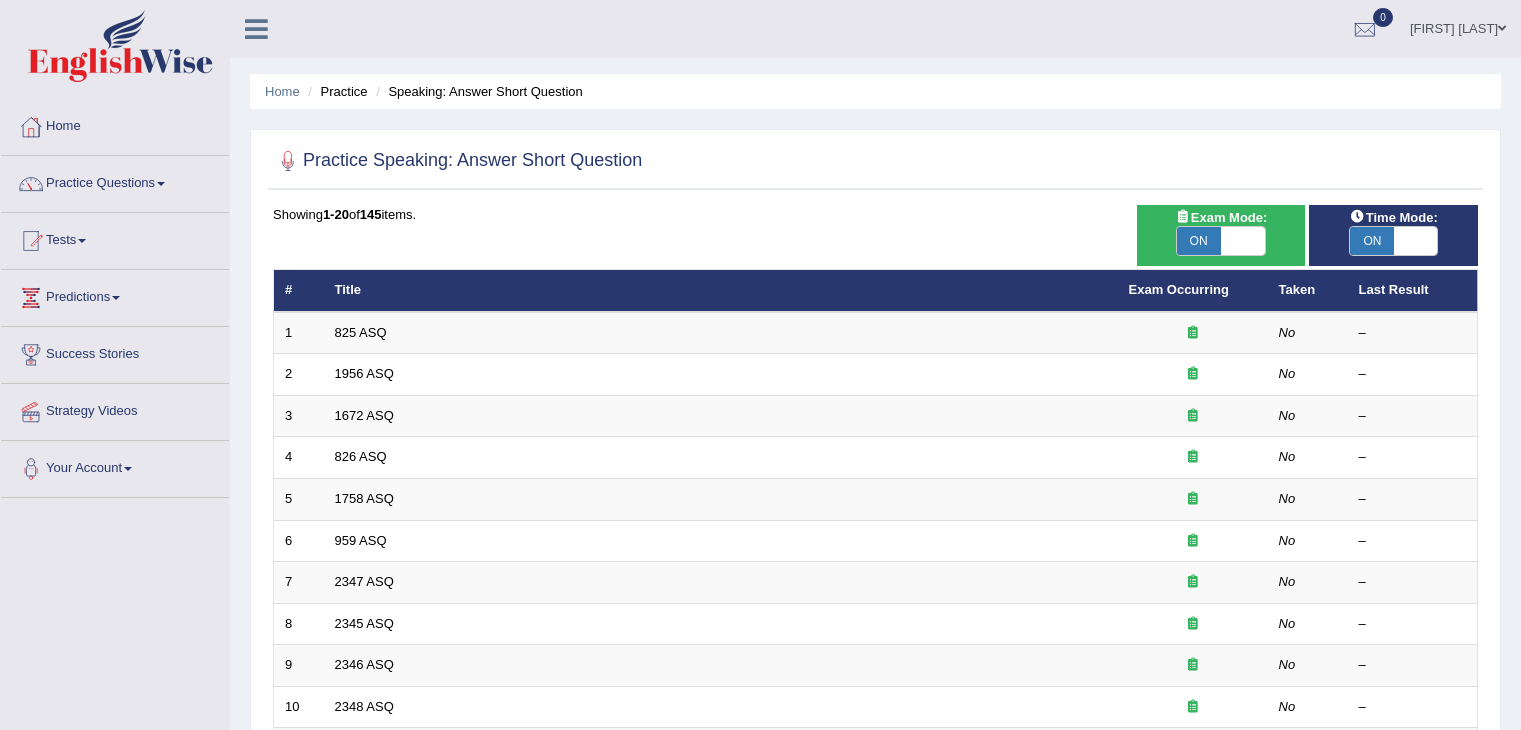 scroll, scrollTop: 0, scrollLeft: 0, axis: both 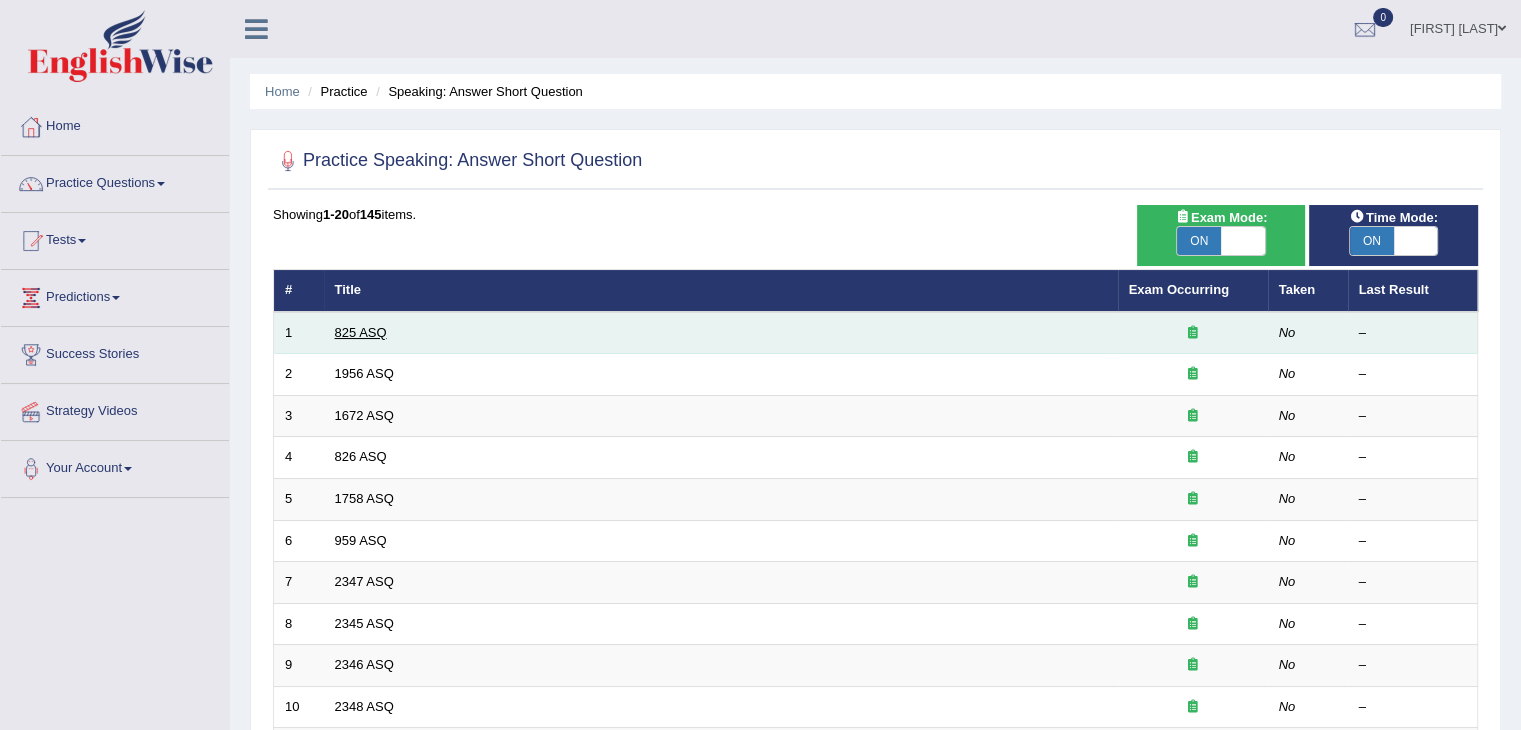 click on "825 ASQ" at bounding box center (361, 332) 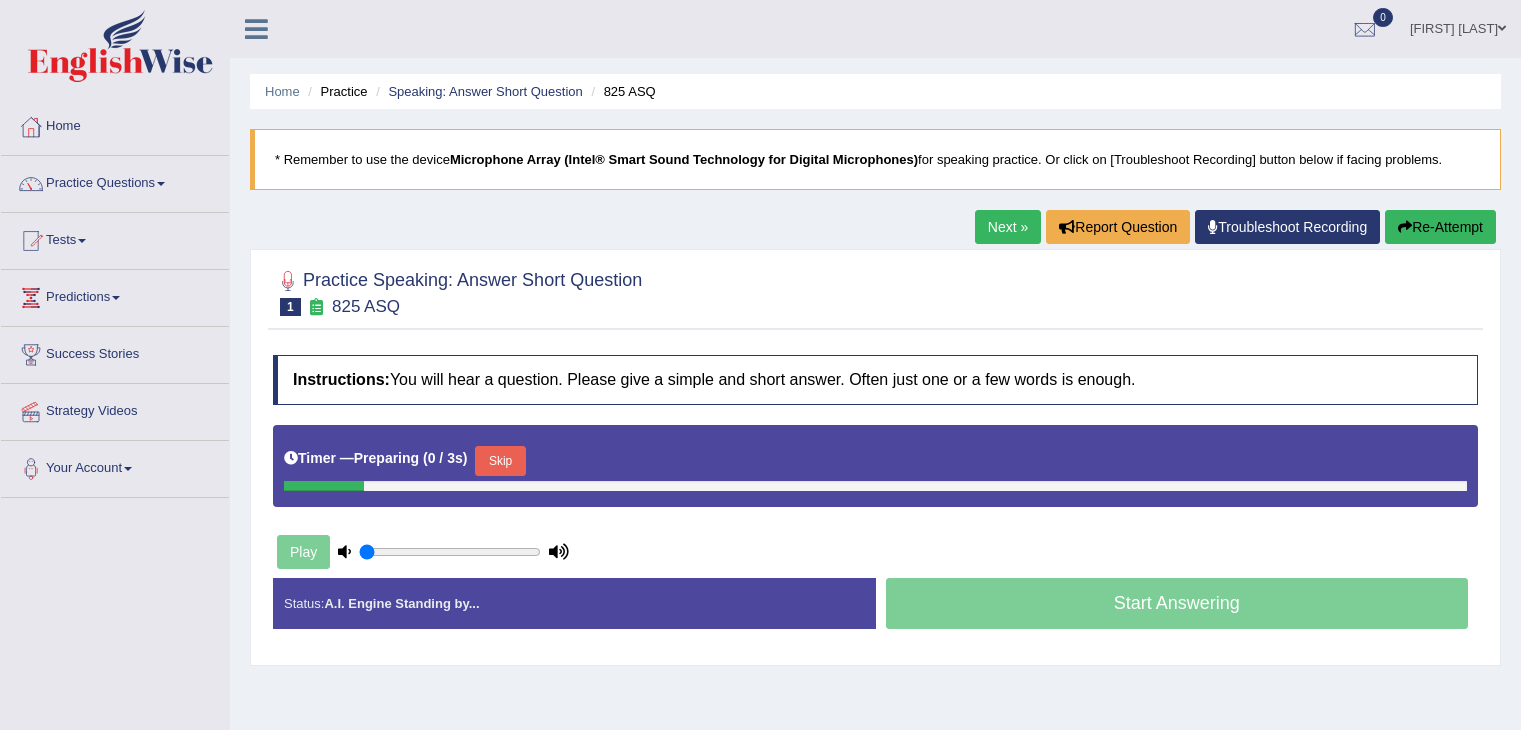 scroll, scrollTop: 0, scrollLeft: 0, axis: both 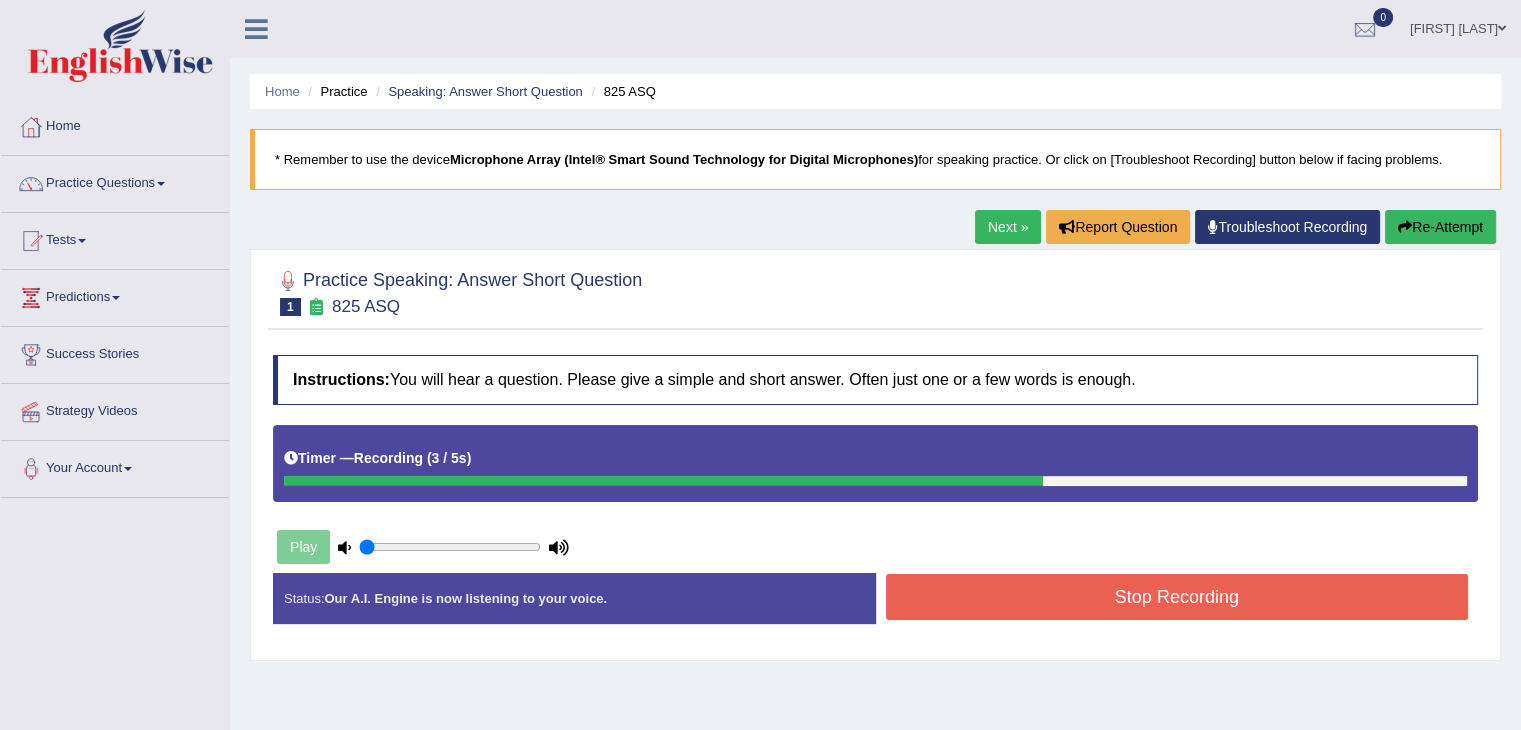 click on "Stop Recording" at bounding box center [1177, 597] 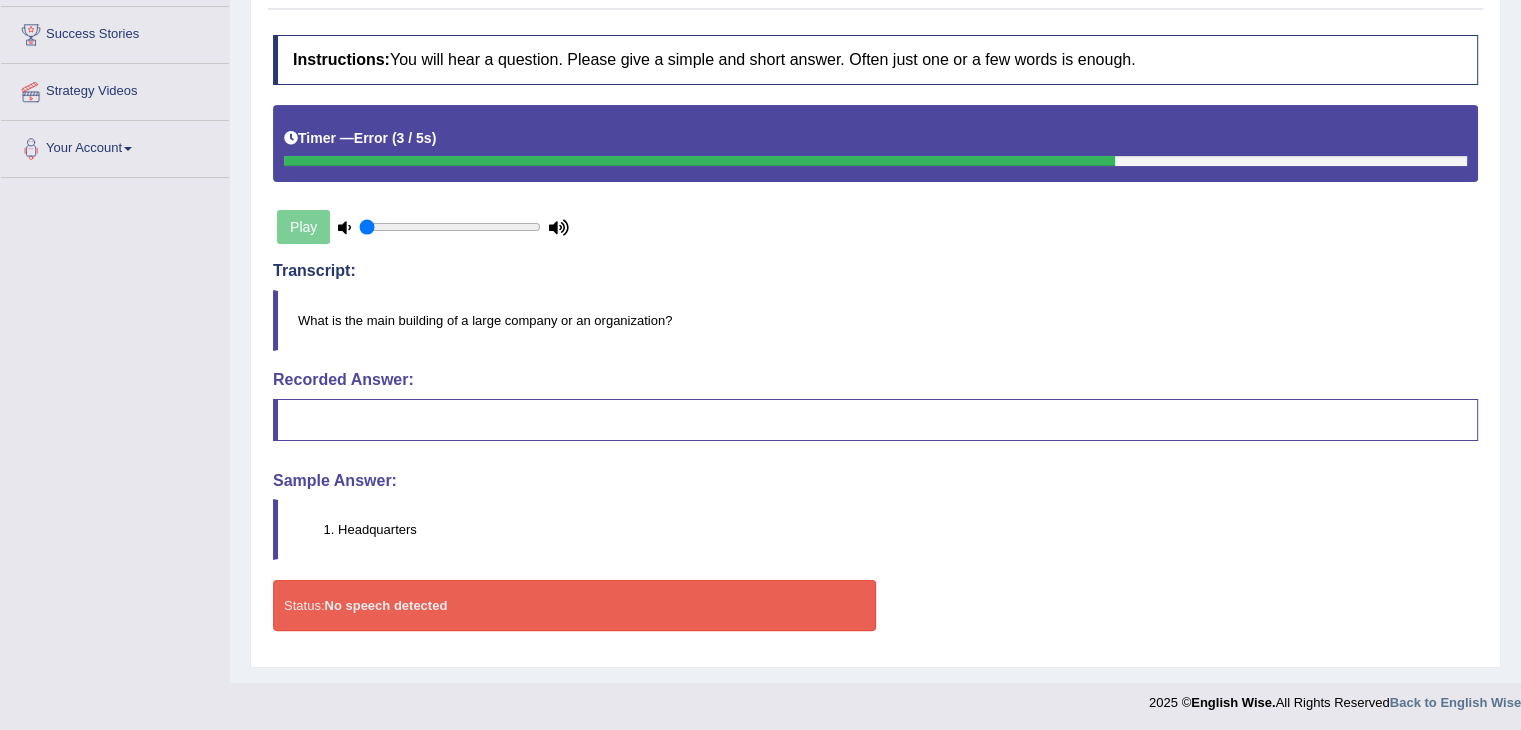 scroll, scrollTop: 0, scrollLeft: 0, axis: both 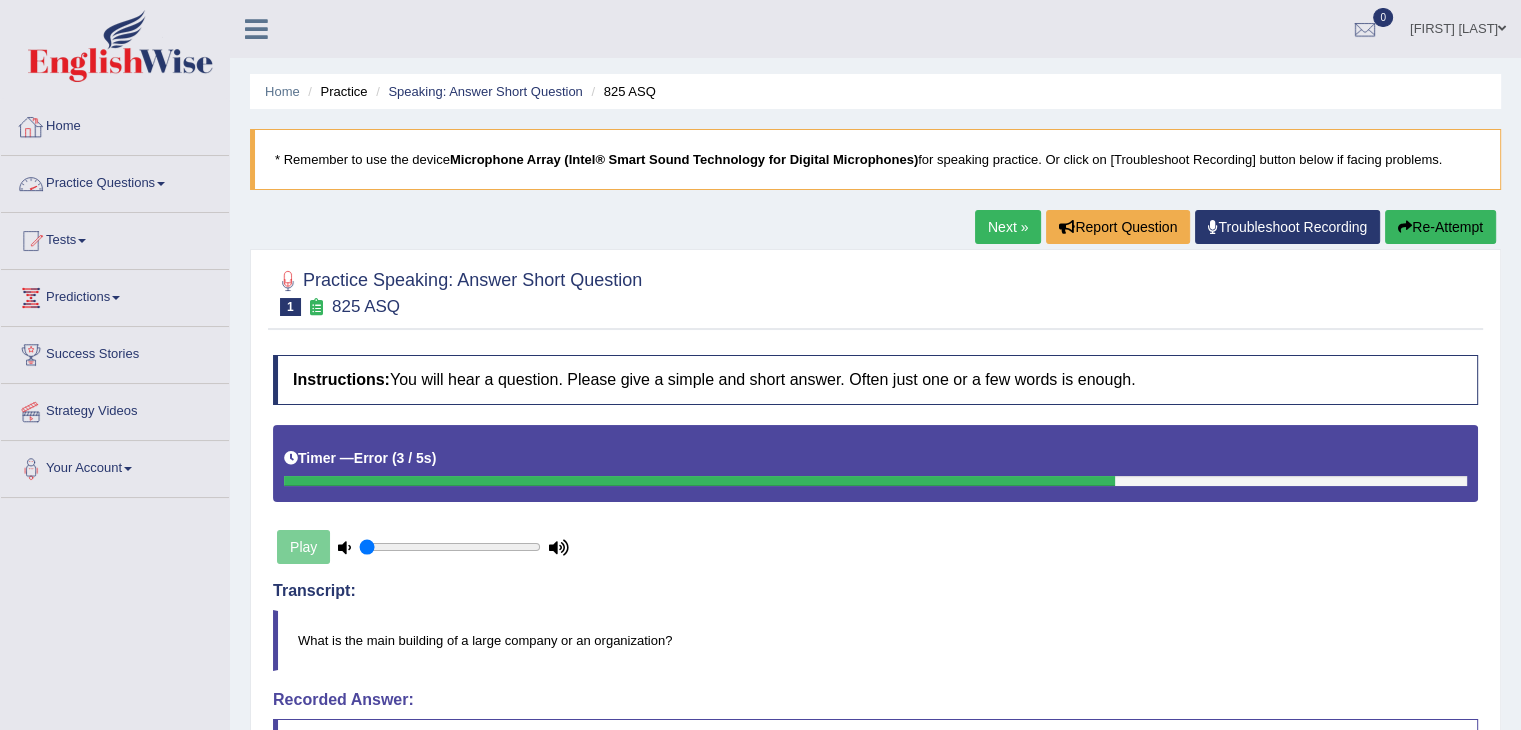 click on "Practice Questions" at bounding box center [115, 181] 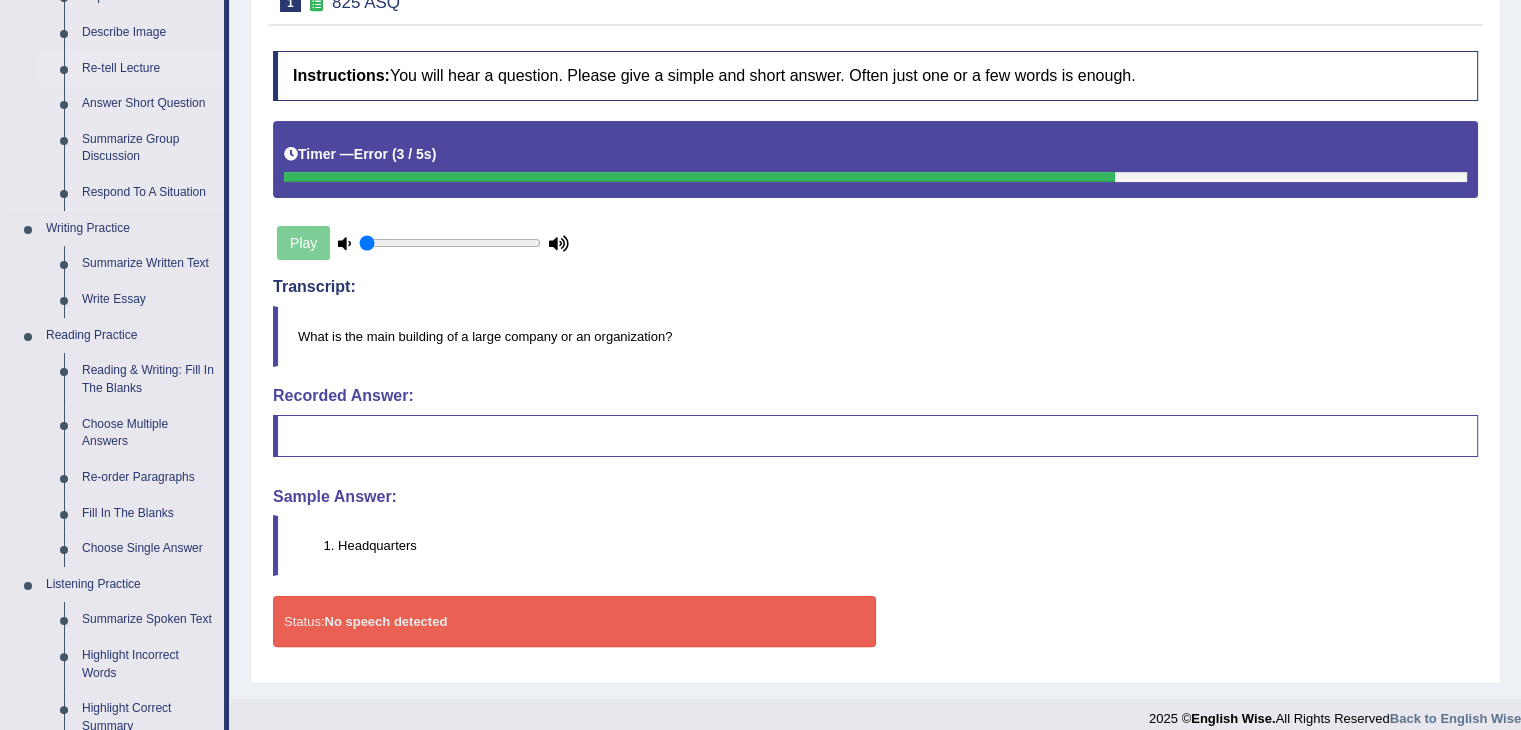 scroll, scrollTop: 304, scrollLeft: 0, axis: vertical 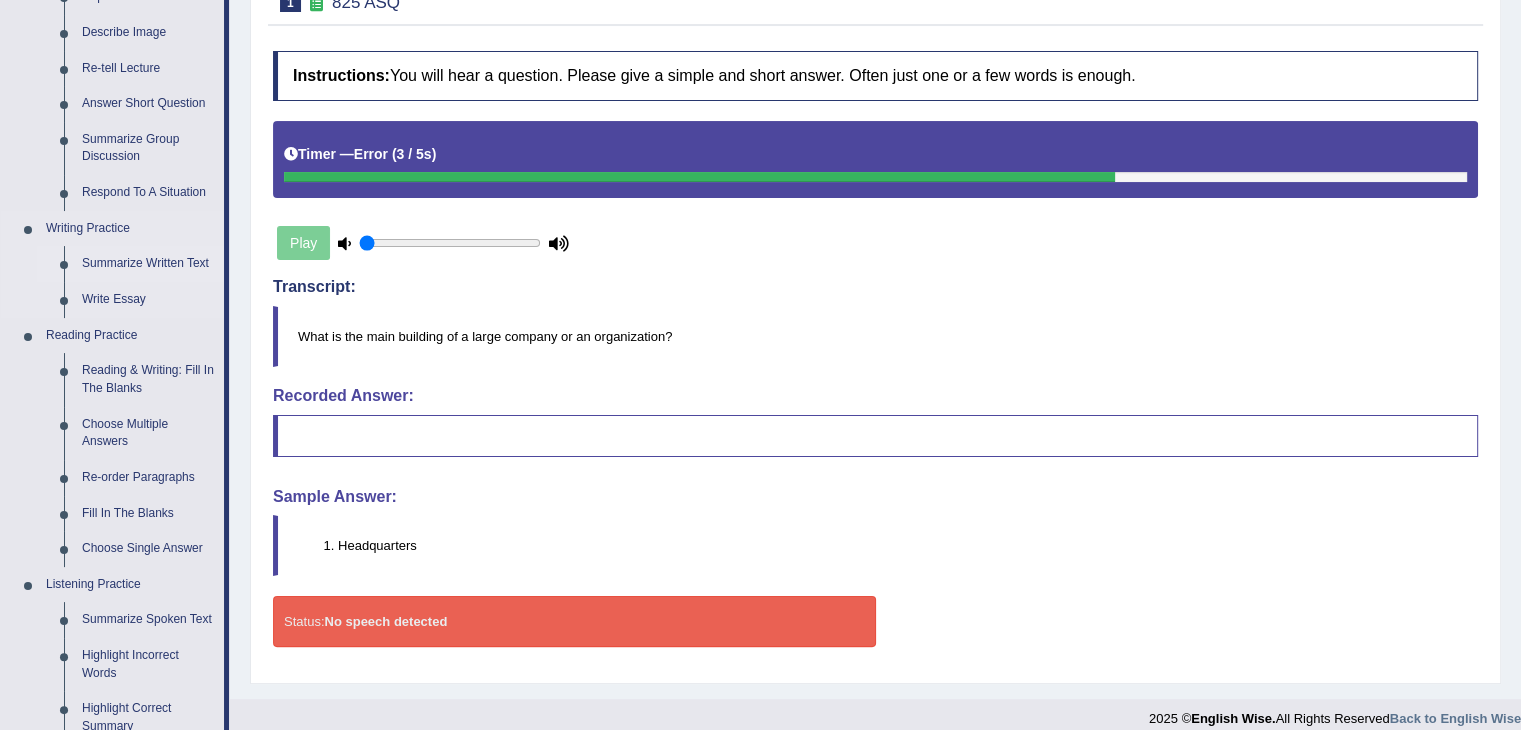 click on "Summarize Written Text" at bounding box center [148, 264] 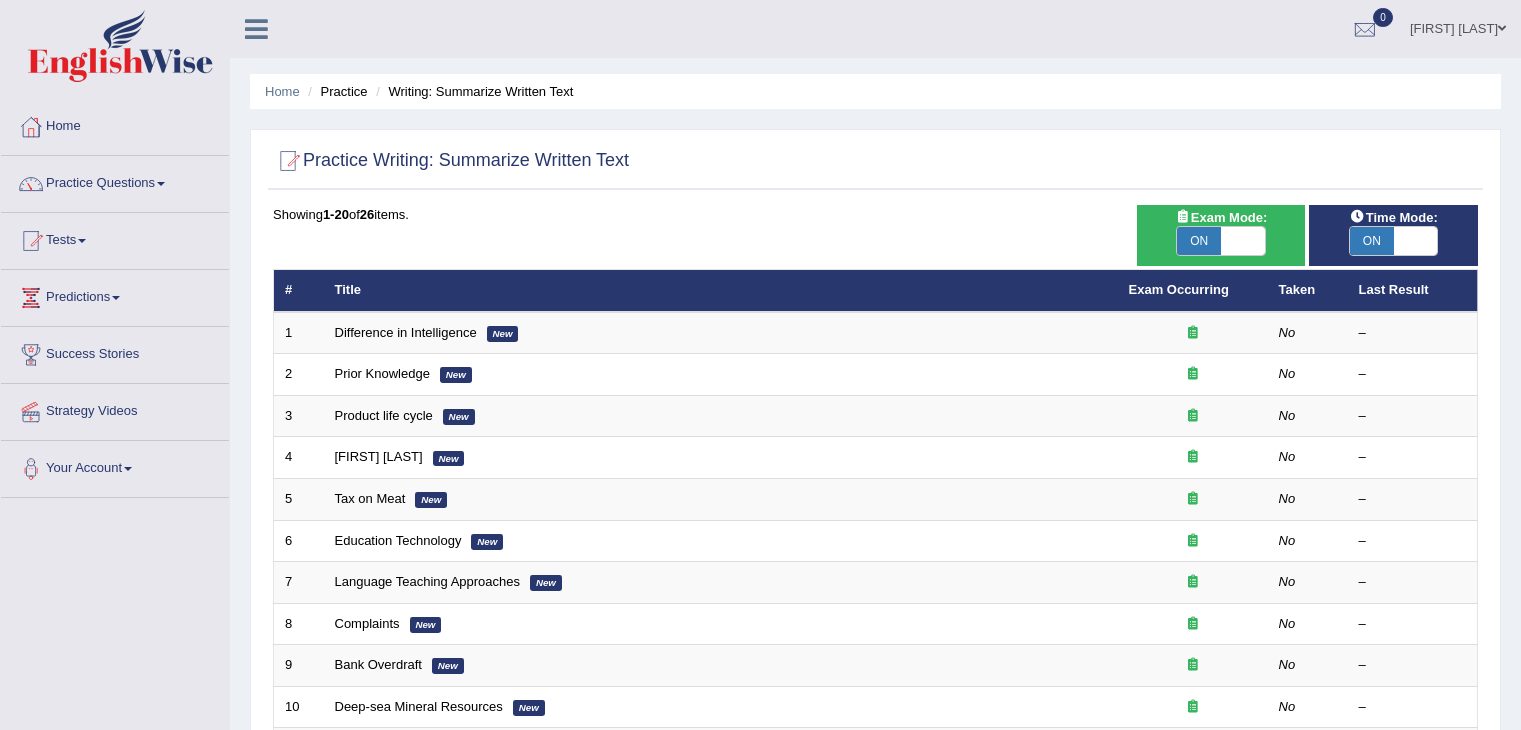 scroll, scrollTop: 0, scrollLeft: 0, axis: both 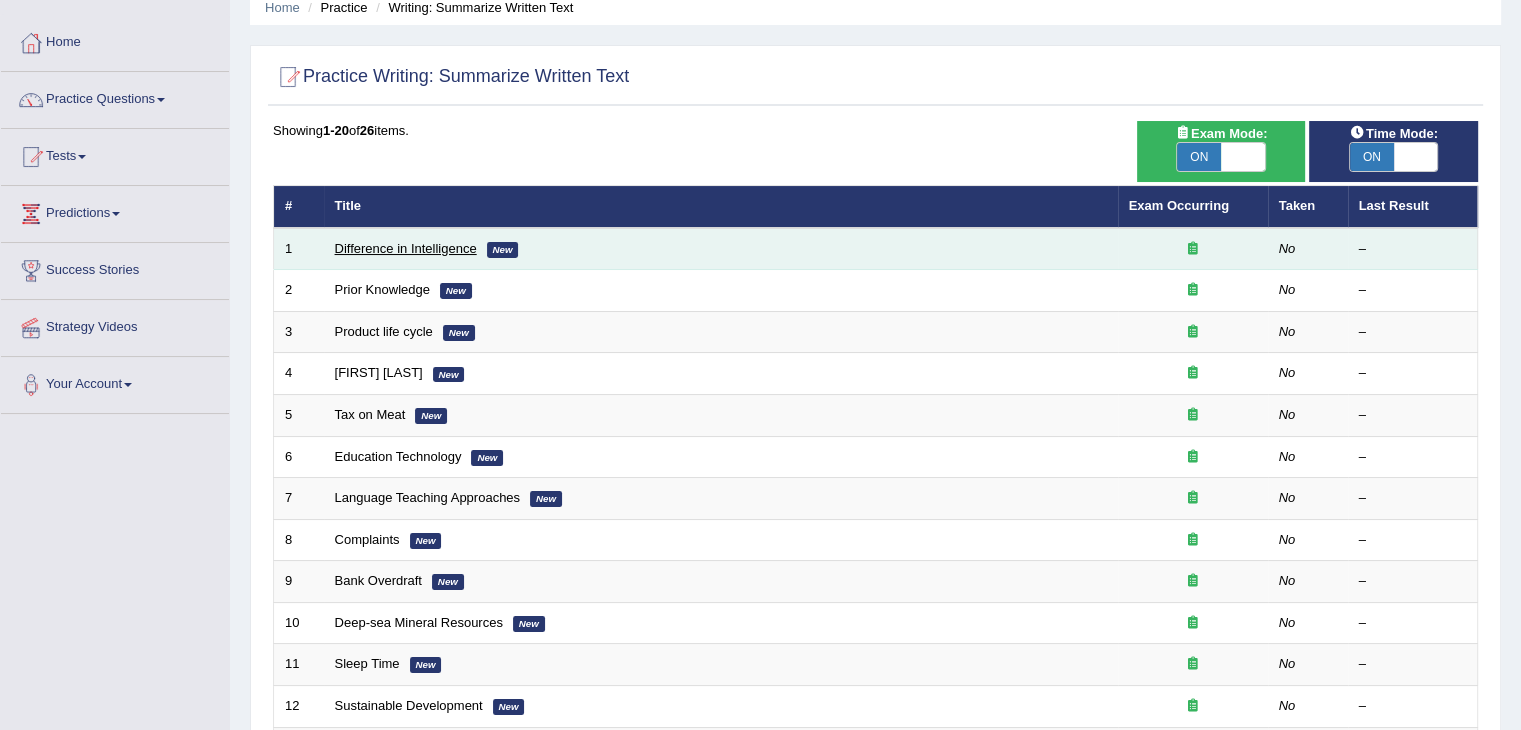 click on "Difference in Intelligence" at bounding box center [406, 248] 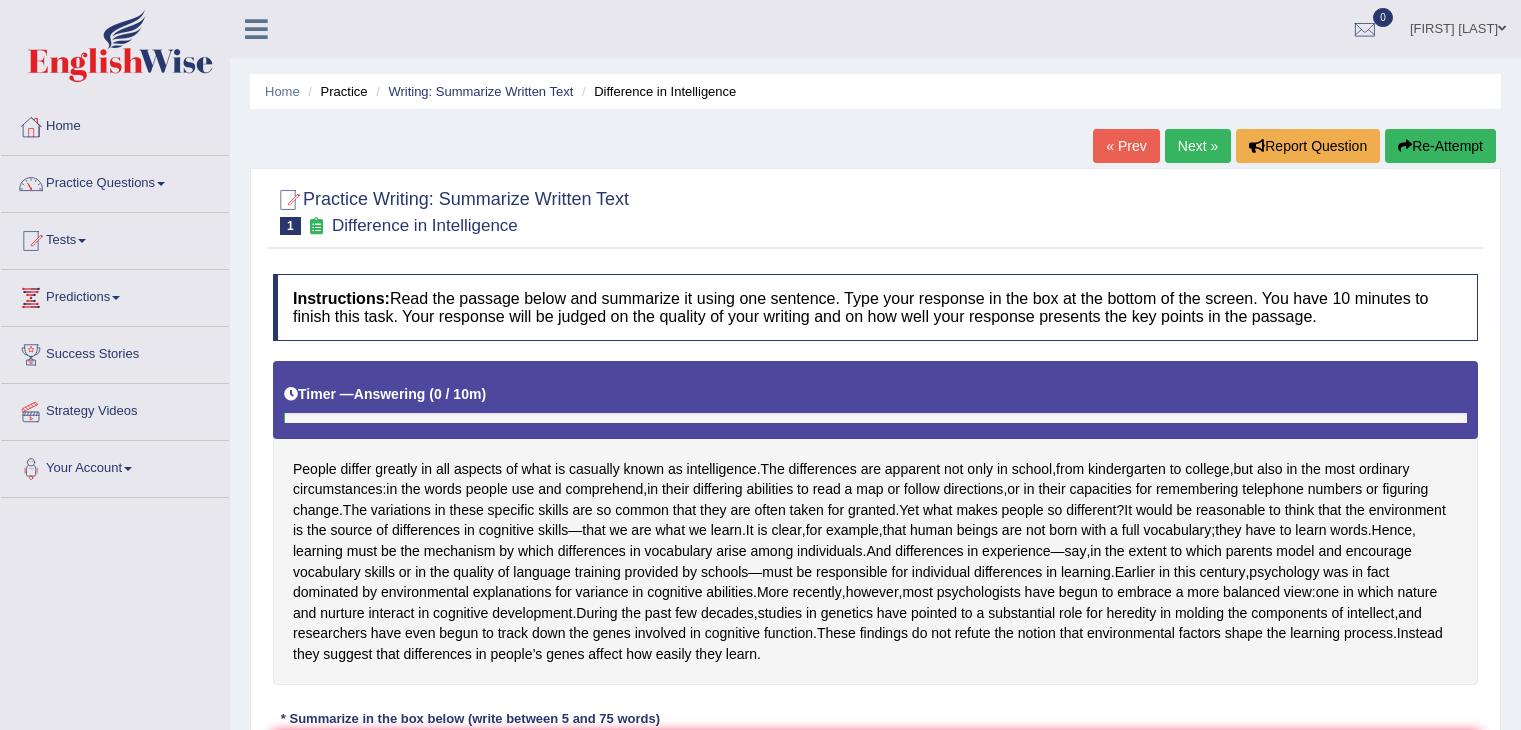 scroll, scrollTop: 0, scrollLeft: 0, axis: both 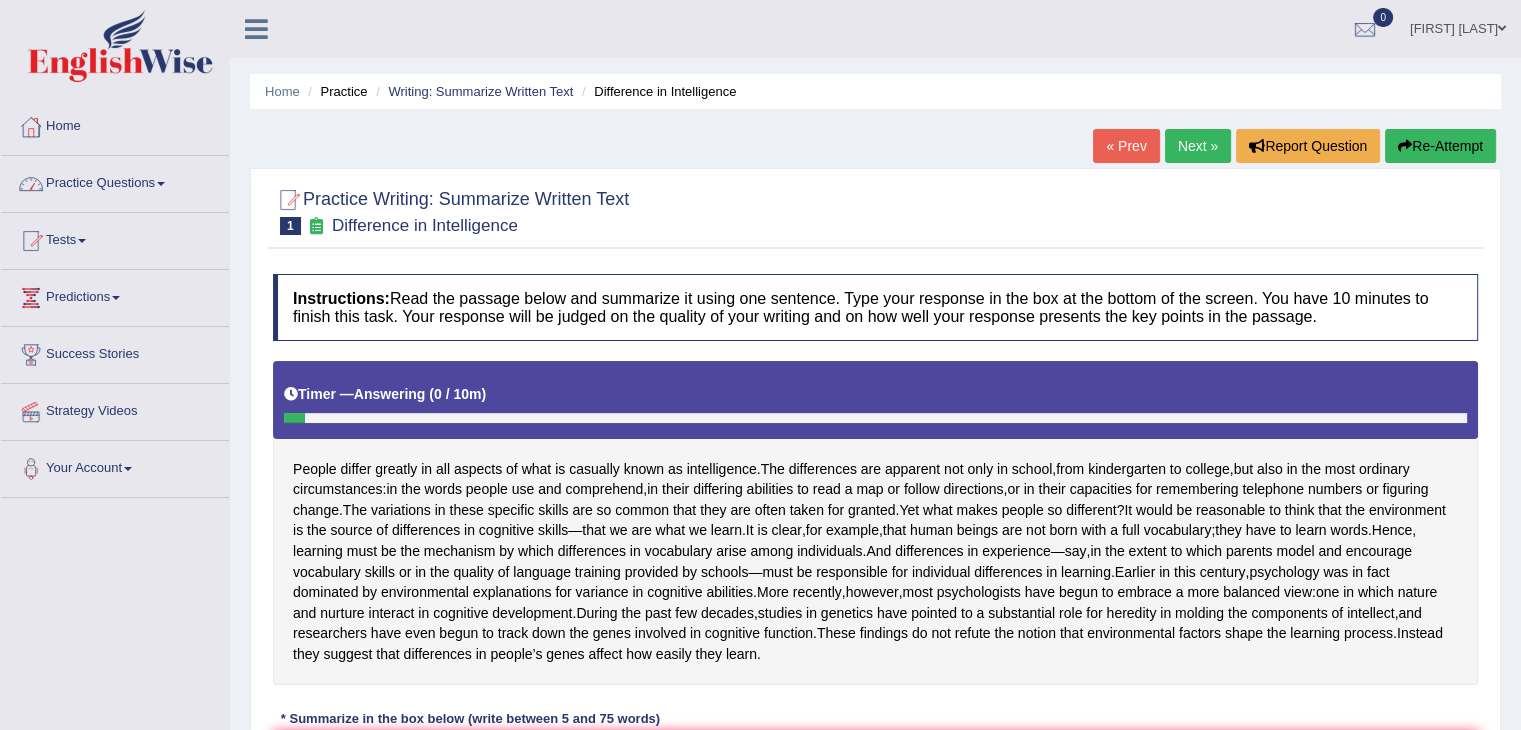 click on "Practice Questions" at bounding box center [115, 181] 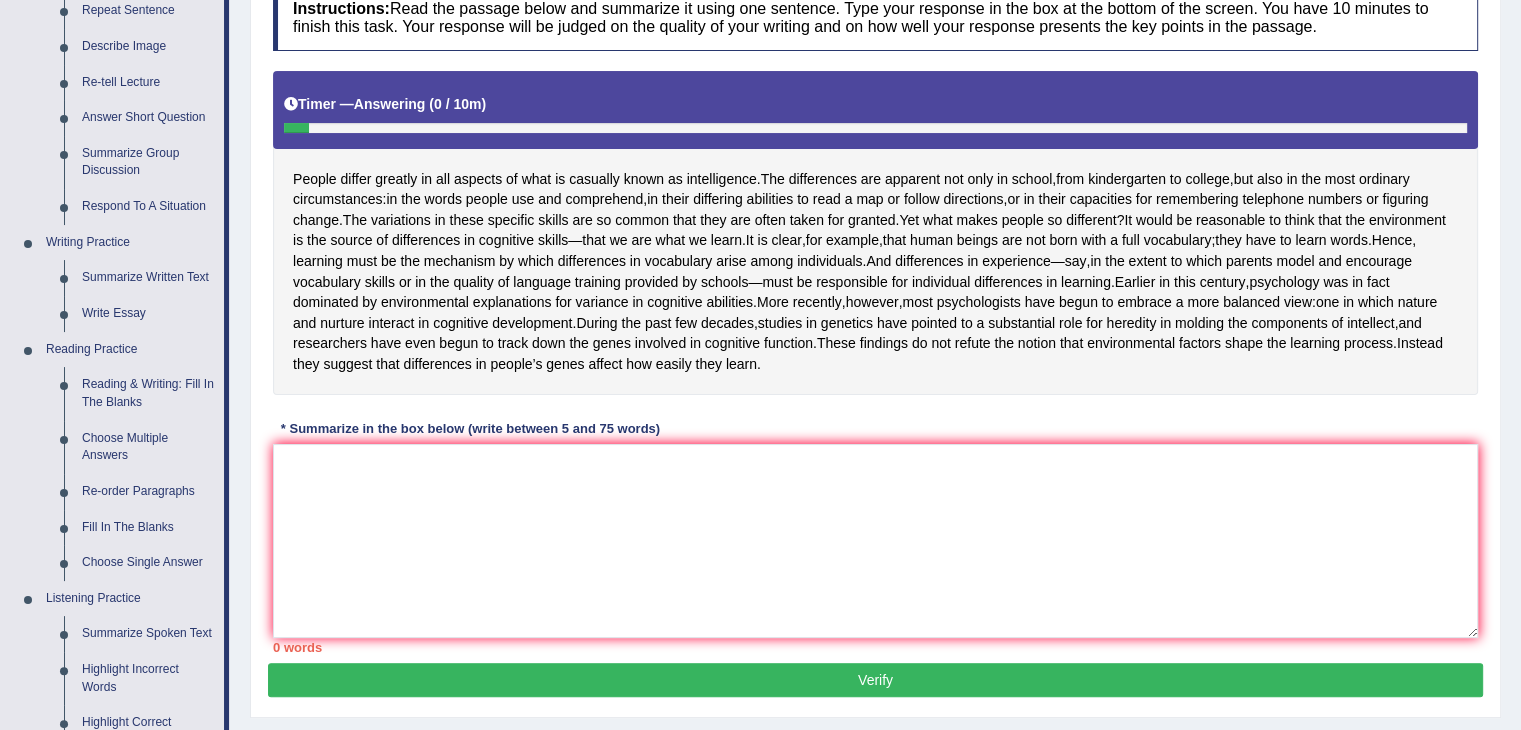 scroll, scrollTop: 291, scrollLeft: 0, axis: vertical 